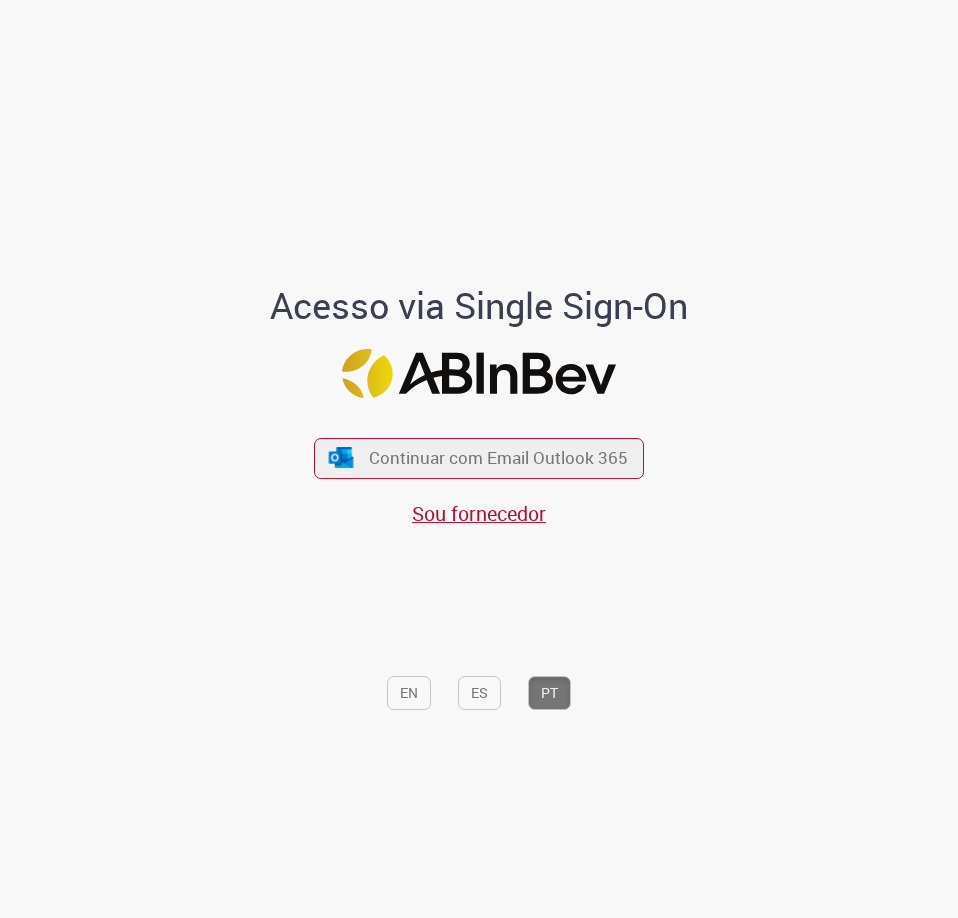 scroll, scrollTop: 0, scrollLeft: 0, axis: both 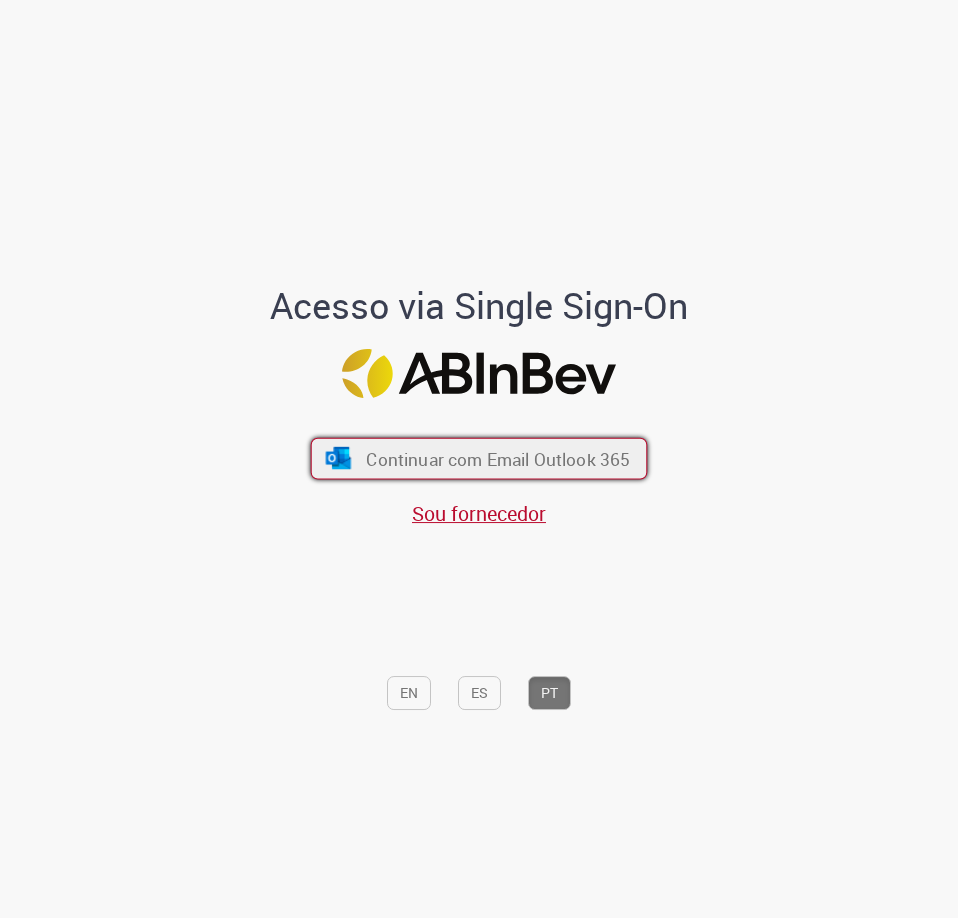 click on "Continuar com Email Outlook 365" at bounding box center [498, 458] 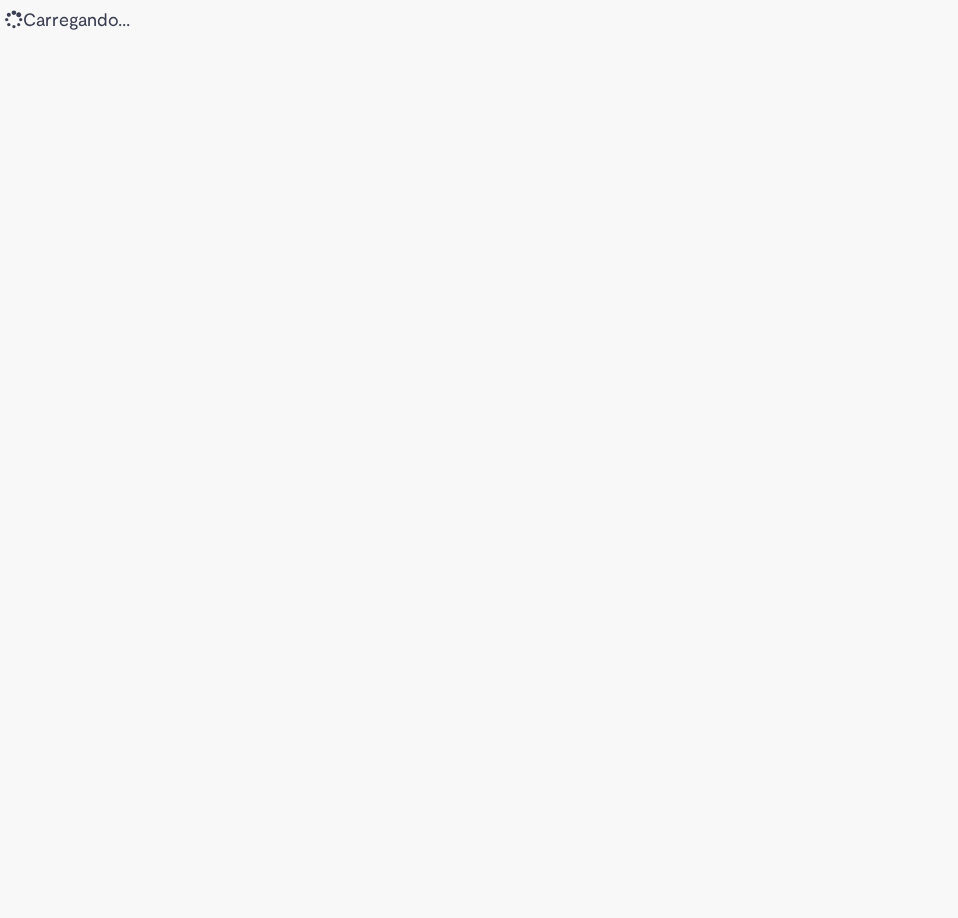 scroll, scrollTop: 0, scrollLeft: 0, axis: both 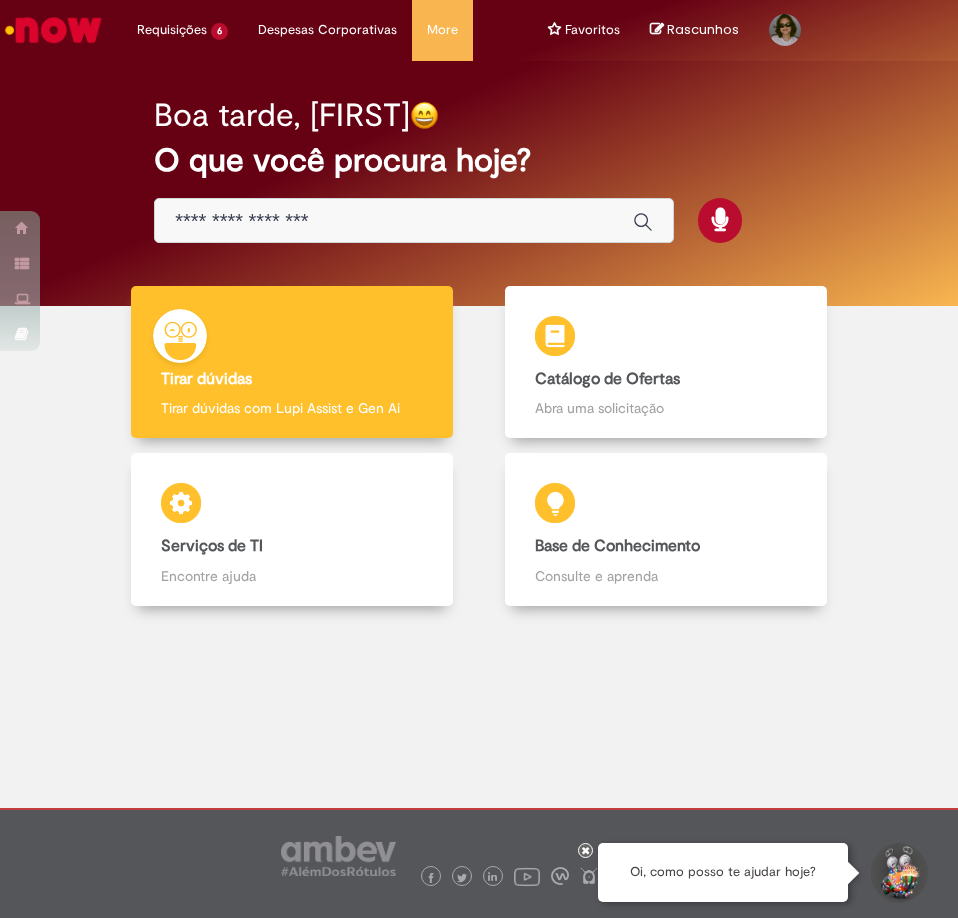click at bounding box center (394, 221) 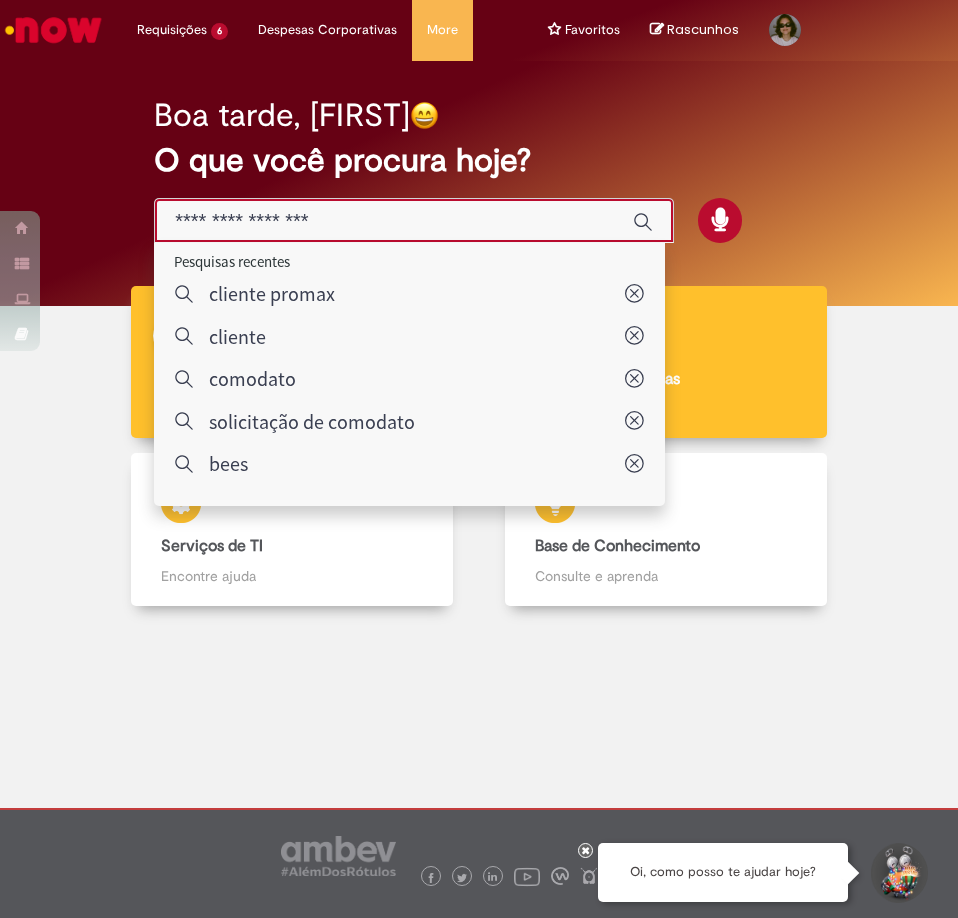type on "**********" 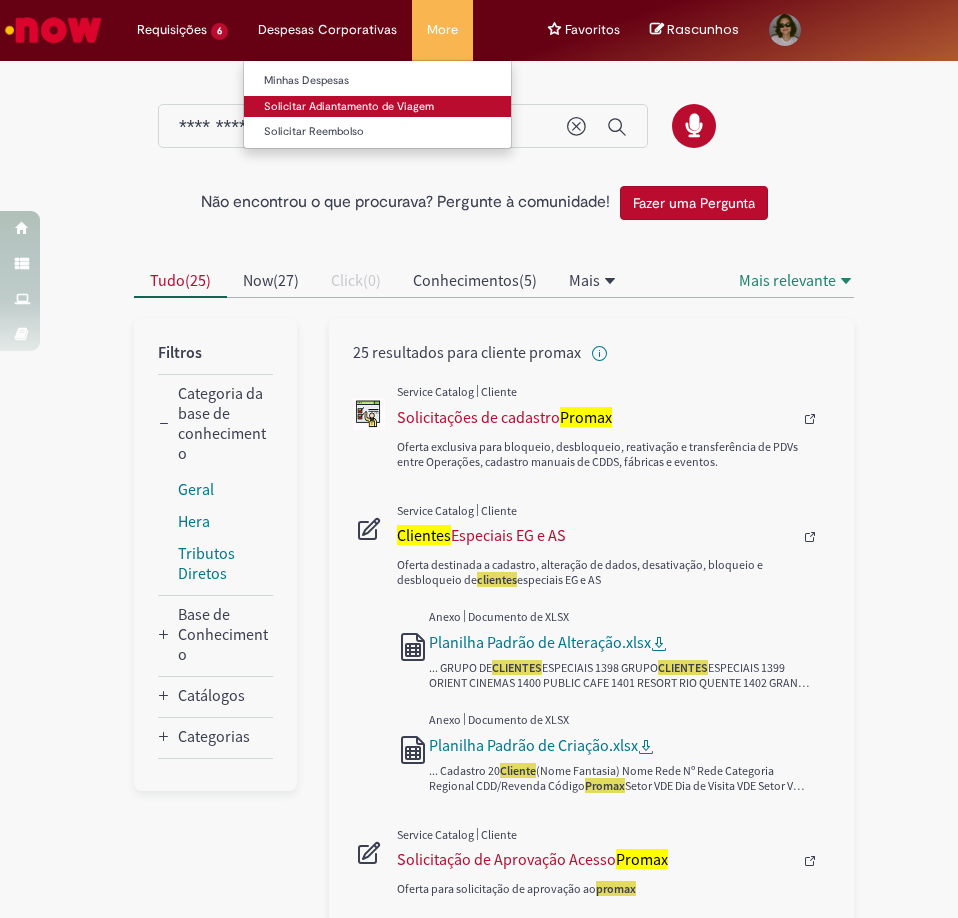 click on "Solicitar Adiantamento de Viagem" at bounding box center (377, 107) 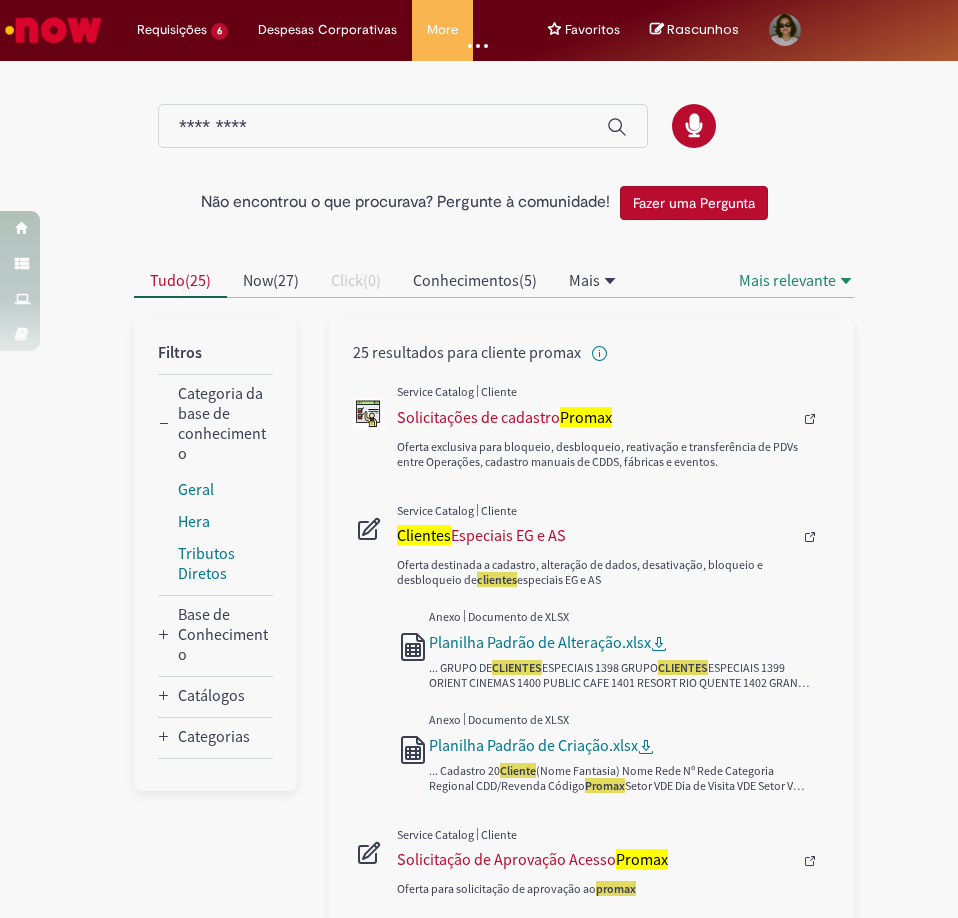 click at bounding box center [383, 127] 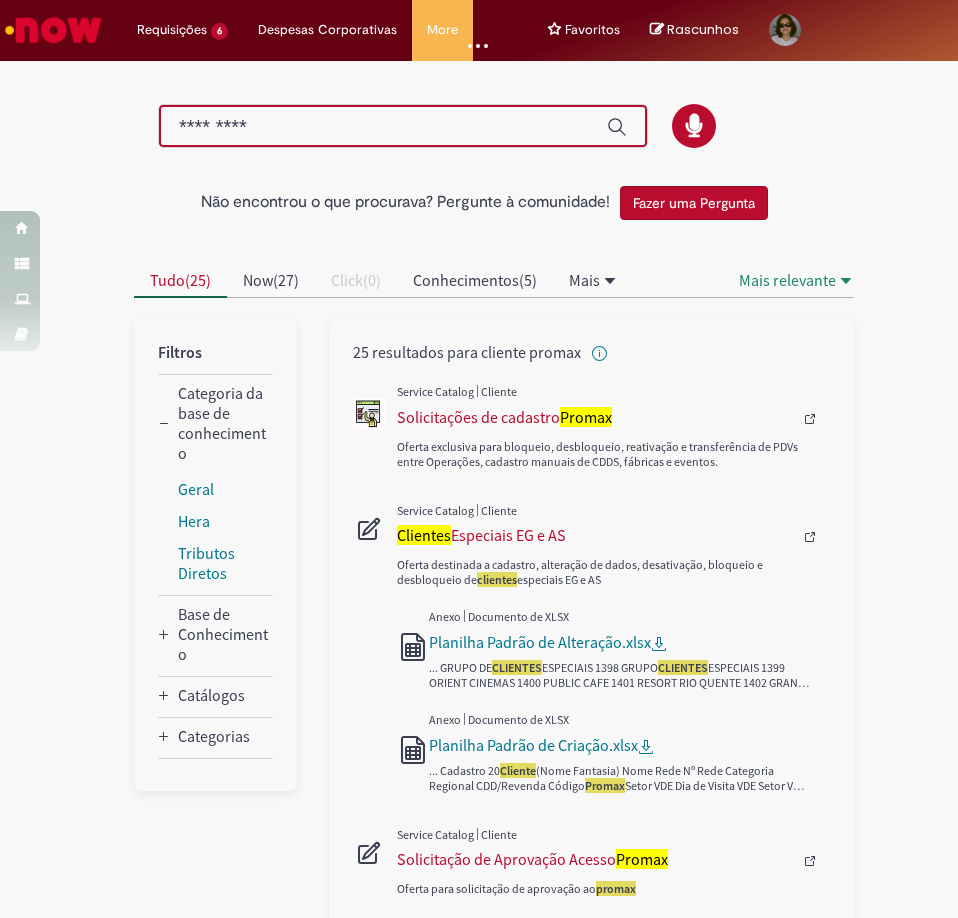 click at bounding box center (383, 127) 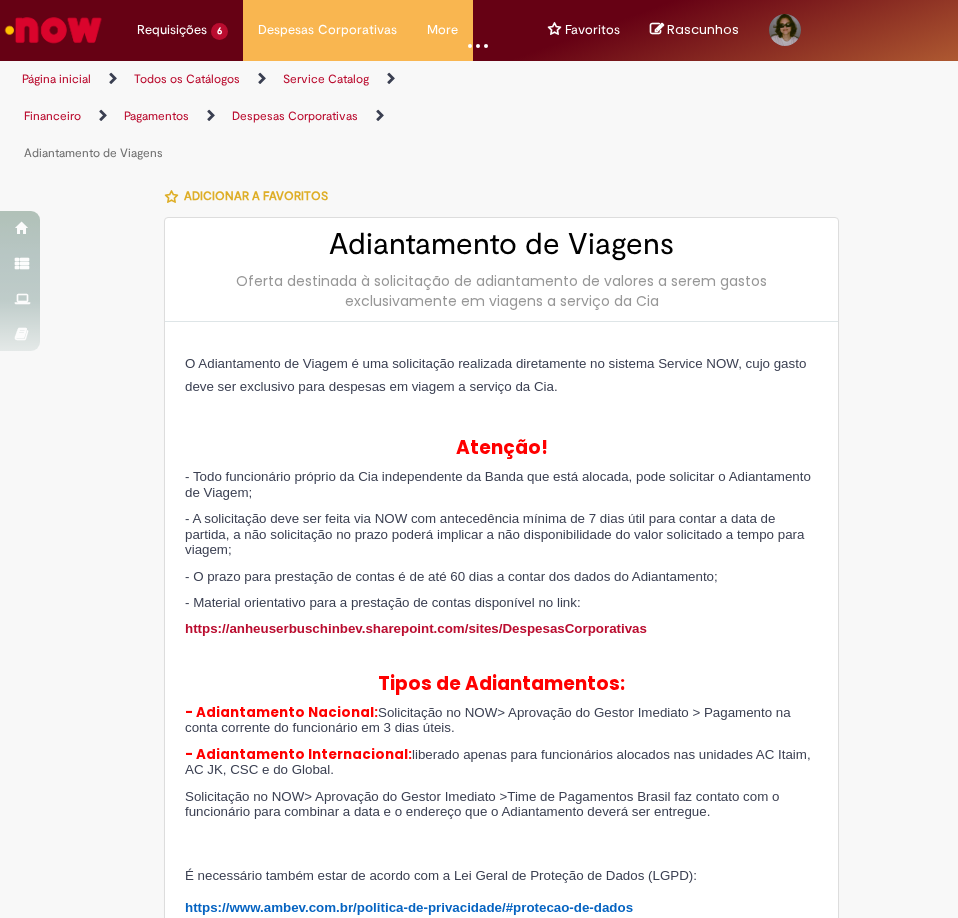 type on "********" 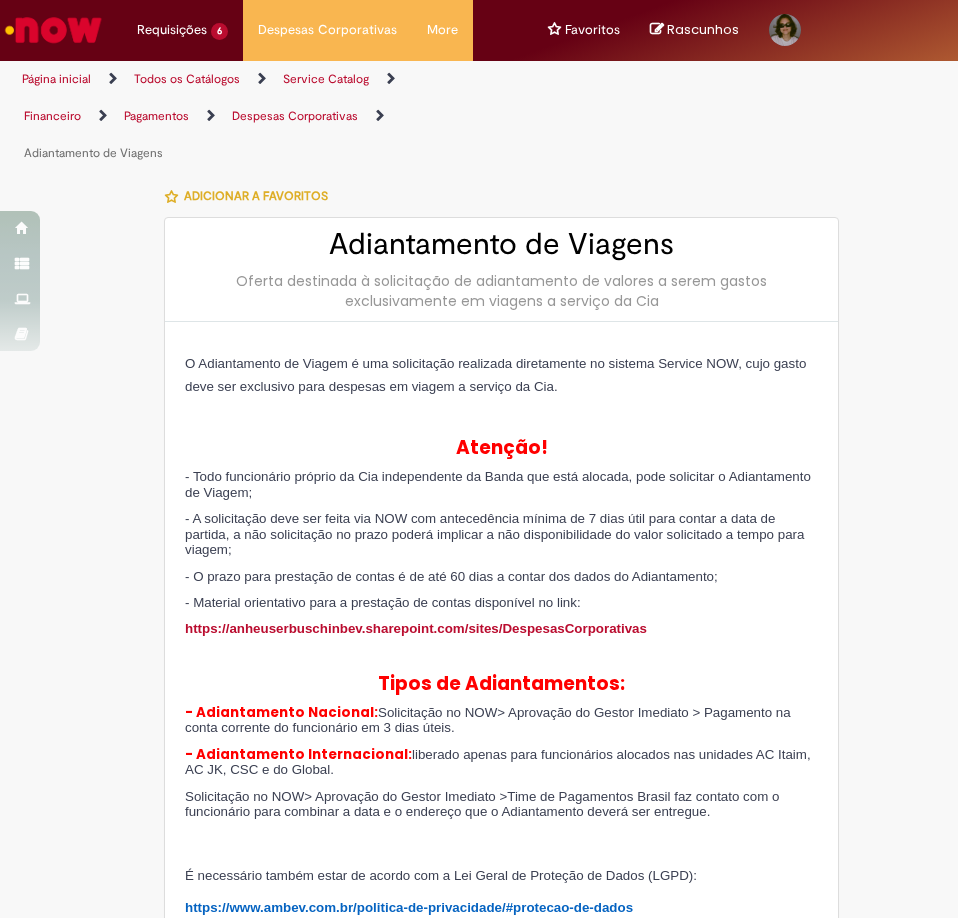 click at bounding box center (53, 30) 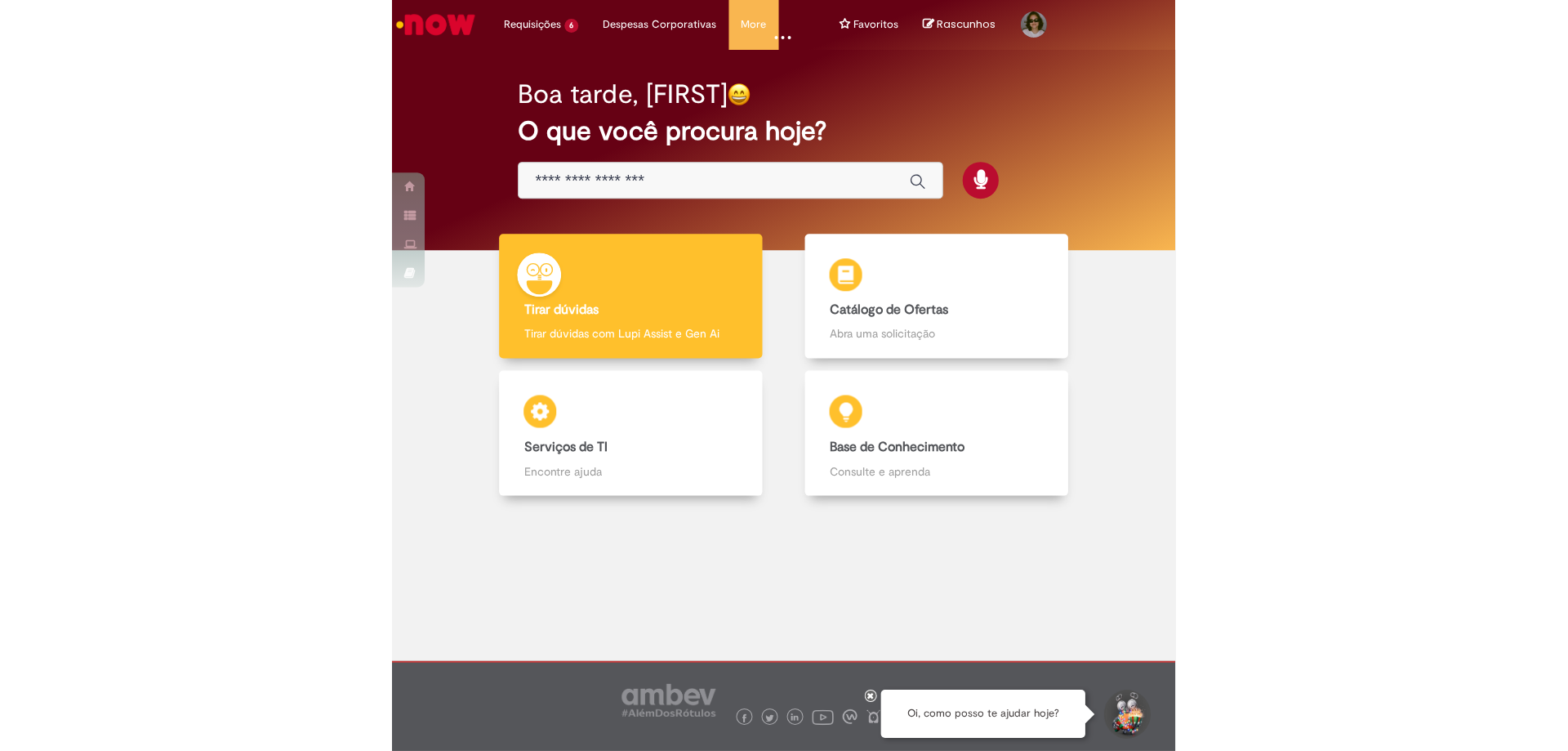 scroll, scrollTop: 0, scrollLeft: 0, axis: both 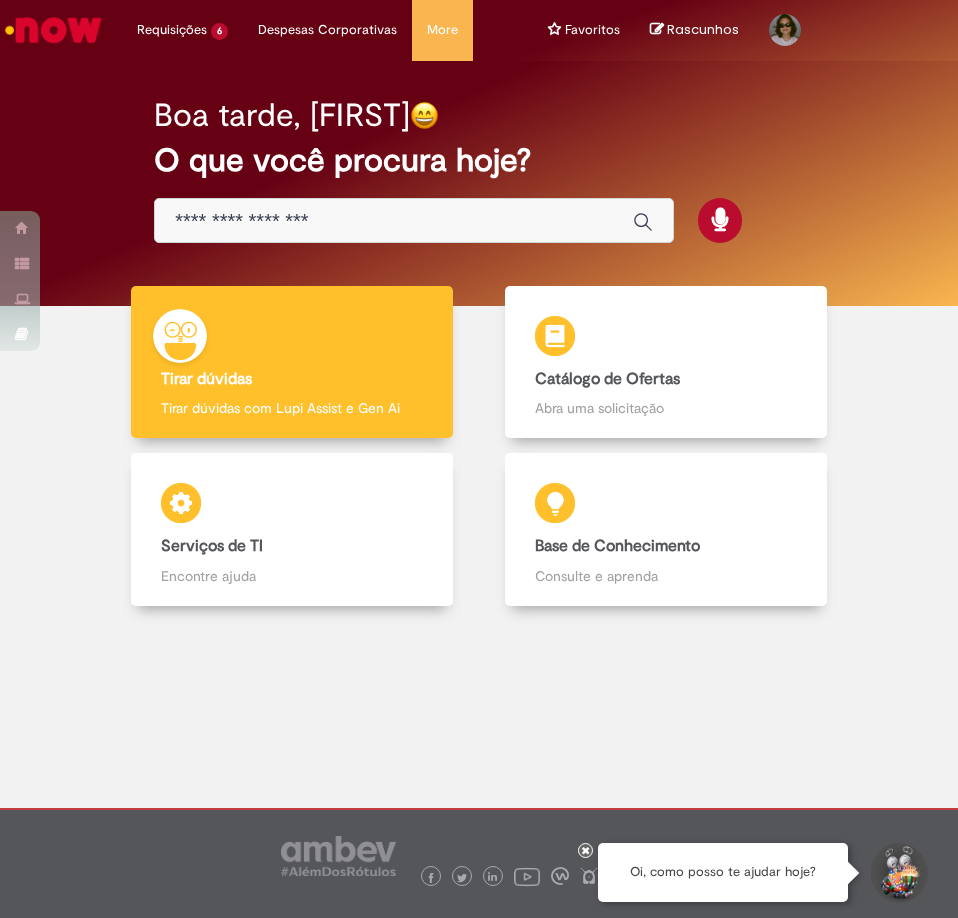 click at bounding box center [394, 221] 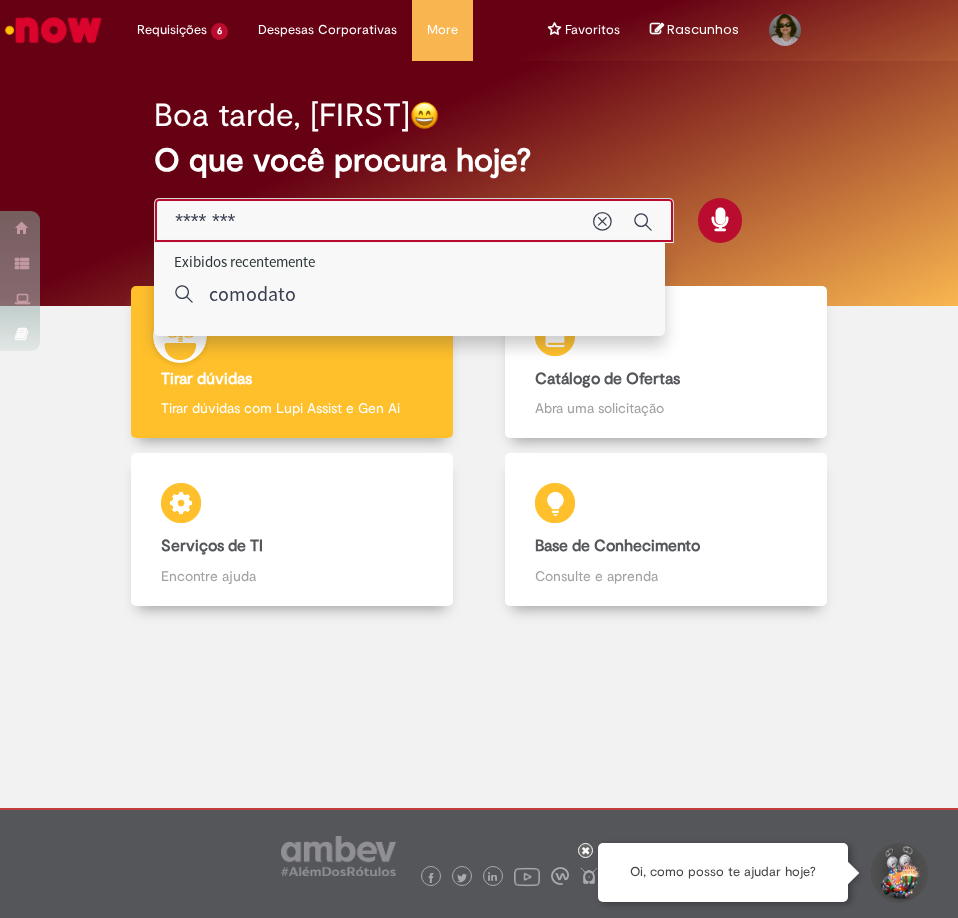 type on "********" 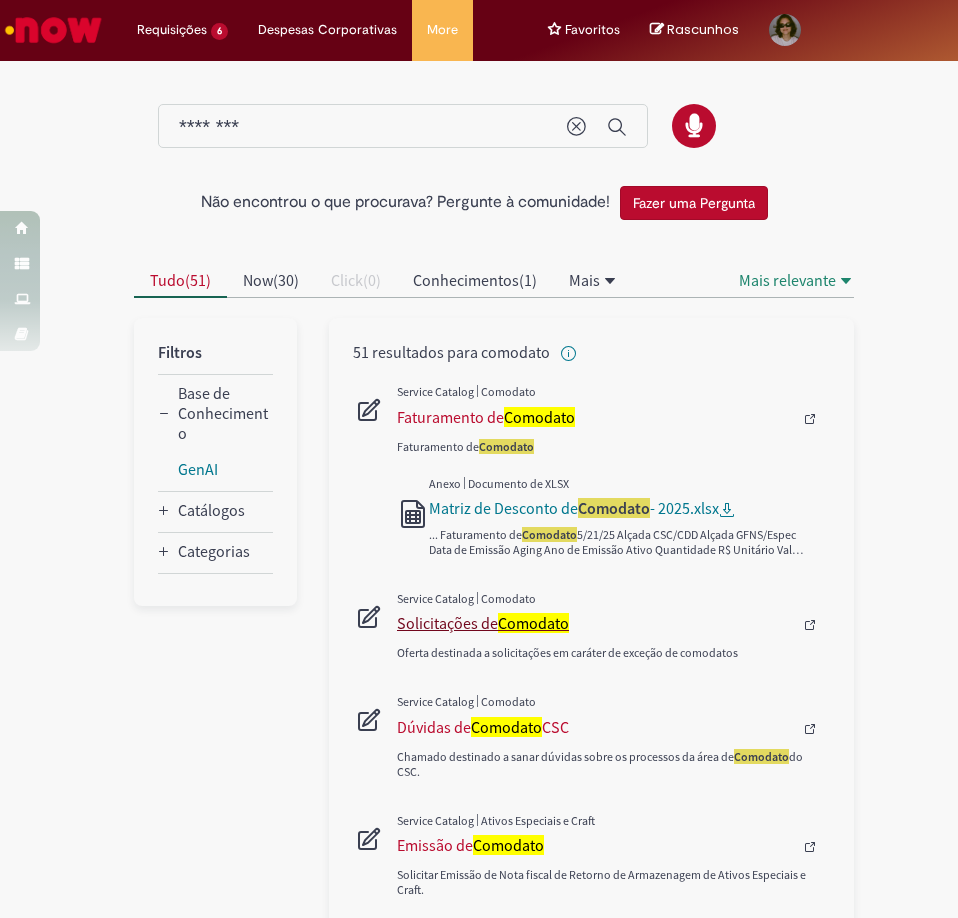 click on "Solicitações de  Comodato" at bounding box center (602, 623) 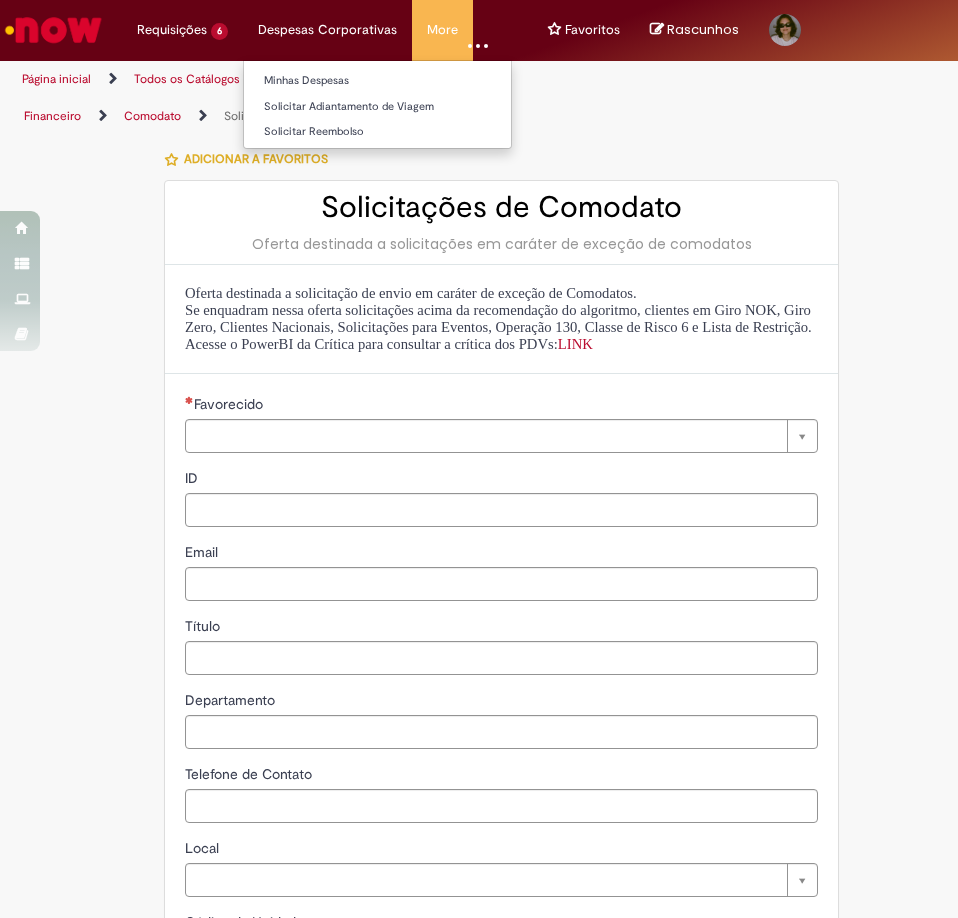 type on "********" 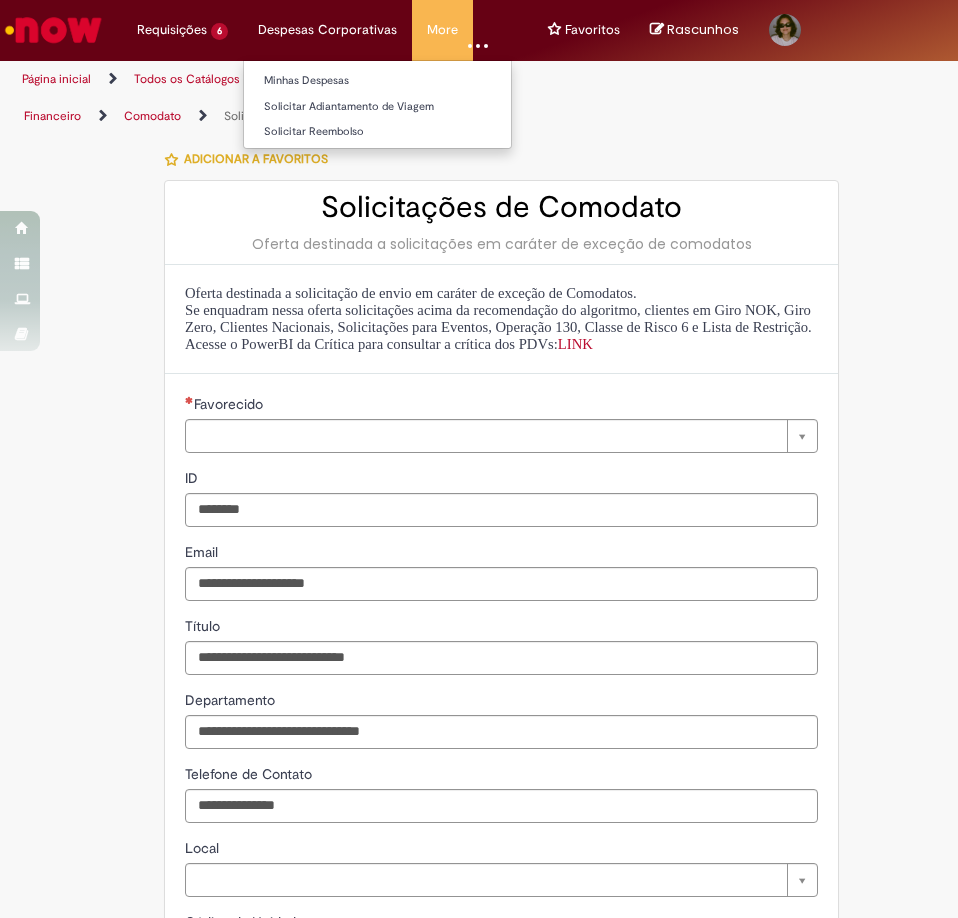 type on "**********" 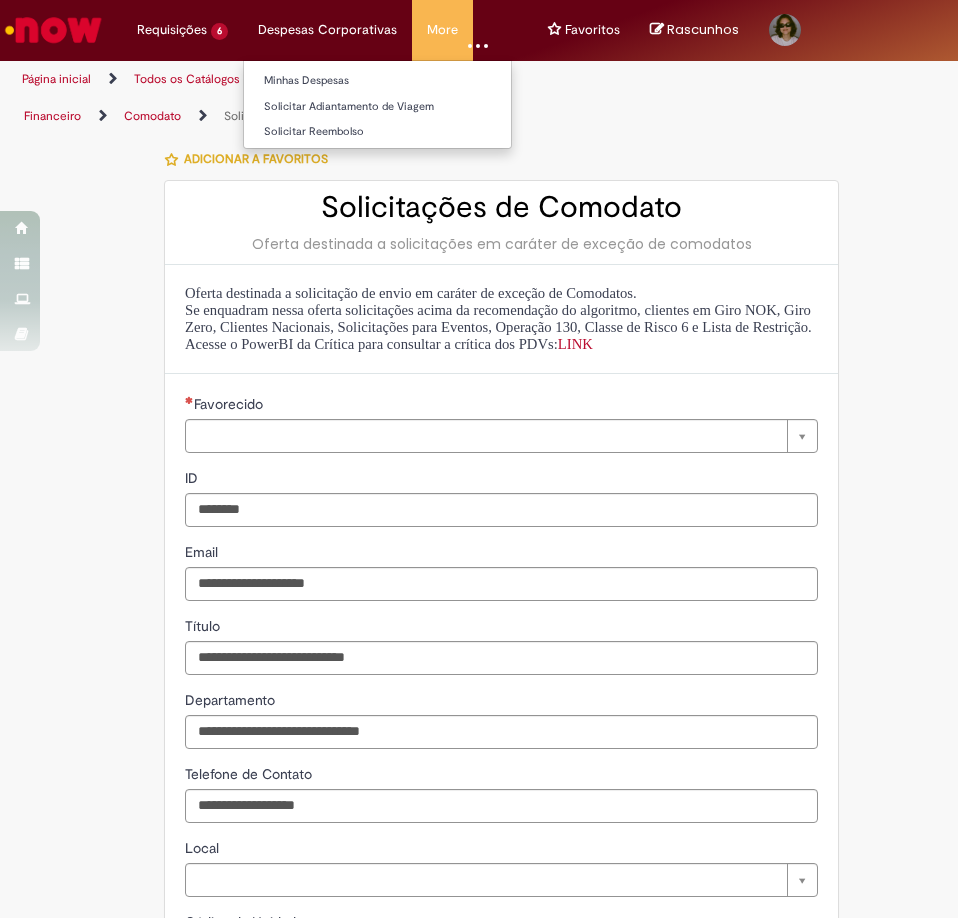 type on "**********" 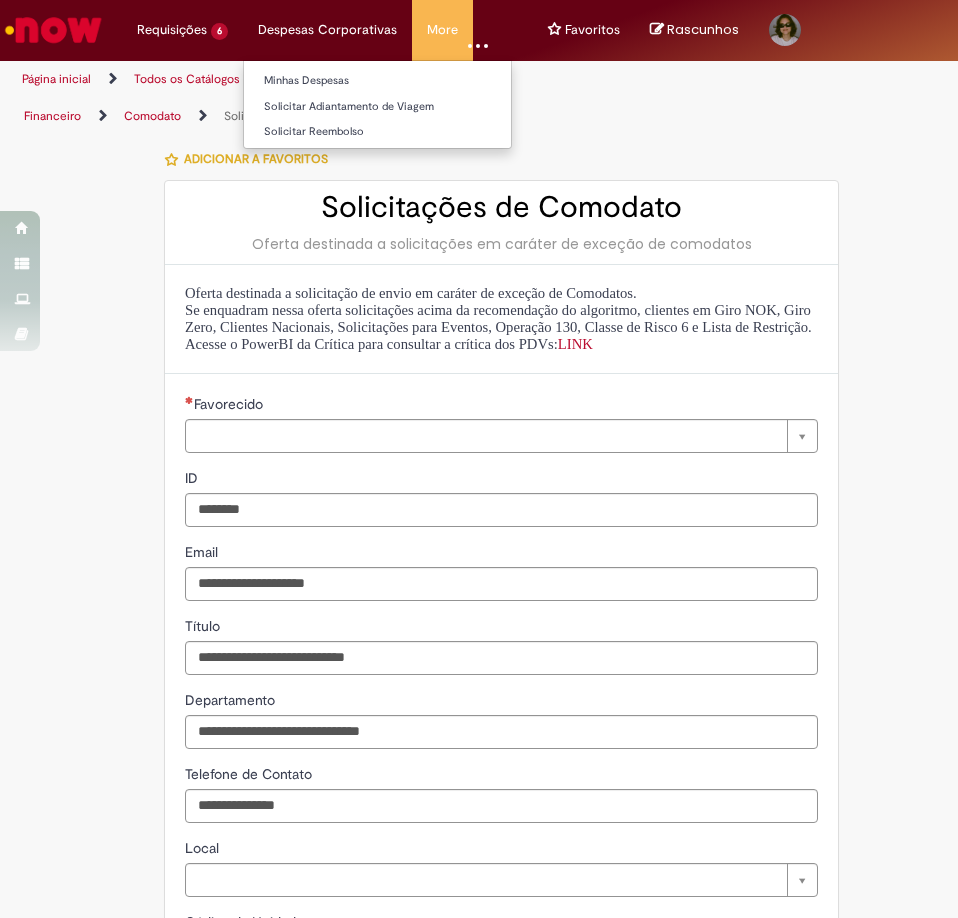 type on "**********" 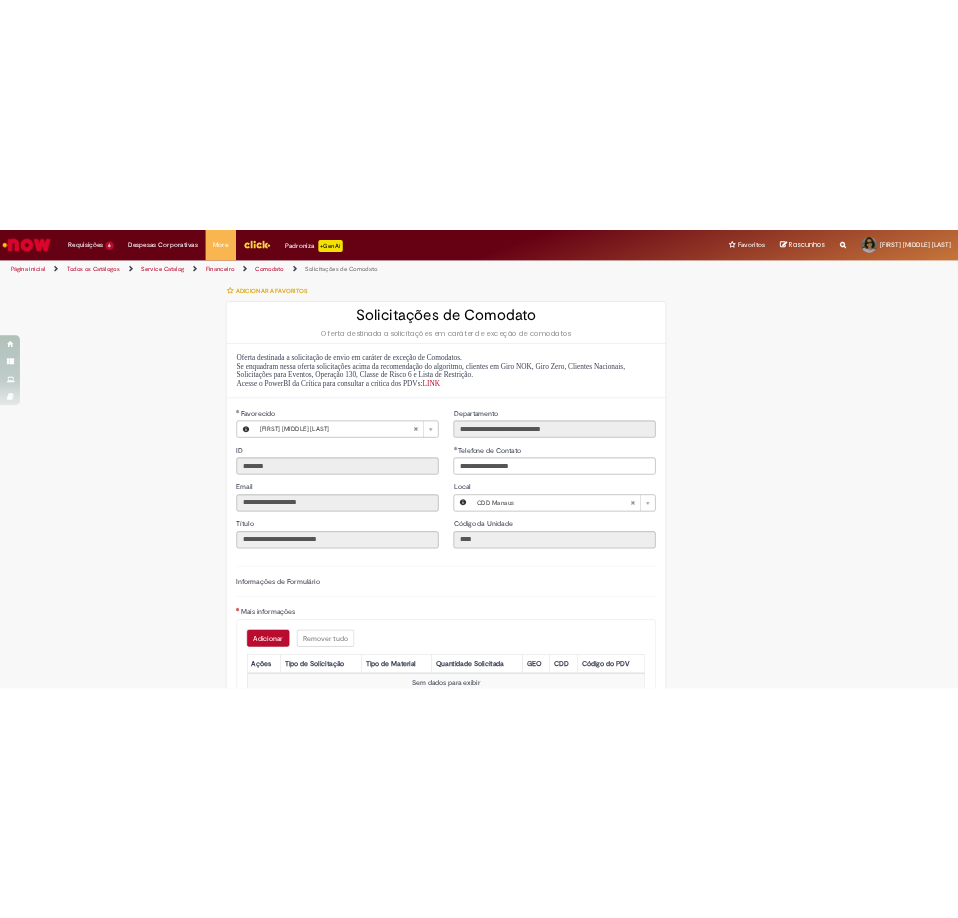 scroll, scrollTop: 300, scrollLeft: 0, axis: vertical 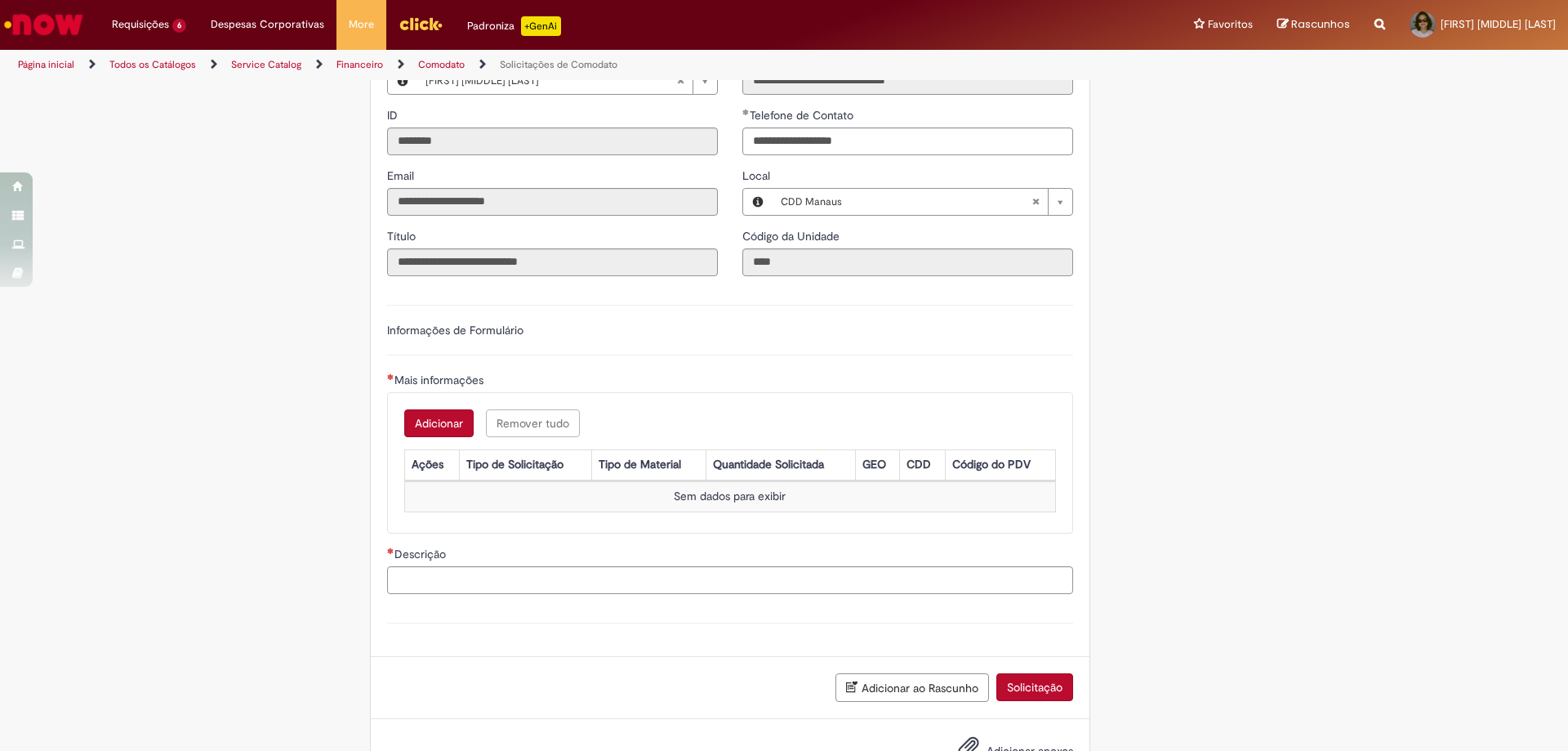 click on "Adicionar" at bounding box center (439, 423) 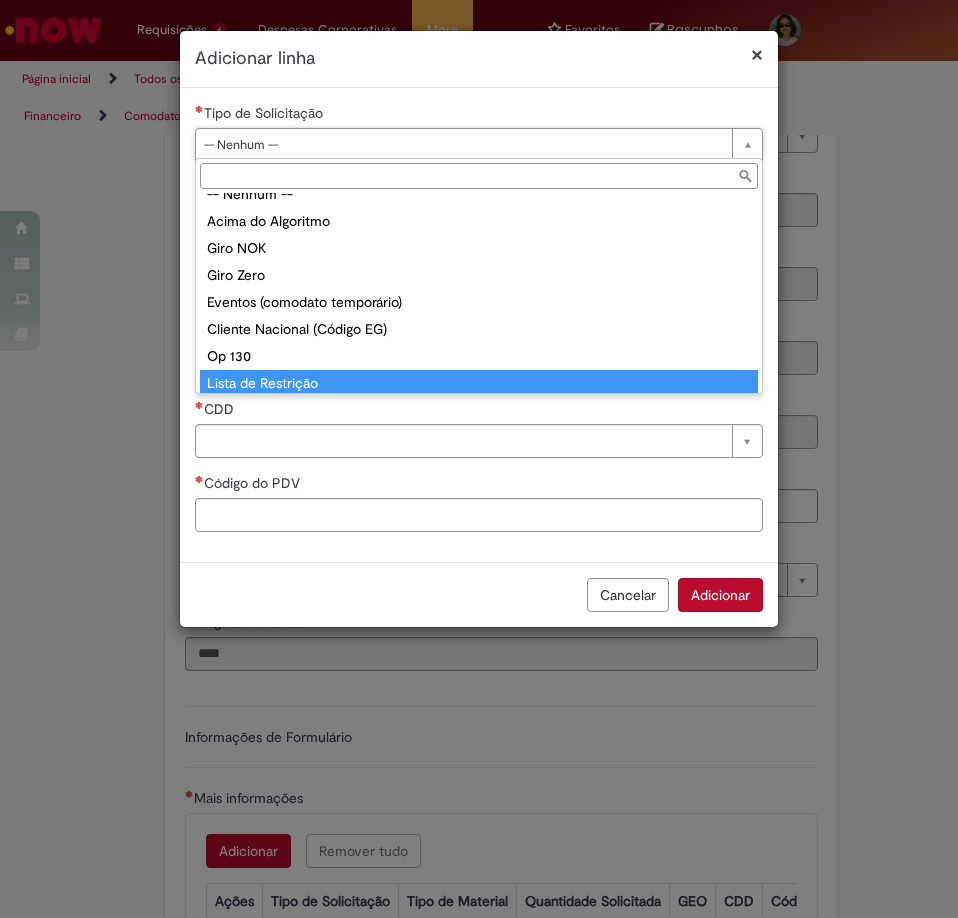scroll, scrollTop: 51, scrollLeft: 0, axis: vertical 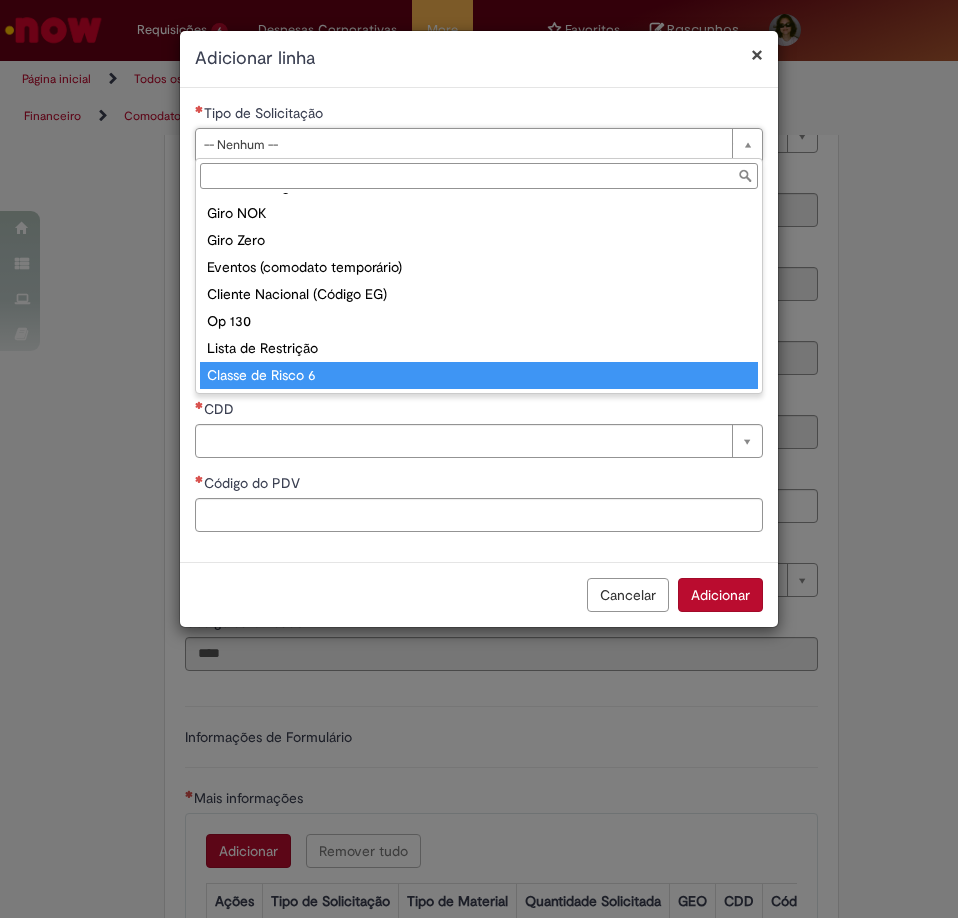drag, startPoint x: 292, startPoint y: 369, endPoint x: 336, endPoint y: 333, distance: 56.85068 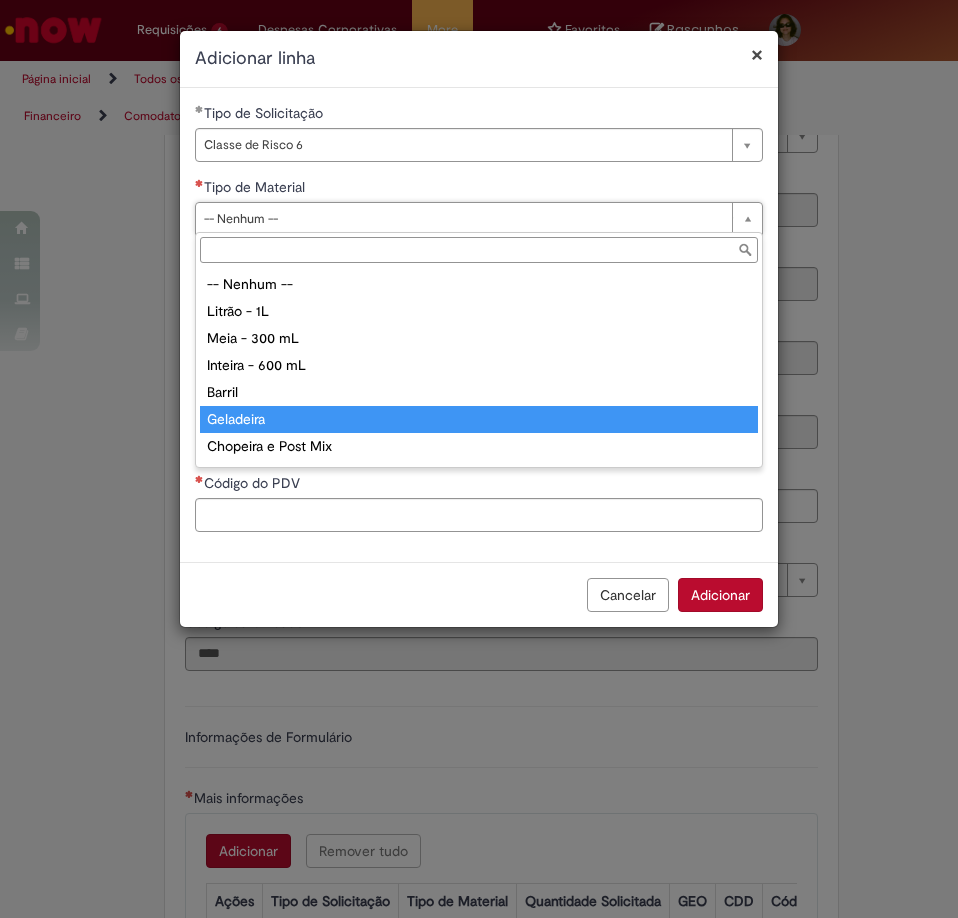 type on "*********" 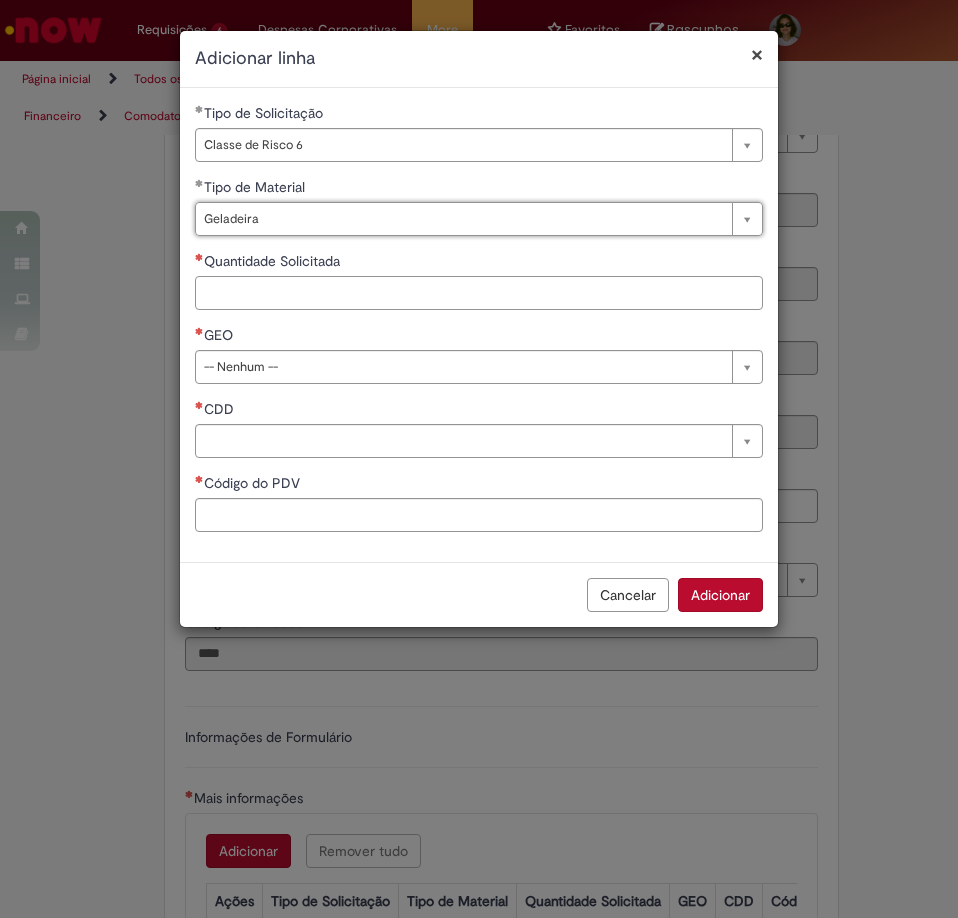click on "Quantidade Solicitada" at bounding box center [479, 293] 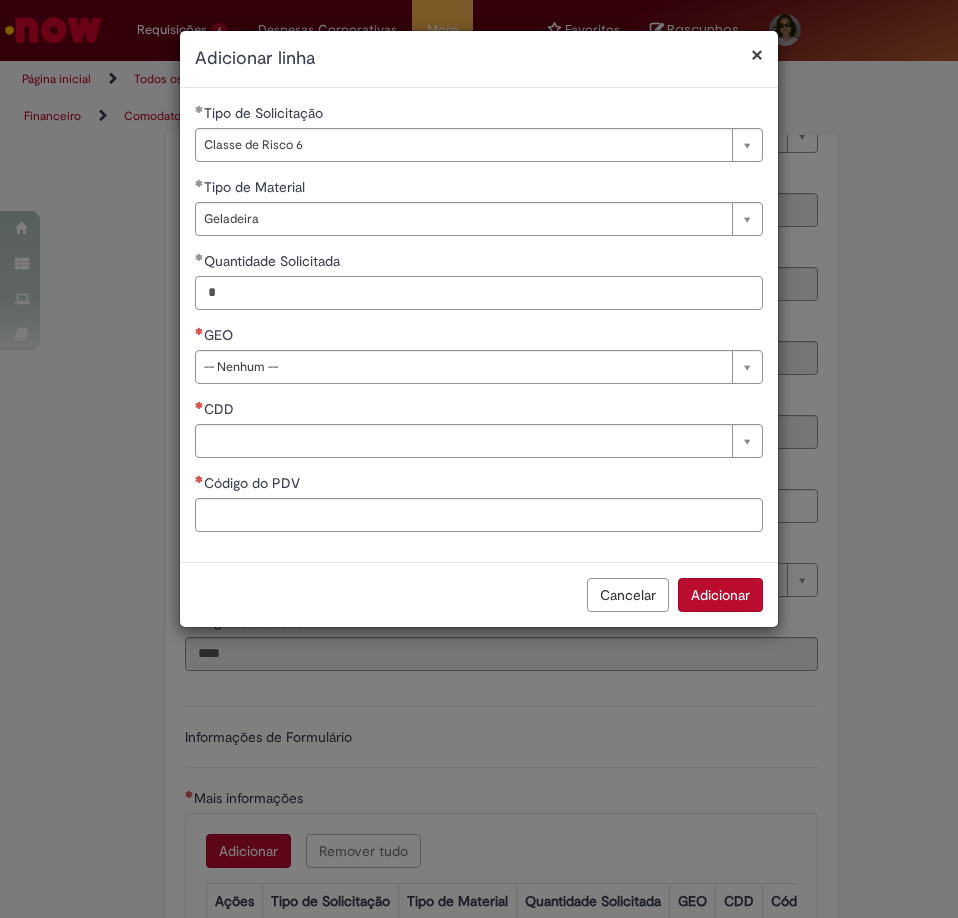 type on "*" 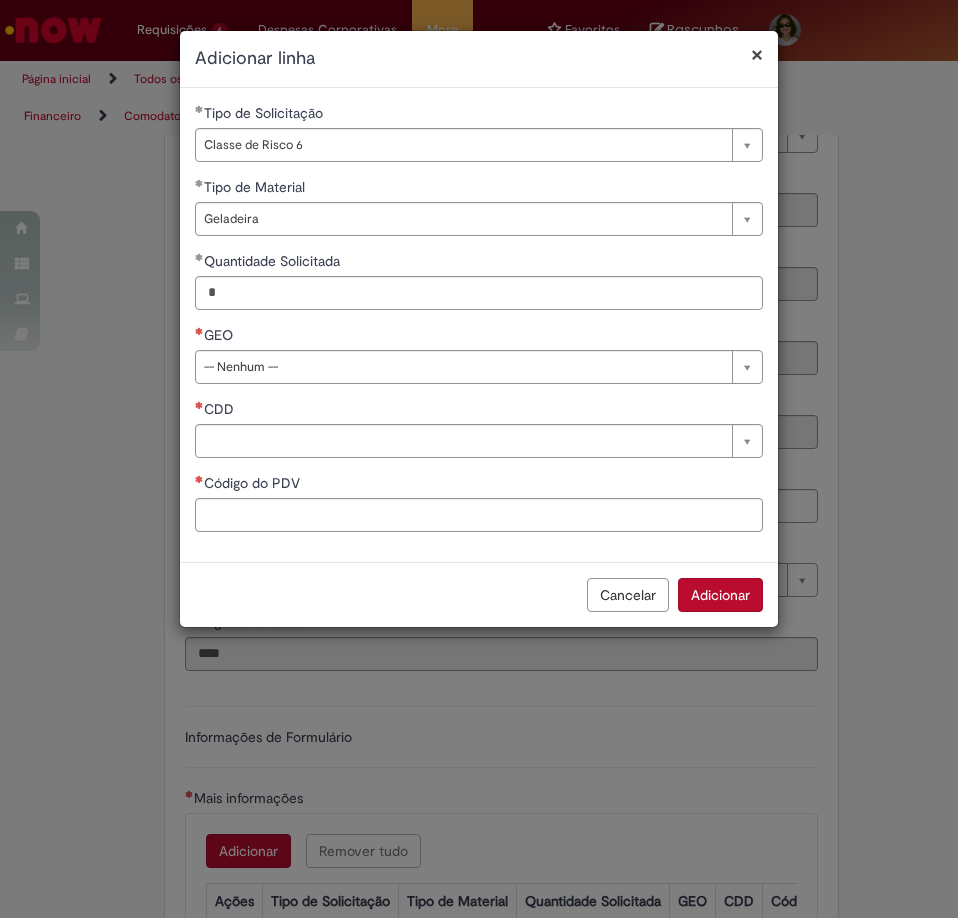 drag, startPoint x: 354, startPoint y: 373, endPoint x: 466, endPoint y: 377, distance: 112.0714 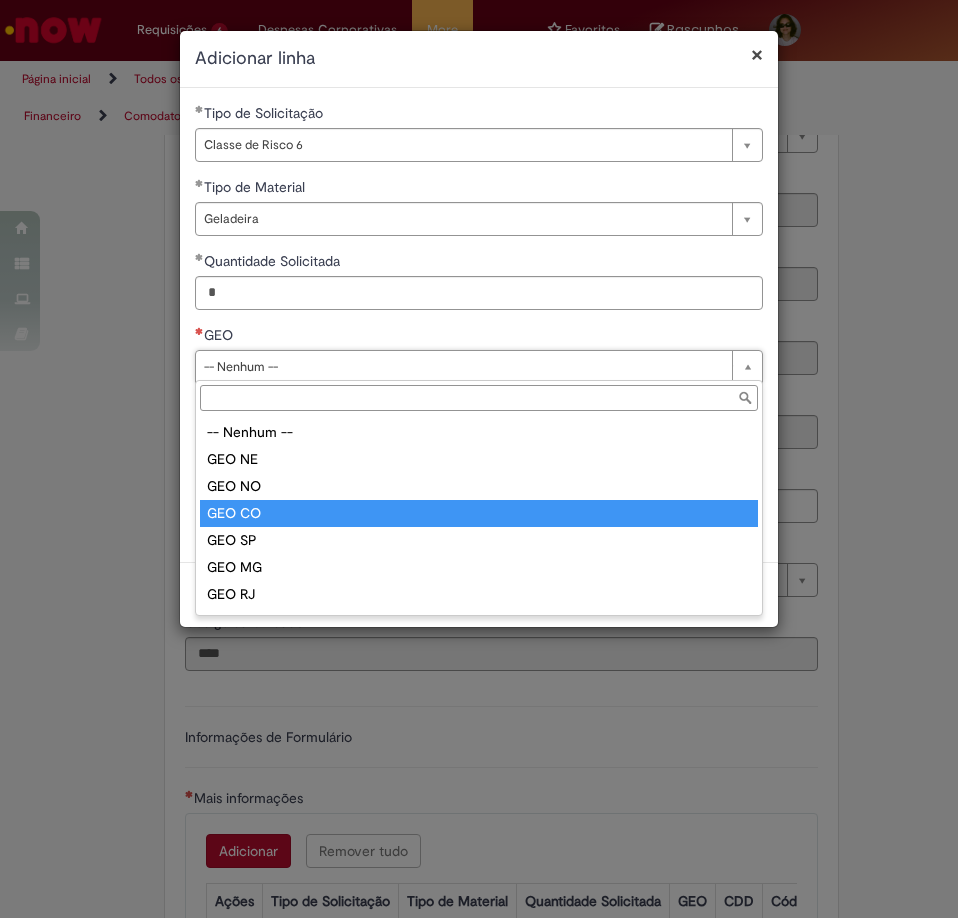 type on "******" 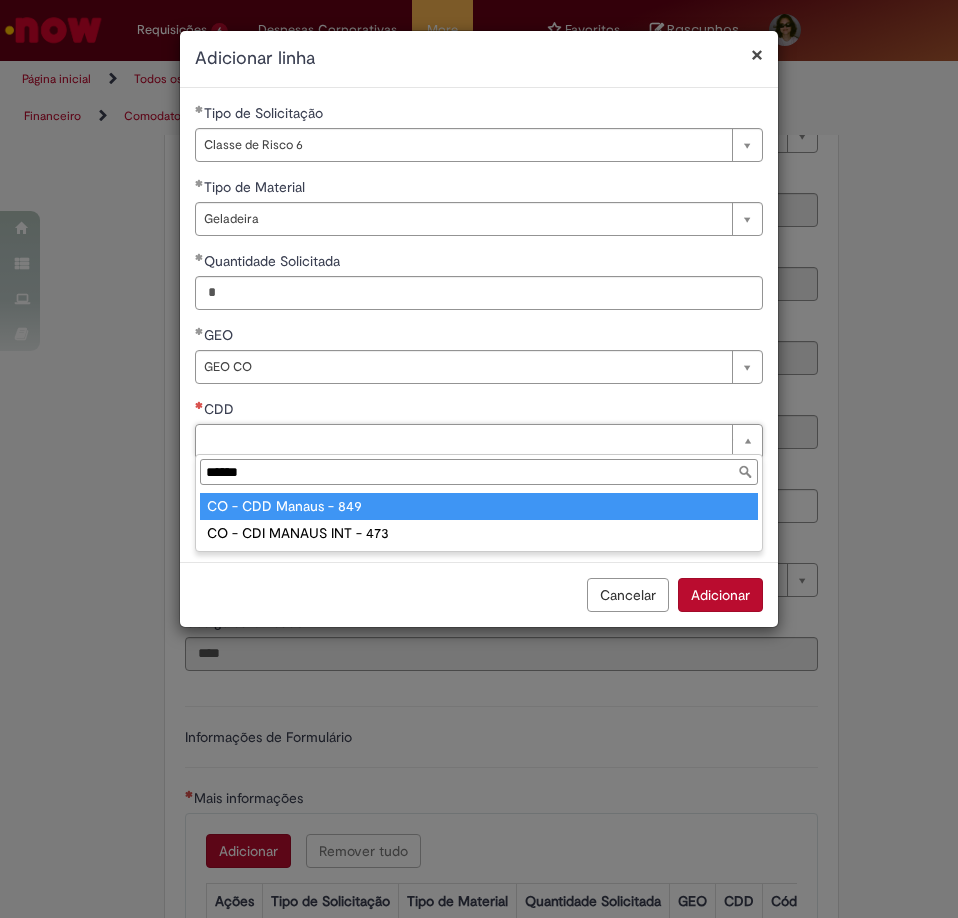 type on "******" 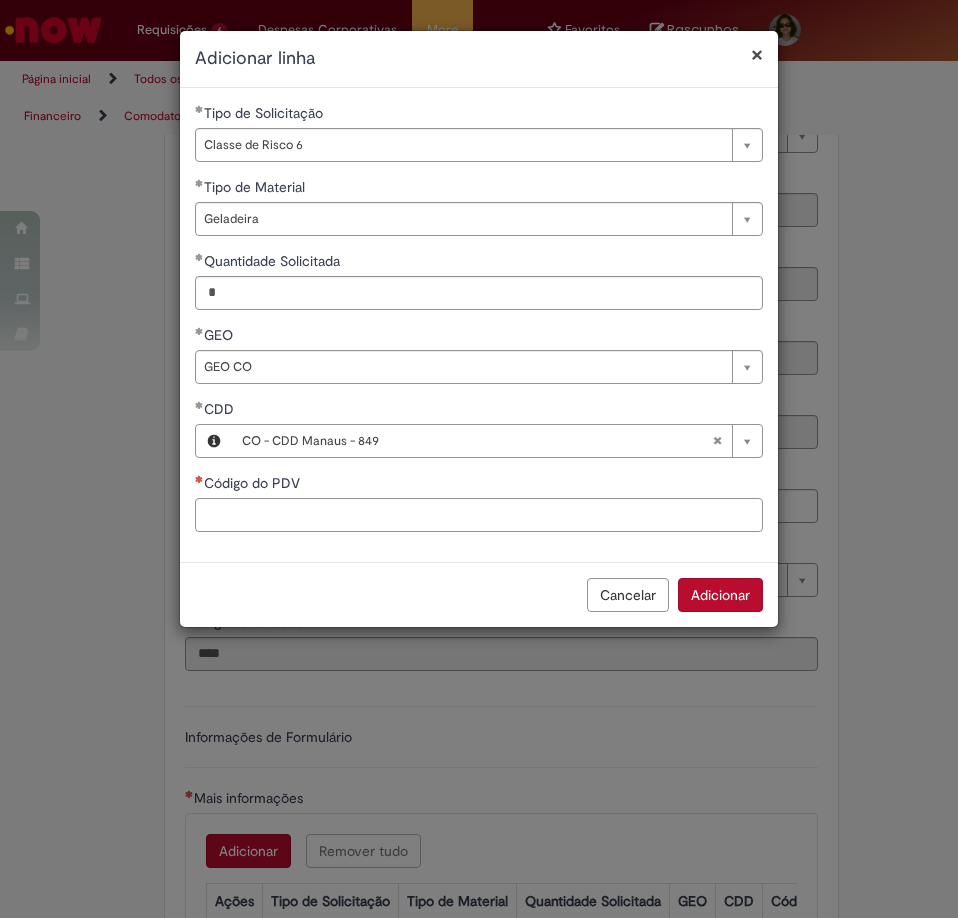click on "Código do PDV" at bounding box center [479, 515] 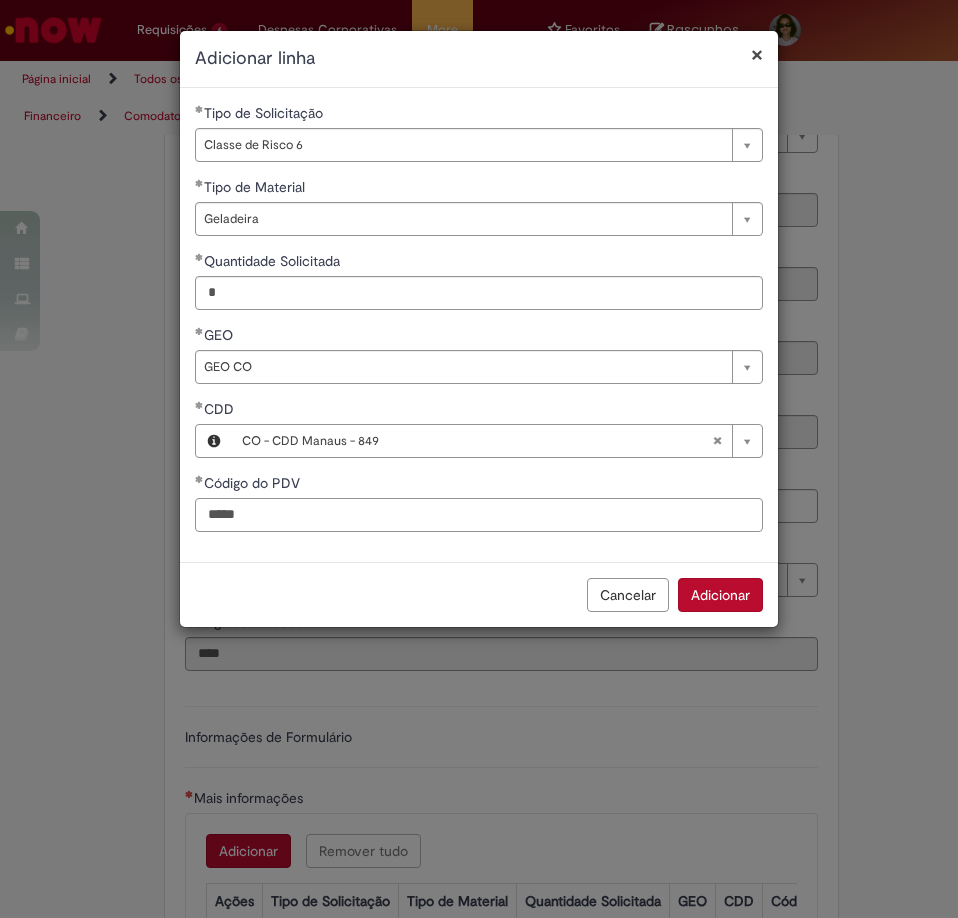 click on "*****" at bounding box center (479, 515) 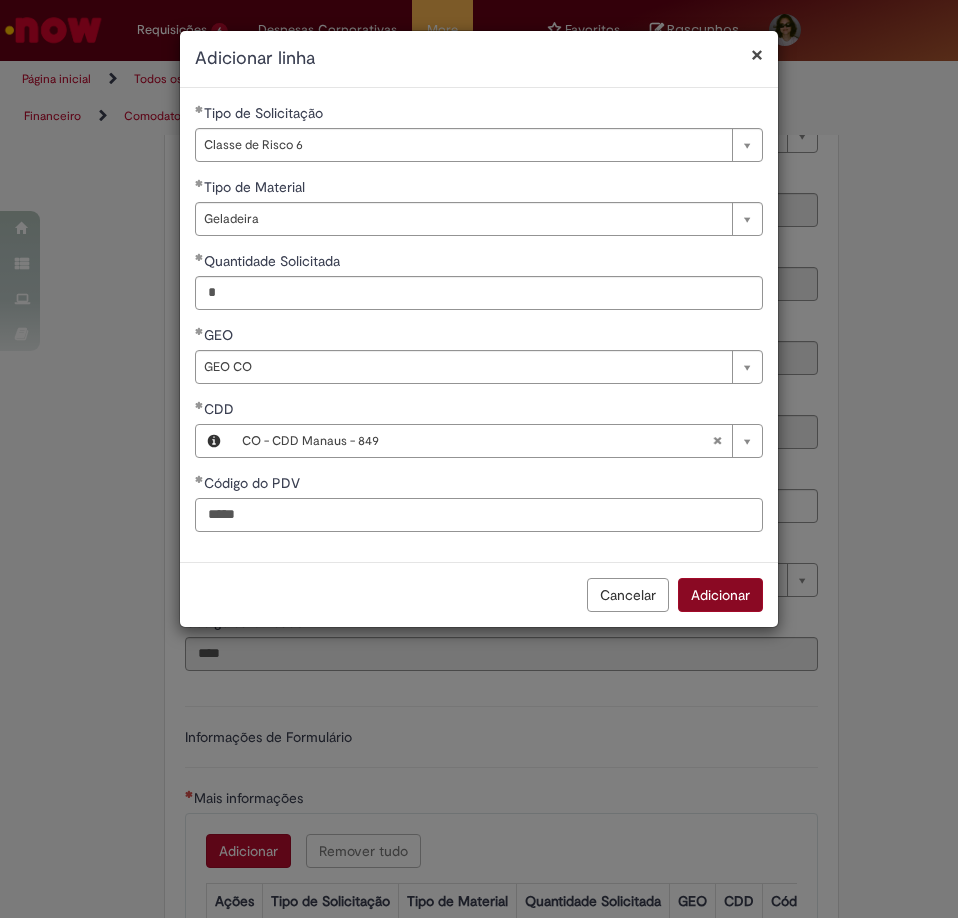 type on "*****" 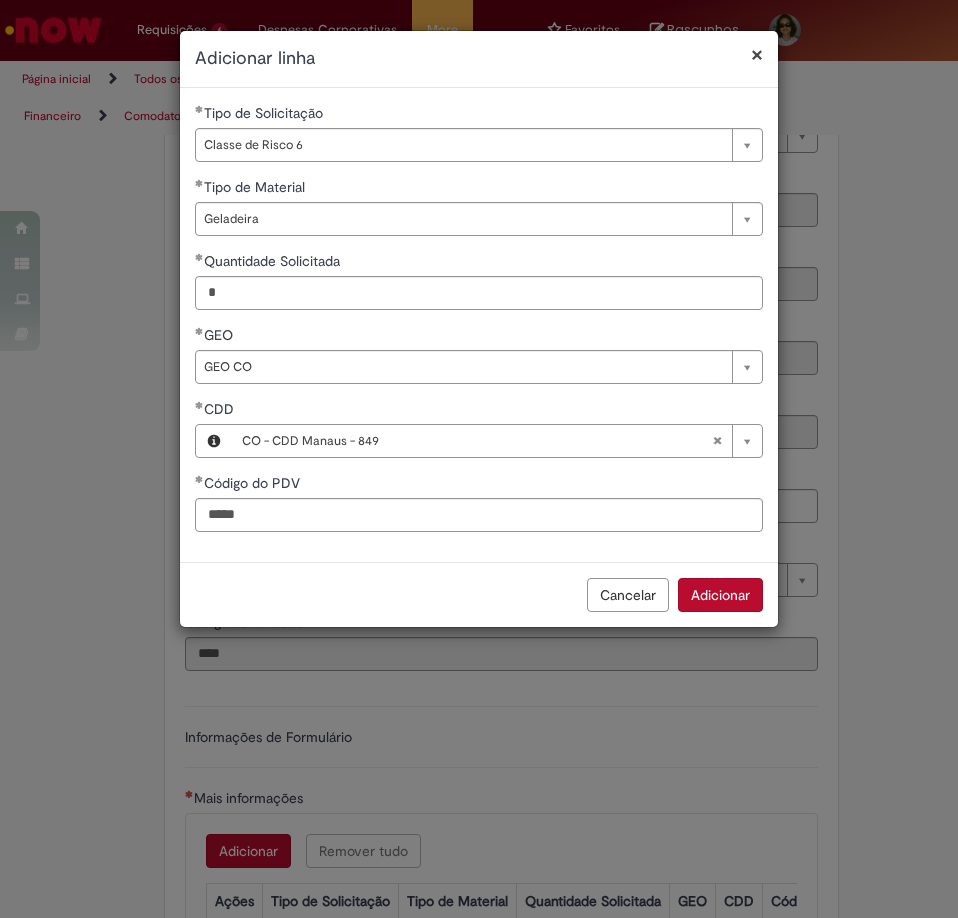 click on "Adicionar" at bounding box center (720, 595) 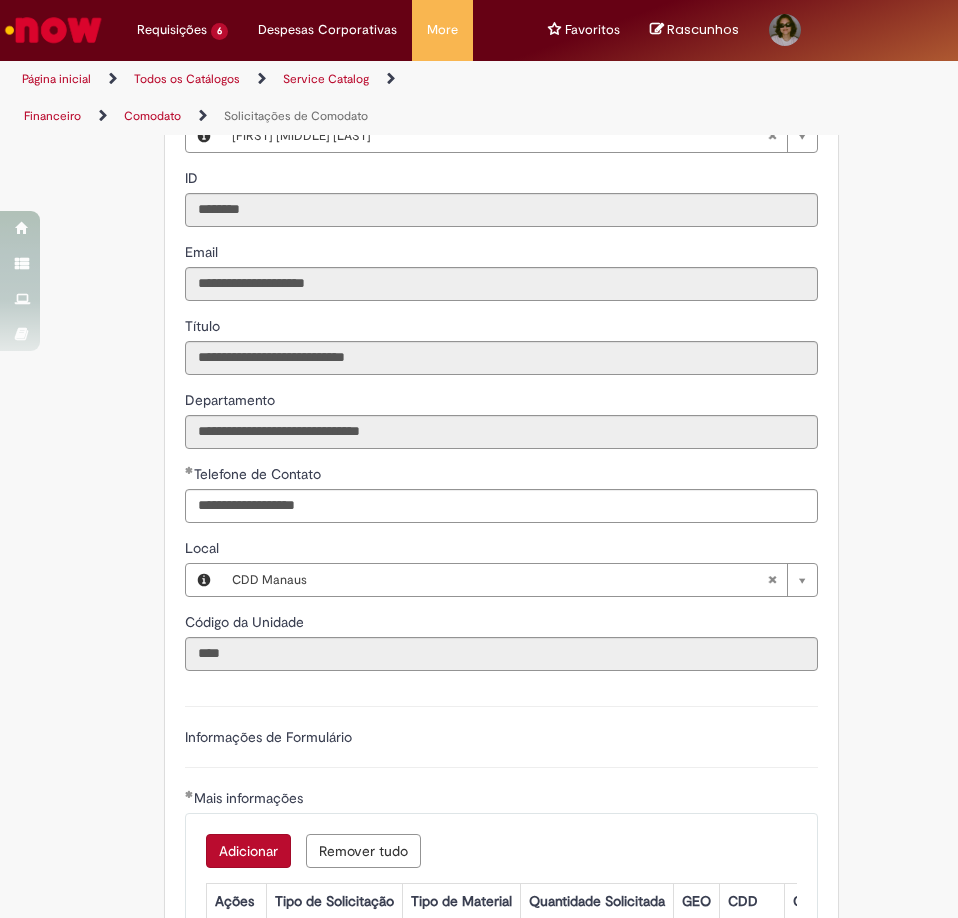 scroll, scrollTop: 700, scrollLeft: 0, axis: vertical 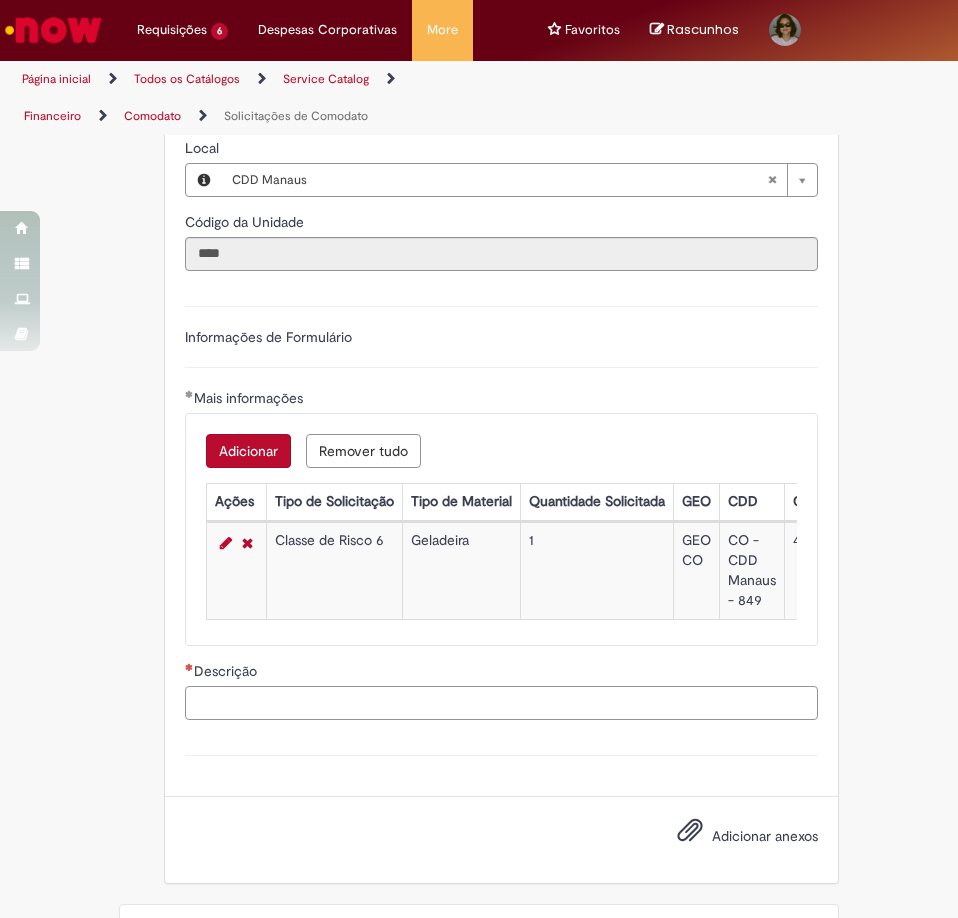 click on "Descrição" at bounding box center (501, 703) 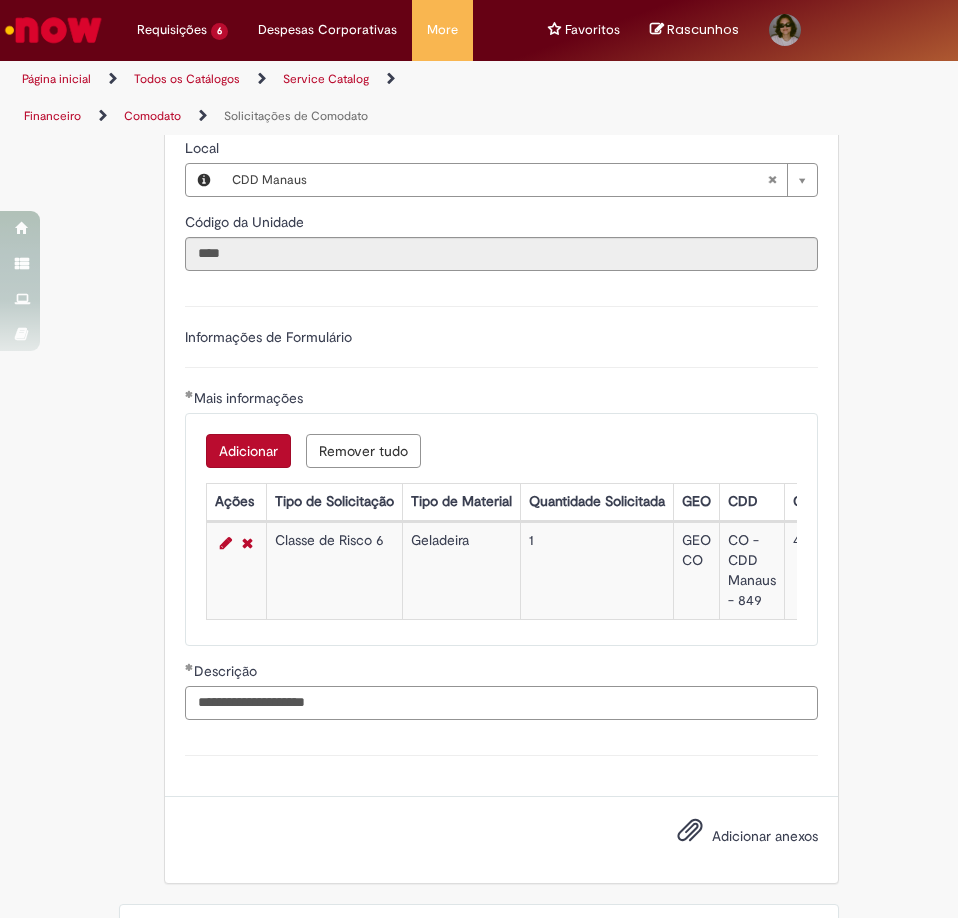 scroll, scrollTop: 896, scrollLeft: 0, axis: vertical 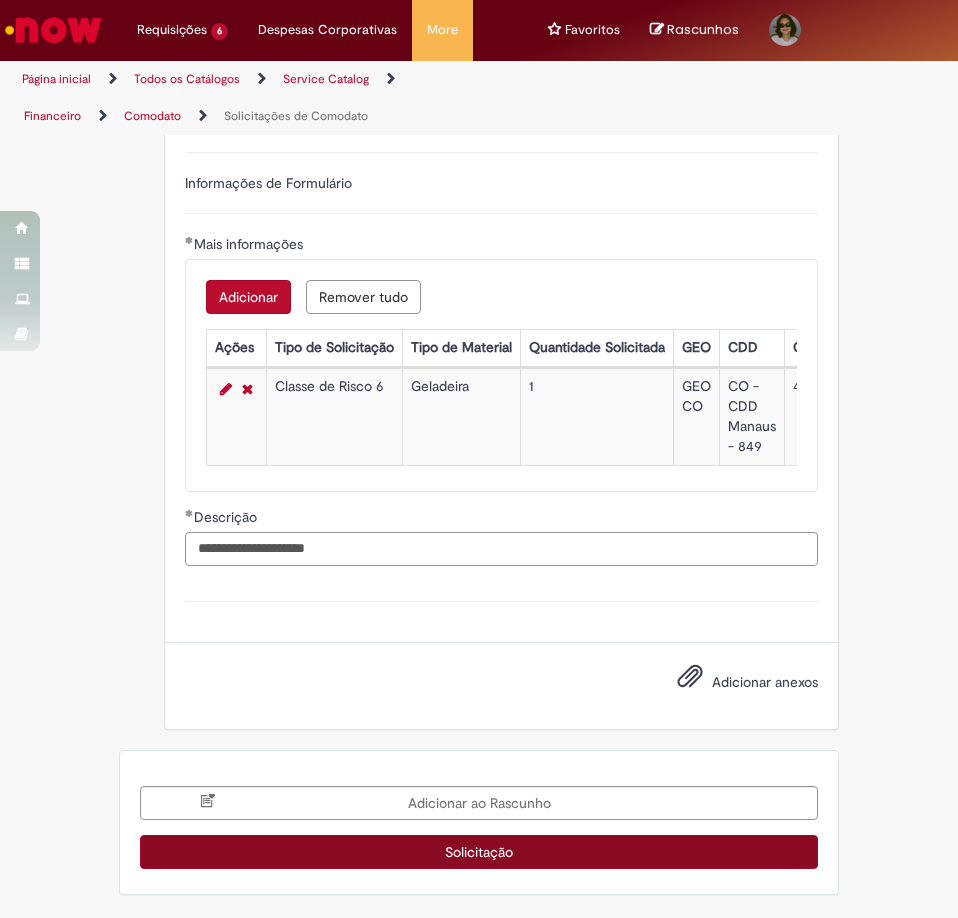 type on "**********" 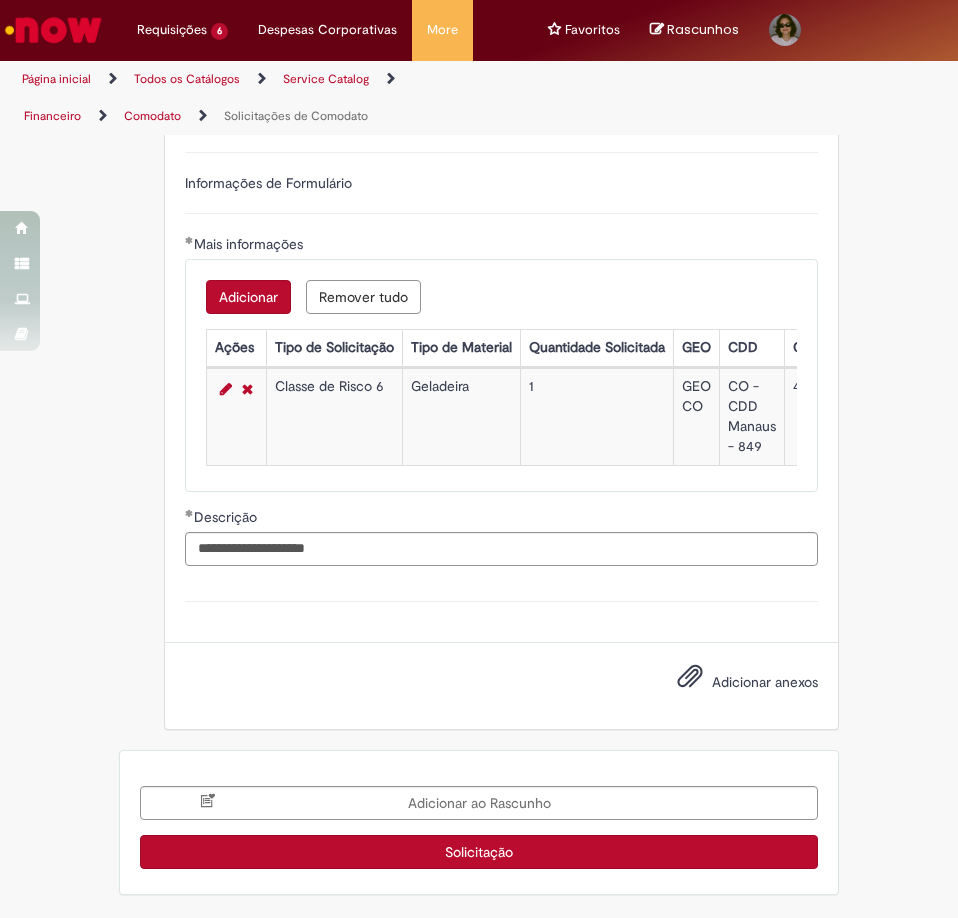 click on "Solicitação" at bounding box center (479, 852) 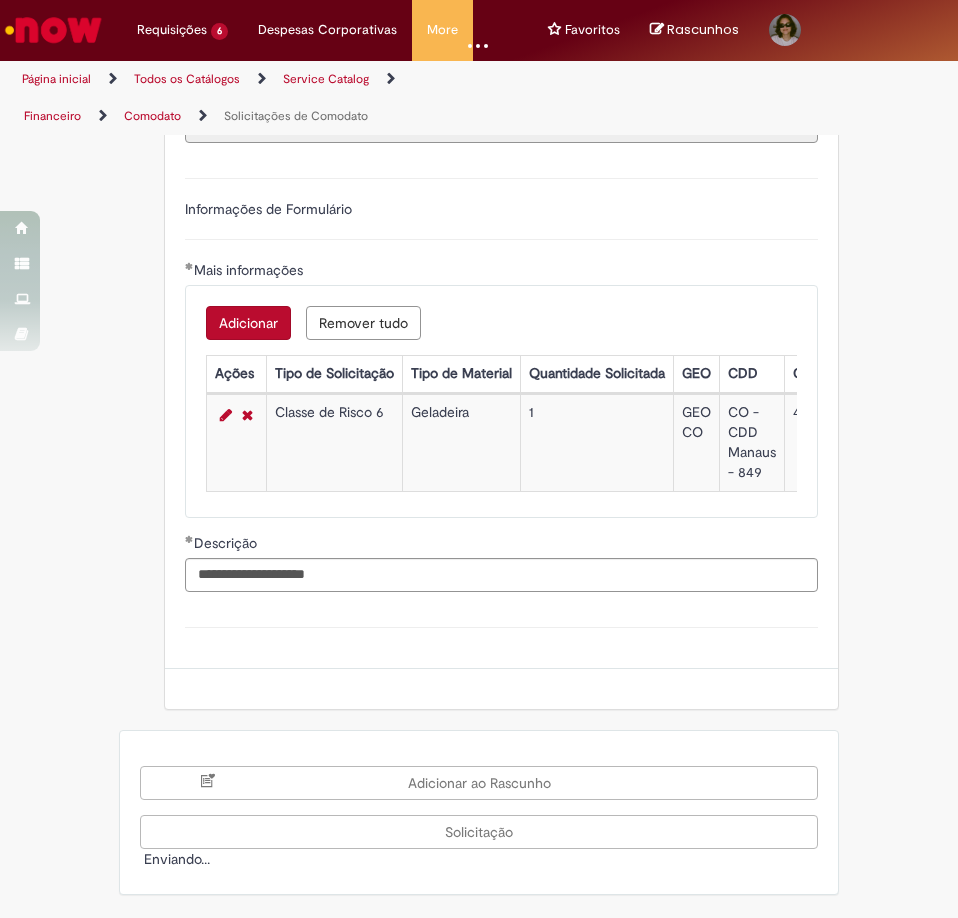 scroll, scrollTop: 870, scrollLeft: 0, axis: vertical 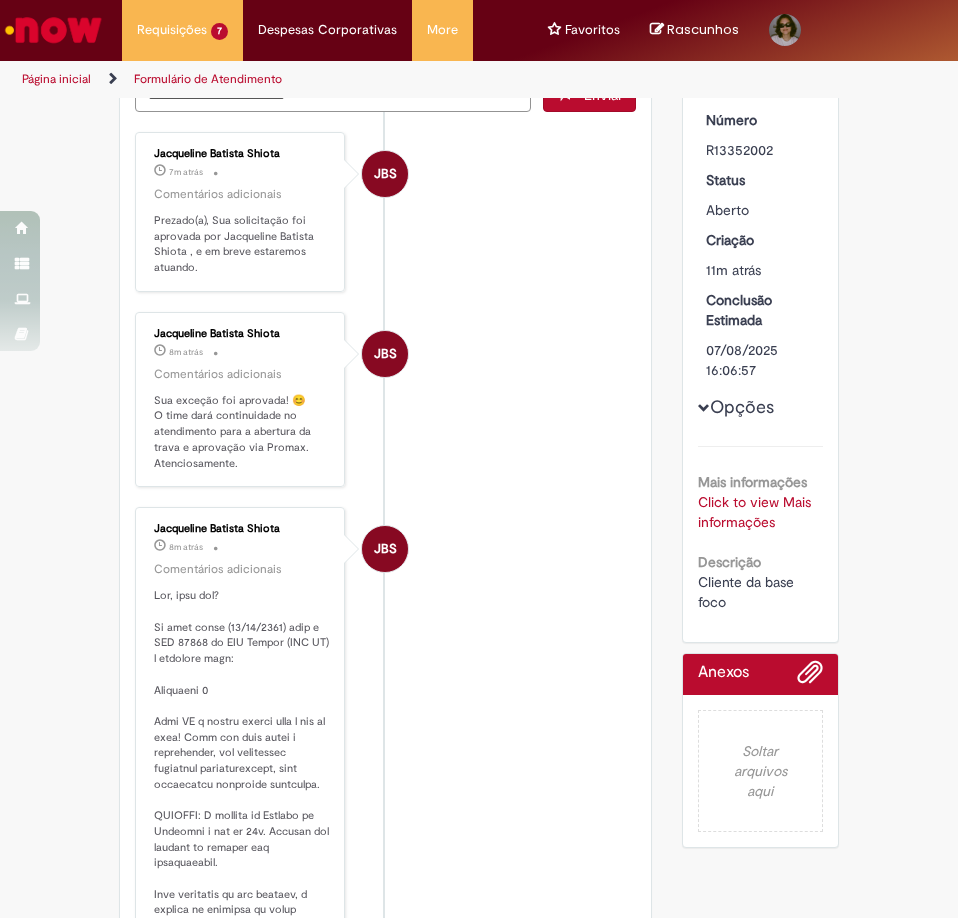 click at bounding box center (241, 941) 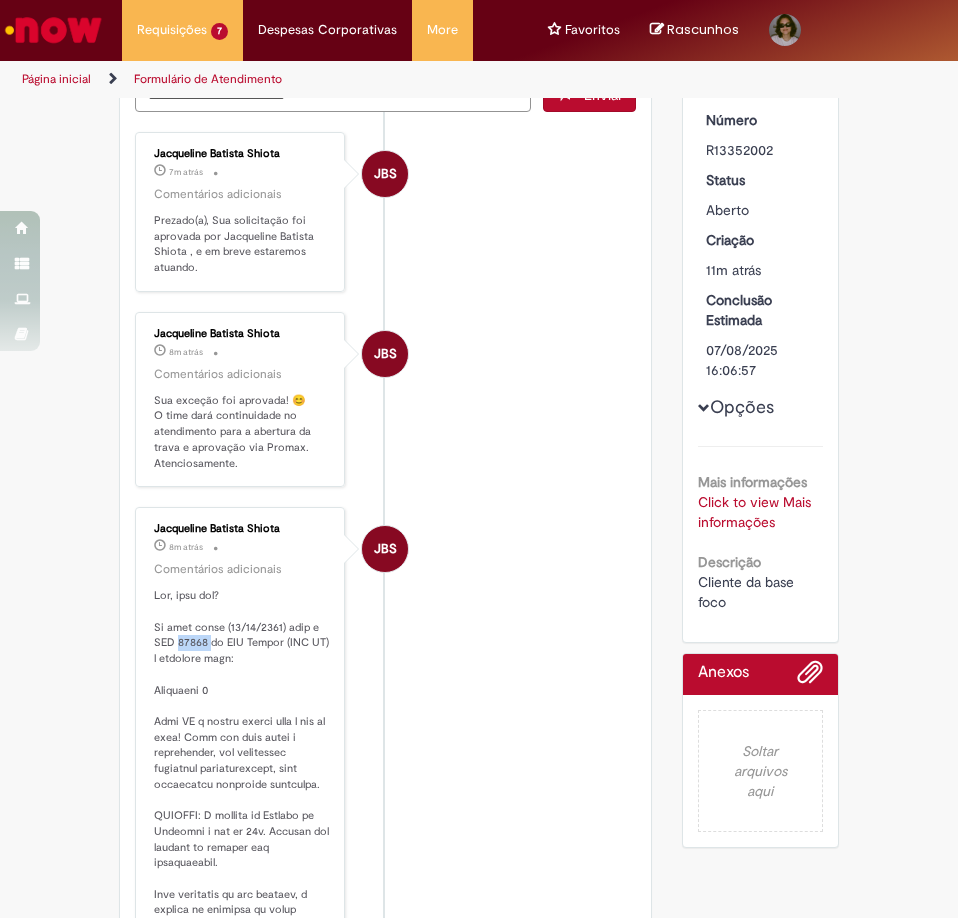 copy on "47088" 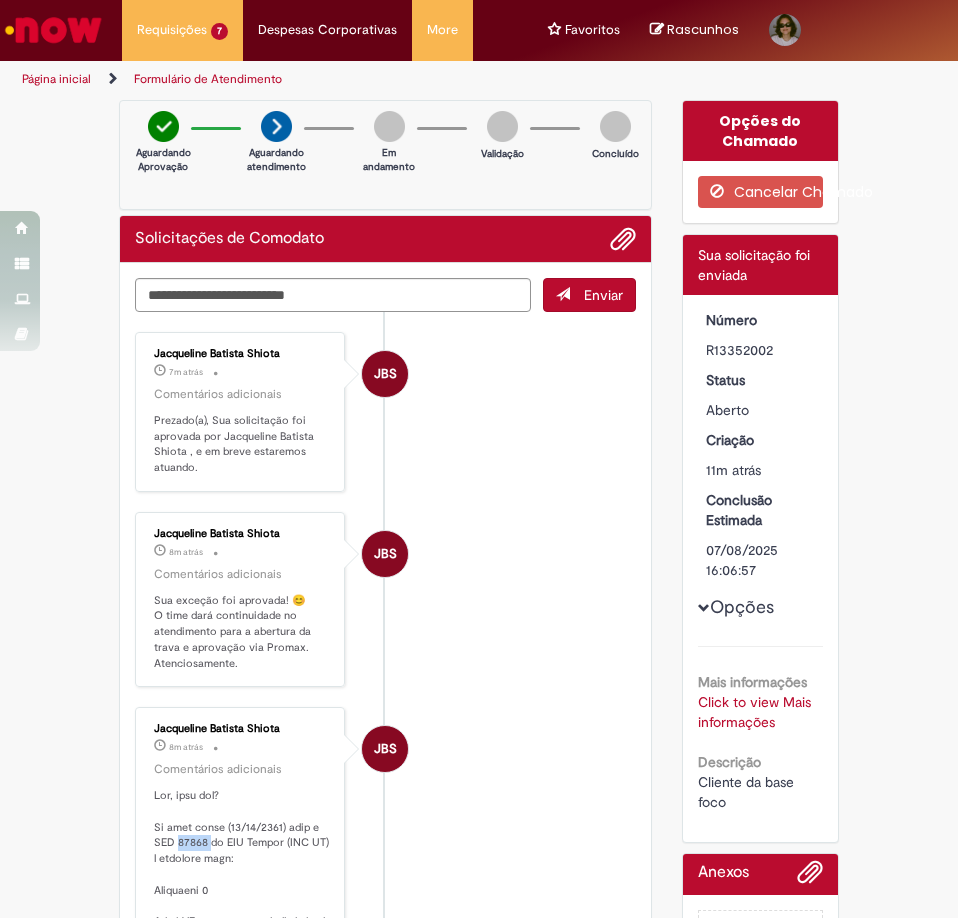 click at bounding box center (53, 30) 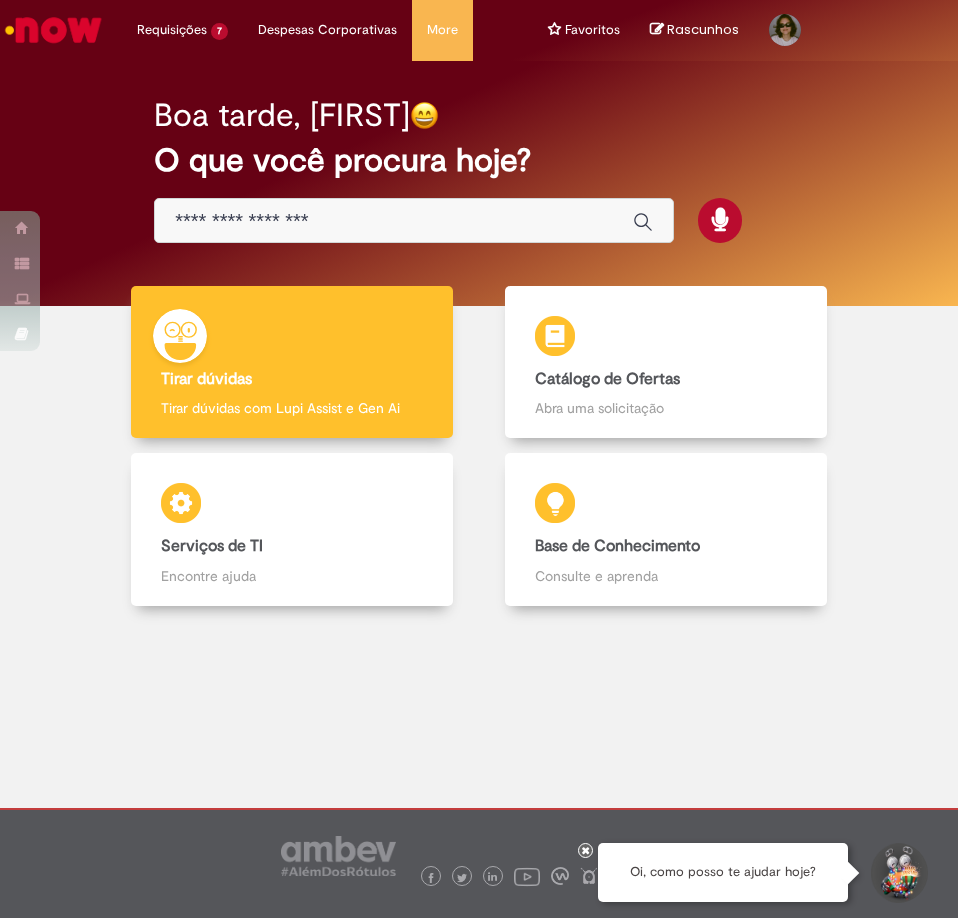 scroll, scrollTop: 0, scrollLeft: 0, axis: both 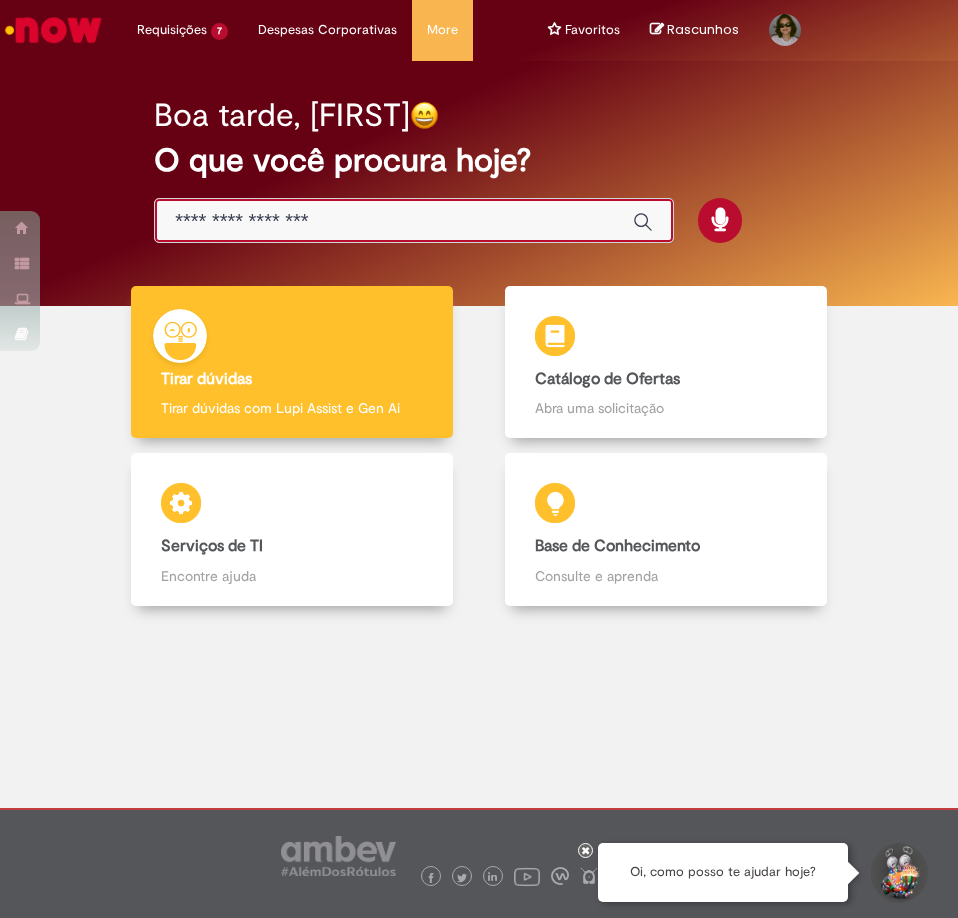 click at bounding box center [394, 221] 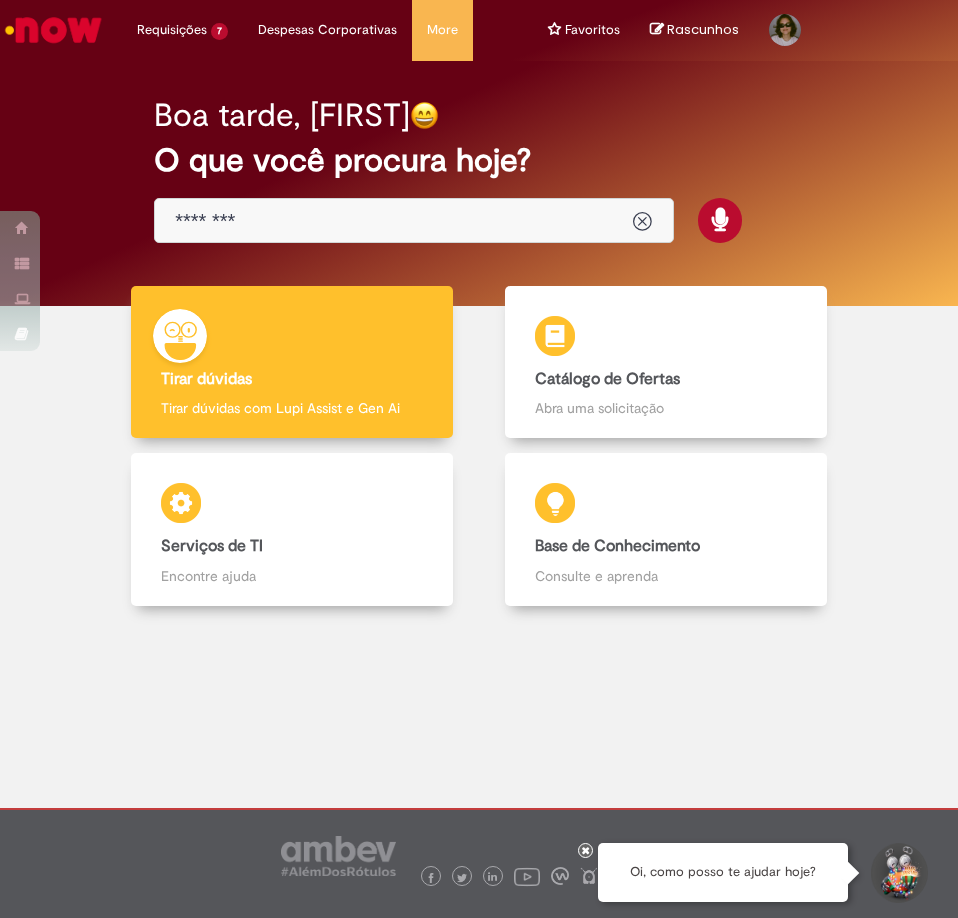 type on "********" 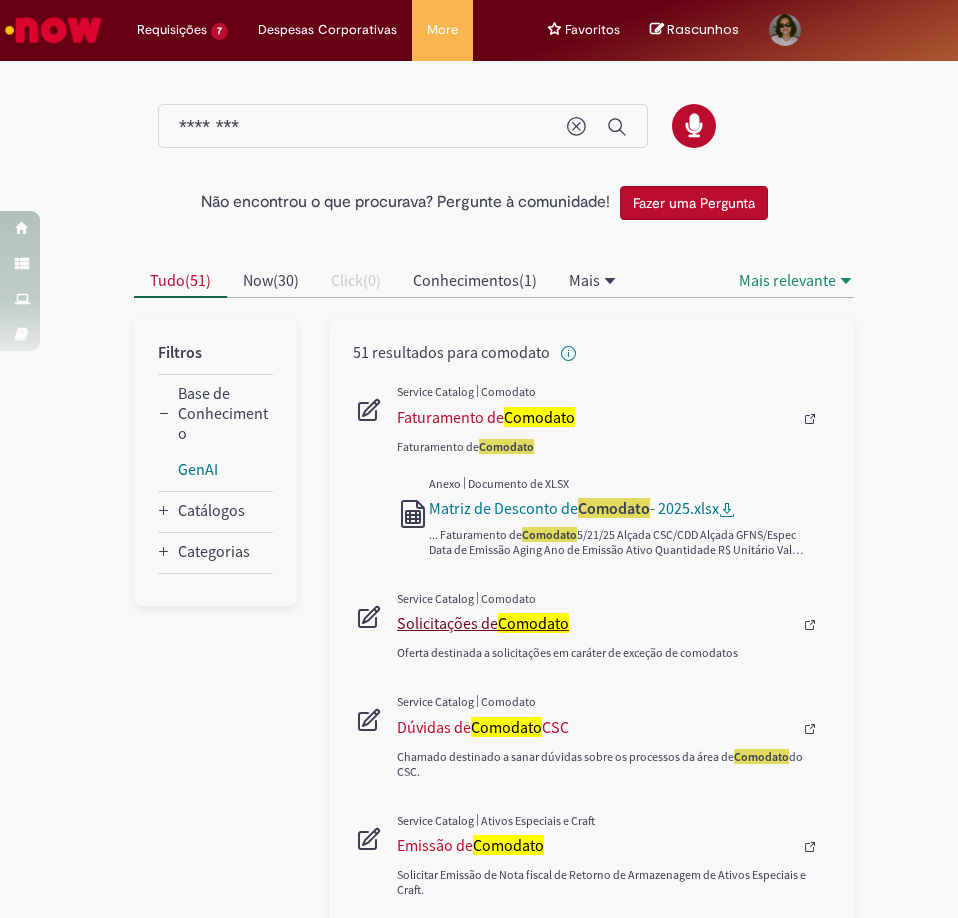 click on "Solicitações de  Comodato" at bounding box center [602, 623] 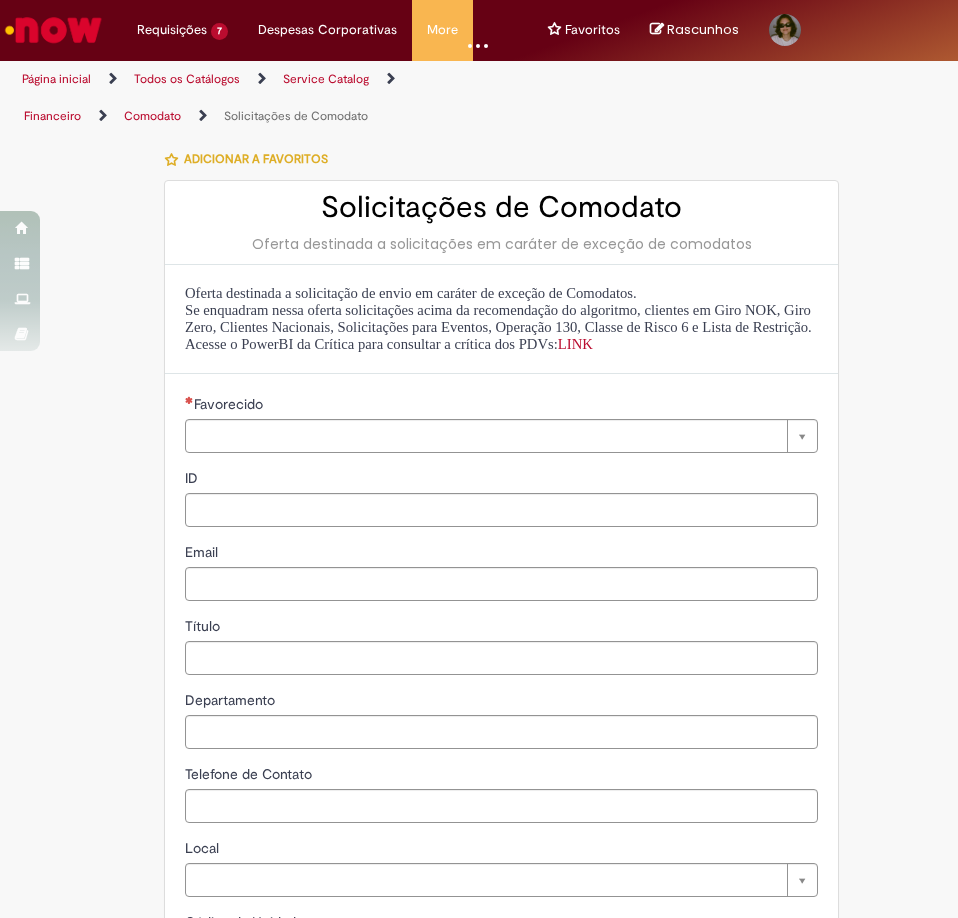 type on "********" 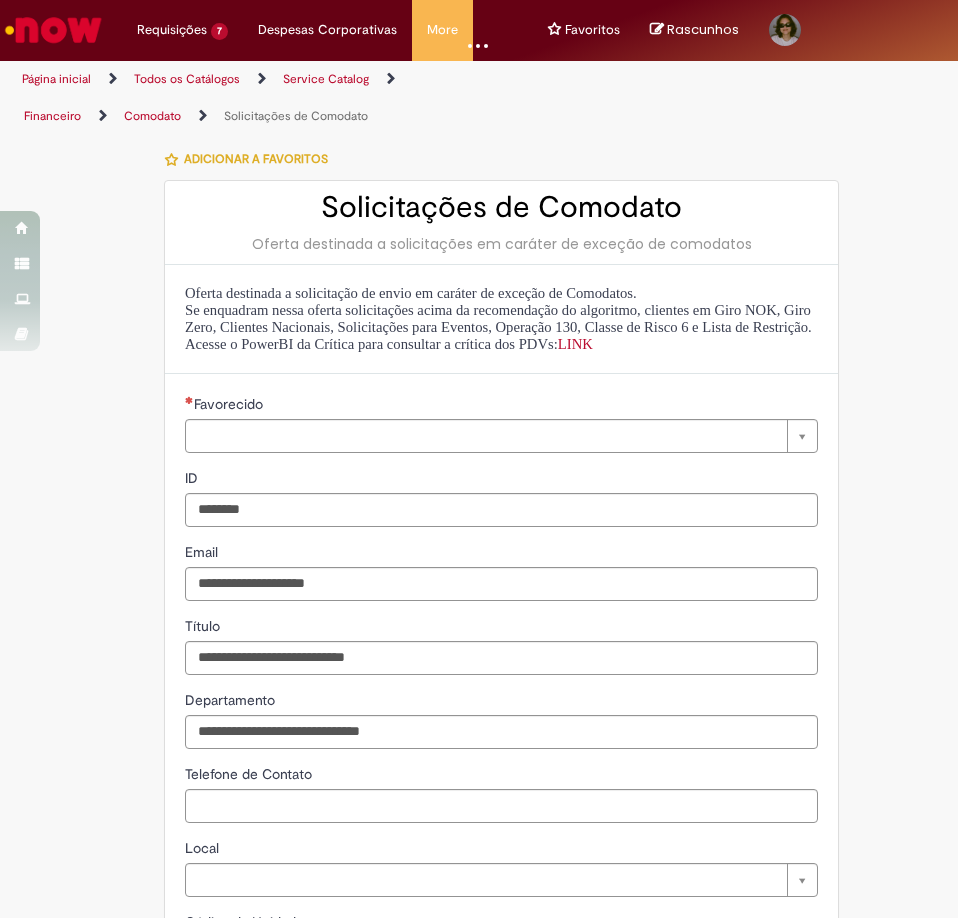 type on "**********" 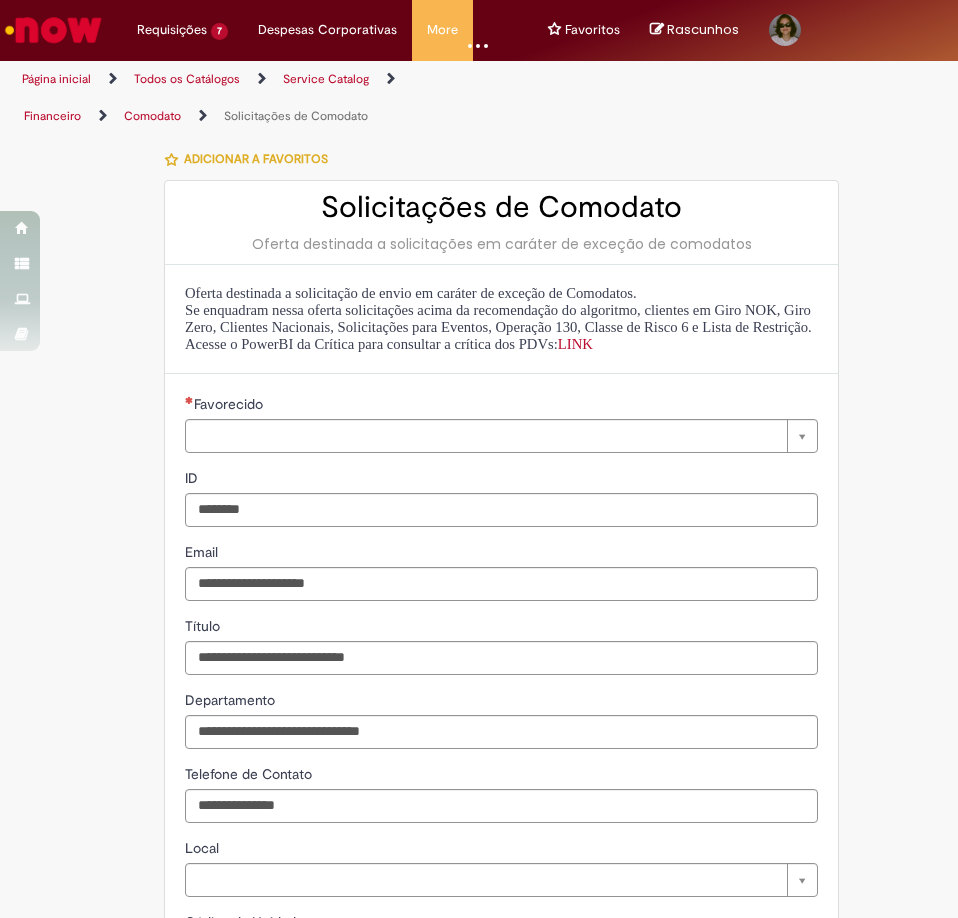 type on "**********" 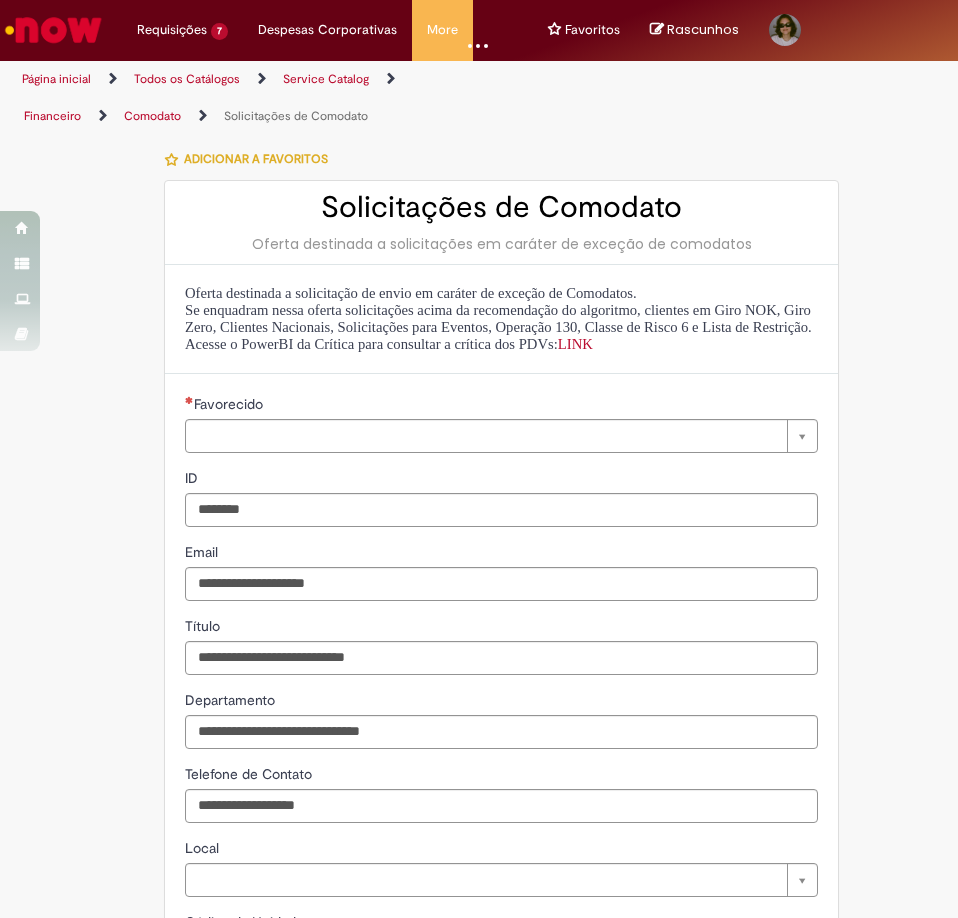 type on "**********" 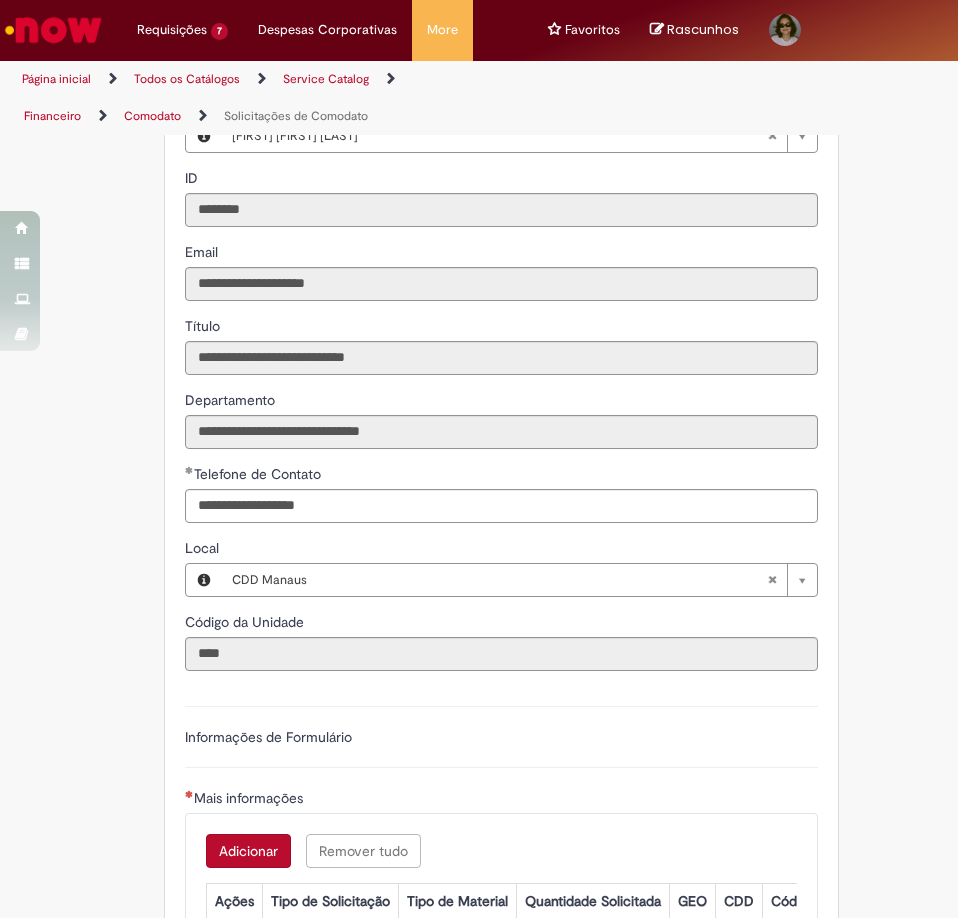 scroll, scrollTop: 700, scrollLeft: 0, axis: vertical 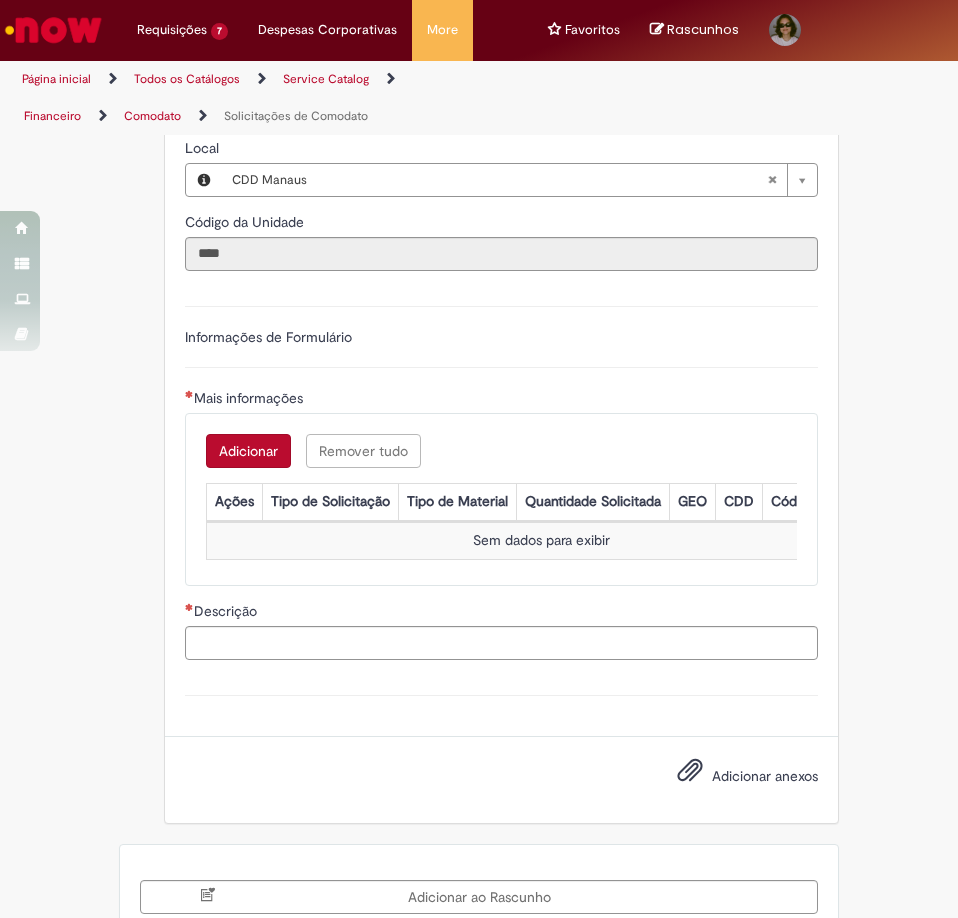 click on "Adicionar Remover tudo Mais informações Ações Tipo de Solicitação 		 Tipo de Material Quantidade Solicitada  GEO CDD Código do PDV Sem dados para exibir" at bounding box center (501, 499) 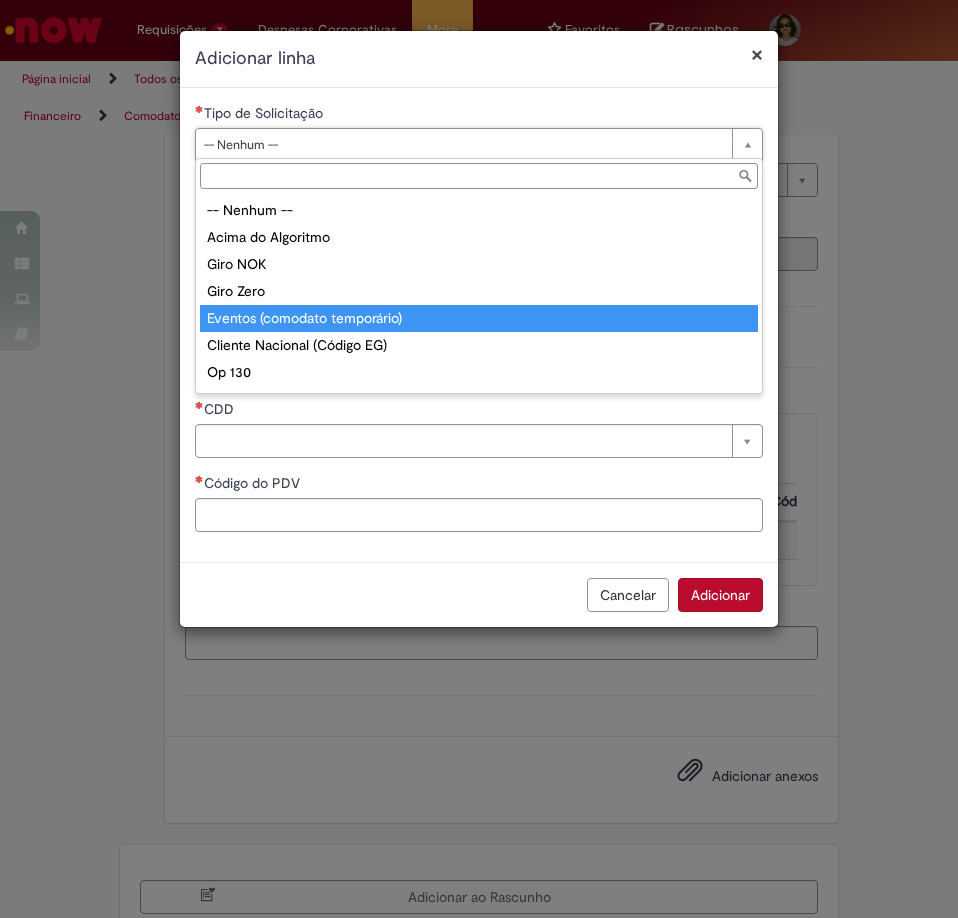 scroll, scrollTop: 51, scrollLeft: 0, axis: vertical 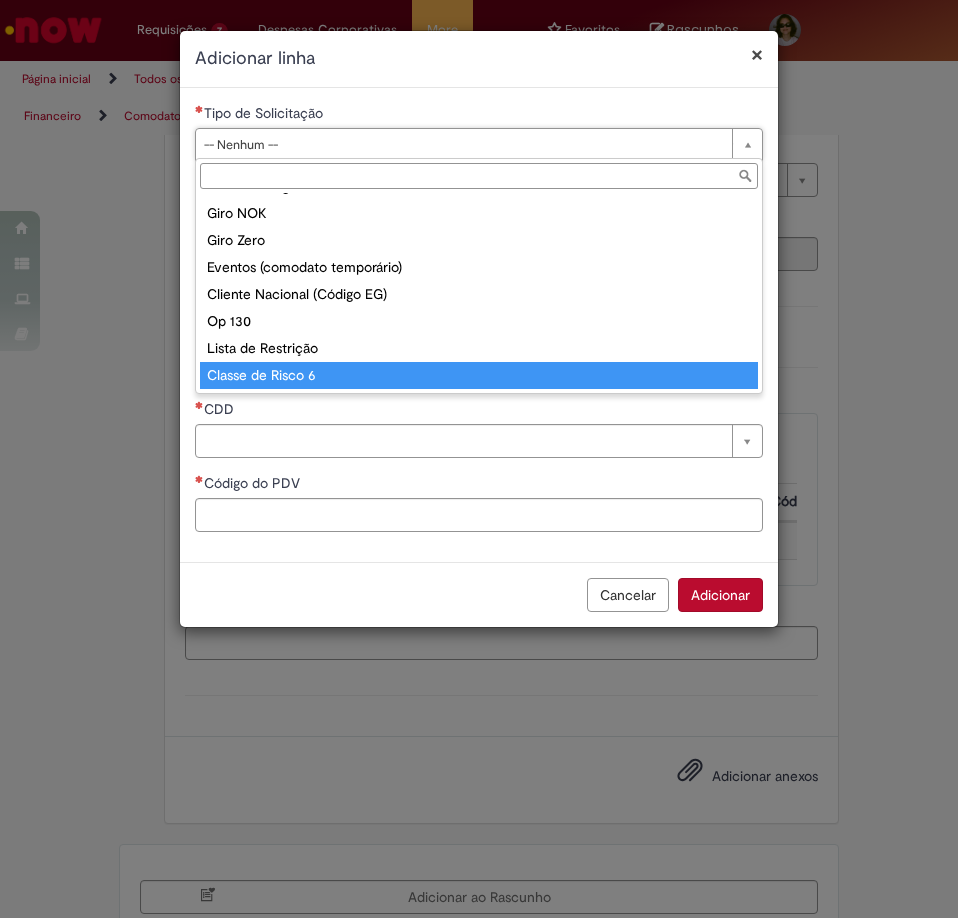 type on "**********" 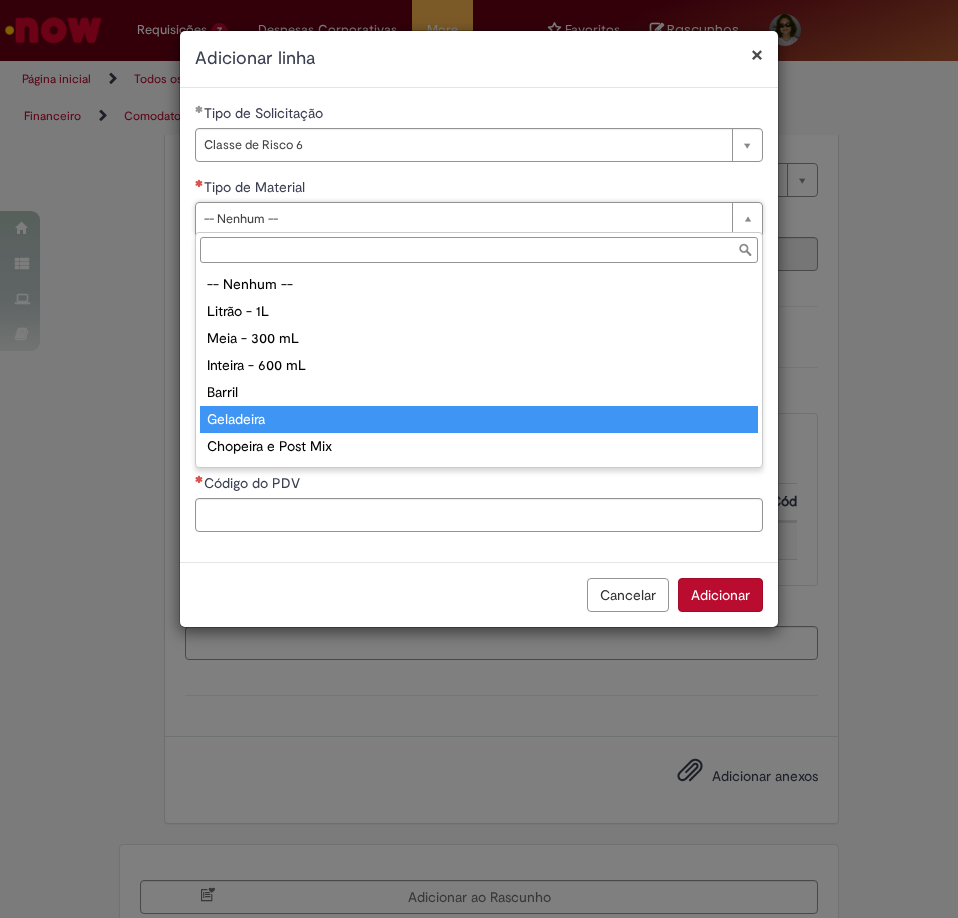 type on "*********" 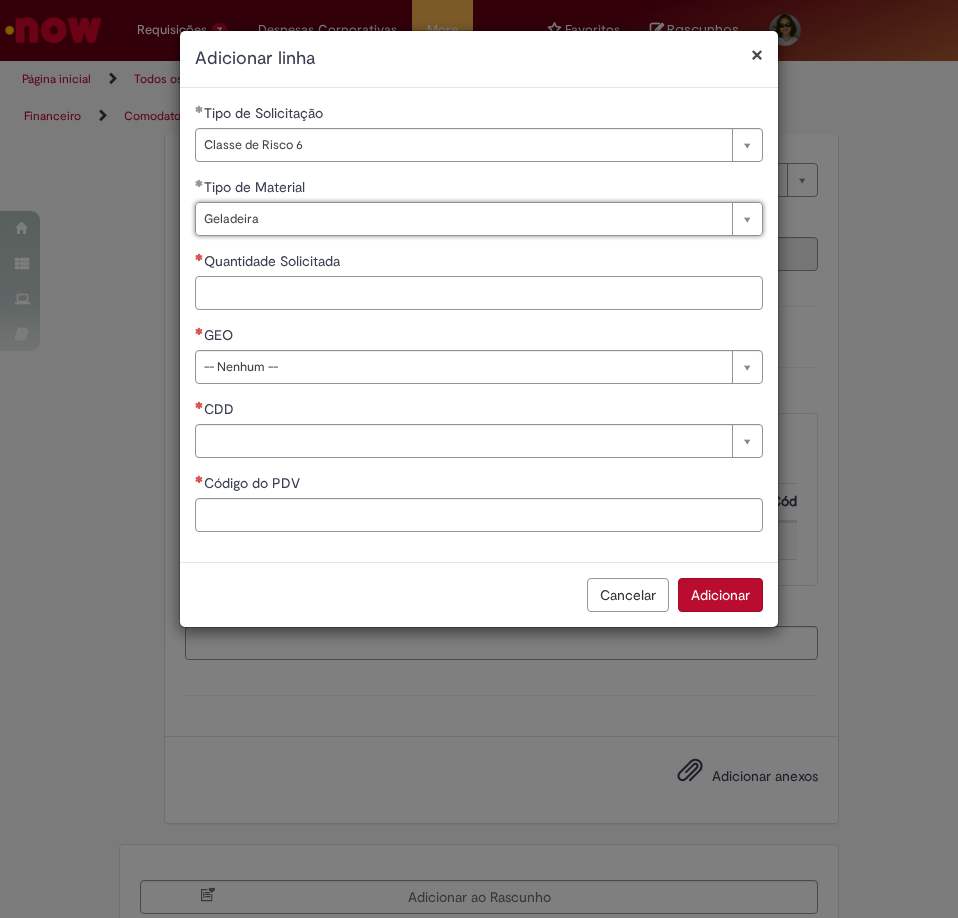 click on "Quantidade Solicitada" at bounding box center [479, 293] 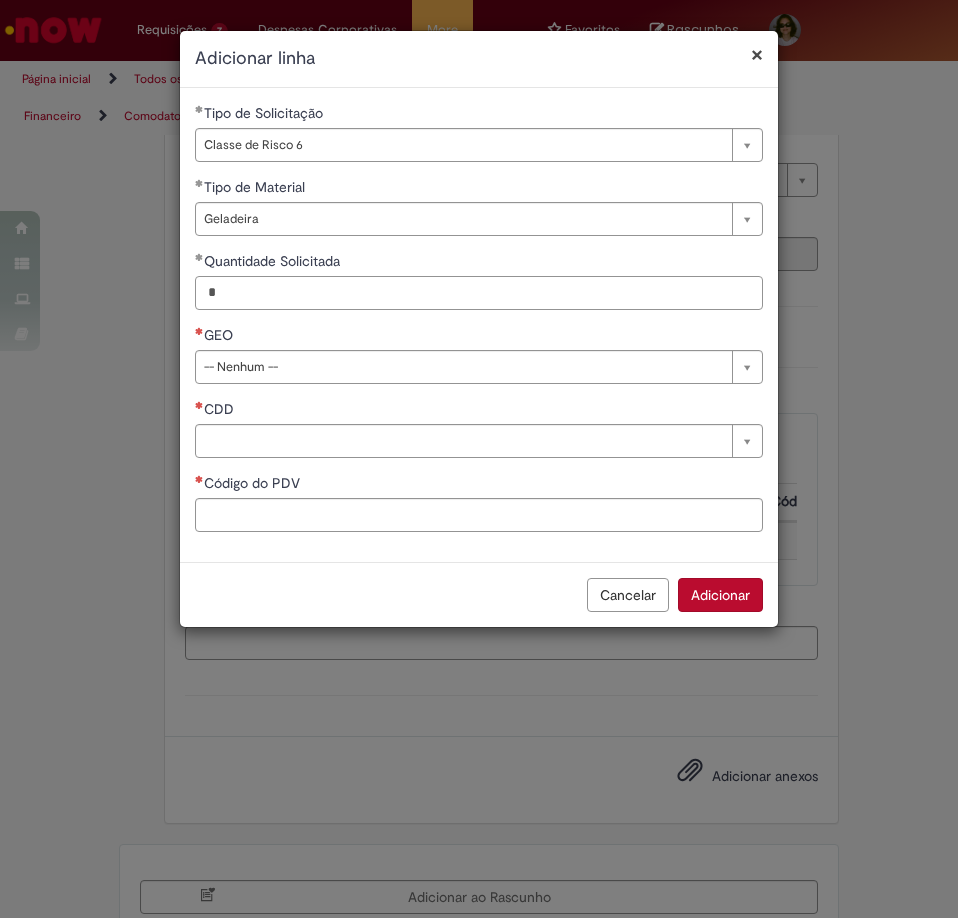 type on "*" 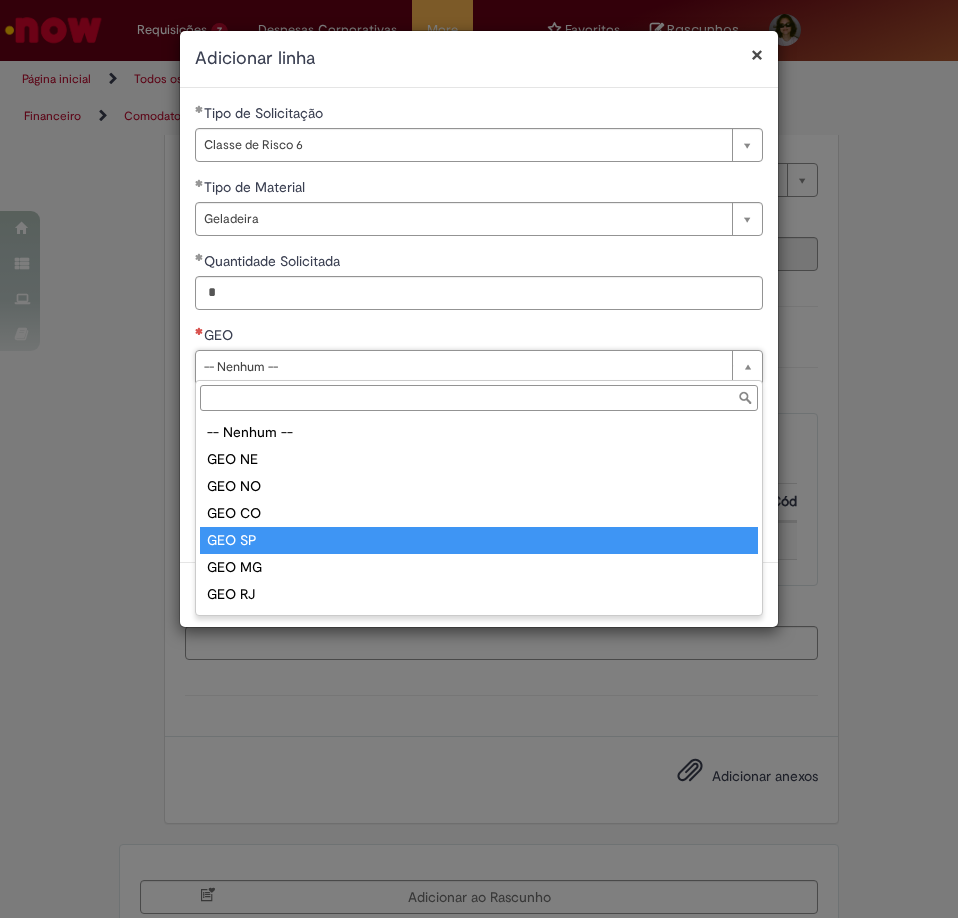 type on "******" 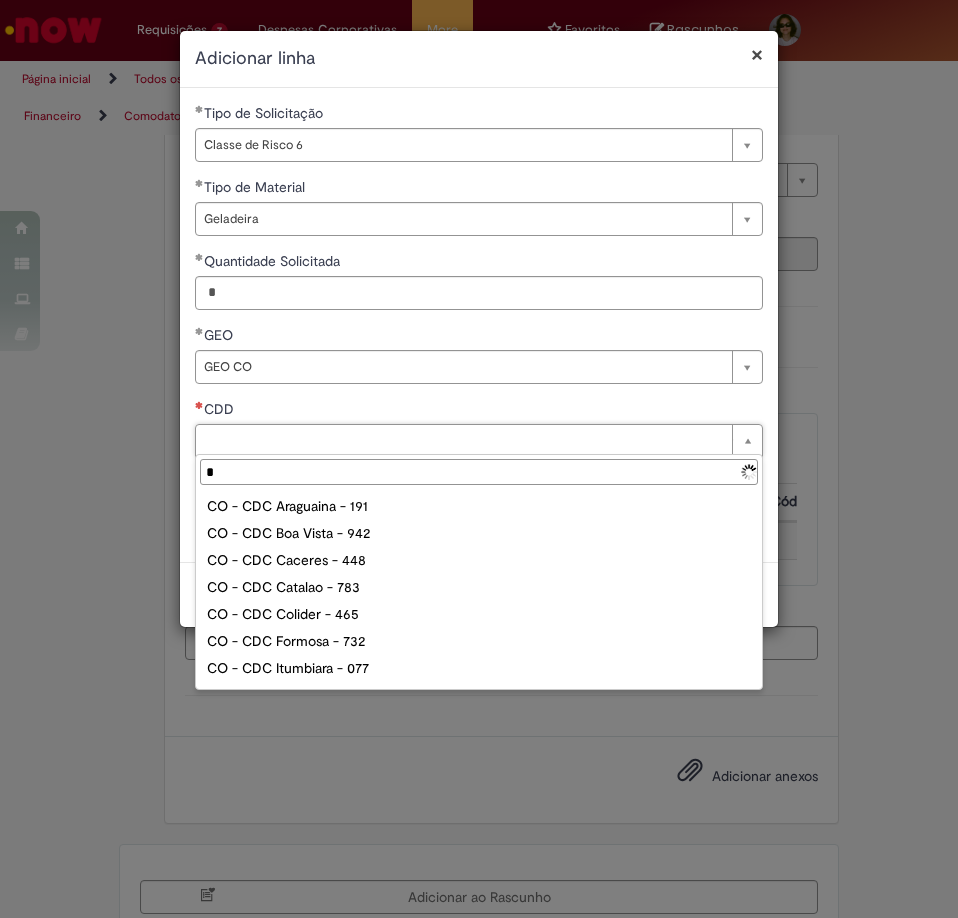 type on "**" 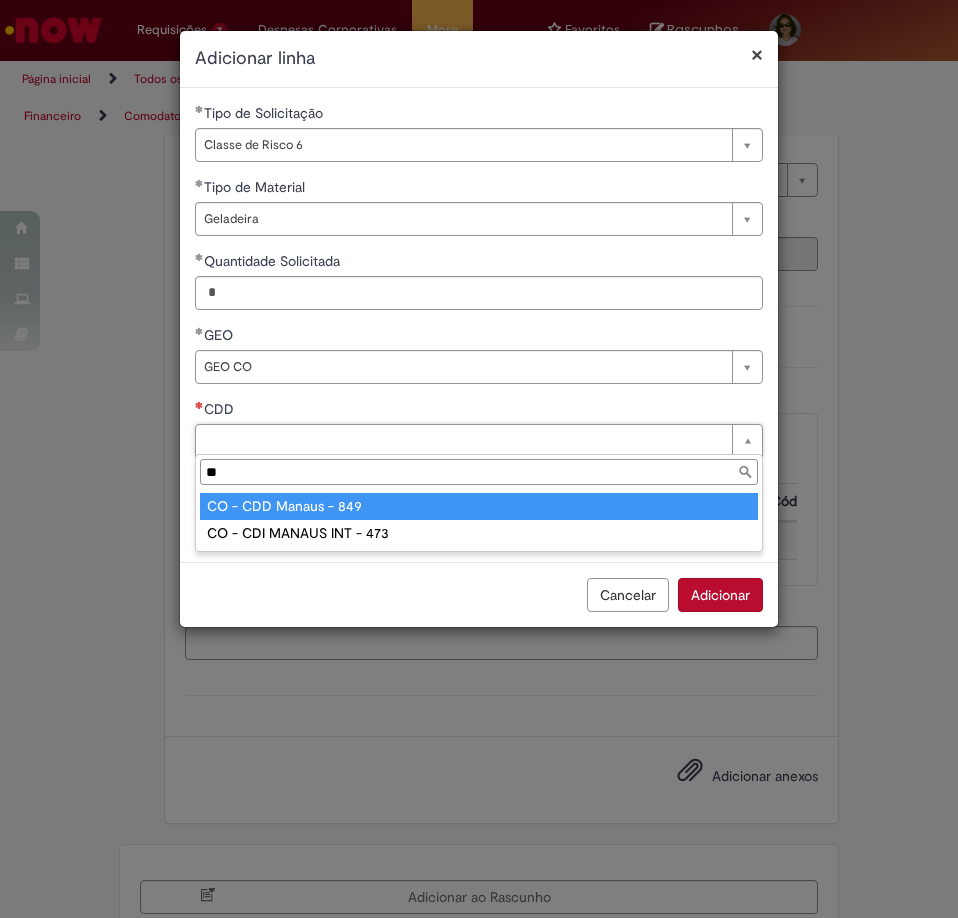 type on "**********" 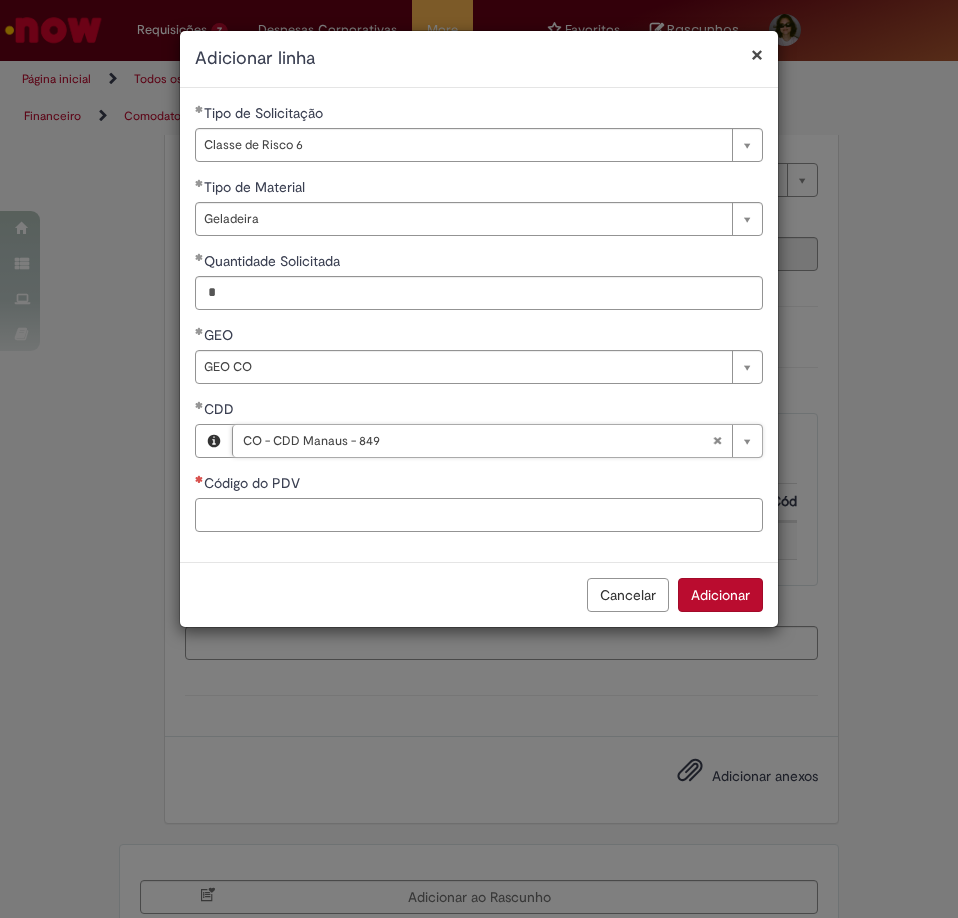click on "Código do PDV" at bounding box center [479, 515] 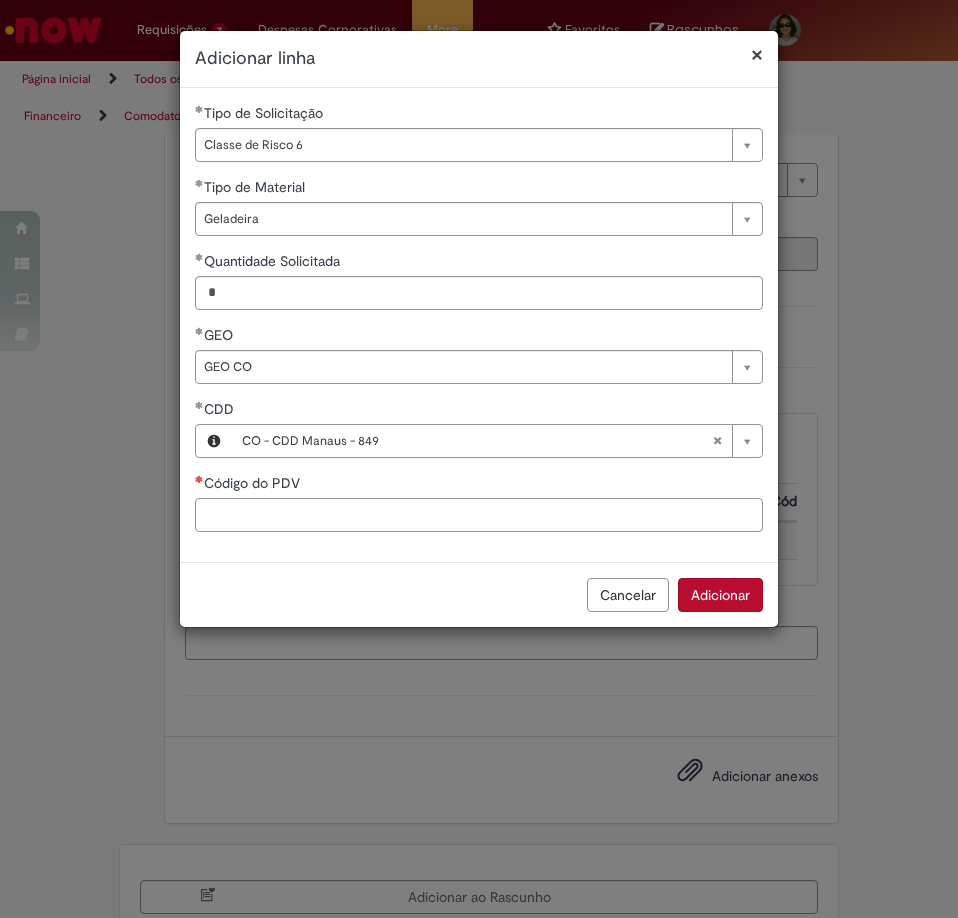paste on "*****" 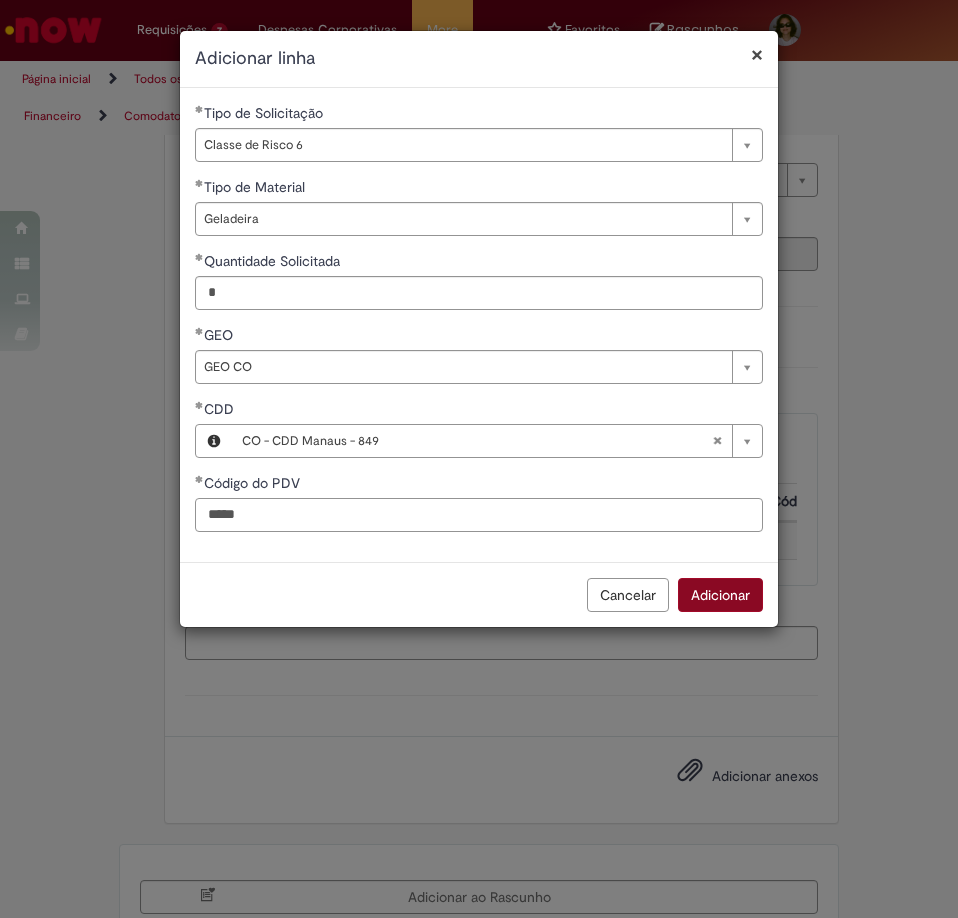 type on "*****" 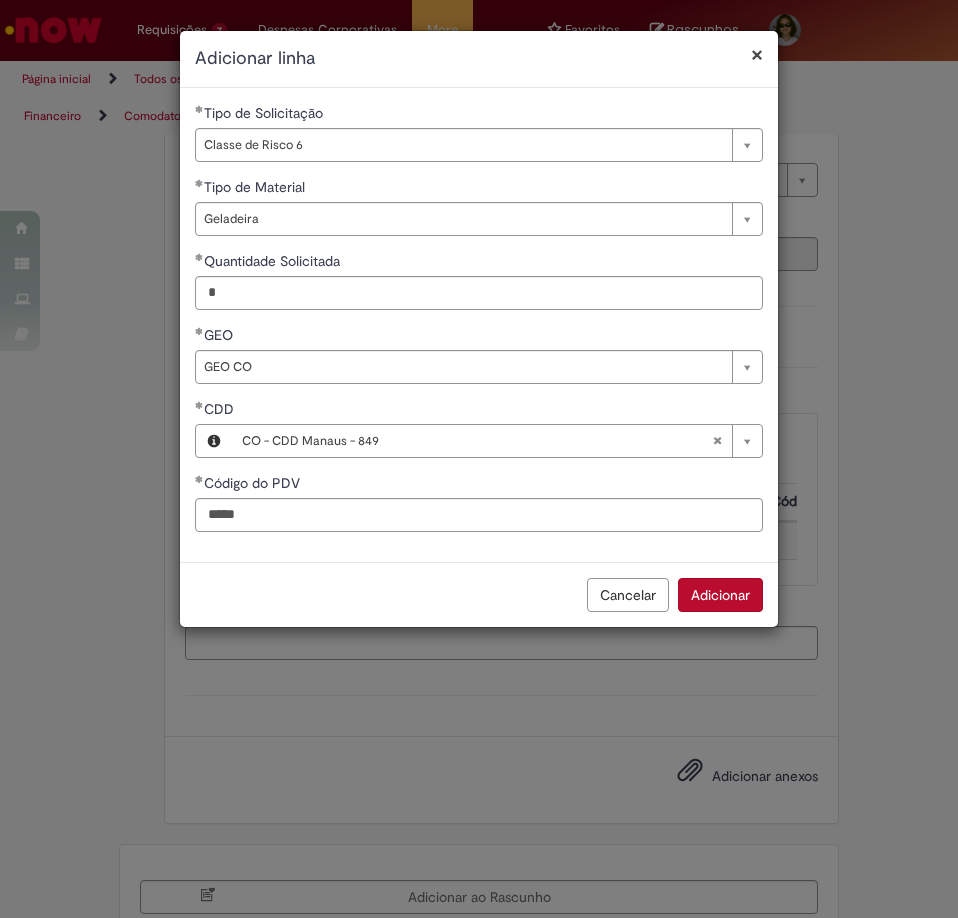 click on "Adicionar" at bounding box center [720, 595] 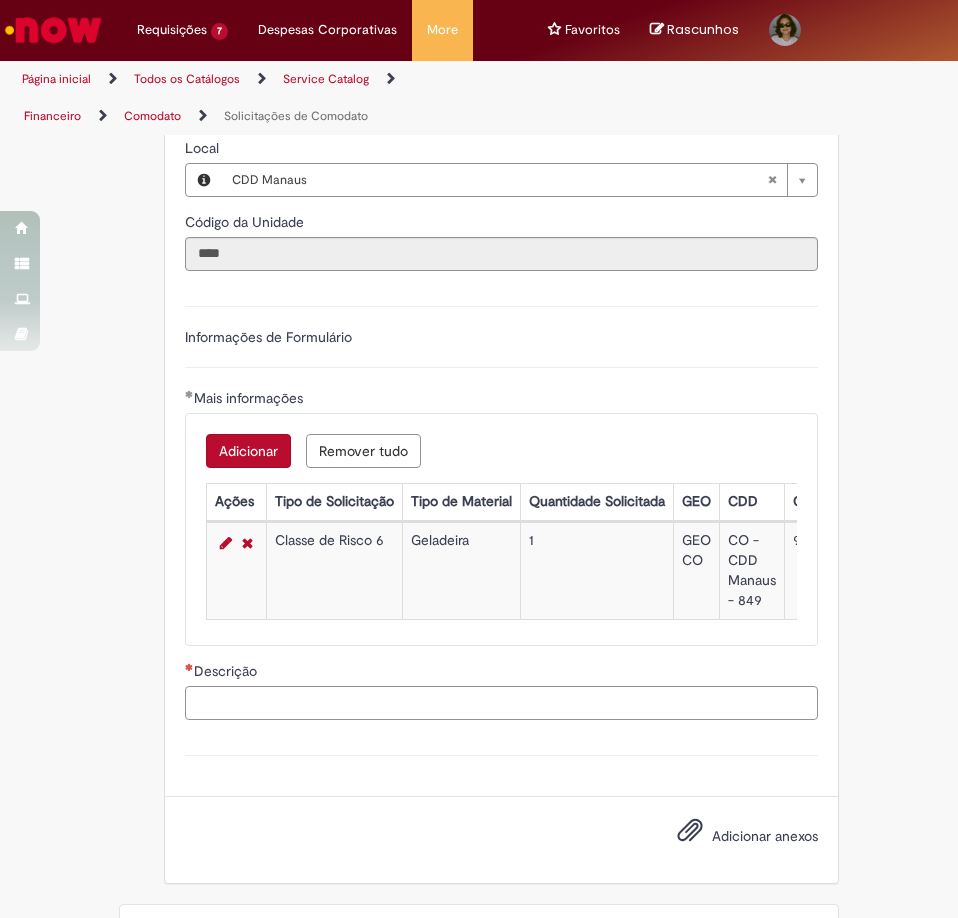 click on "Descrição" at bounding box center [501, 703] 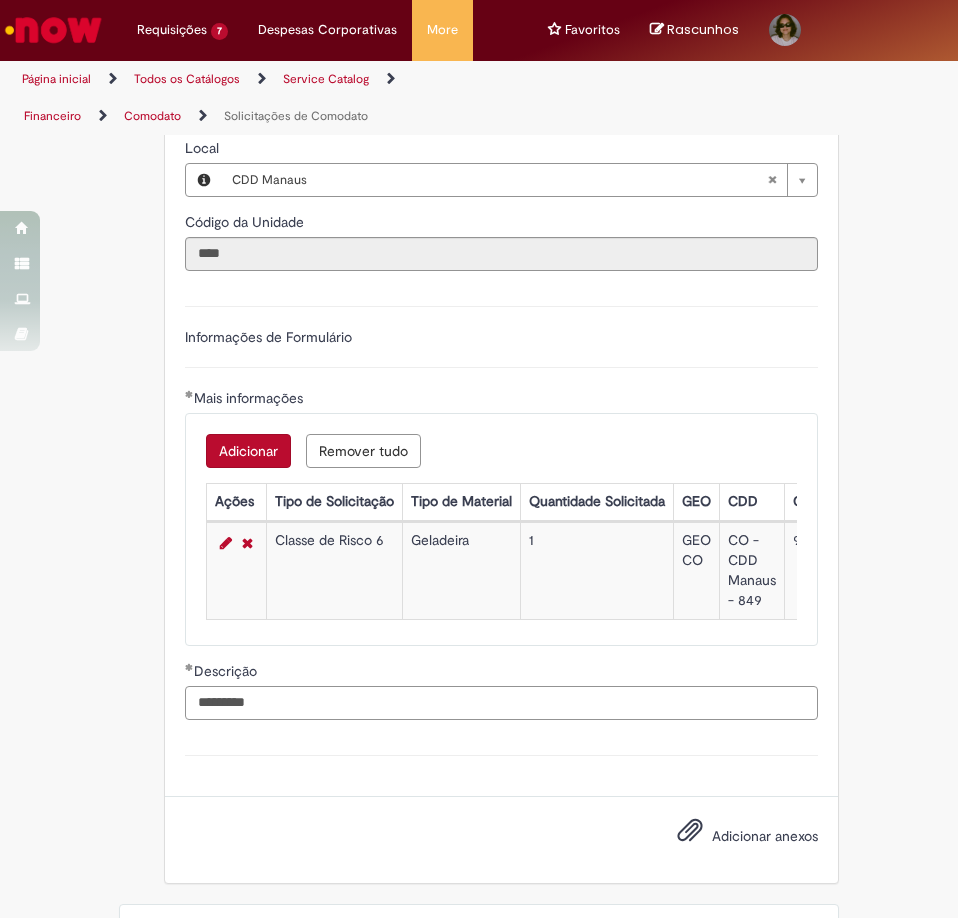 scroll, scrollTop: 896, scrollLeft: 0, axis: vertical 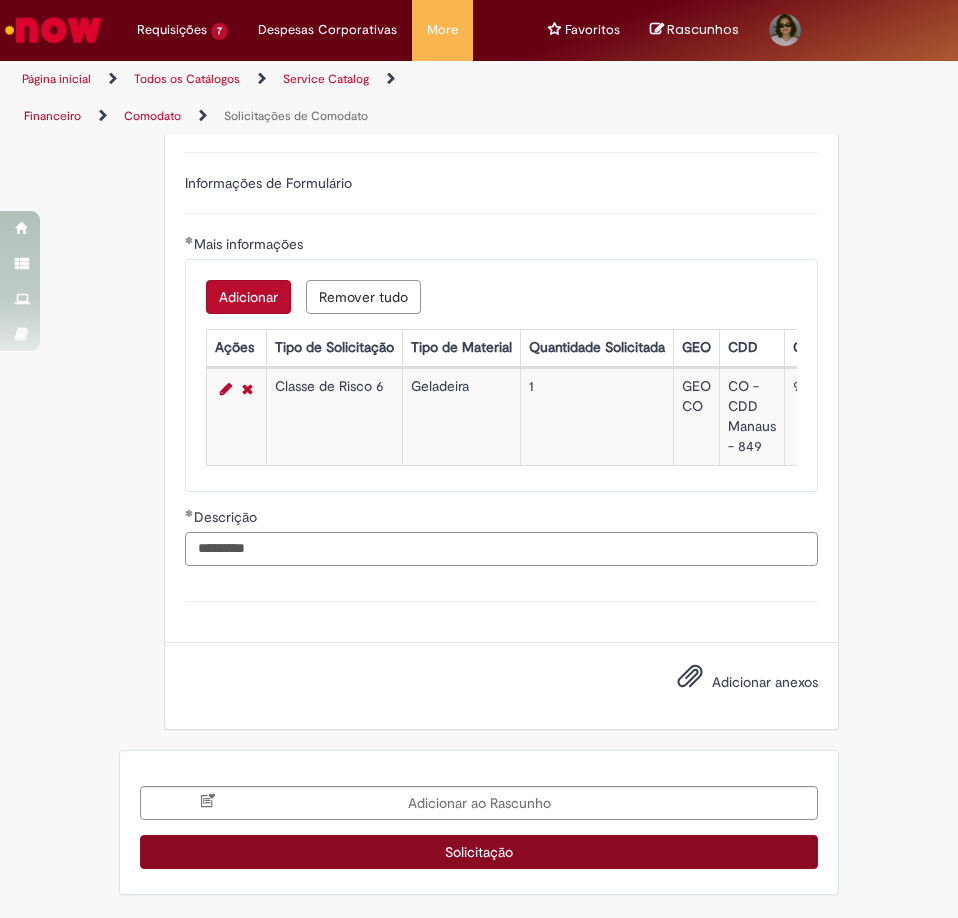 type on "*********" 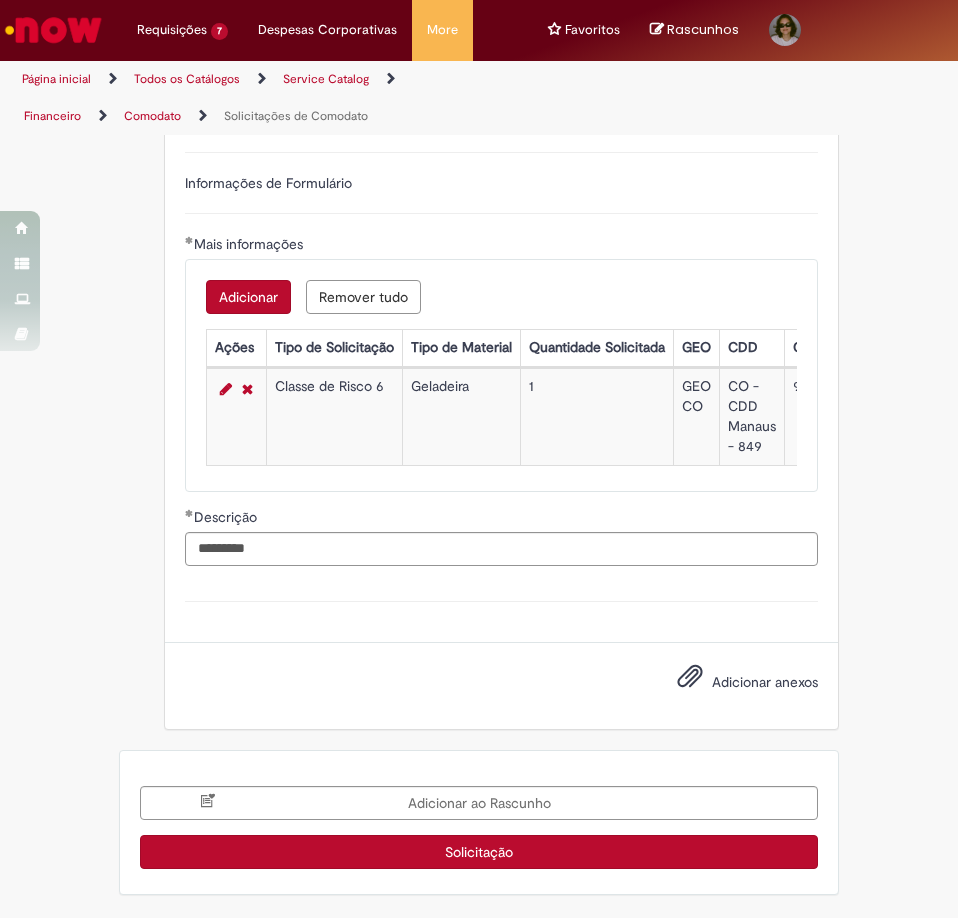click on "Solicitação" at bounding box center [479, 852] 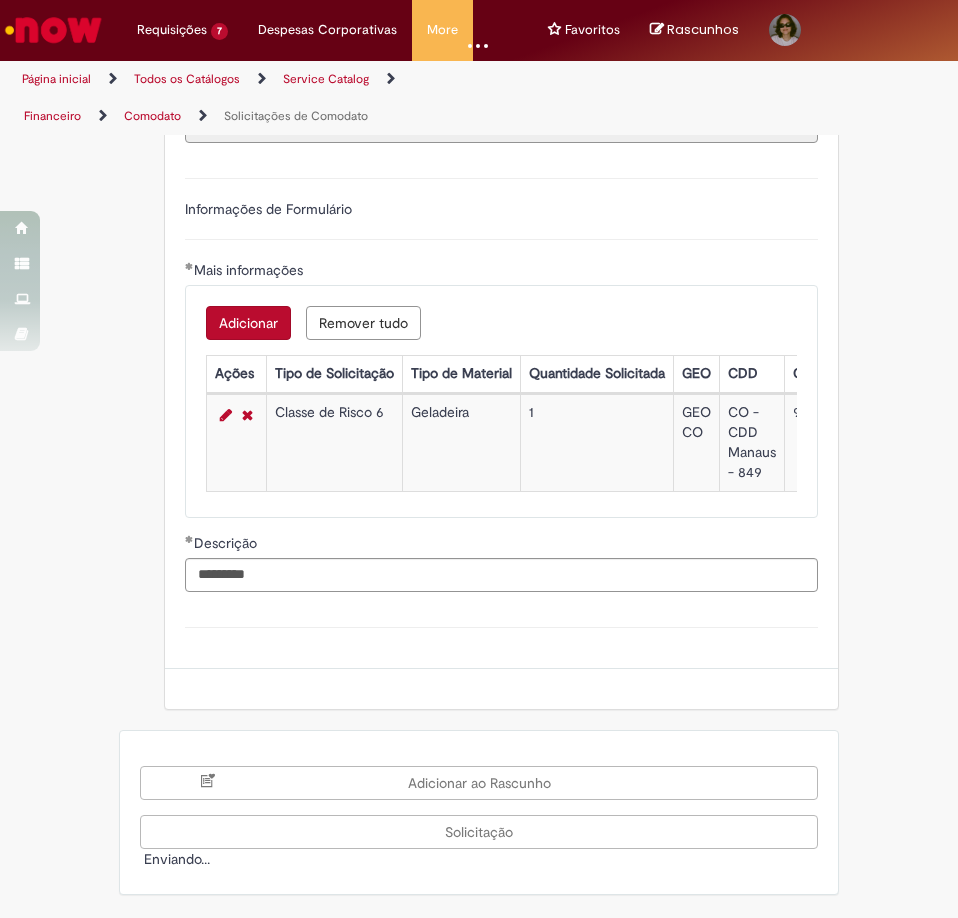 scroll, scrollTop: 870, scrollLeft: 0, axis: vertical 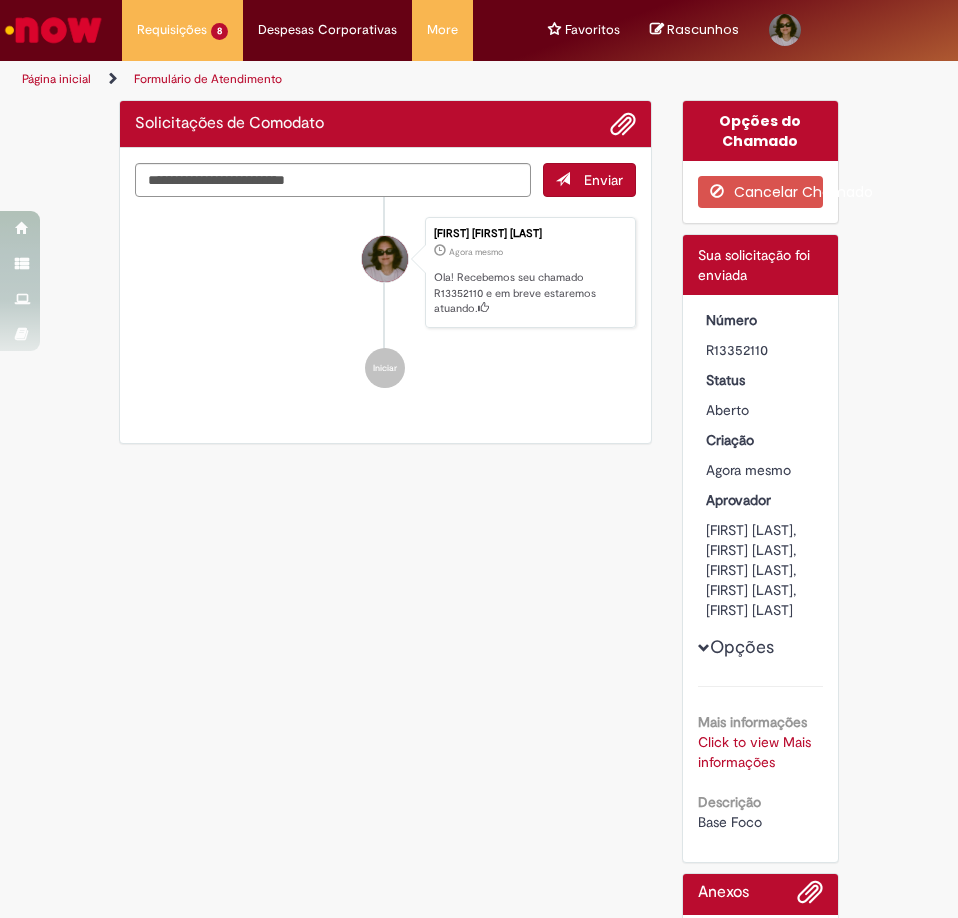 drag, startPoint x: 83, startPoint y: 32, endPoint x: 103, endPoint y: 49, distance: 26.24881 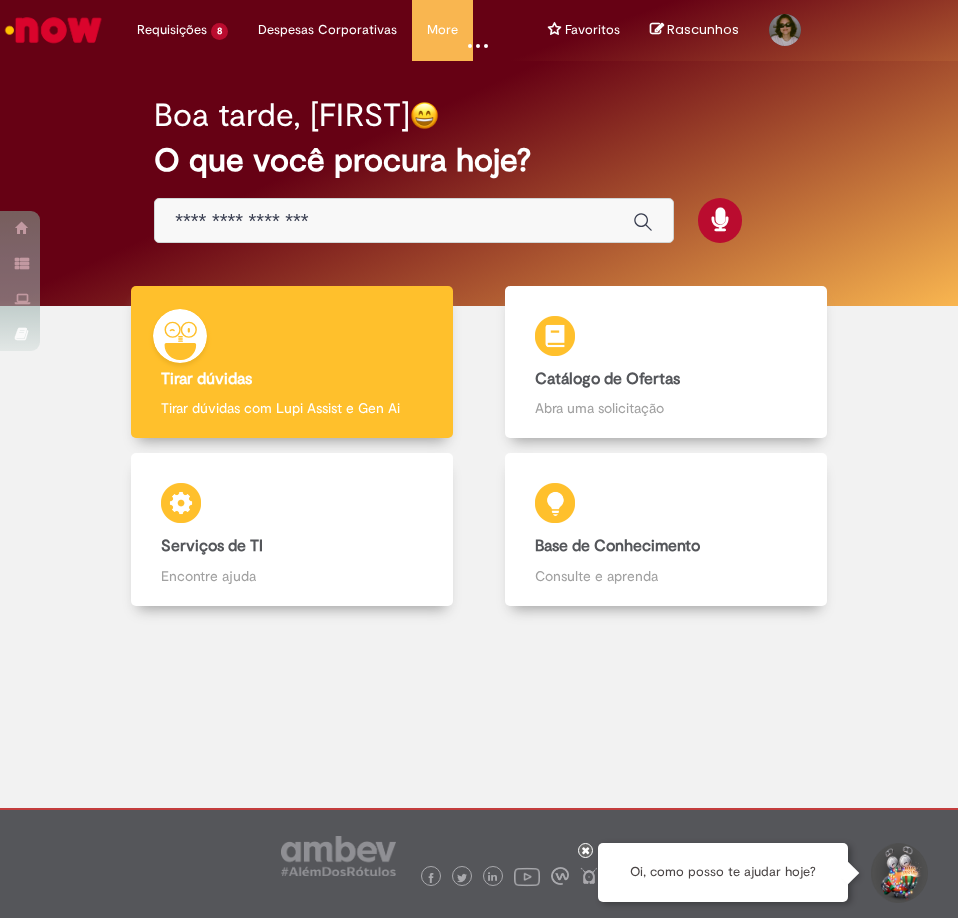 scroll, scrollTop: 0, scrollLeft: 0, axis: both 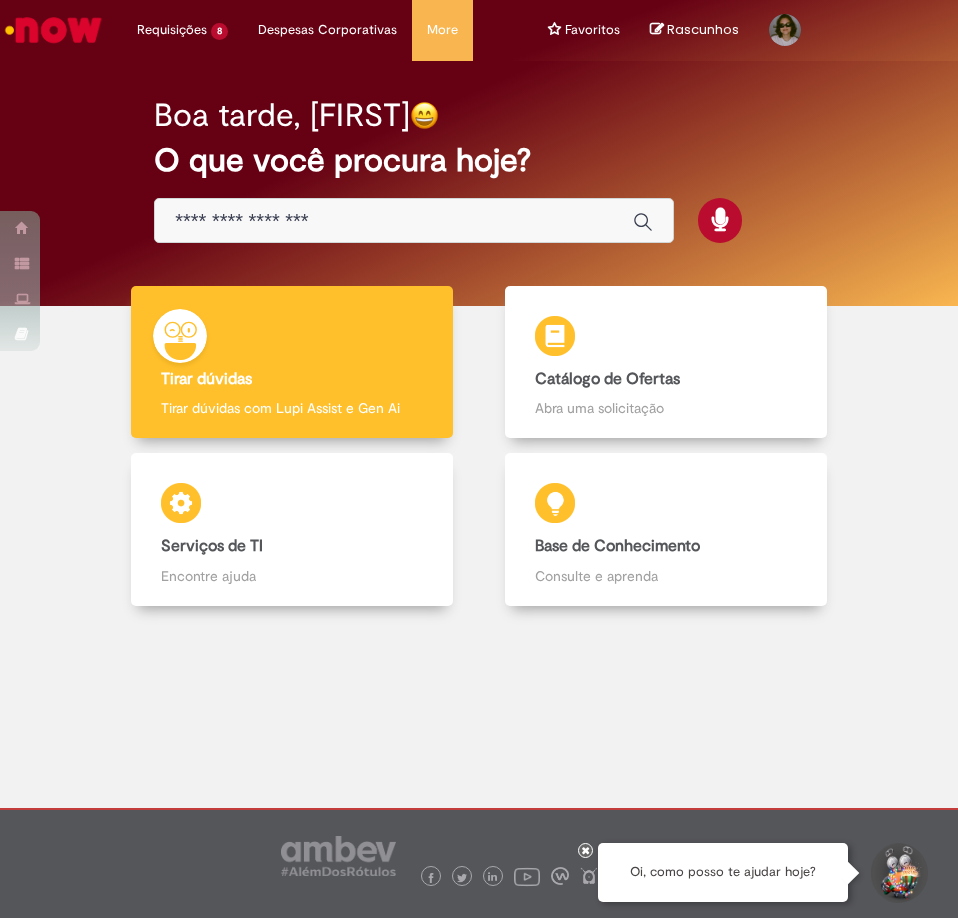 click at bounding box center [394, 221] 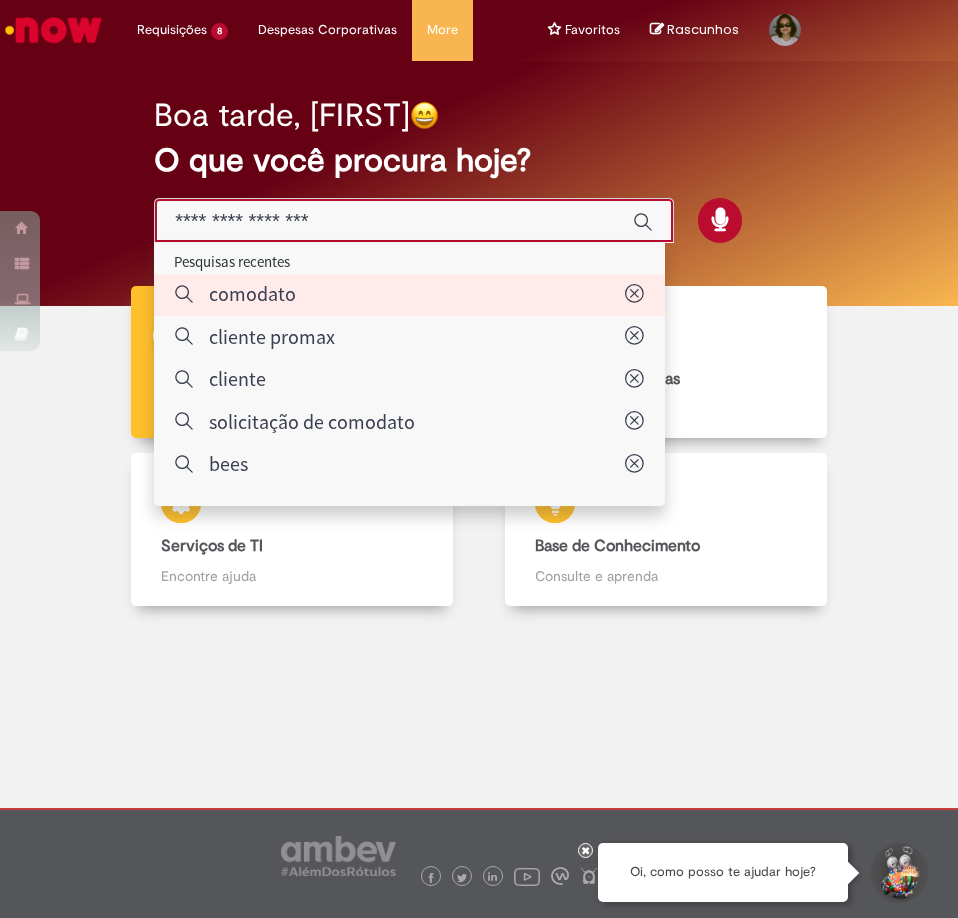 type on "********" 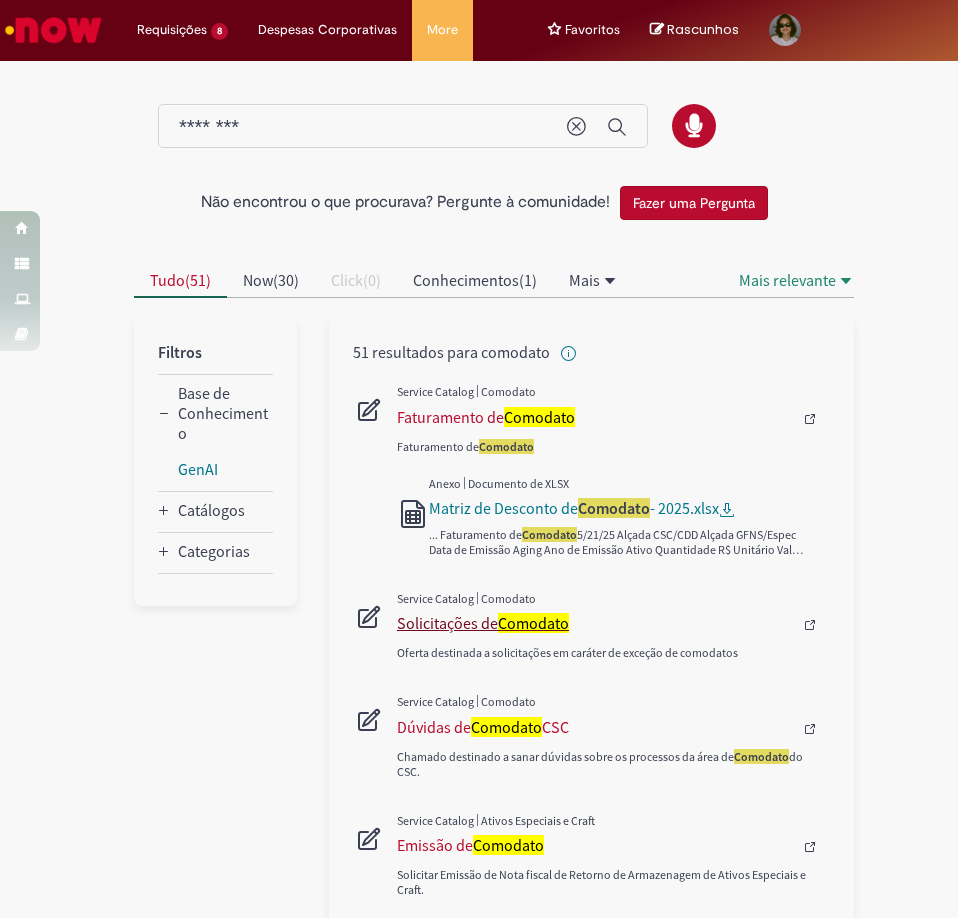 click on "Comodato" at bounding box center [533, 623] 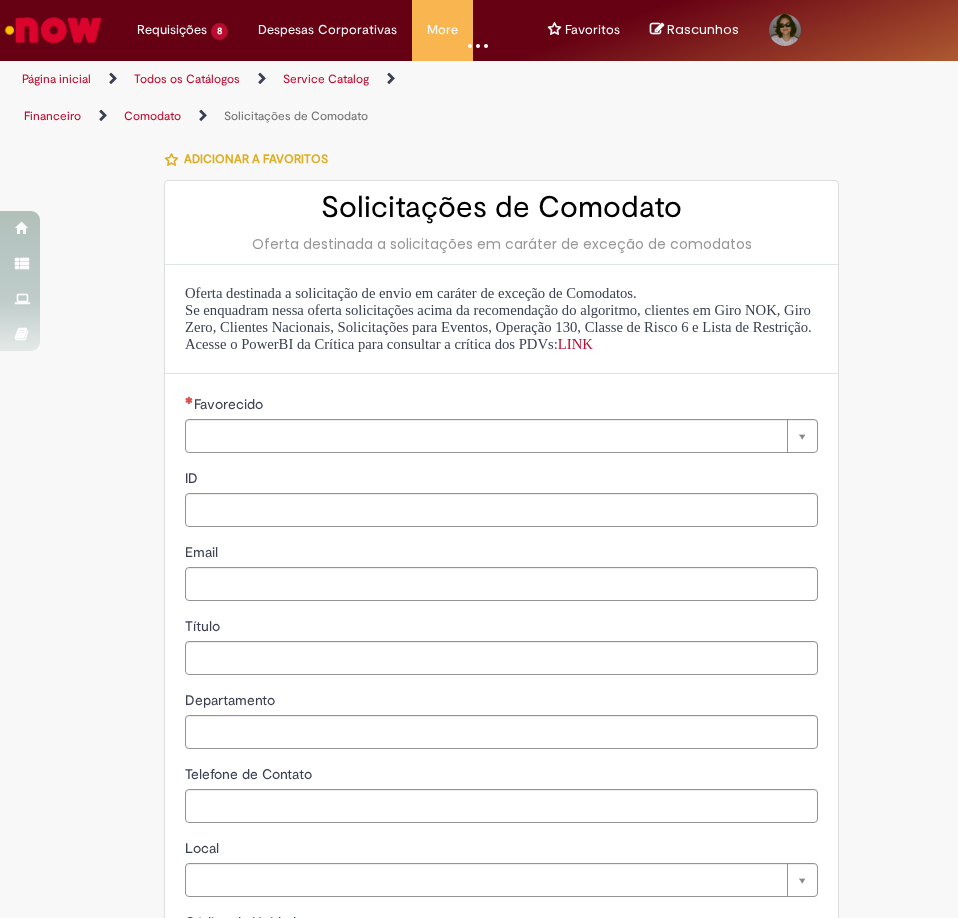 type on "********" 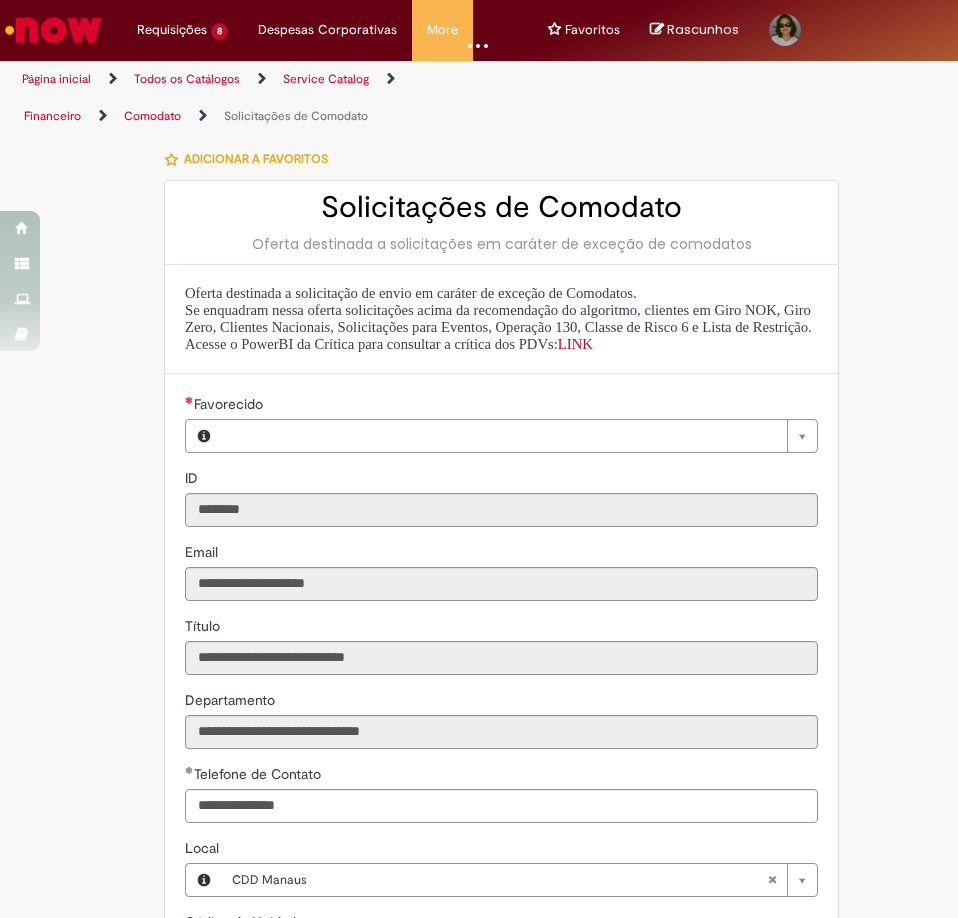 type on "**********" 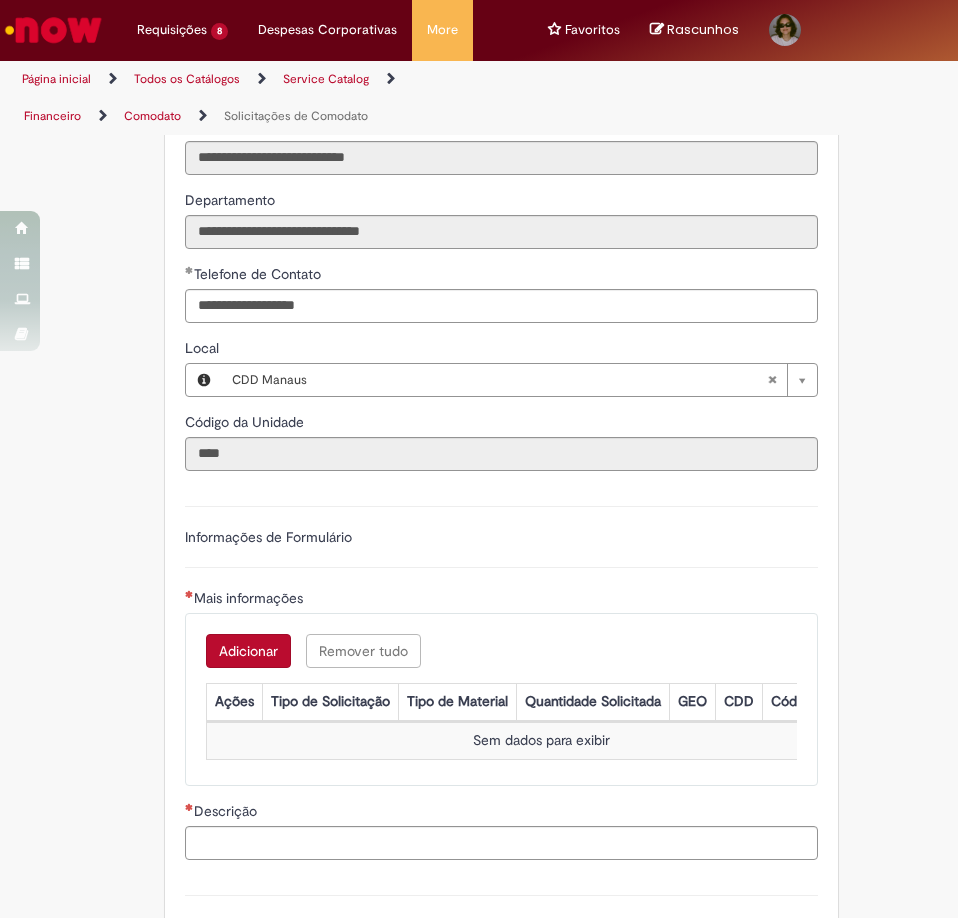 scroll, scrollTop: 836, scrollLeft: 0, axis: vertical 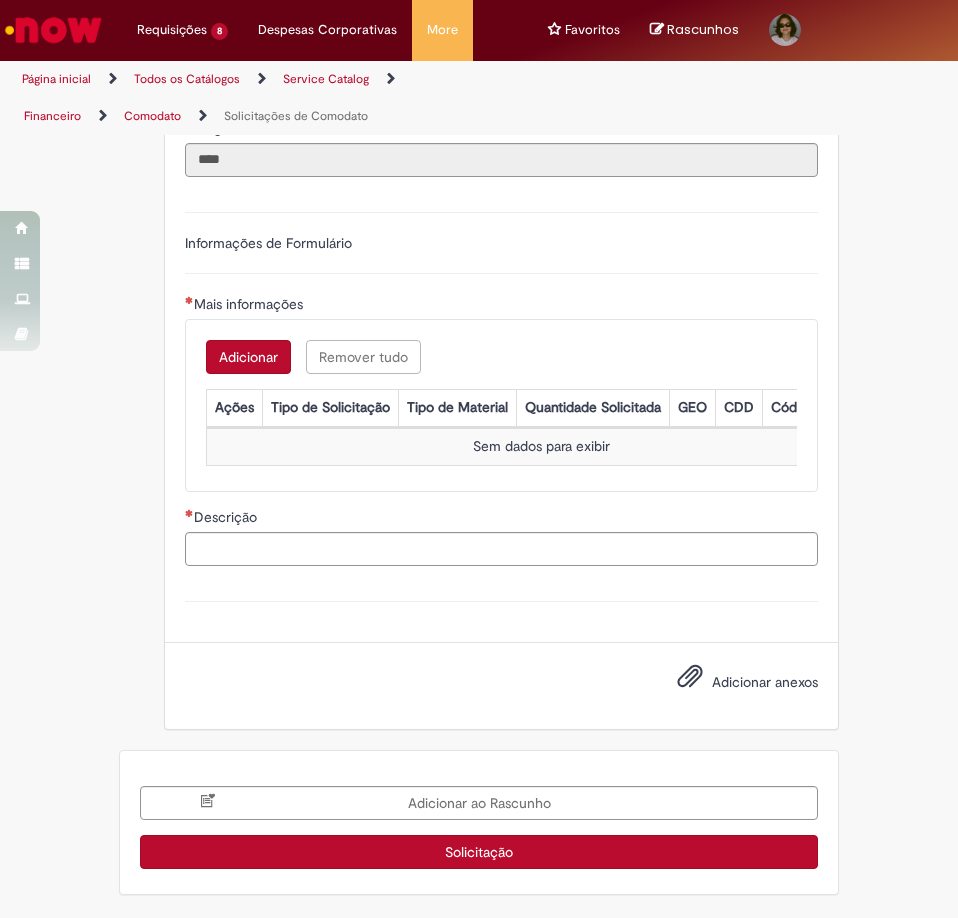 click on "Adicionar" at bounding box center [248, 357] 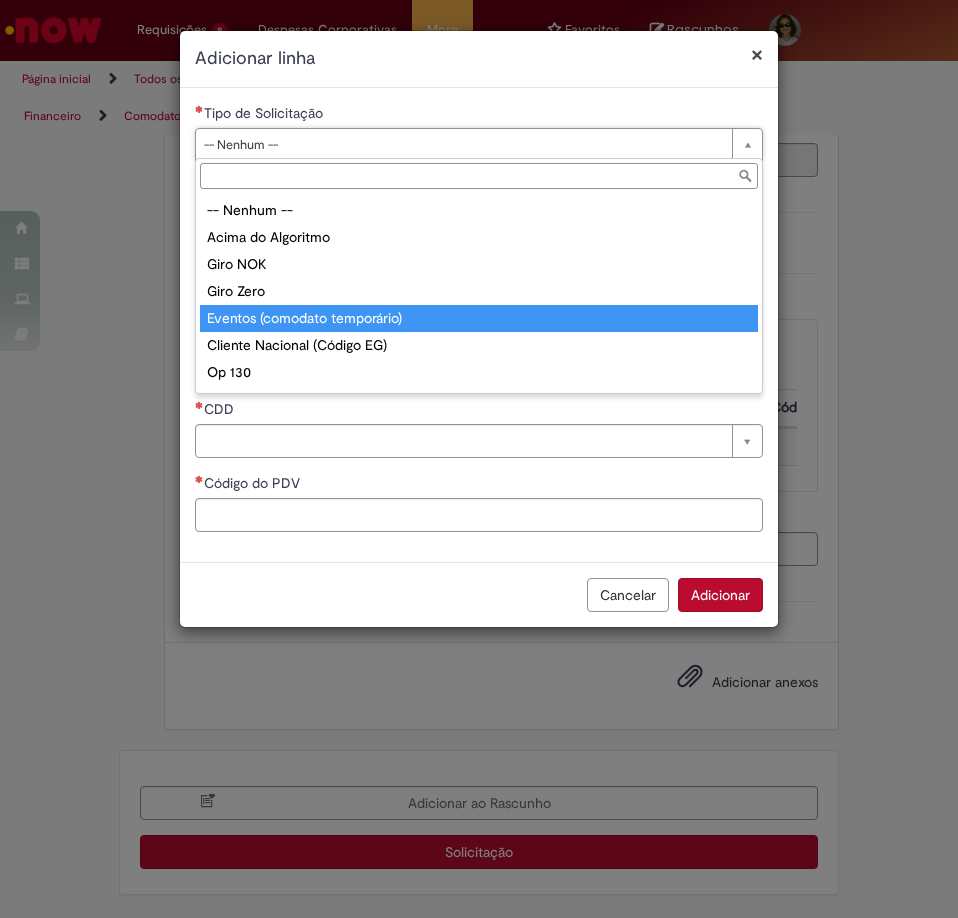 scroll, scrollTop: 51, scrollLeft: 0, axis: vertical 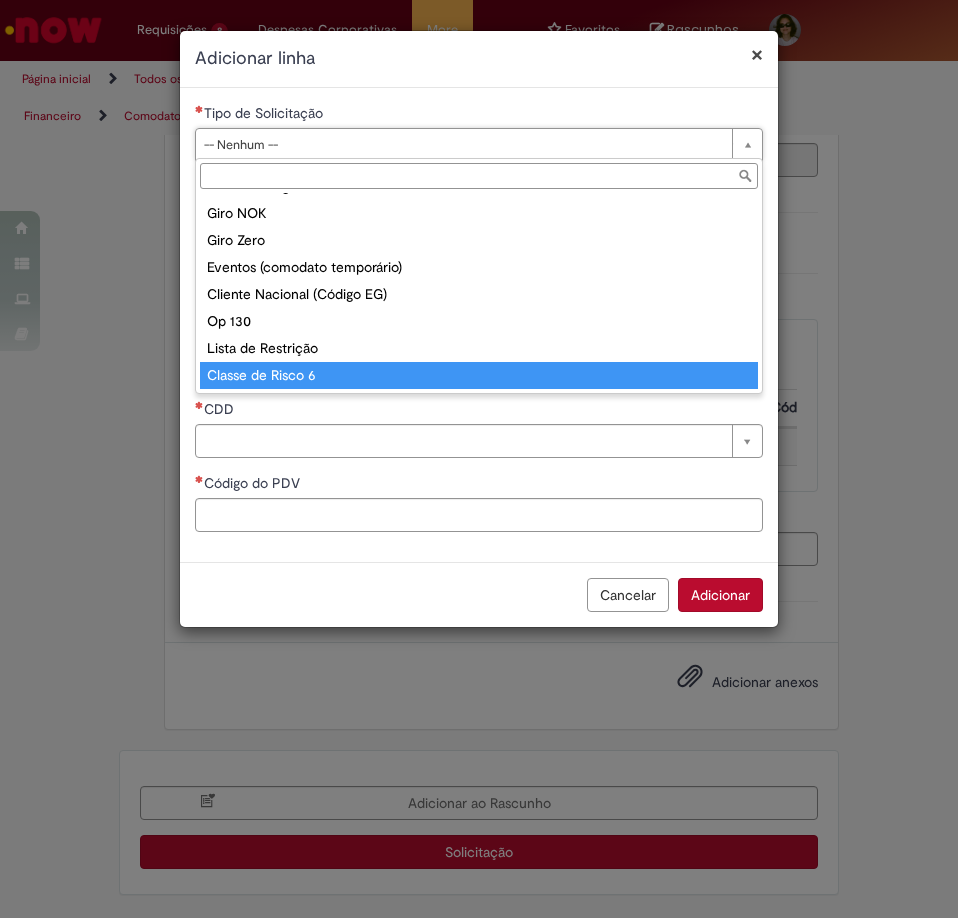 type on "**********" 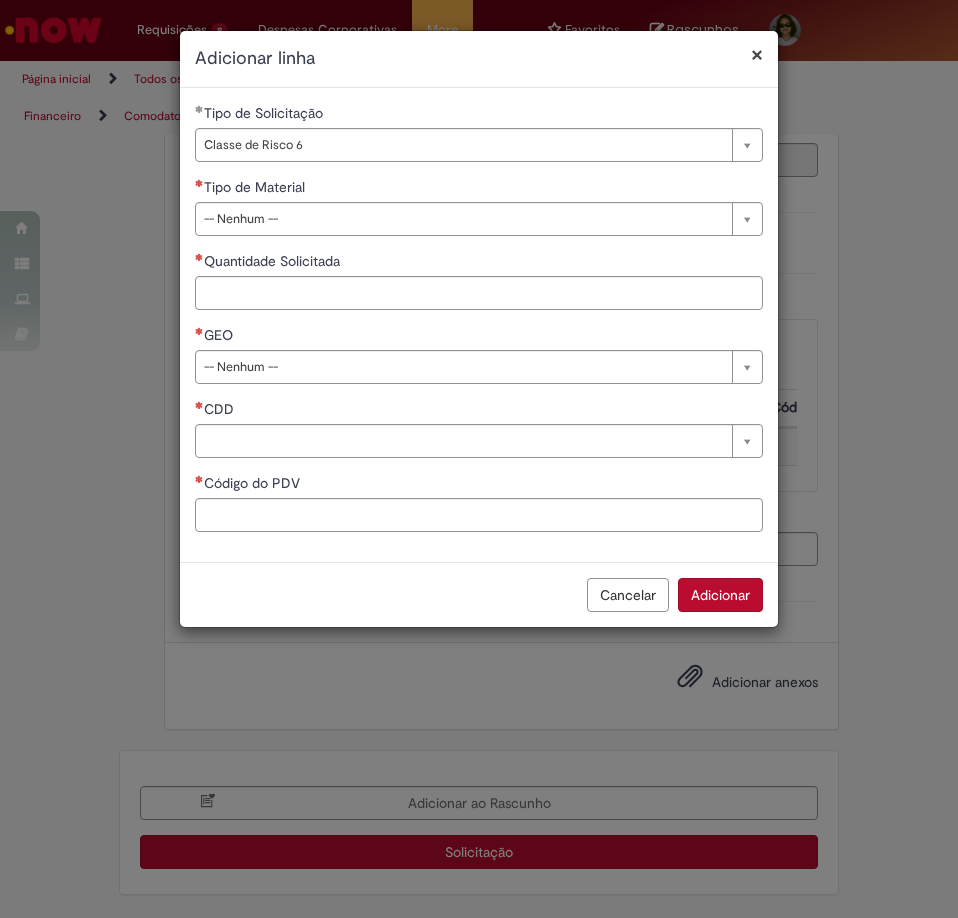 click on "Tipo de Material" at bounding box center (256, 187) 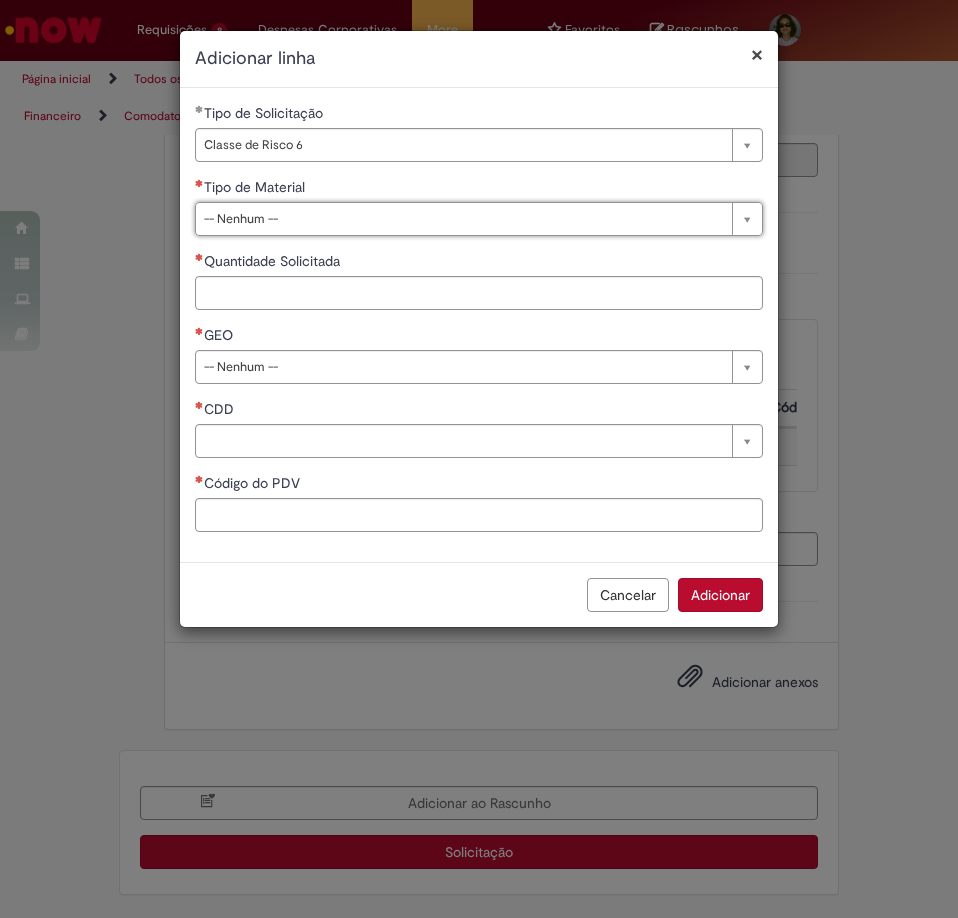 drag, startPoint x: 257, startPoint y: 202, endPoint x: 279, endPoint y: 235, distance: 39.661064 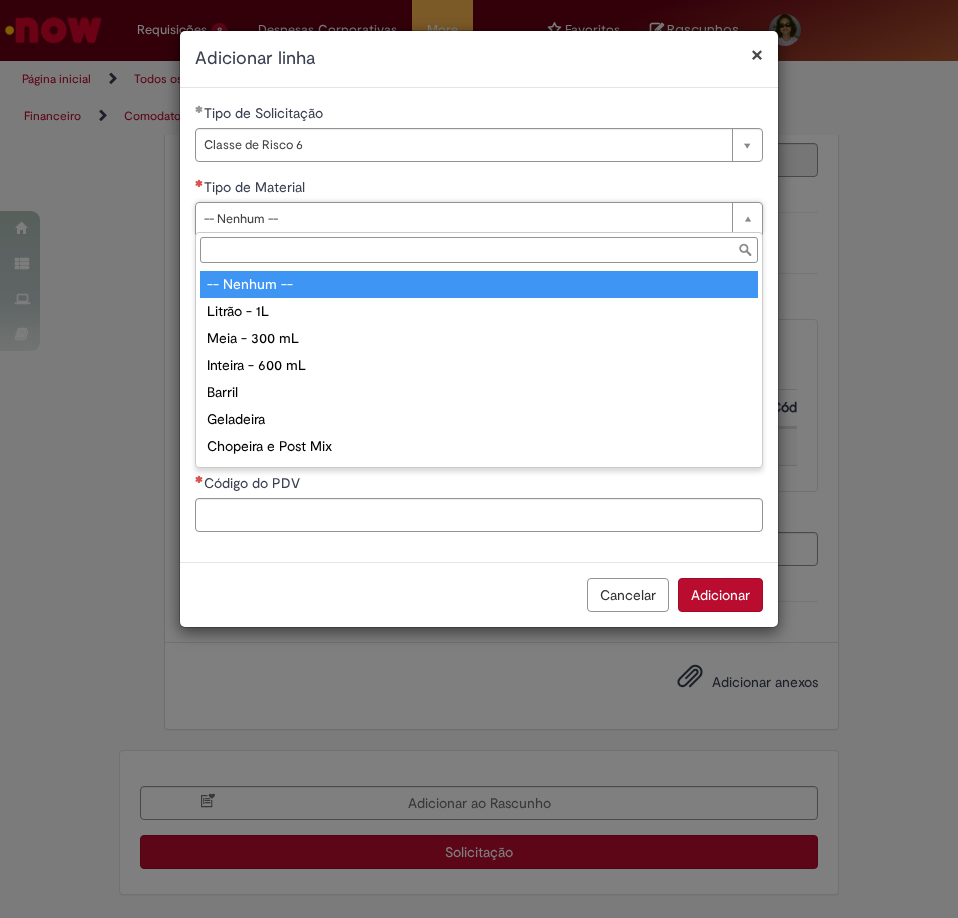 drag, startPoint x: 258, startPoint y: 211, endPoint x: 251, endPoint y: 229, distance: 19.313208 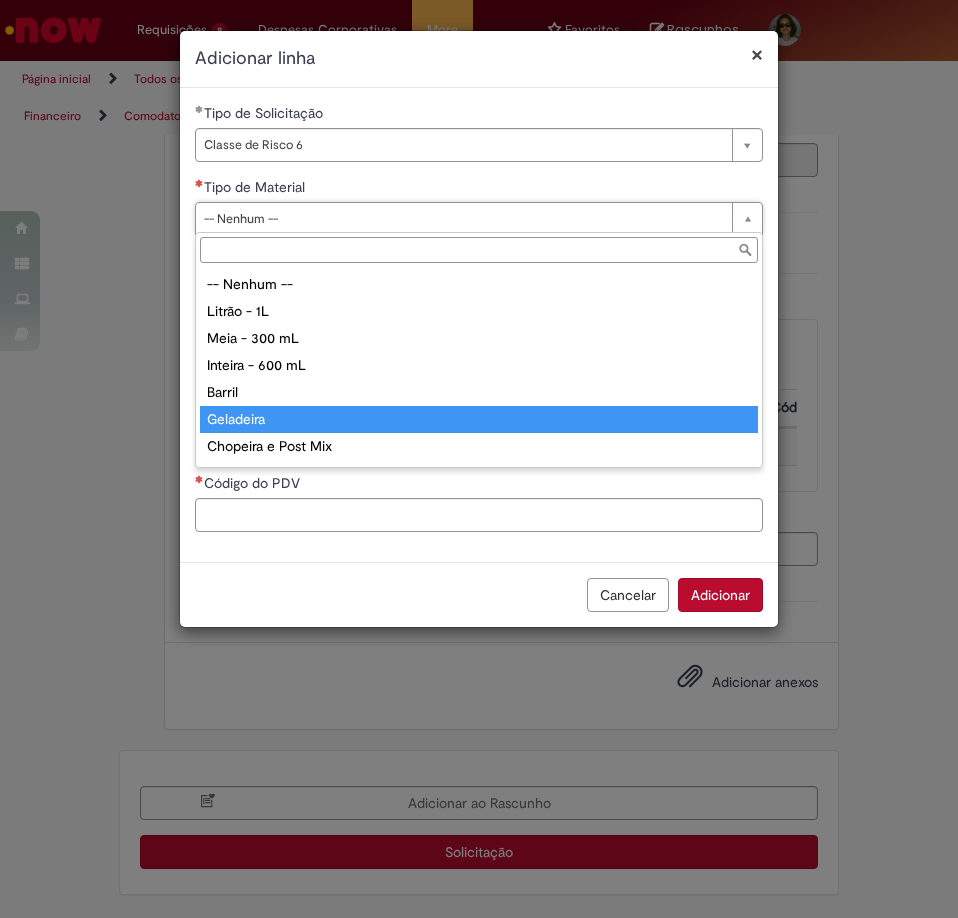 type on "*********" 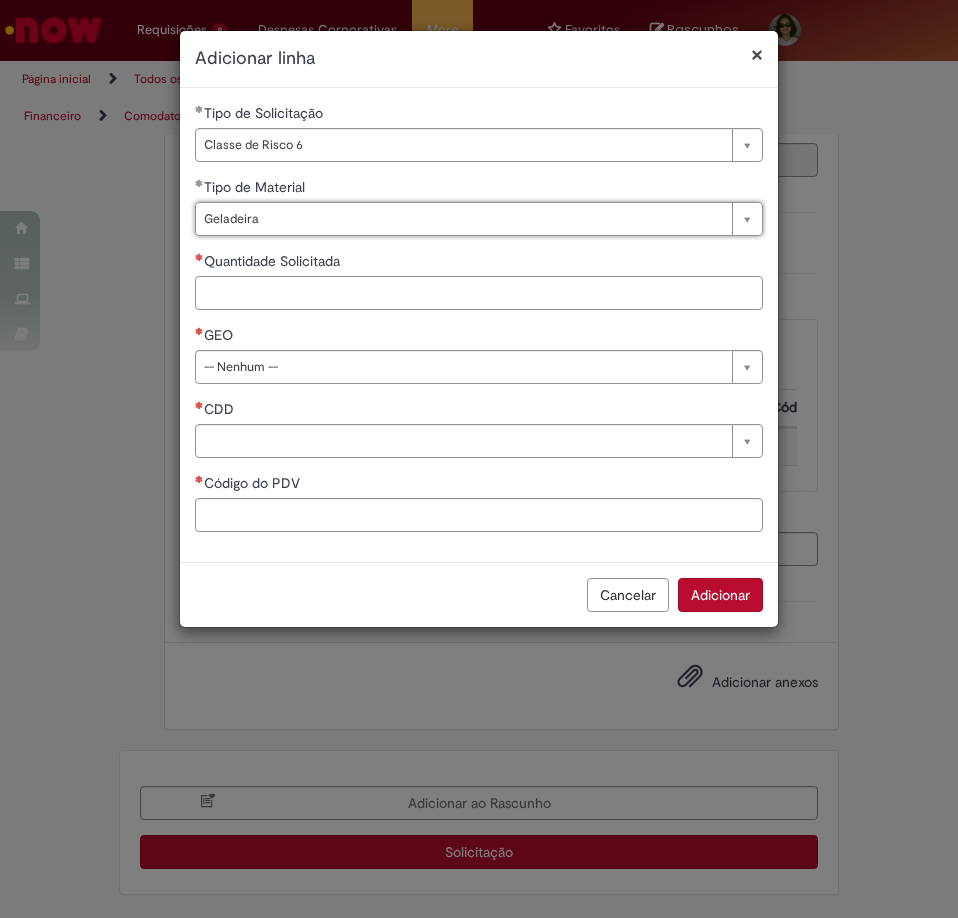 click on "Quantidade Solicitada" at bounding box center (479, 293) 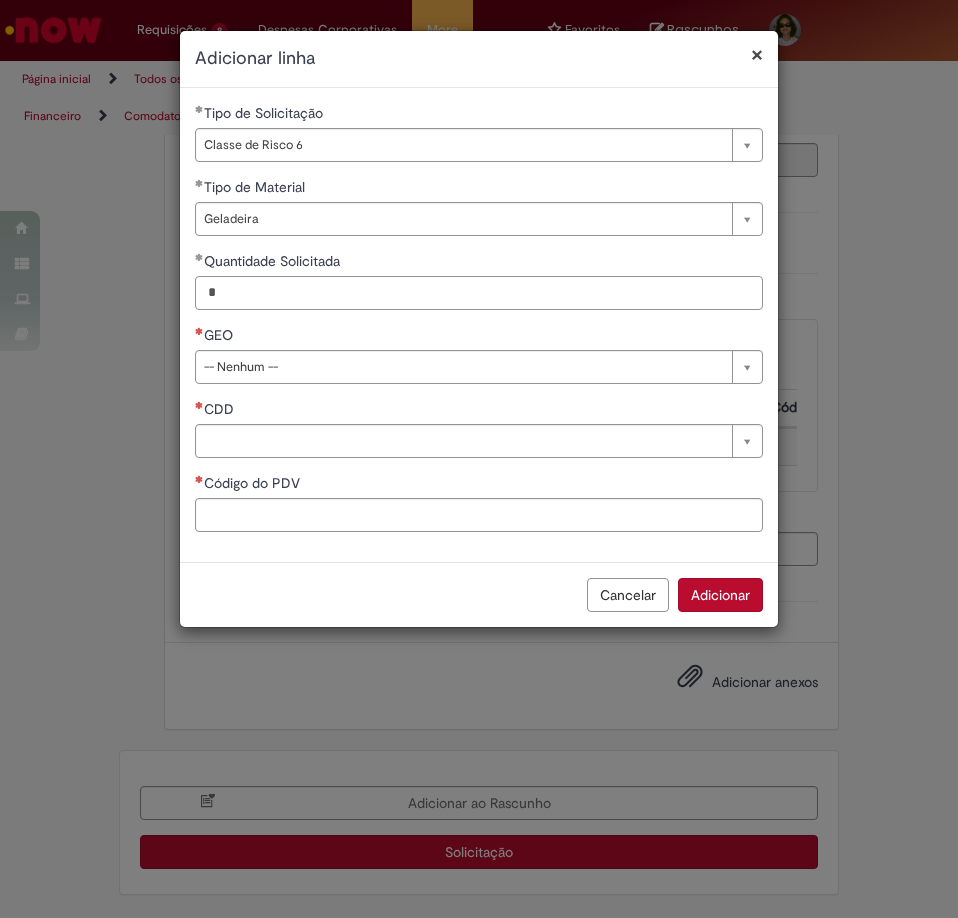 type on "*" 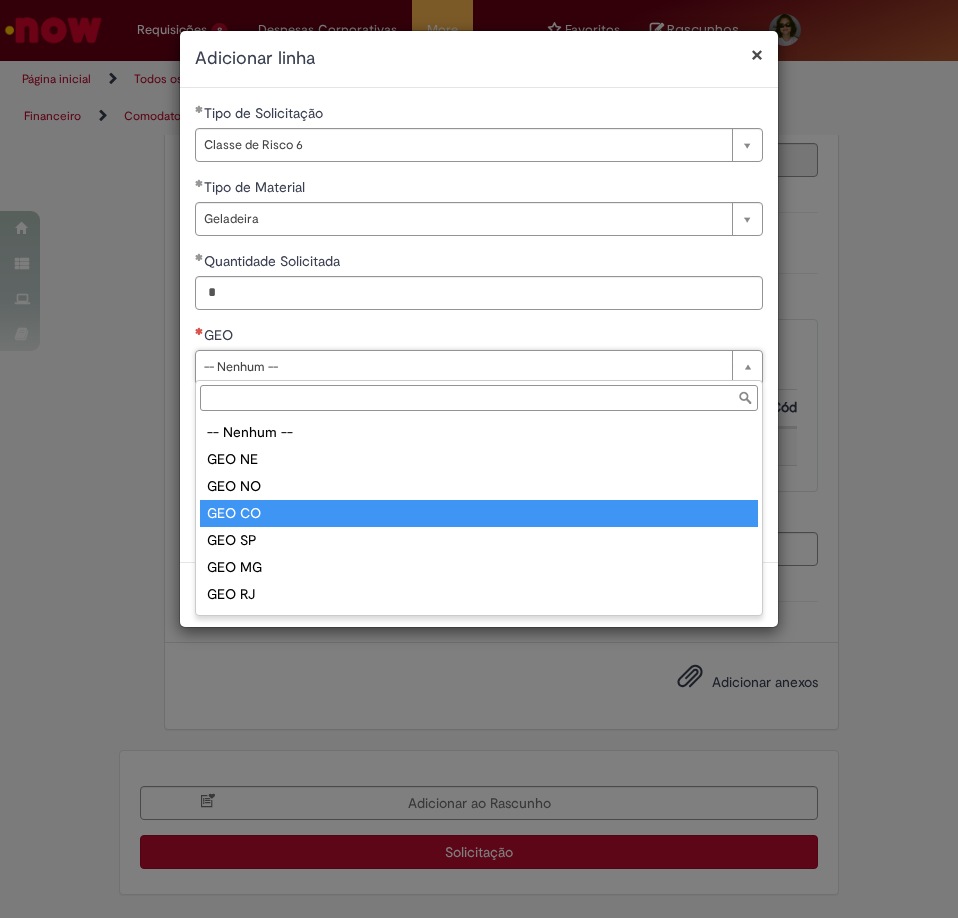 type on "******" 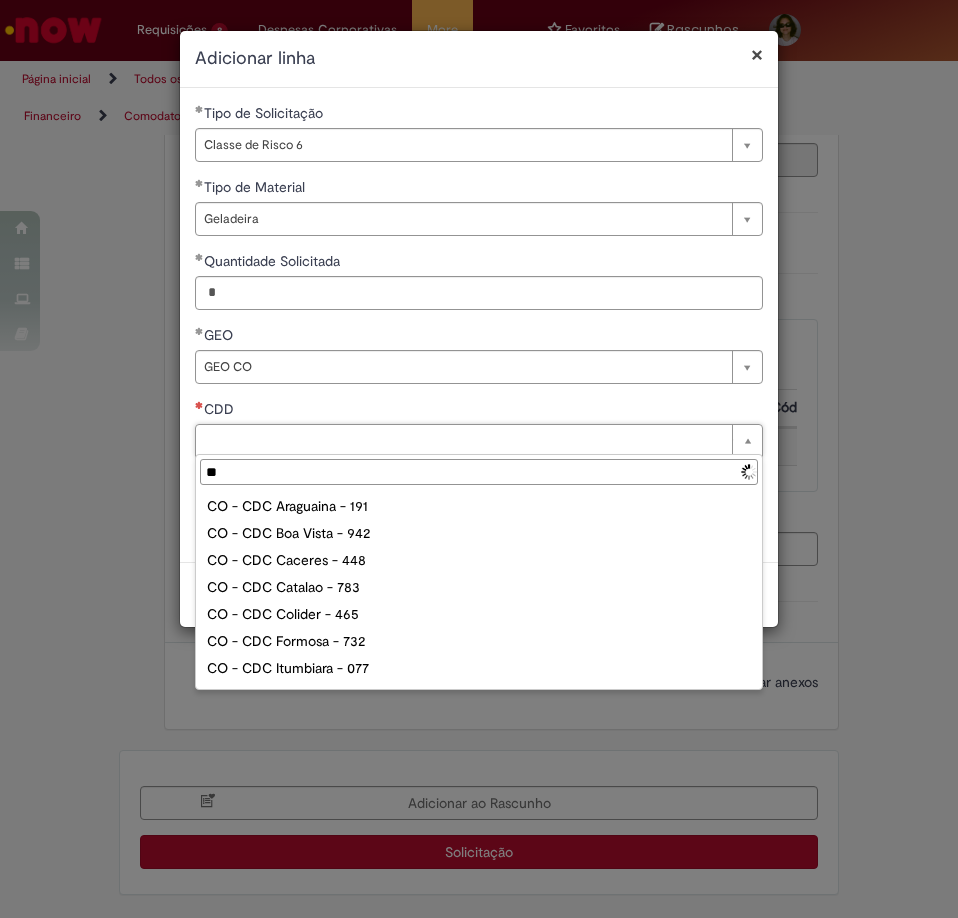type on "*" 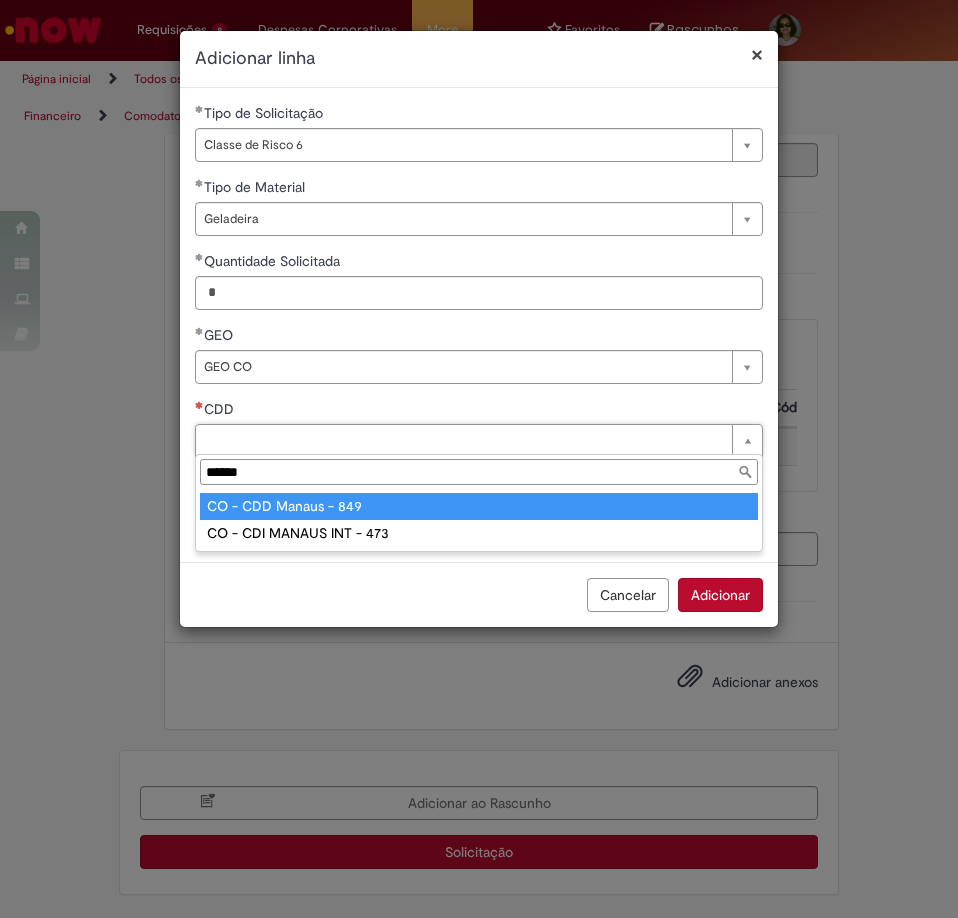 type on "******" 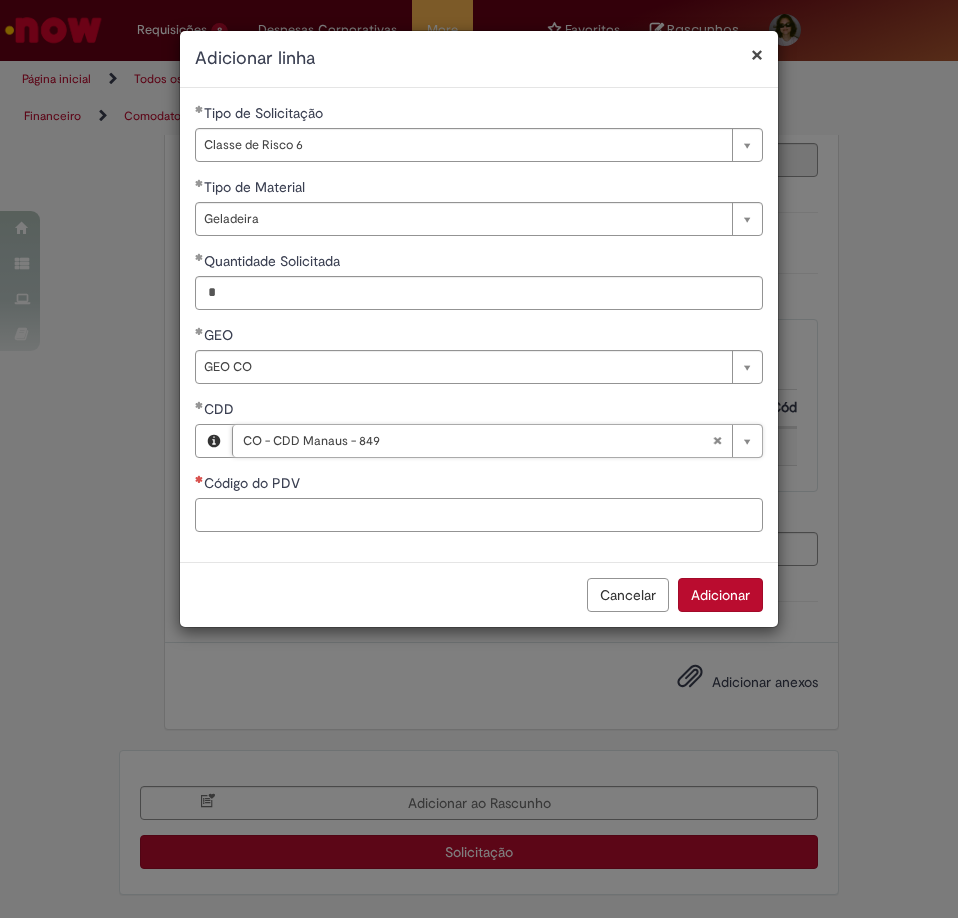 click on "Código do PDV" at bounding box center [479, 515] 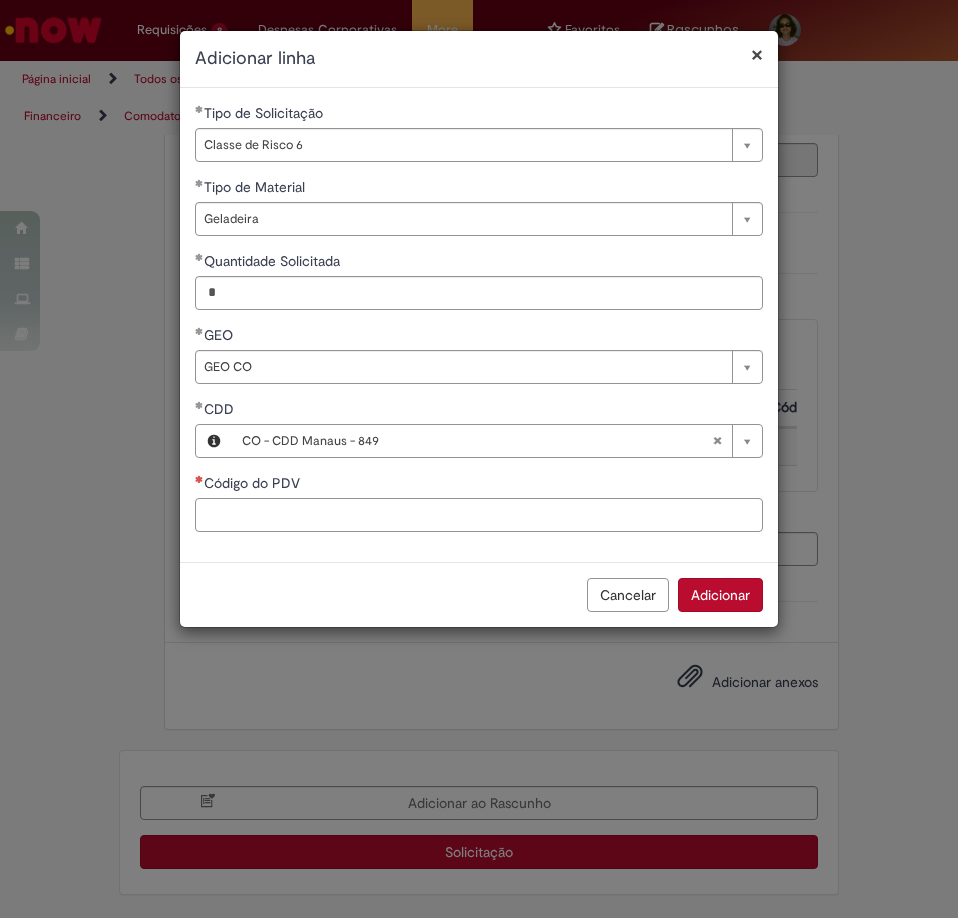 paste on "*****" 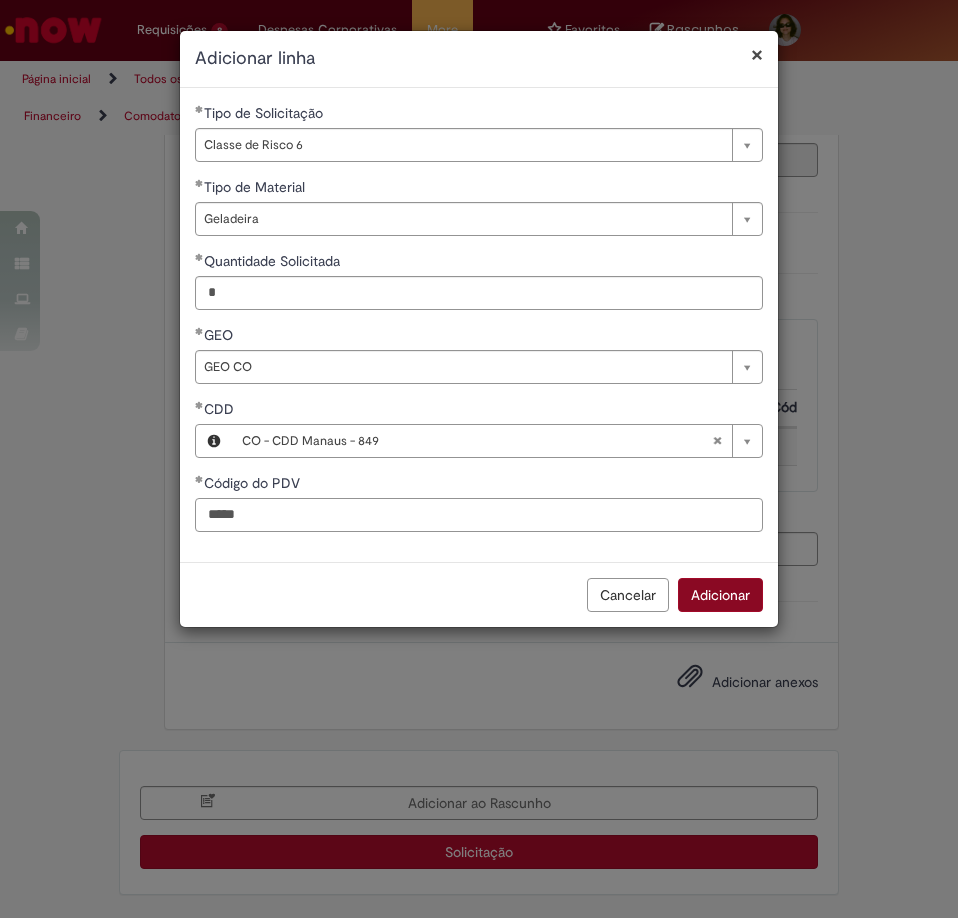 type on "*****" 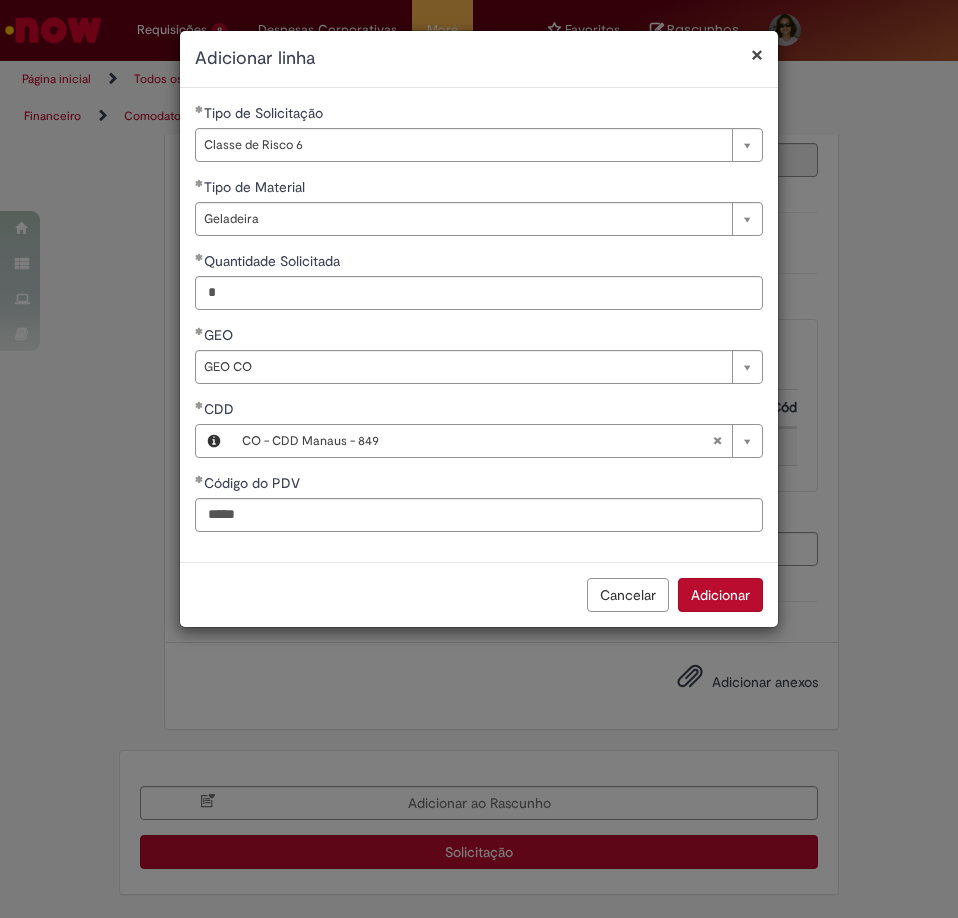 click on "Adicionar" at bounding box center [720, 595] 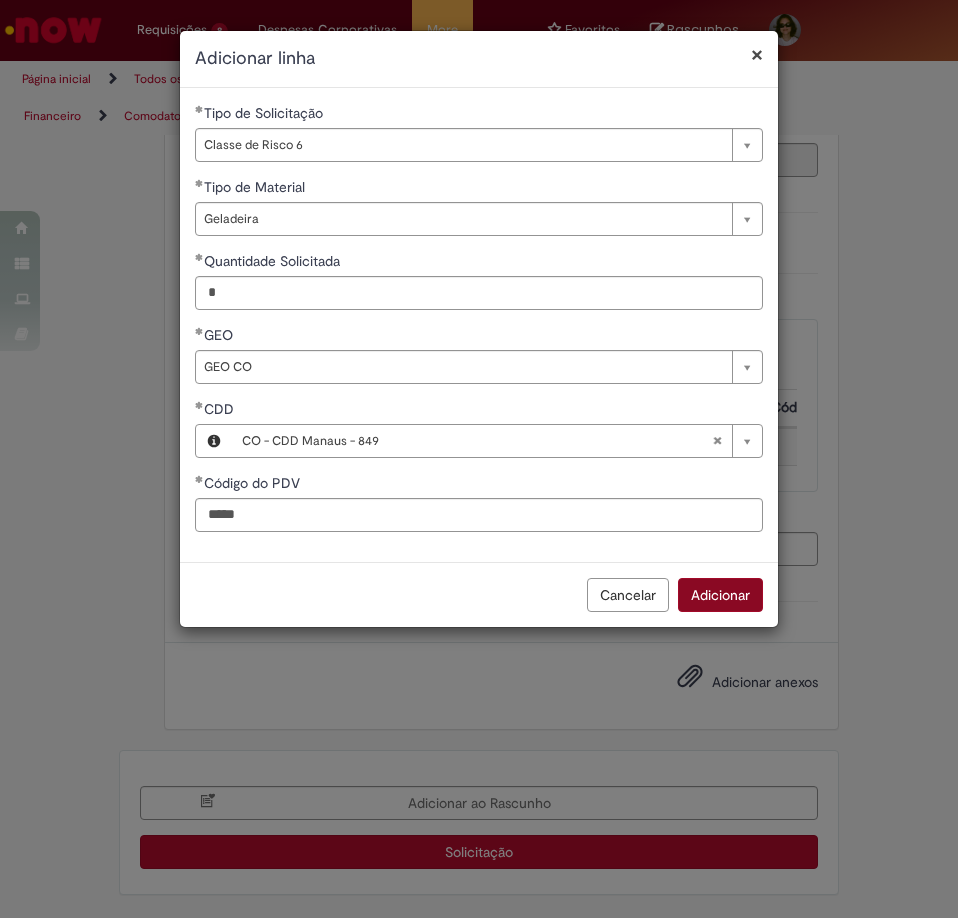 scroll, scrollTop: 836, scrollLeft: 0, axis: vertical 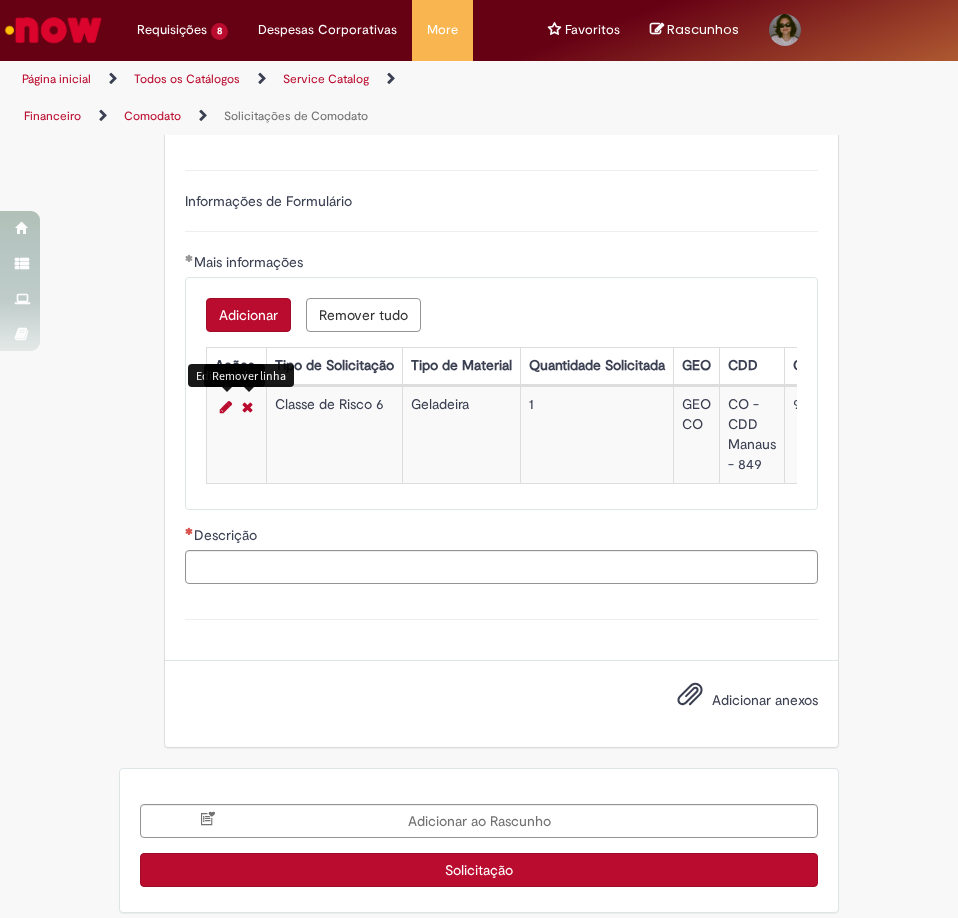 click at bounding box center (226, 407) 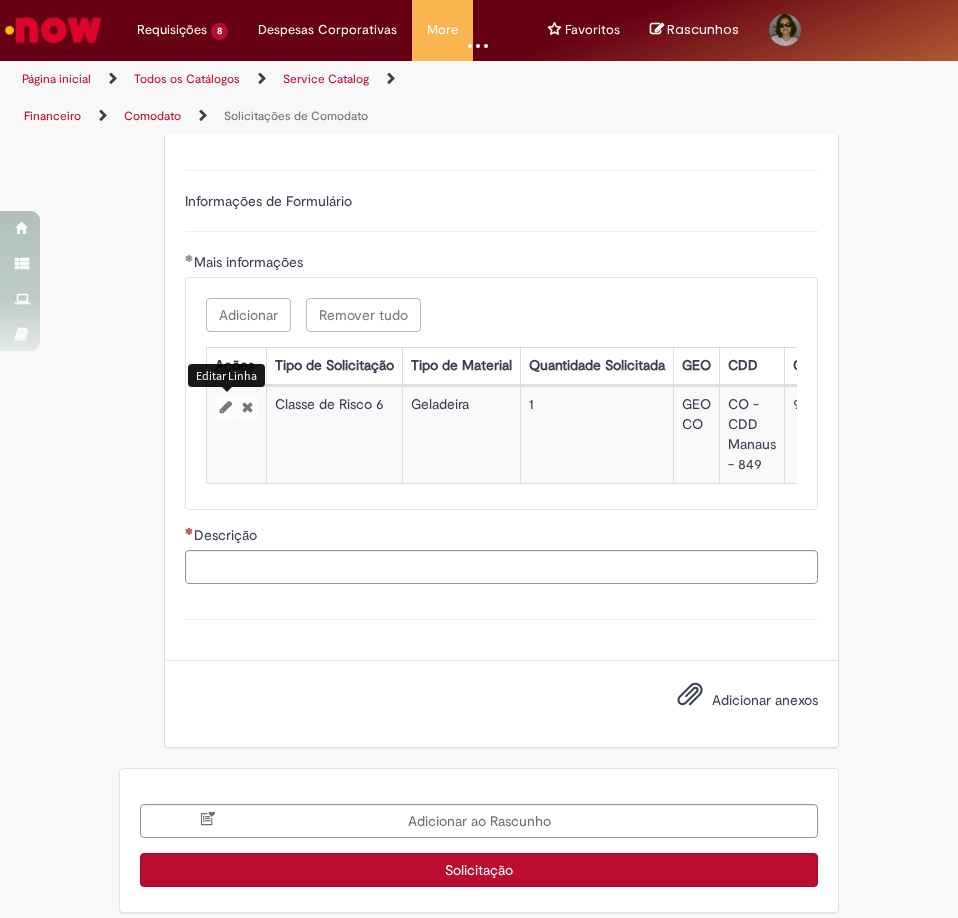 select on "**********" 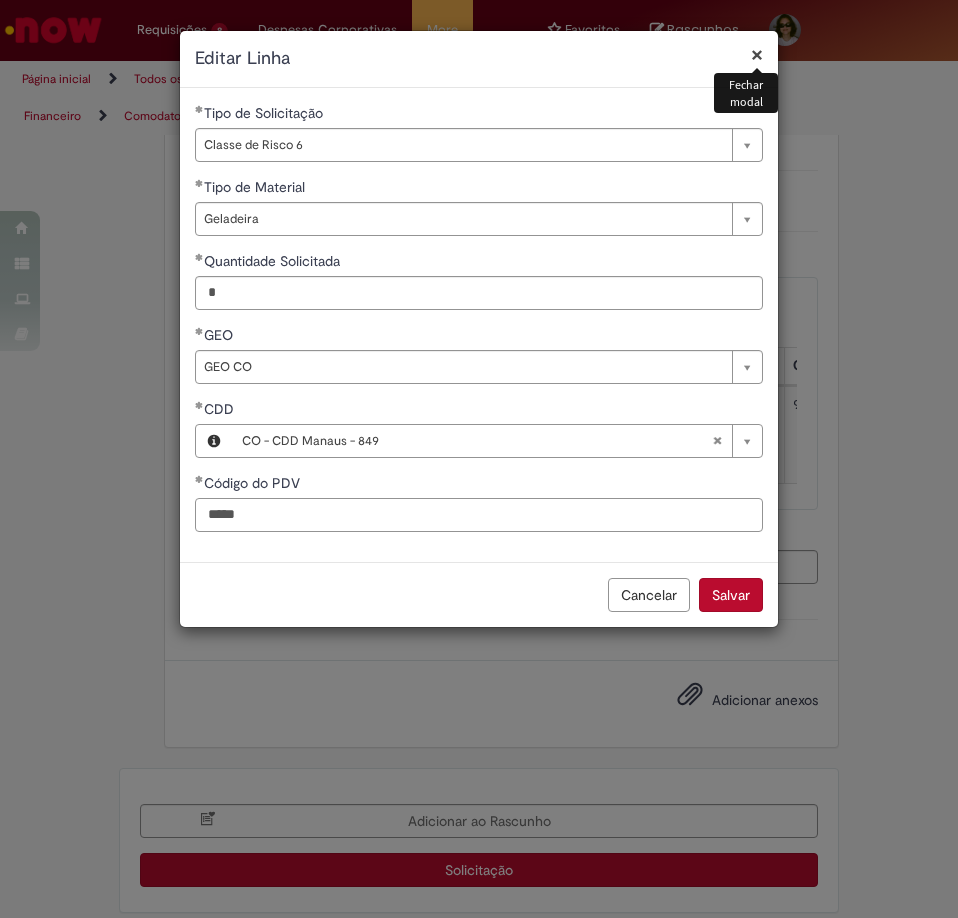 click on "*****" at bounding box center [479, 515] 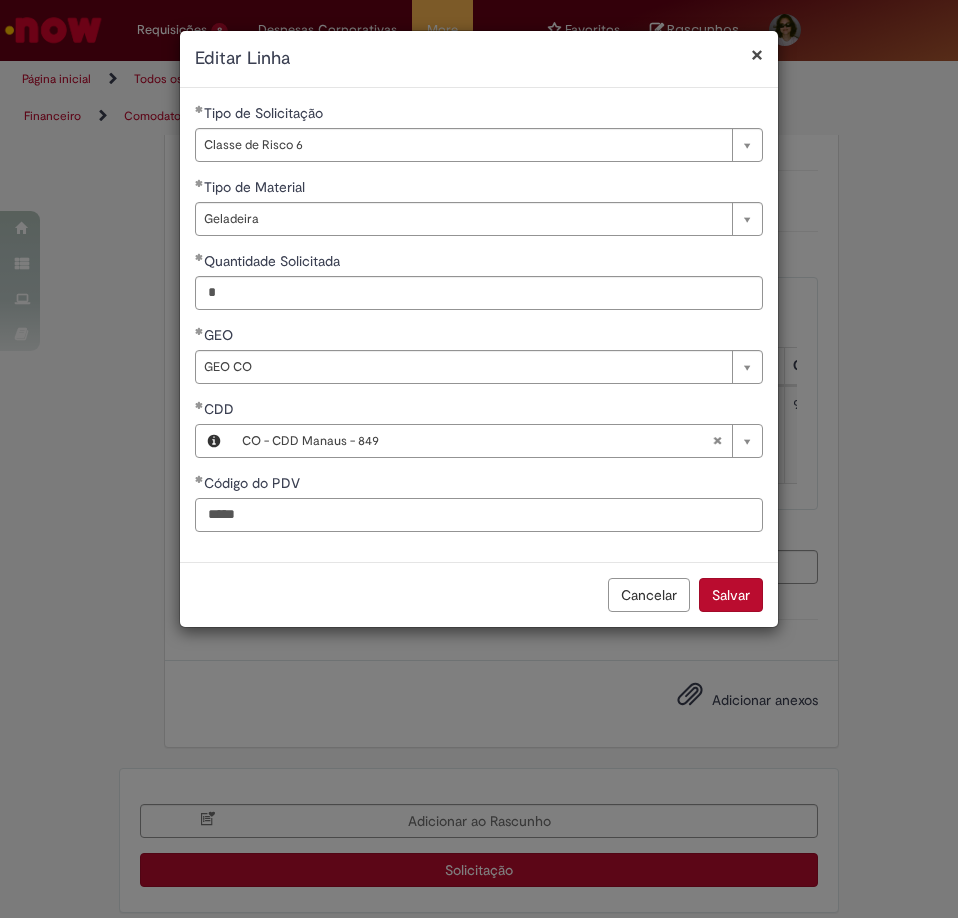click on "*****" at bounding box center [479, 515] 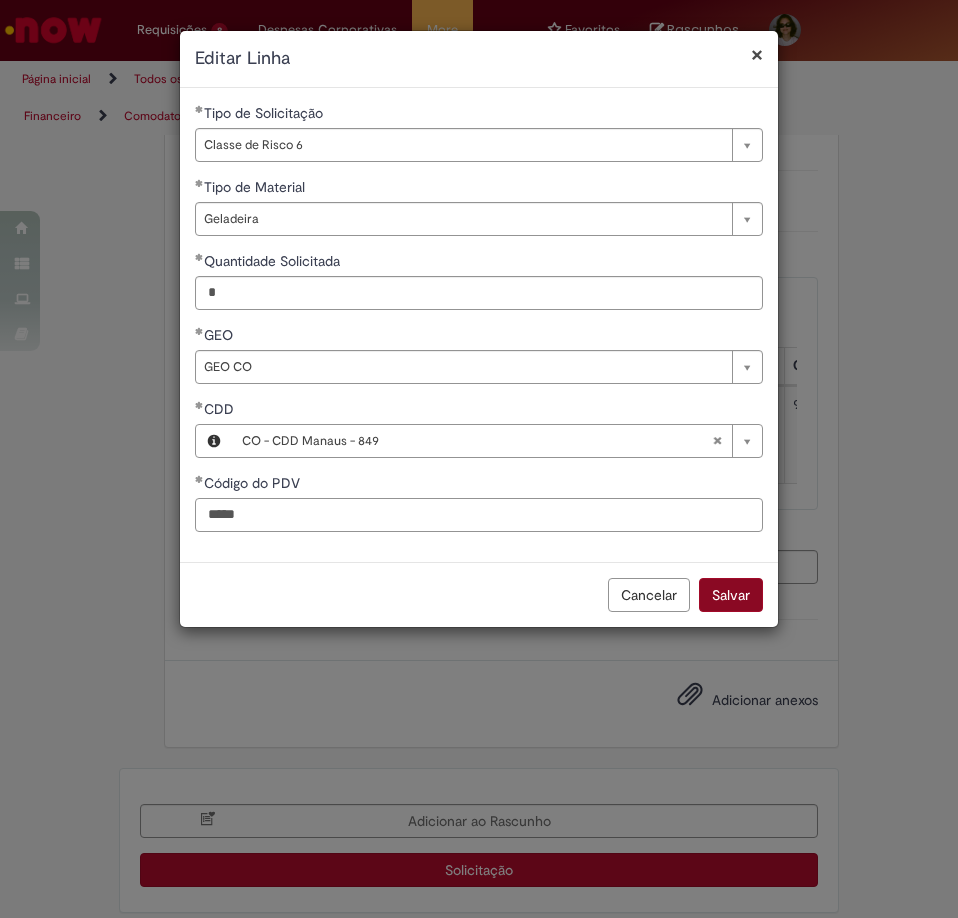 type on "*****" 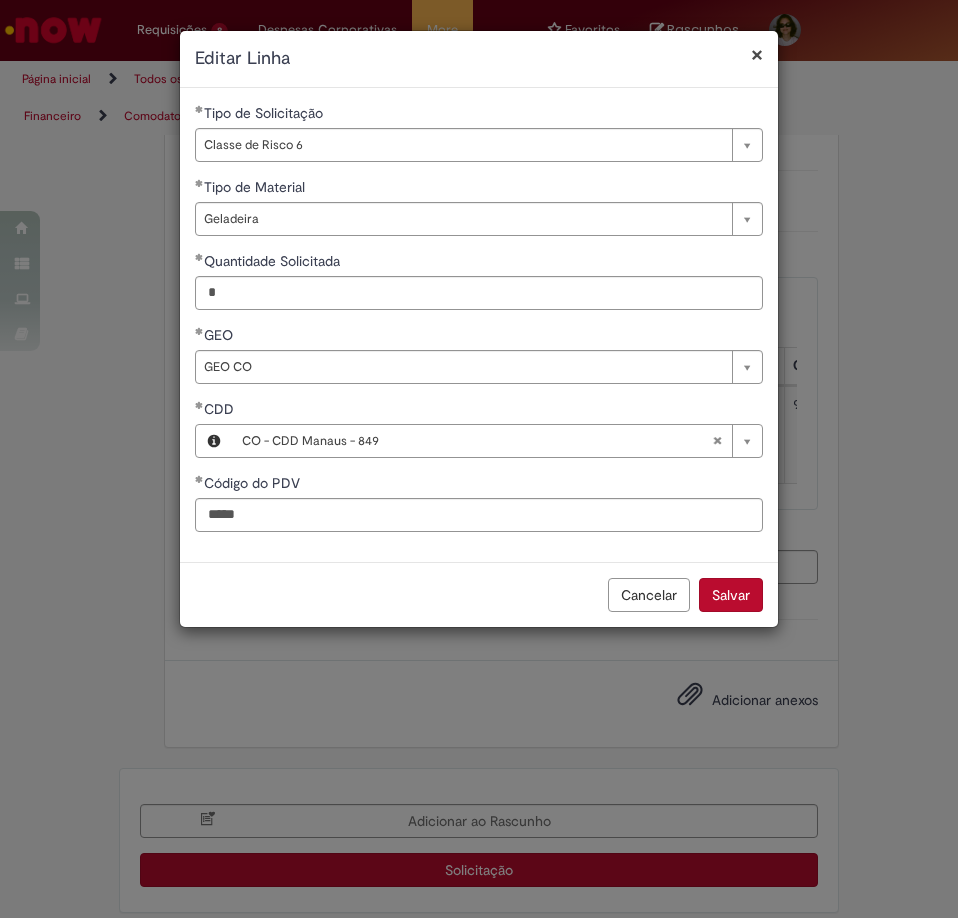 click on "Salvar" at bounding box center [731, 595] 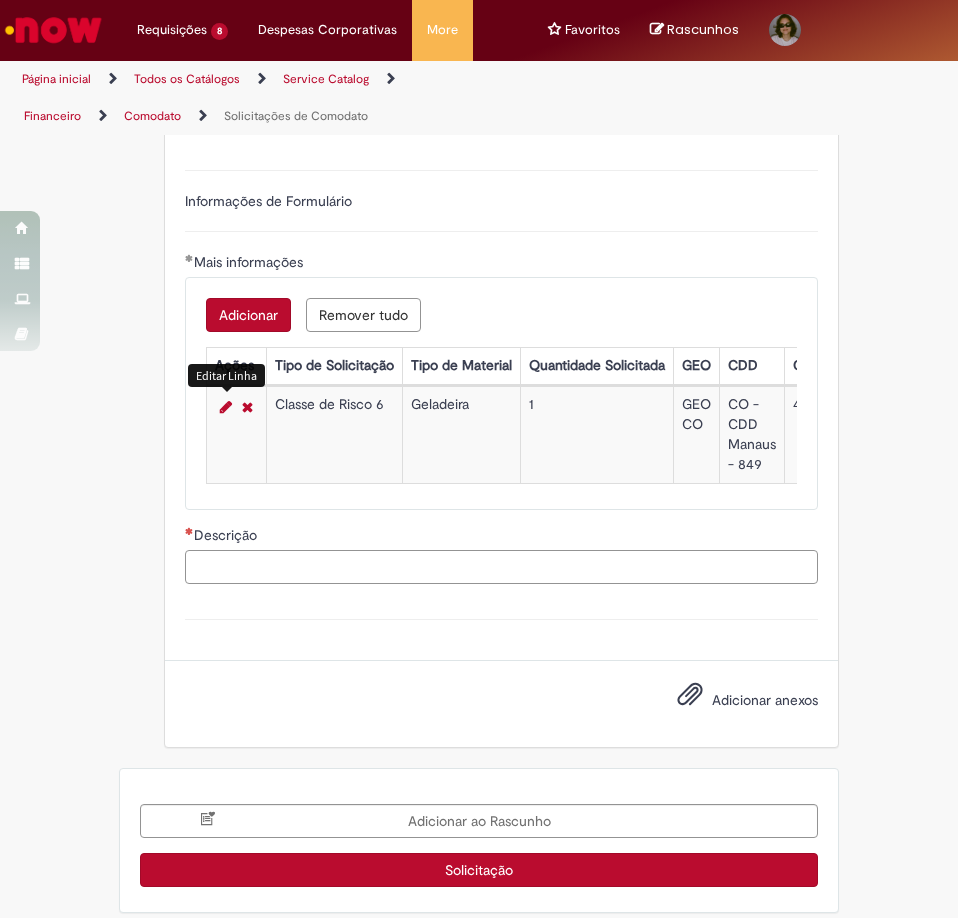 click on "Descrição" at bounding box center (501, 567) 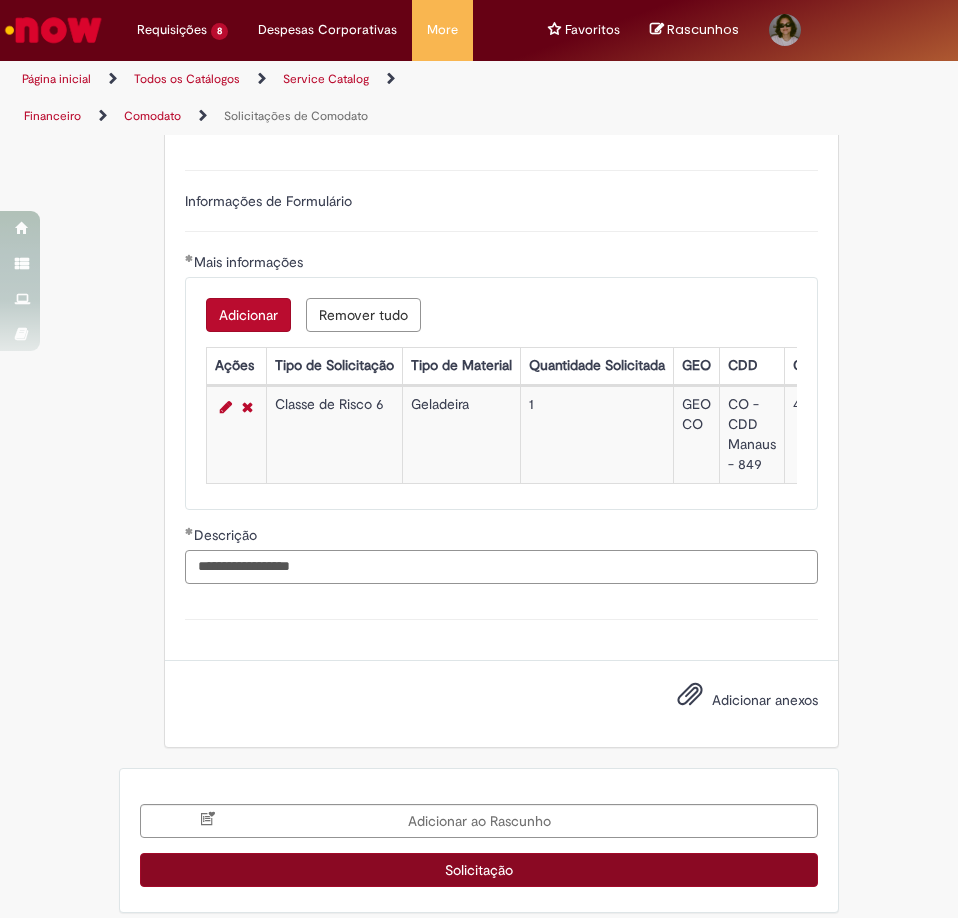 scroll, scrollTop: 896, scrollLeft: 0, axis: vertical 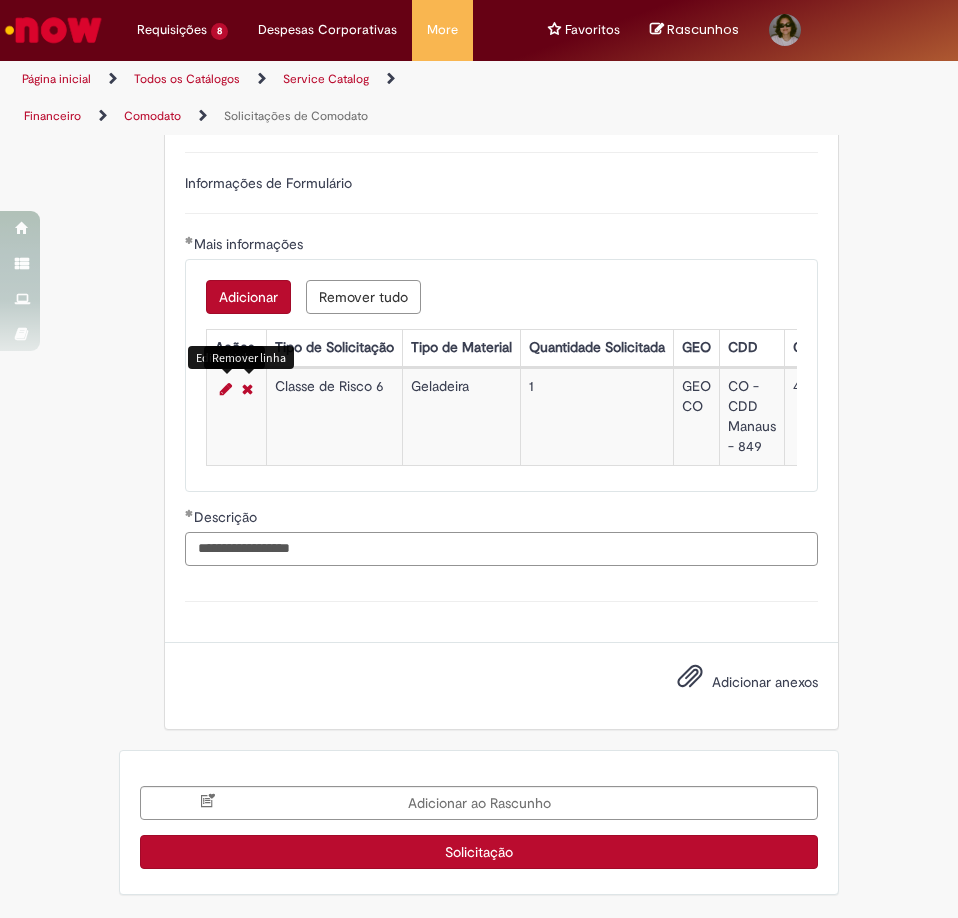 type on "**********" 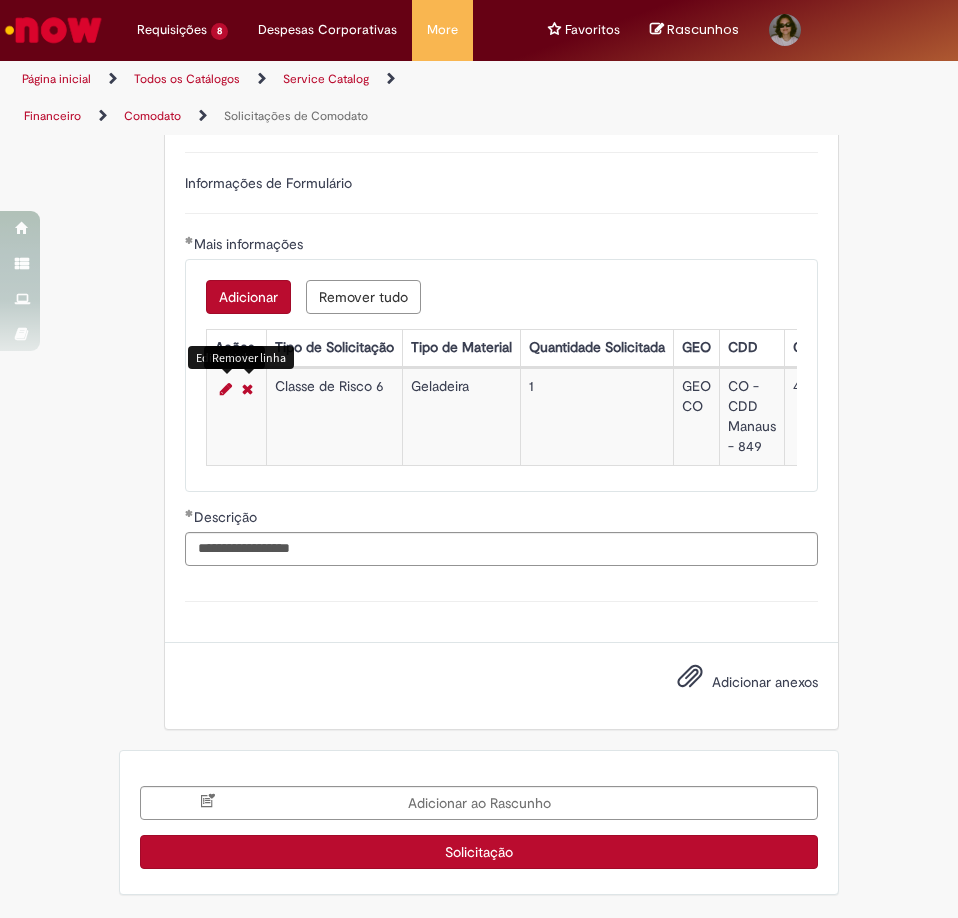 click at bounding box center (226, 389) 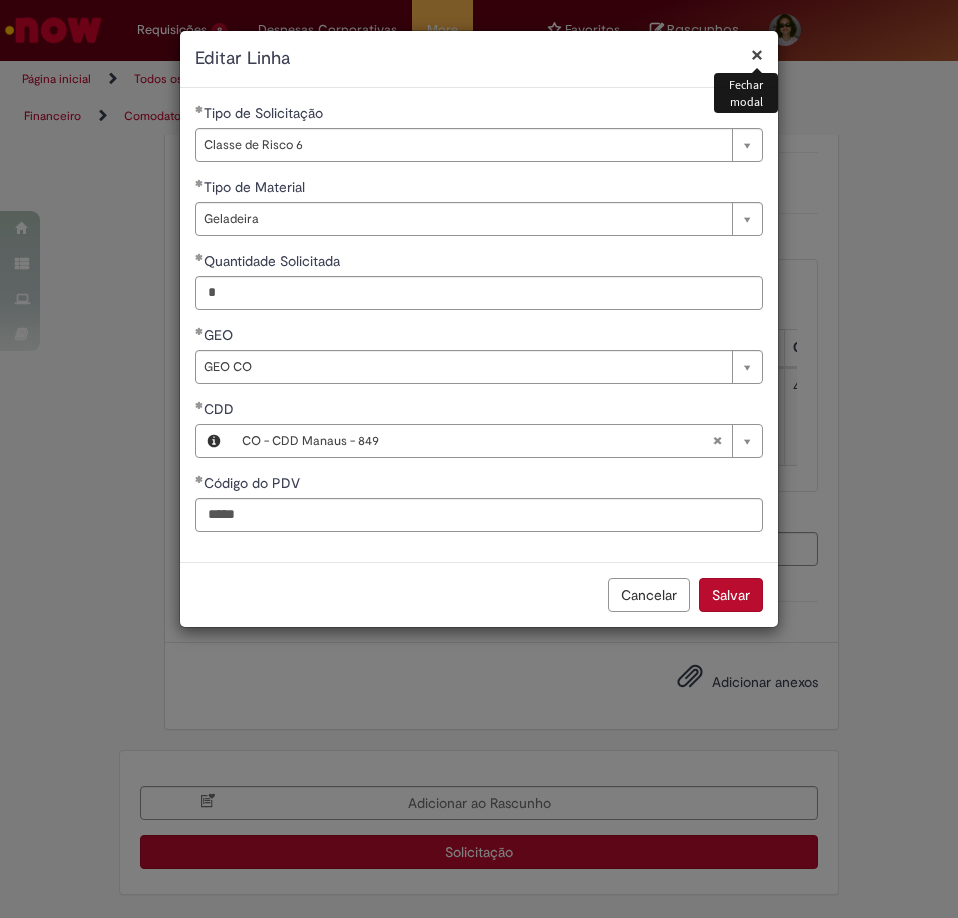 click on "**********" at bounding box center [479, 459] 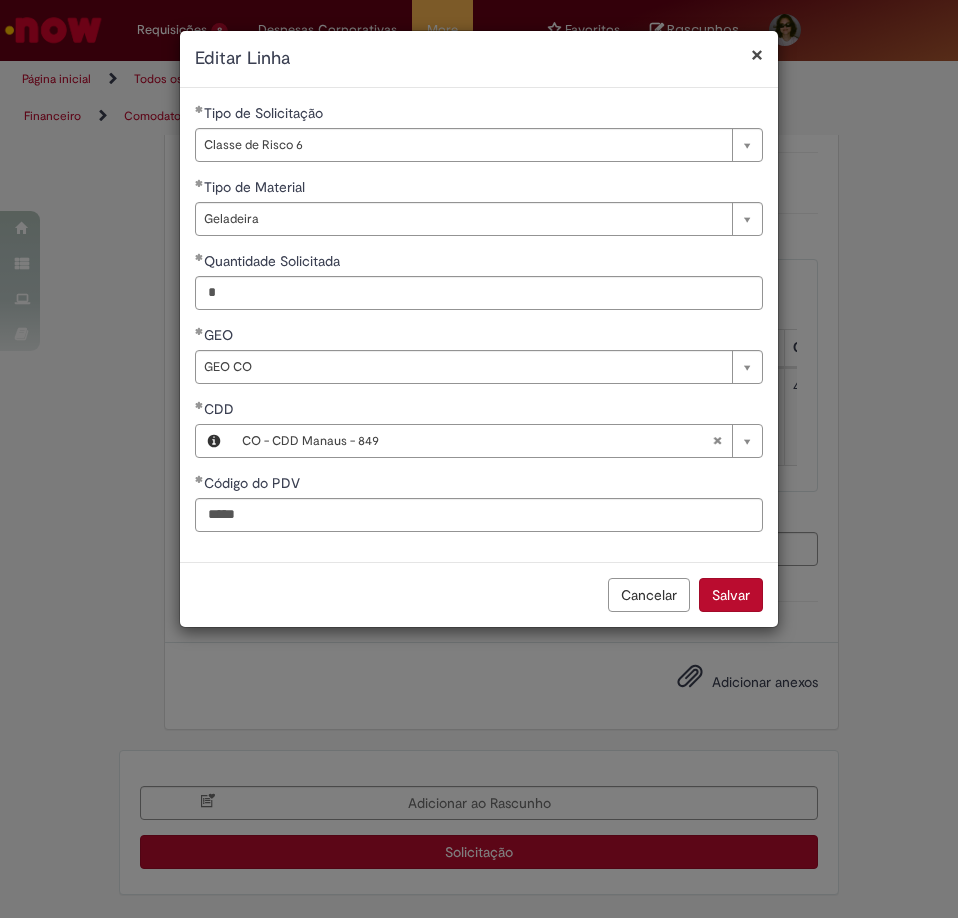 click on "**********" at bounding box center [479, 459] 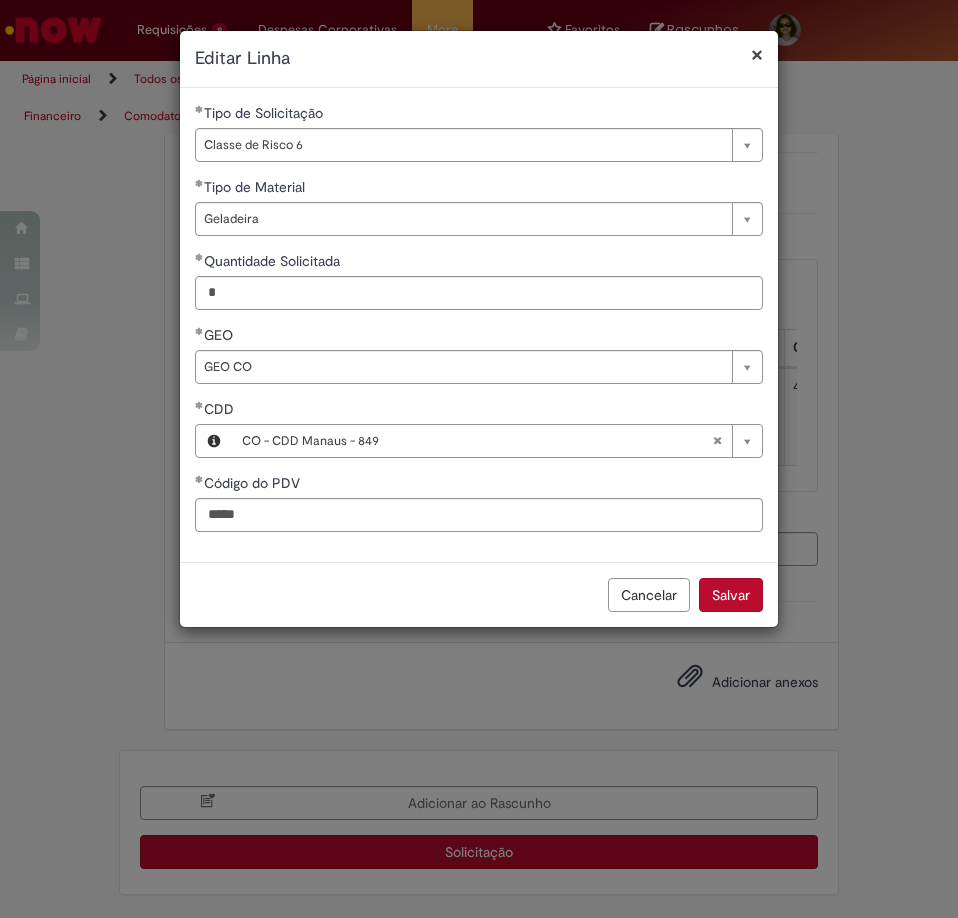 click on "Salvar" at bounding box center (731, 595) 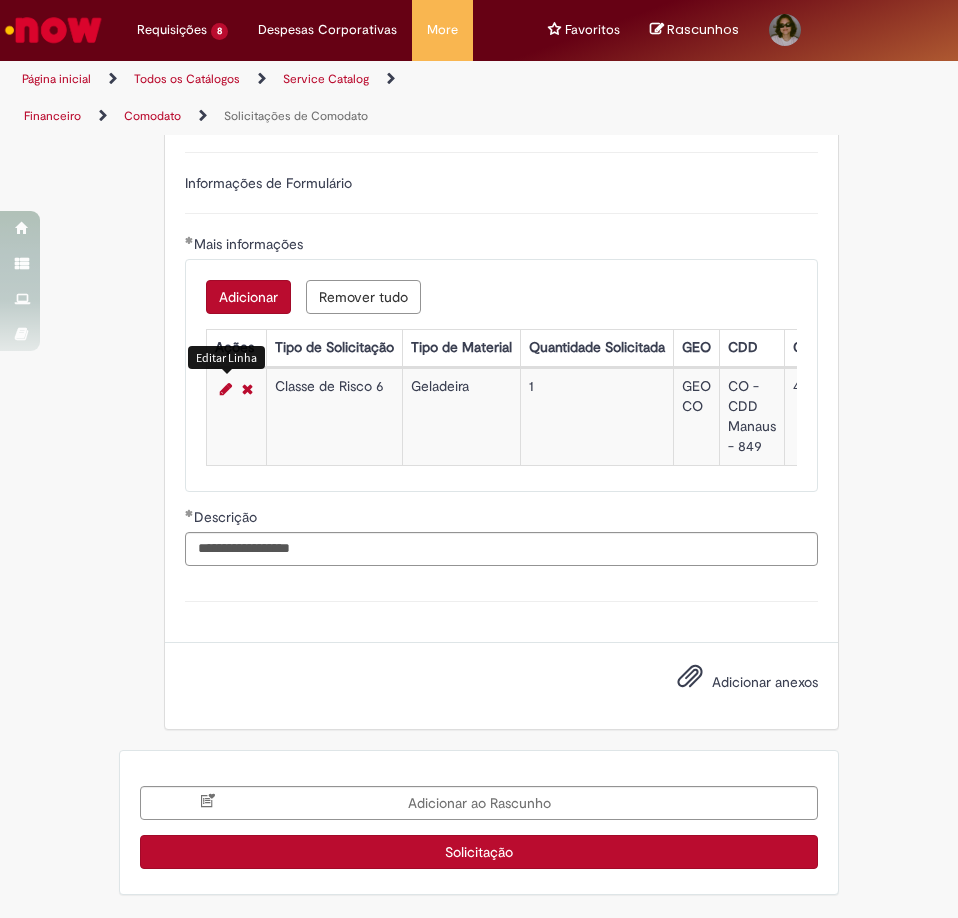 click on "Solicitação" at bounding box center (479, 852) 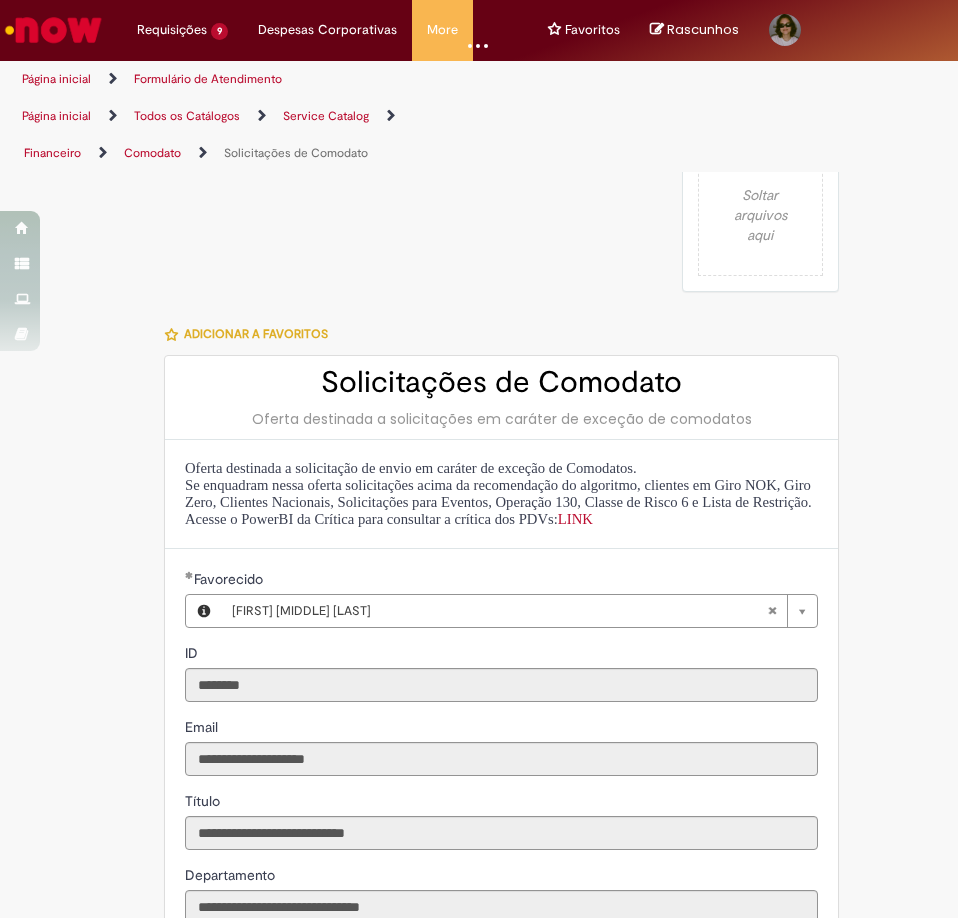 scroll, scrollTop: 0, scrollLeft: 0, axis: both 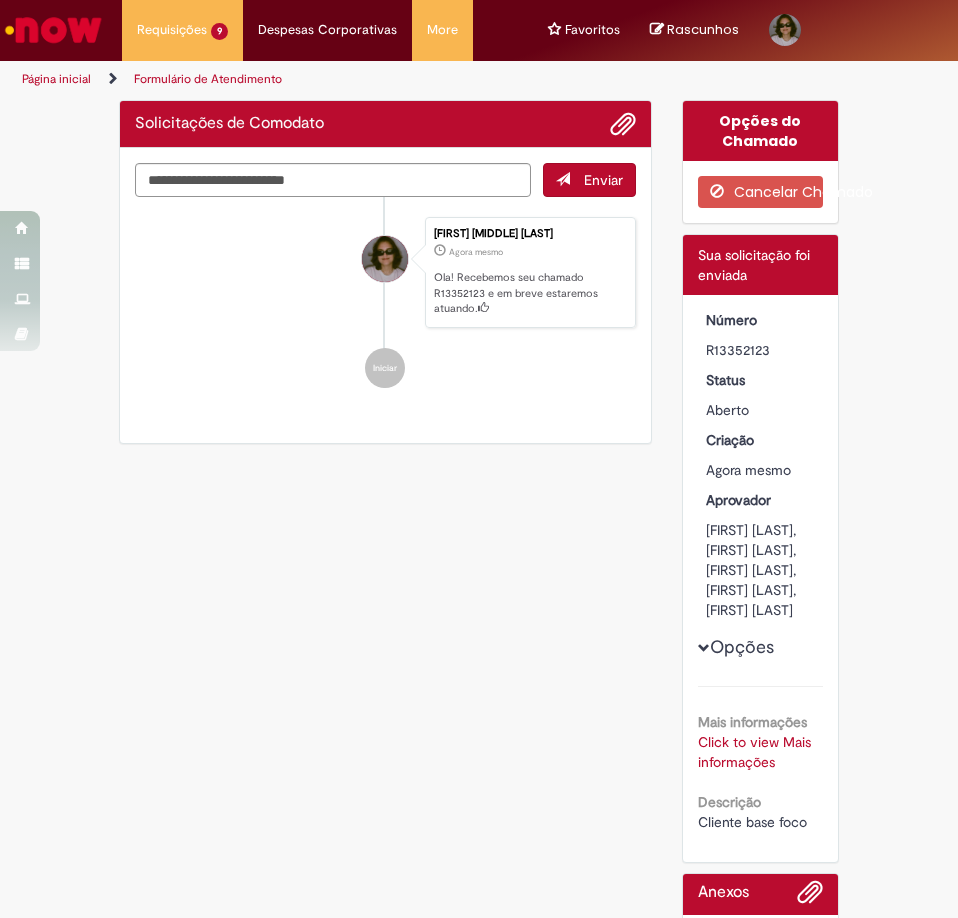 click at bounding box center (53, 30) 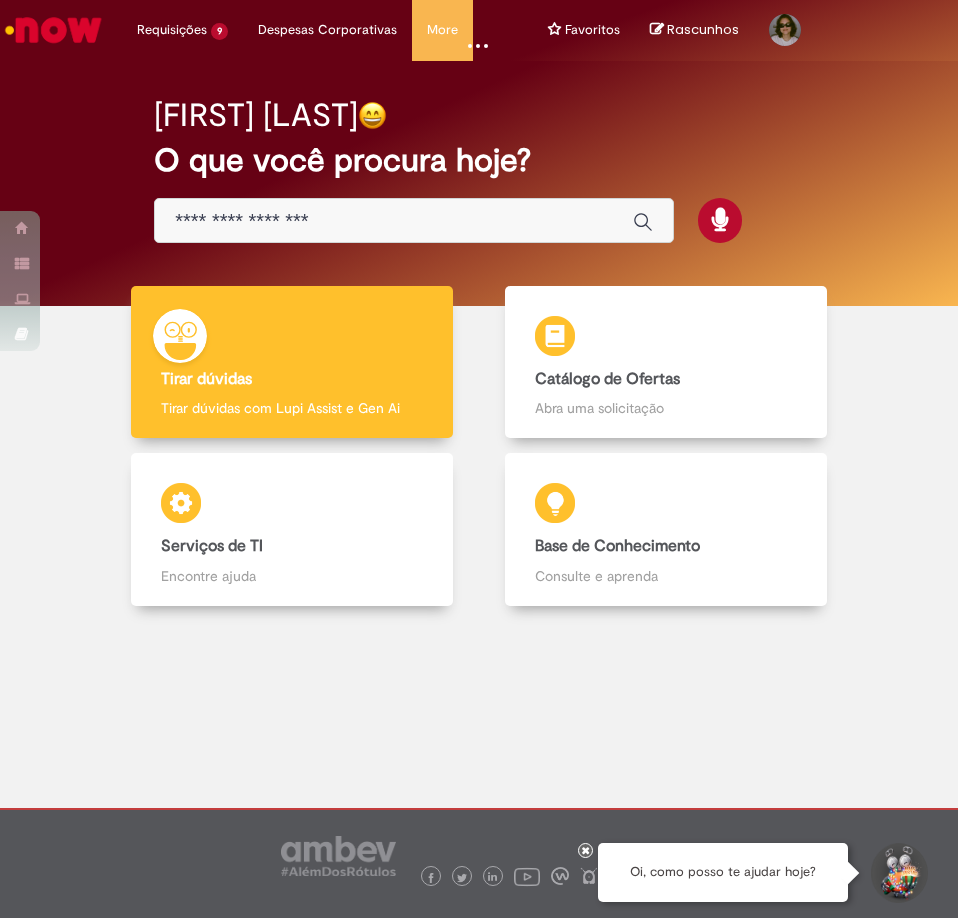 scroll, scrollTop: 0, scrollLeft: 0, axis: both 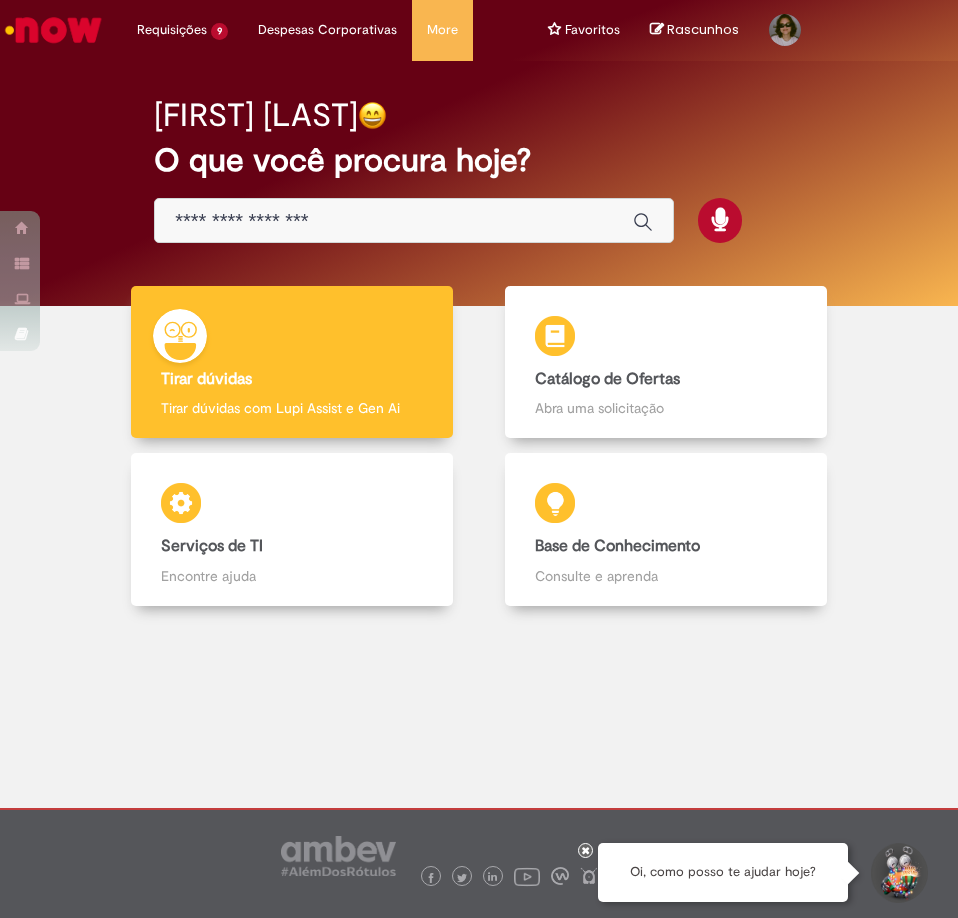 click at bounding box center [414, 220] 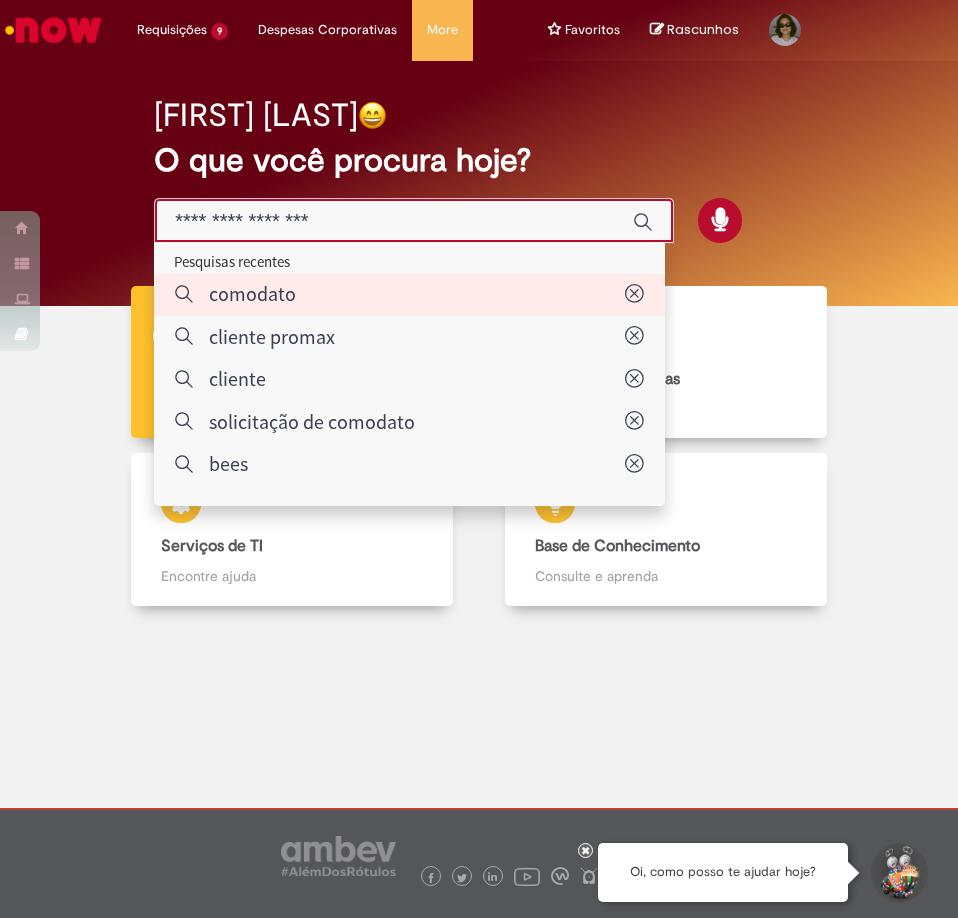 type on "********" 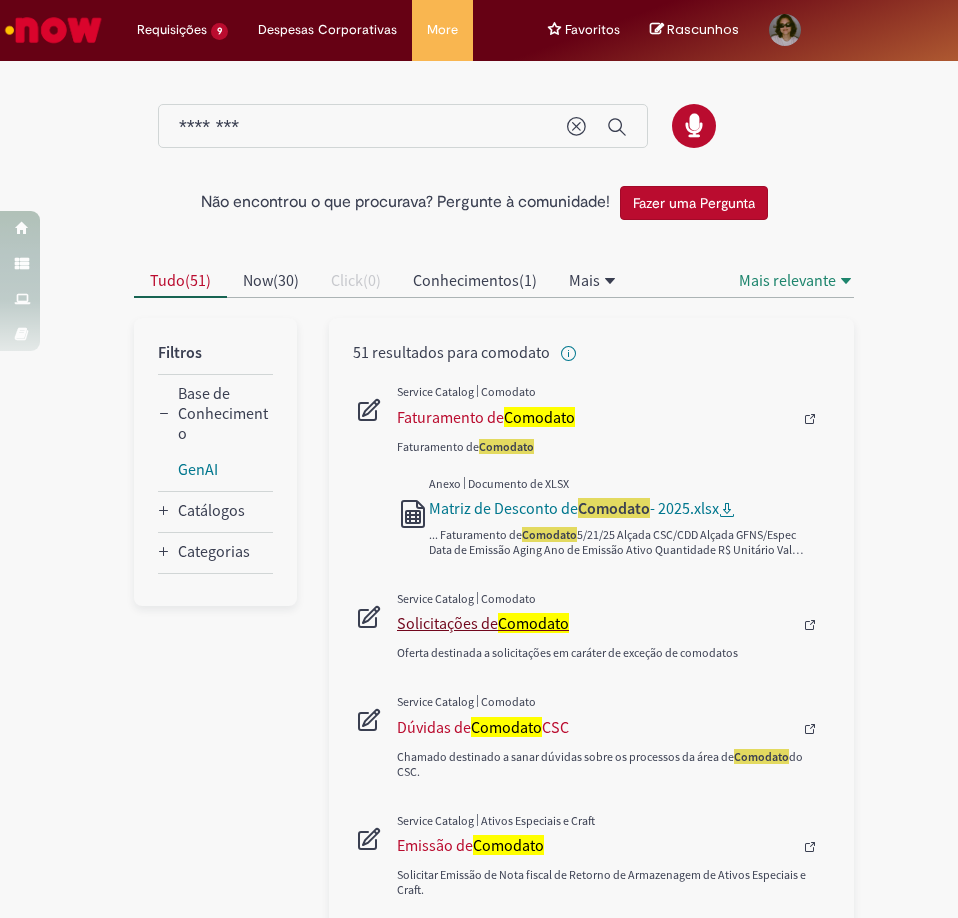 click on "Solicitações de  Comodato" at bounding box center [602, 623] 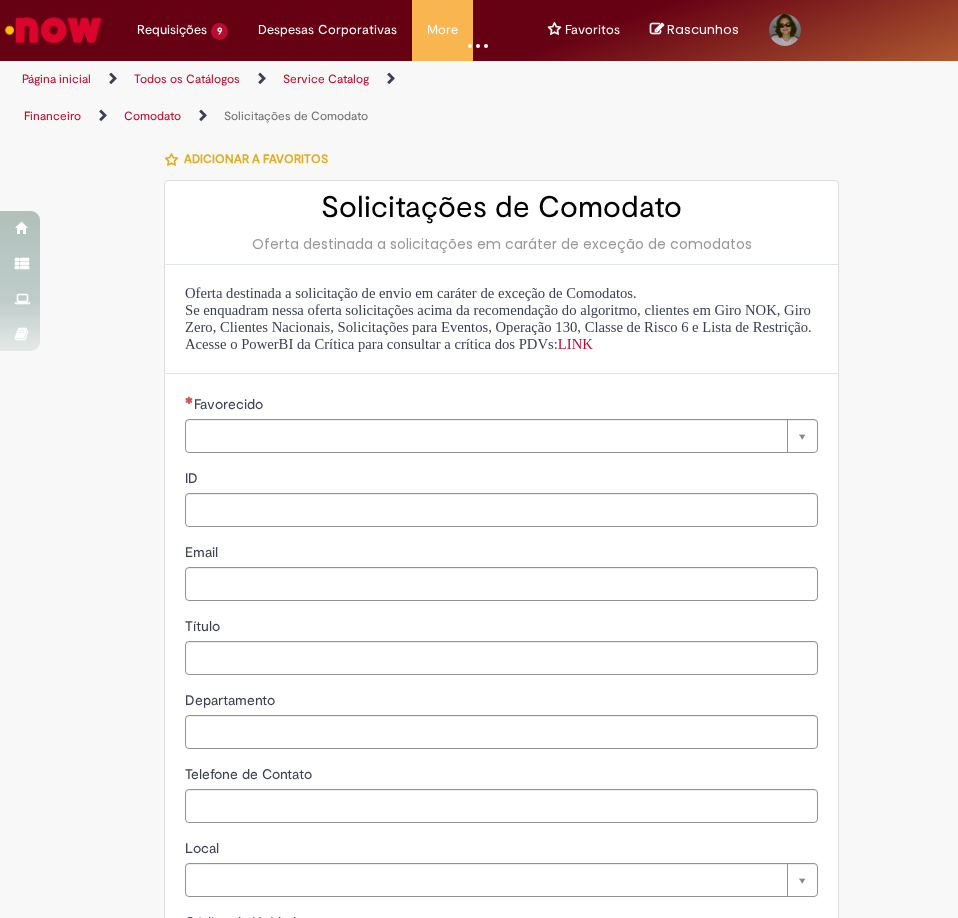 type on "********" 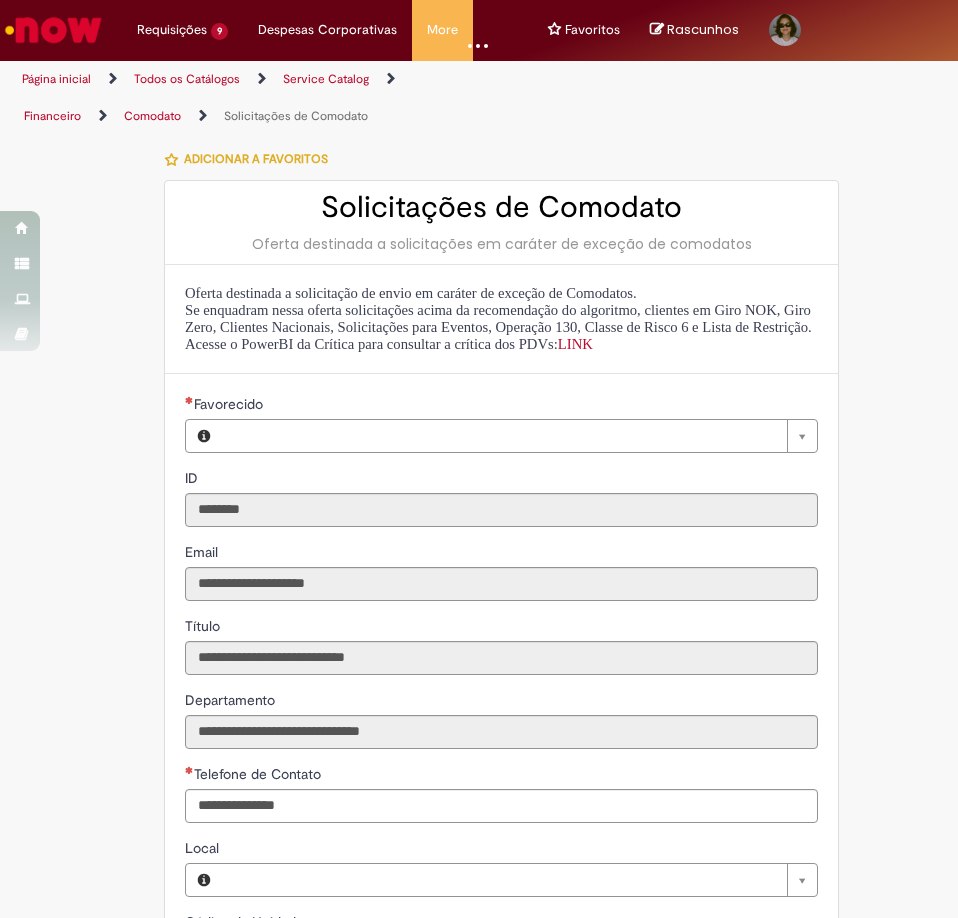 type on "**********" 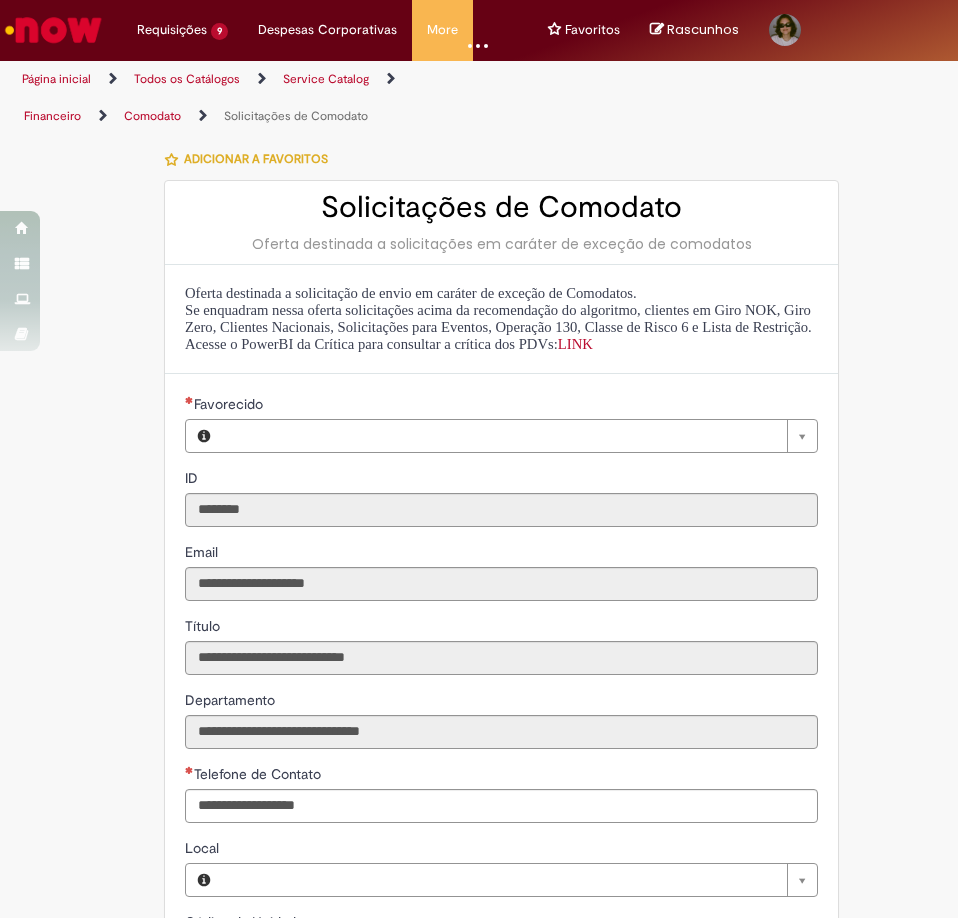 type on "**********" 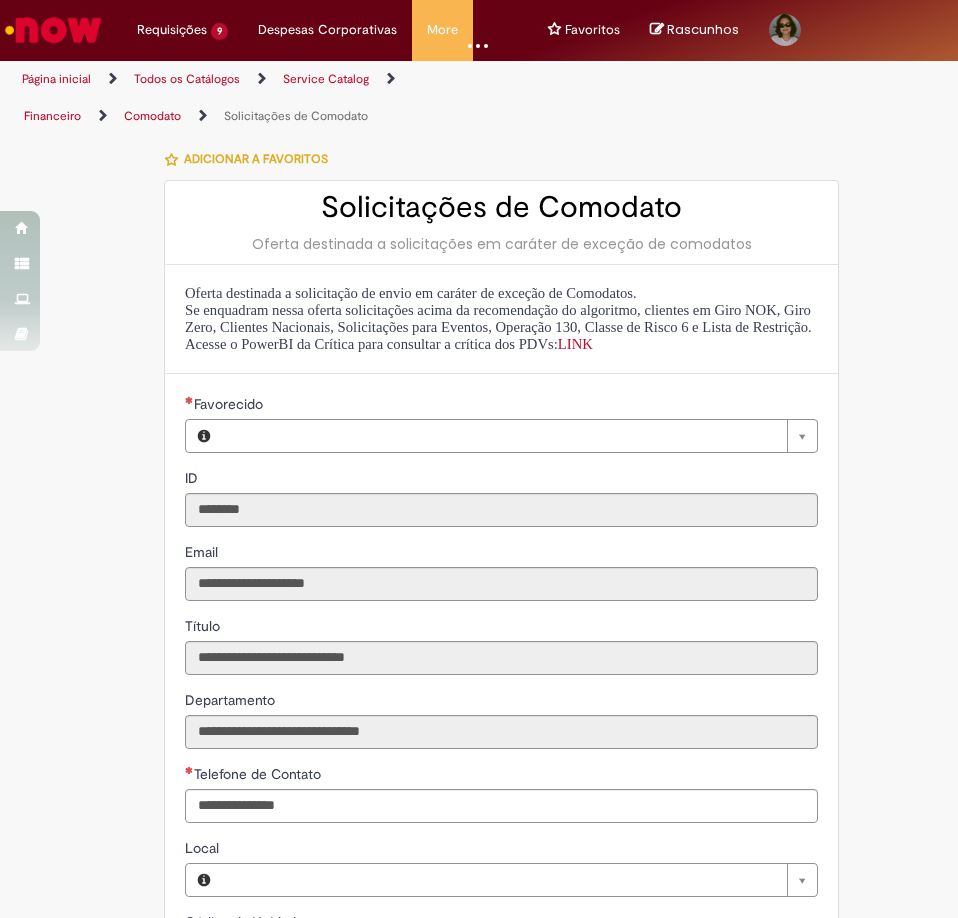 type on "**********" 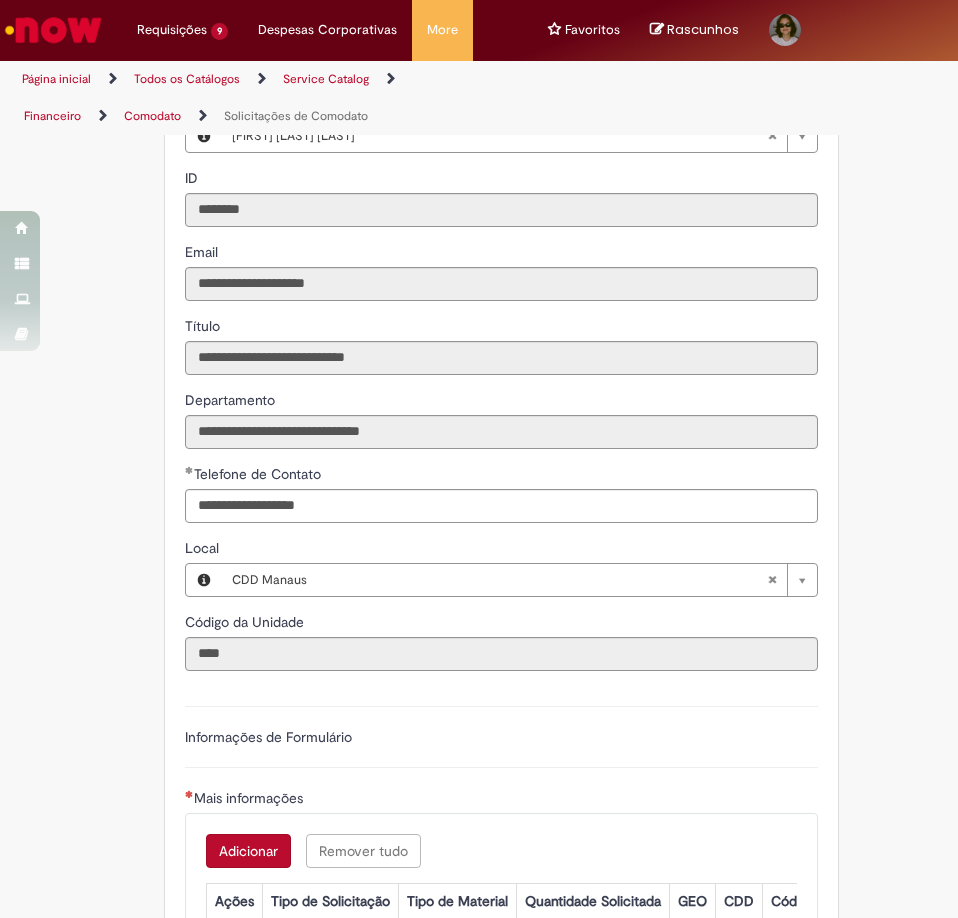 scroll, scrollTop: 500, scrollLeft: 0, axis: vertical 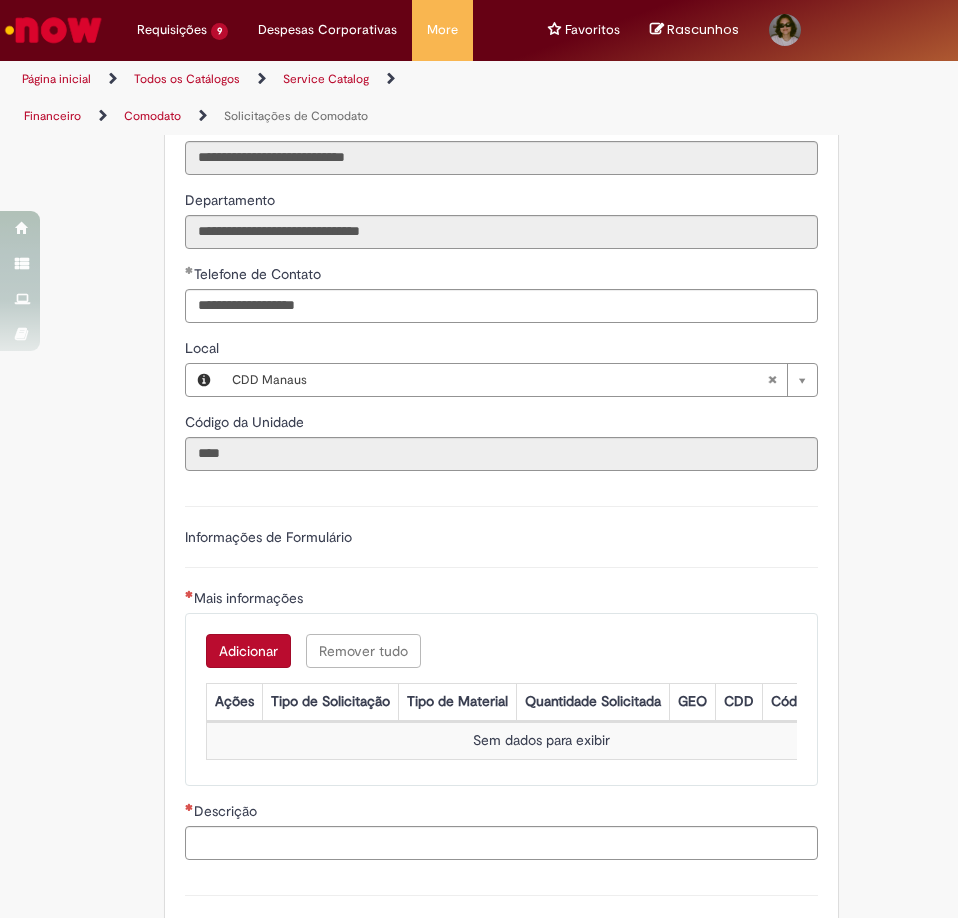 click on "Adicionar" at bounding box center [248, 651] 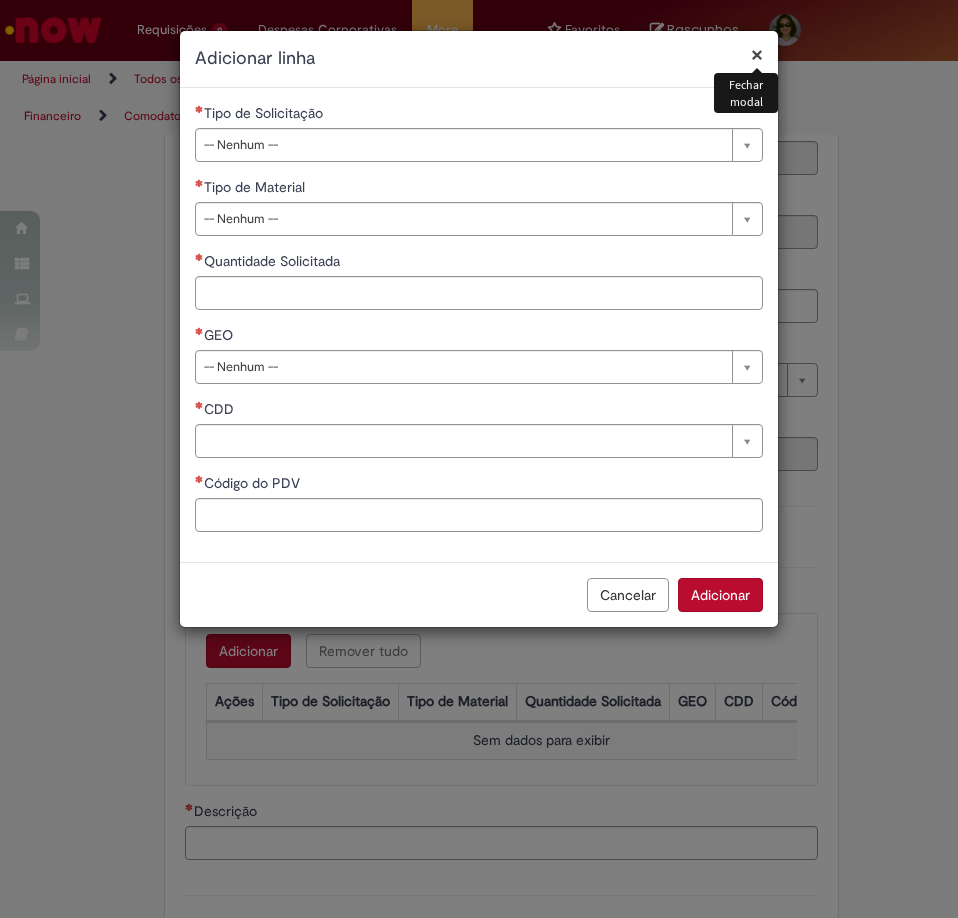 click on "Tipo de Solicitação" at bounding box center [479, 115] 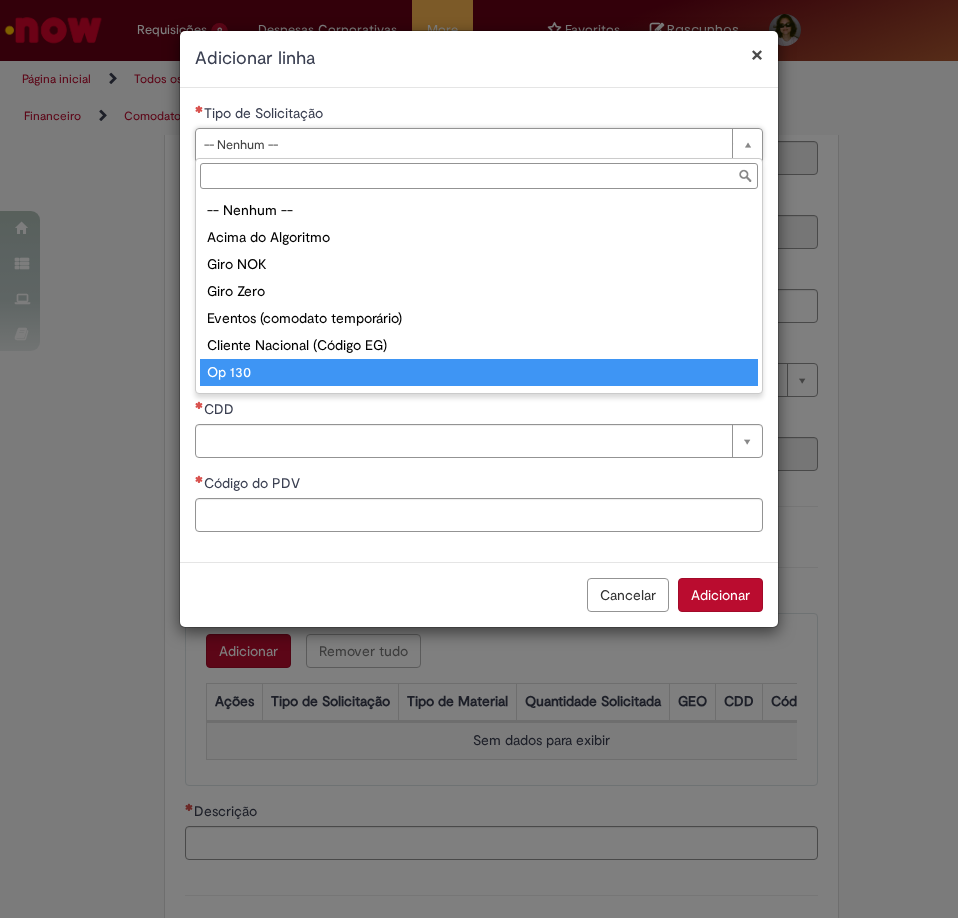 scroll, scrollTop: 51, scrollLeft: 0, axis: vertical 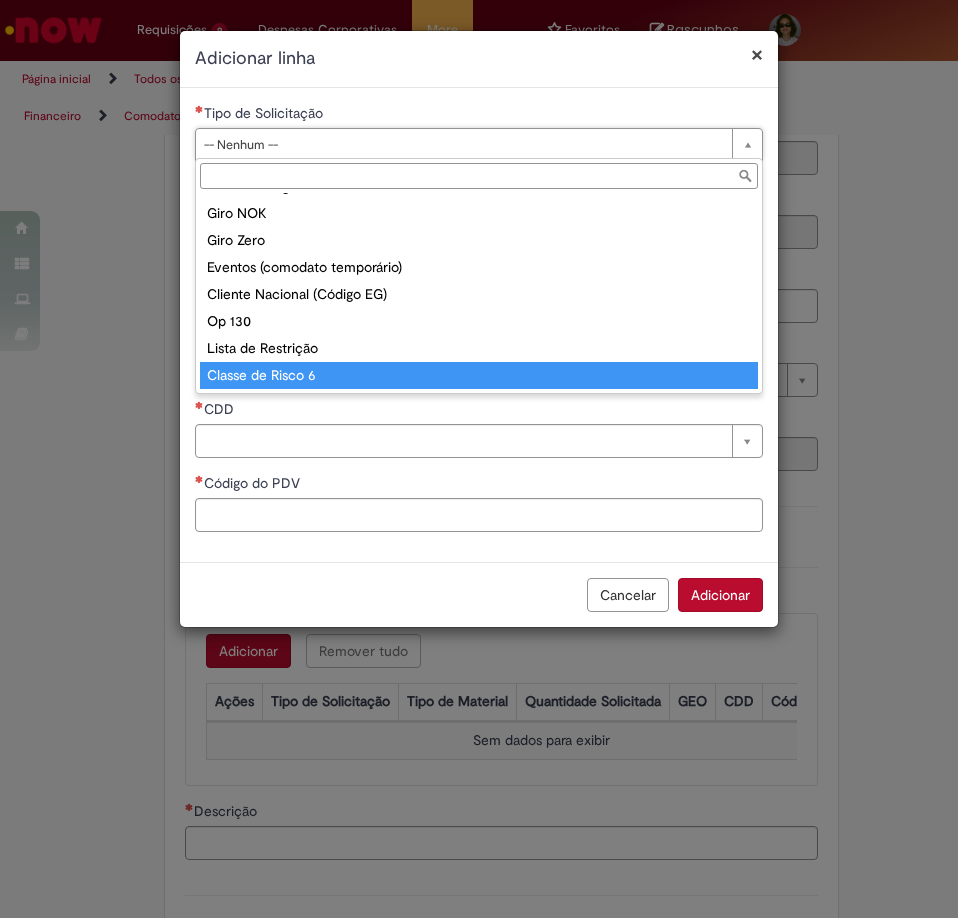 type on "**********" 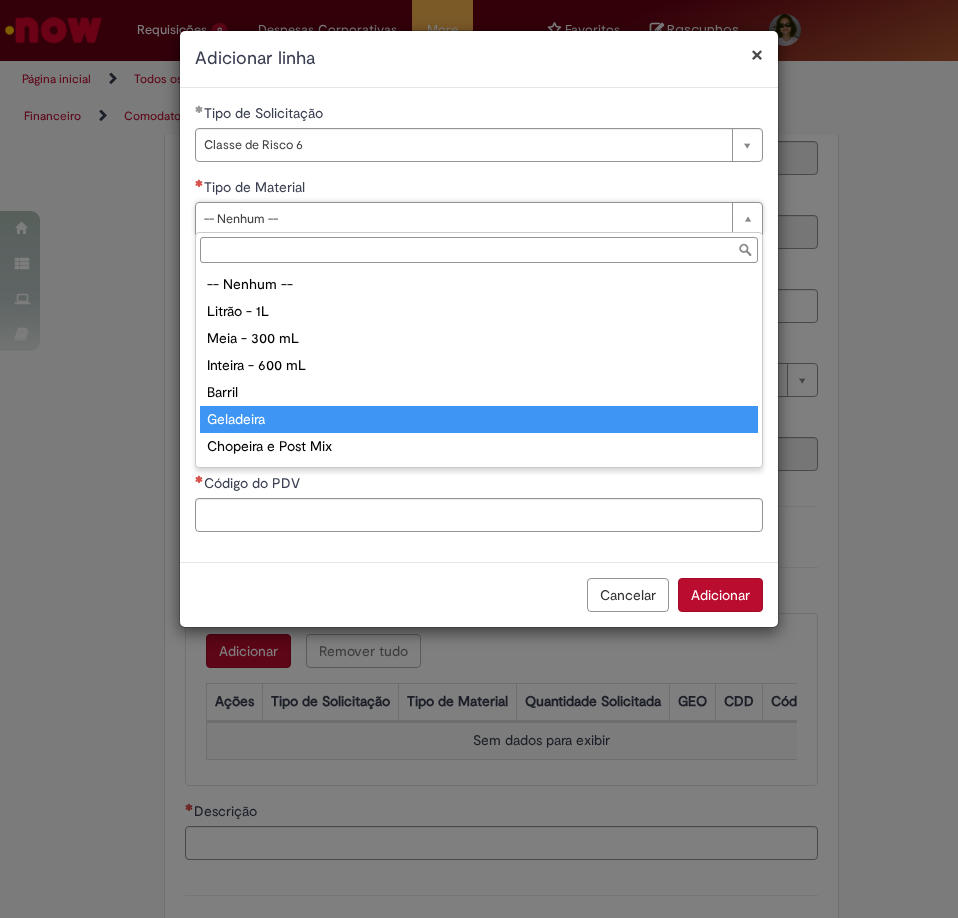type on "*********" 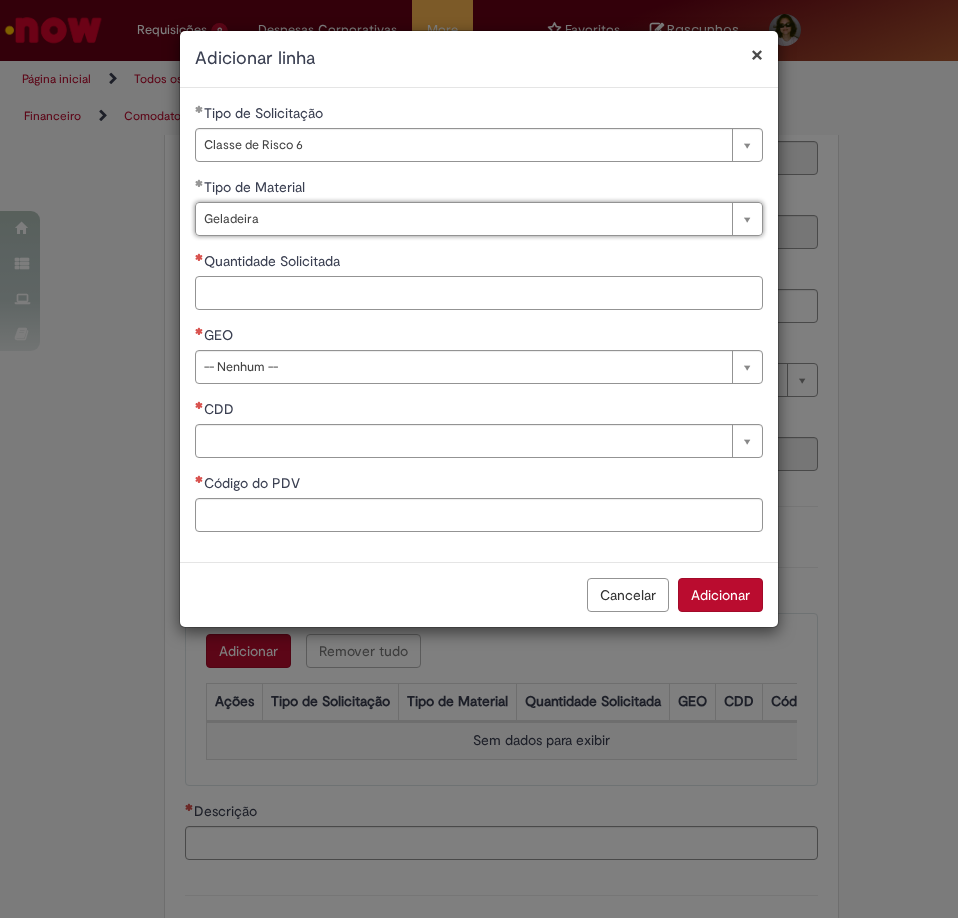 click on "Quantidade Solicitada" at bounding box center (479, 293) 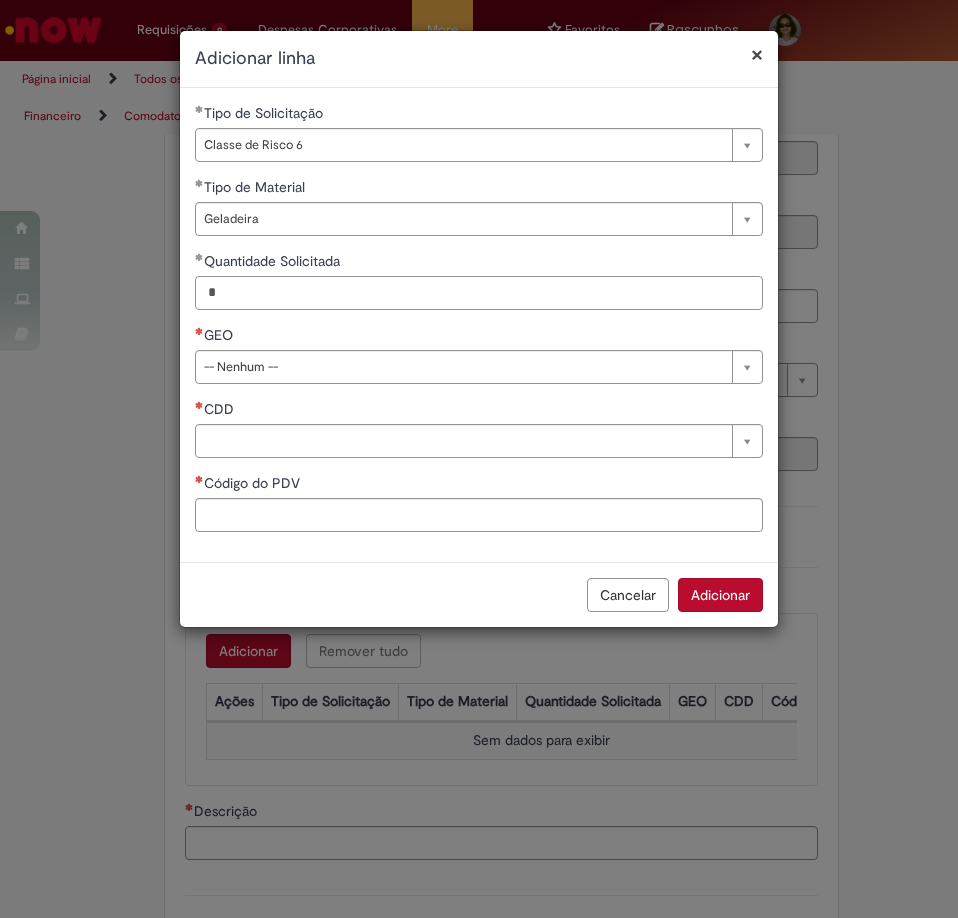 type on "*" 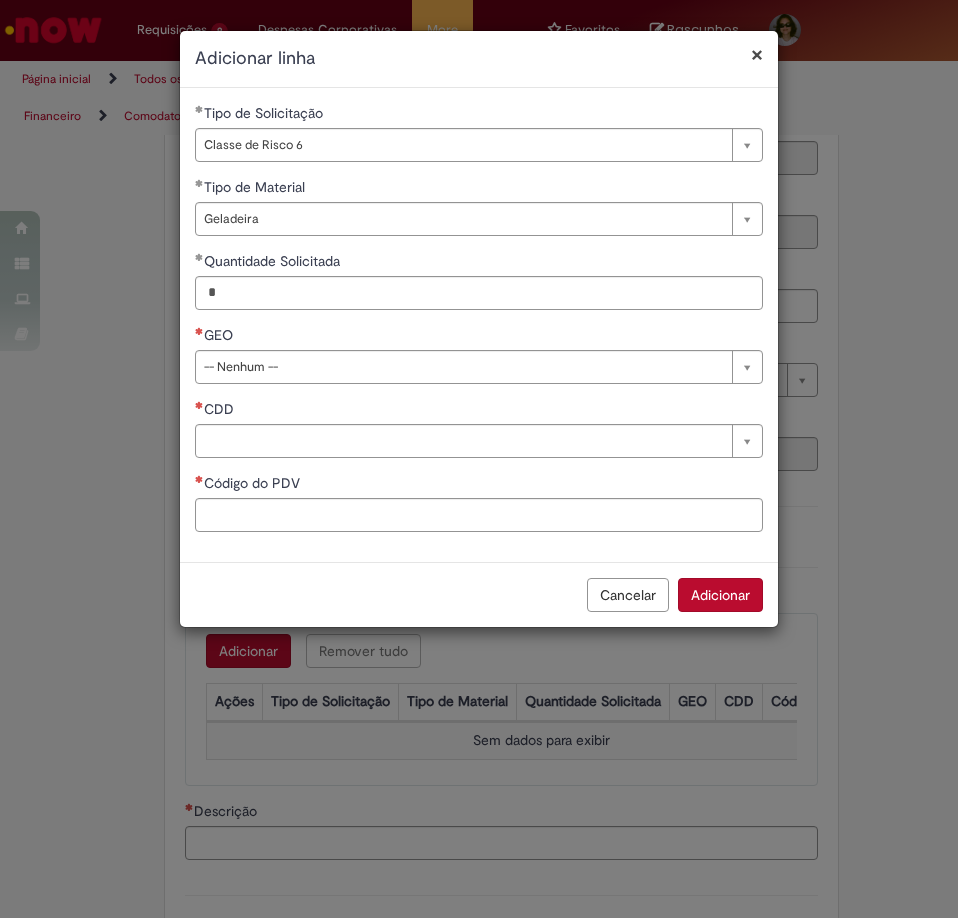 click on "GEO" at bounding box center (479, 337) 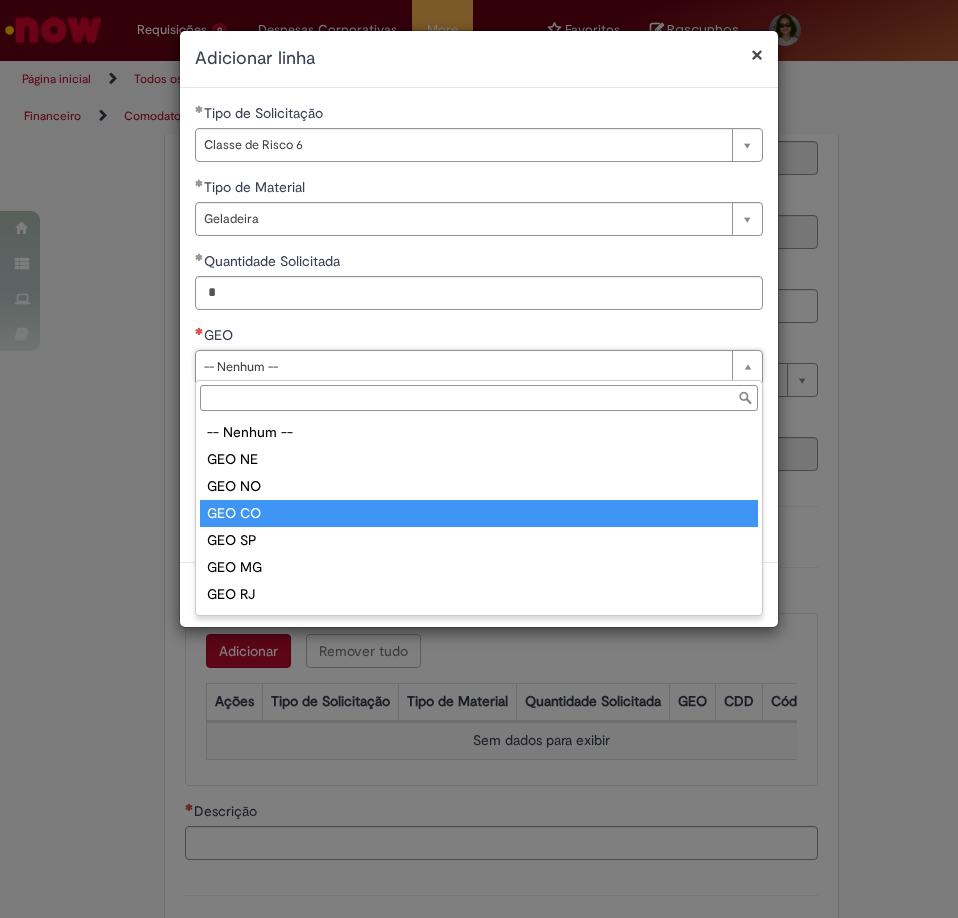 type on "******" 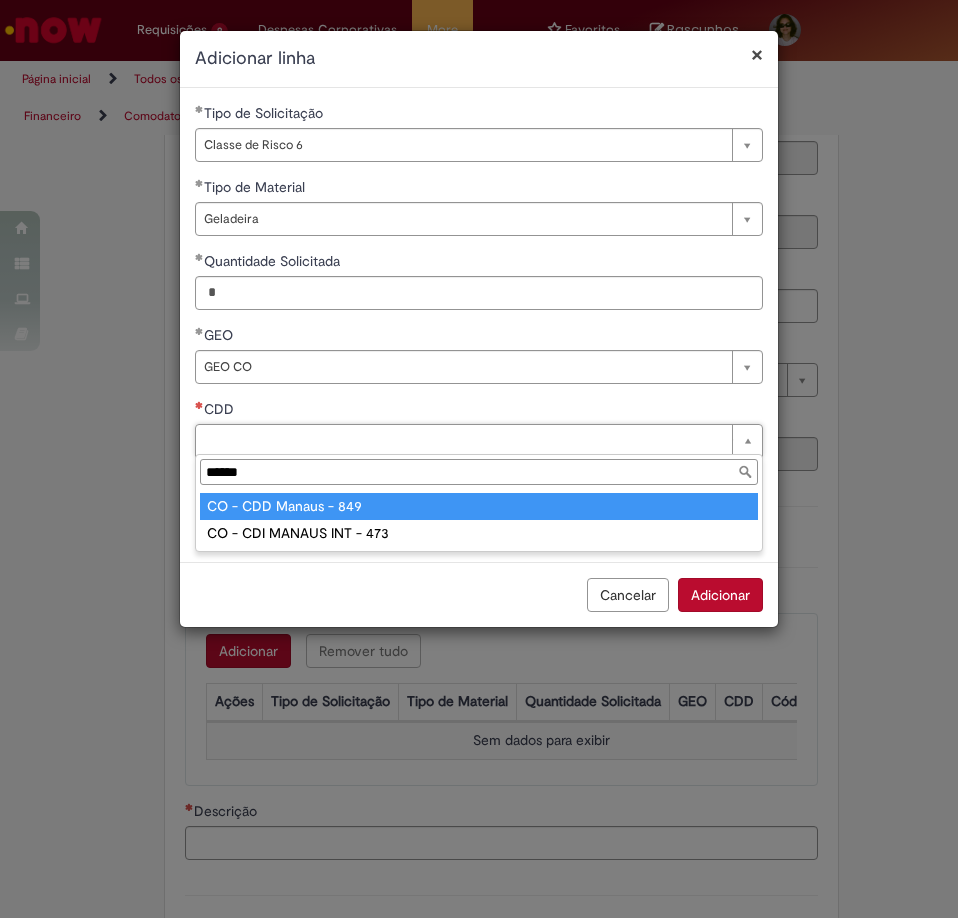 type on "******" 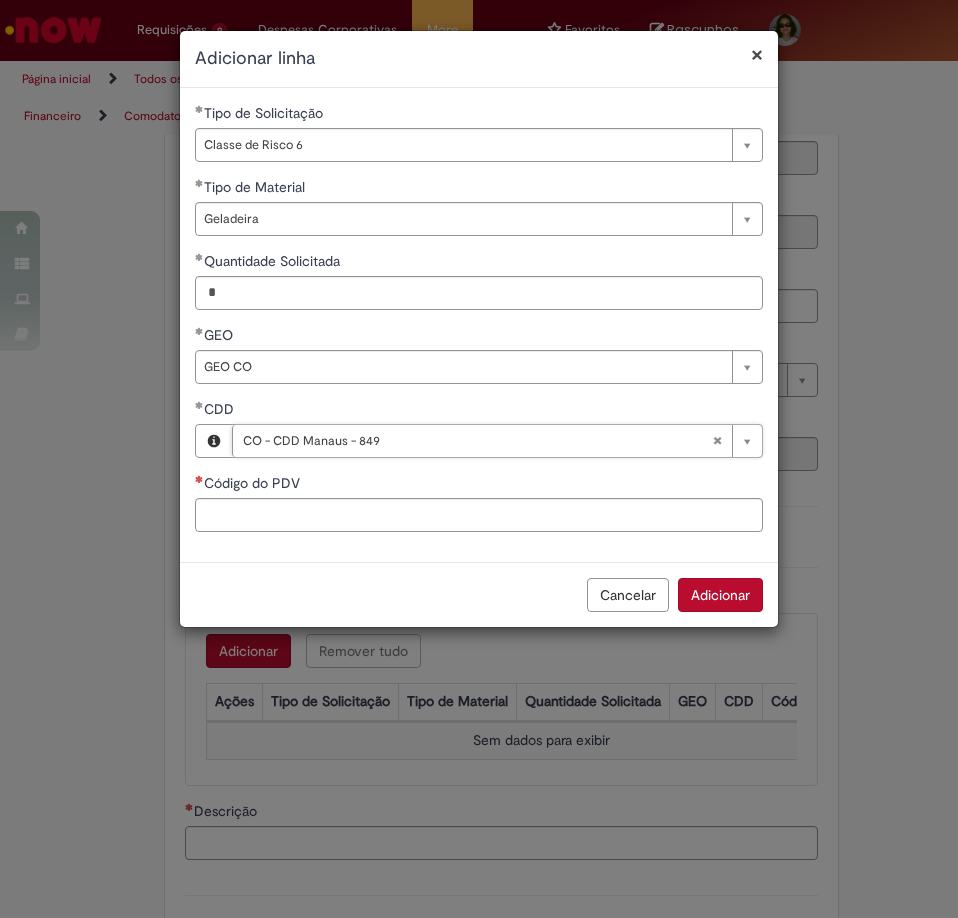 click on "**********" at bounding box center (479, 325) 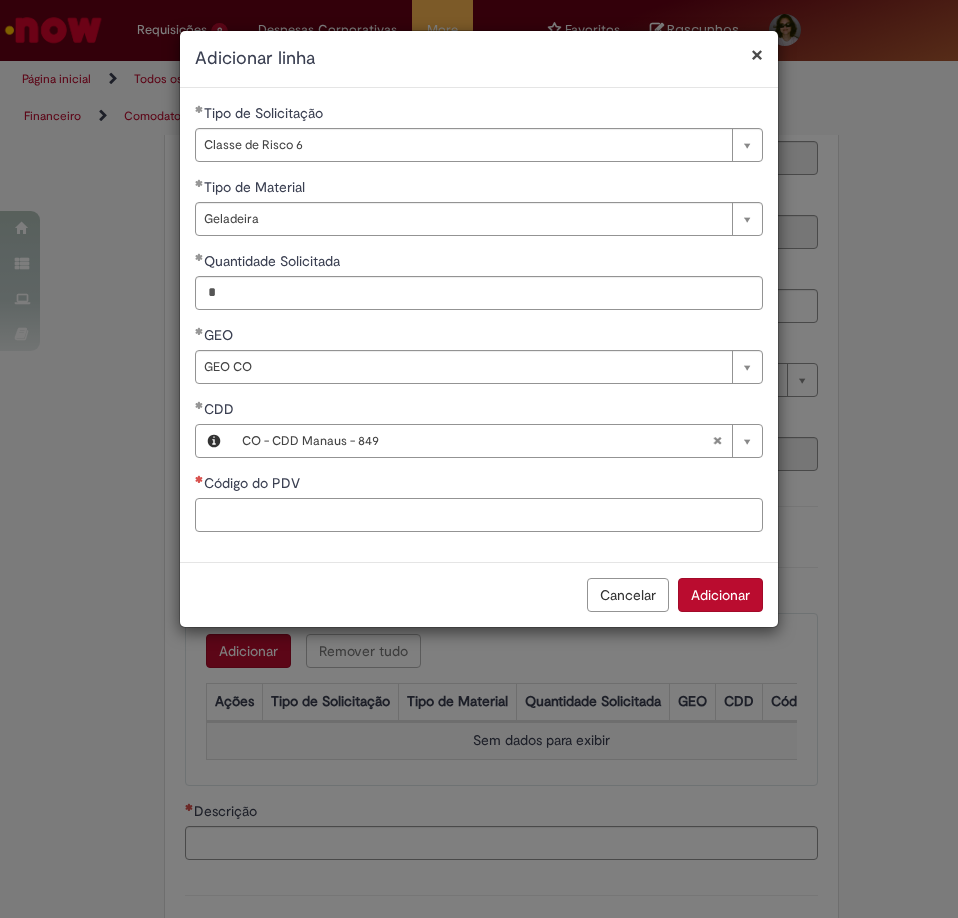 click on "Código do PDV" at bounding box center [479, 515] 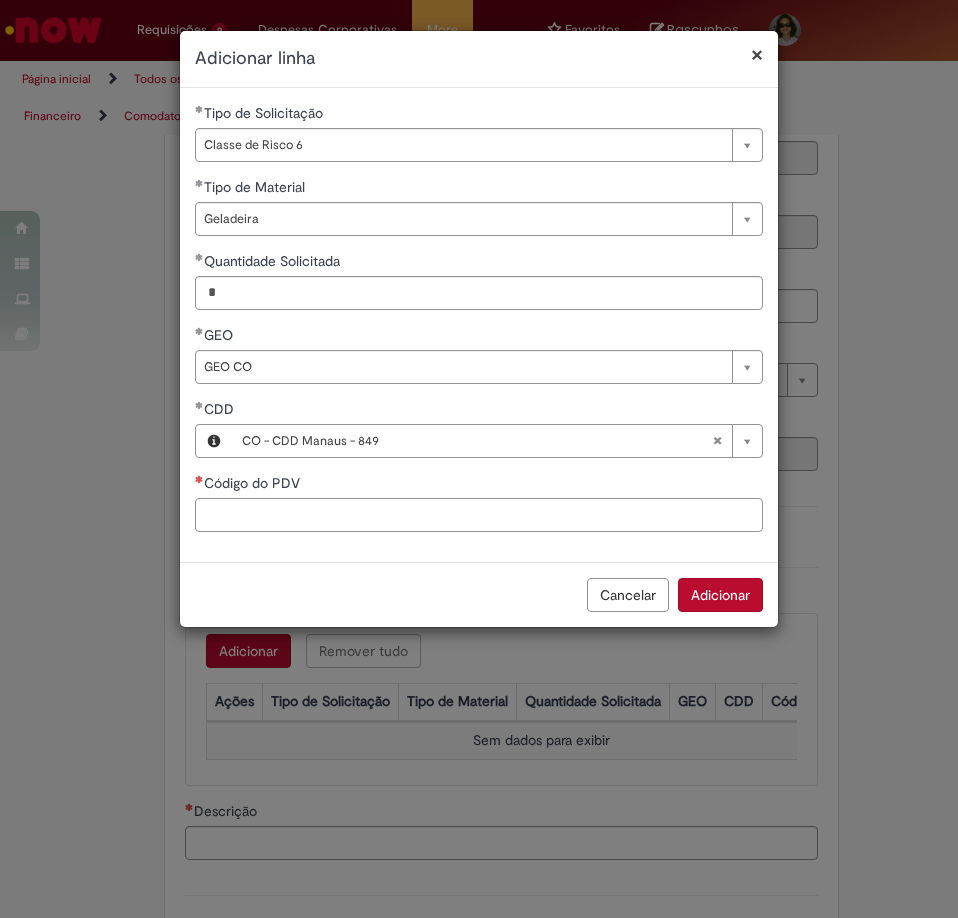 paste on "*****" 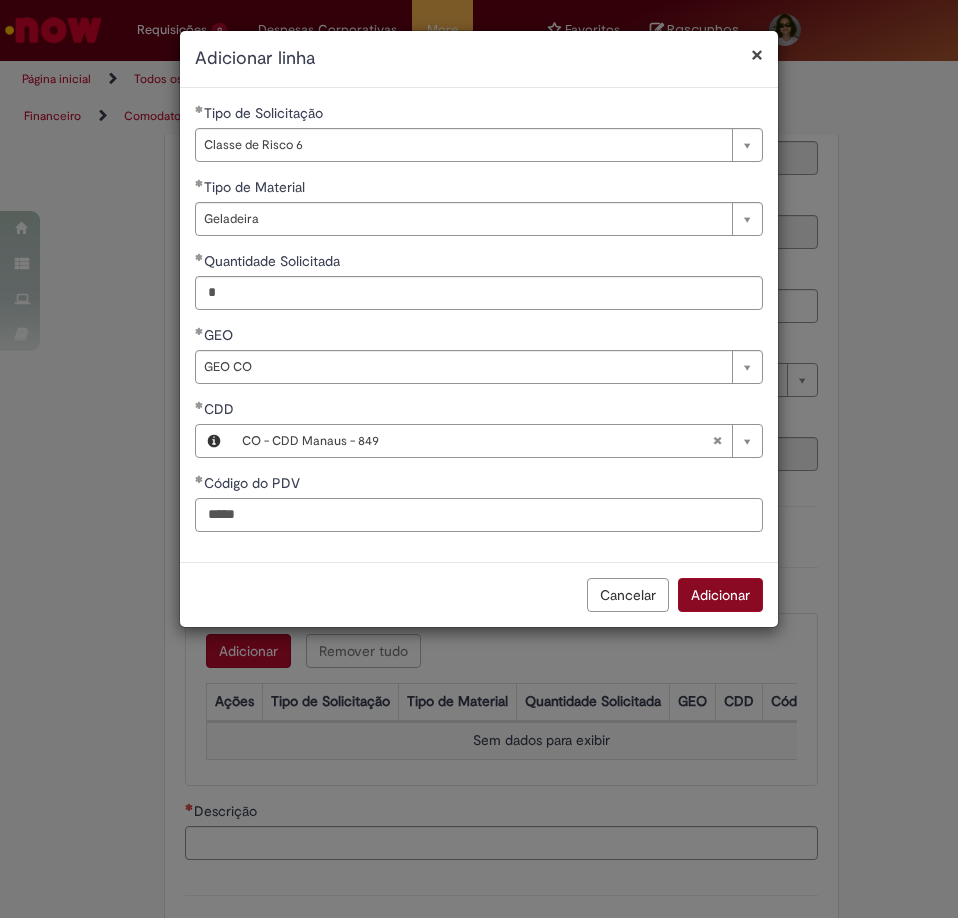 type on "*****" 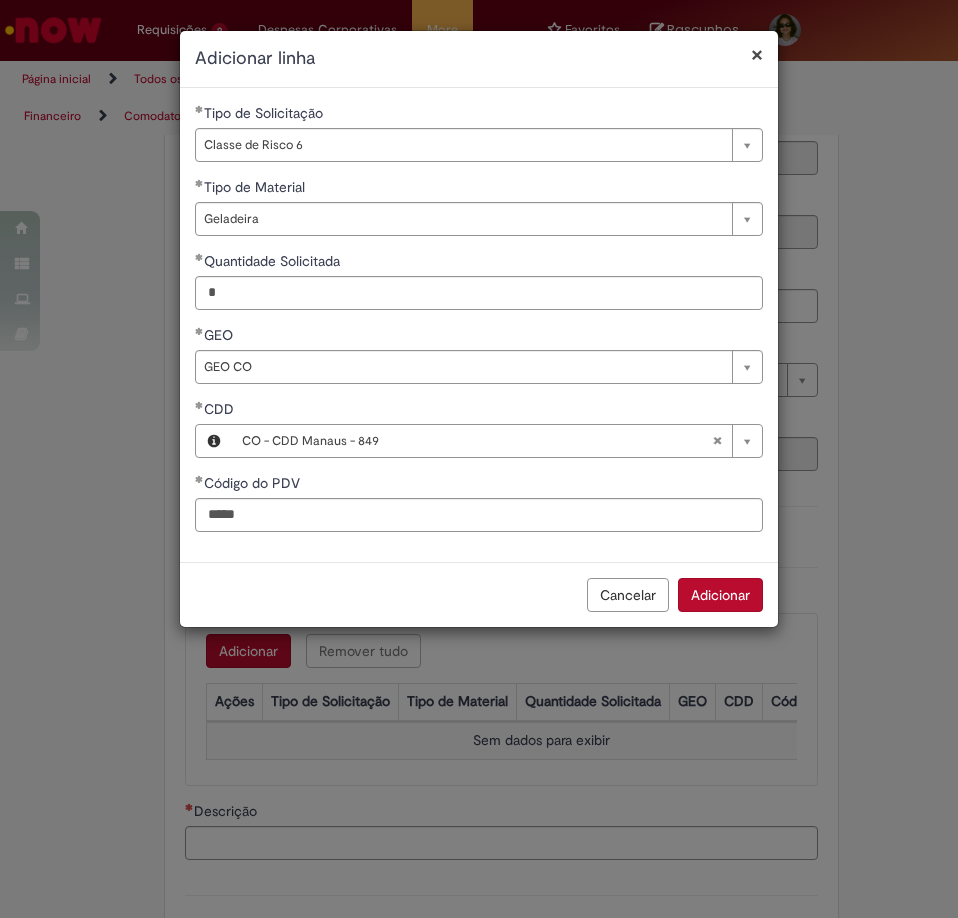 click on "Adicionar" at bounding box center [720, 595] 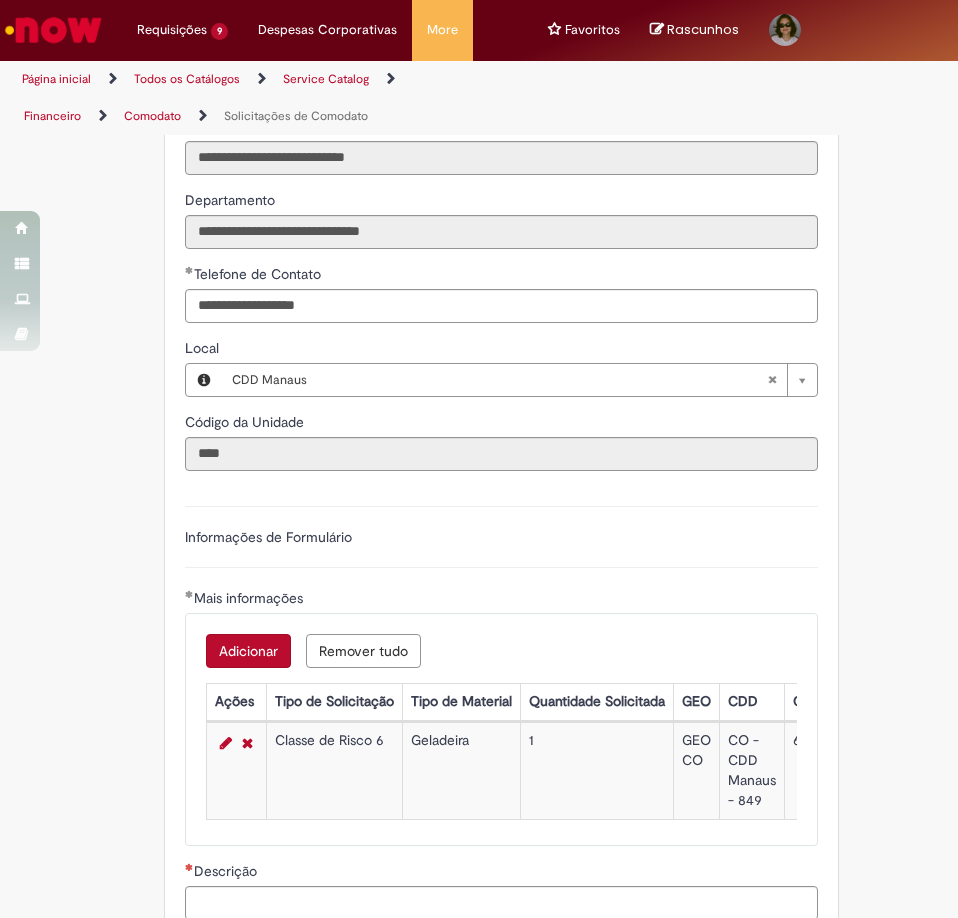 scroll, scrollTop: 896, scrollLeft: 0, axis: vertical 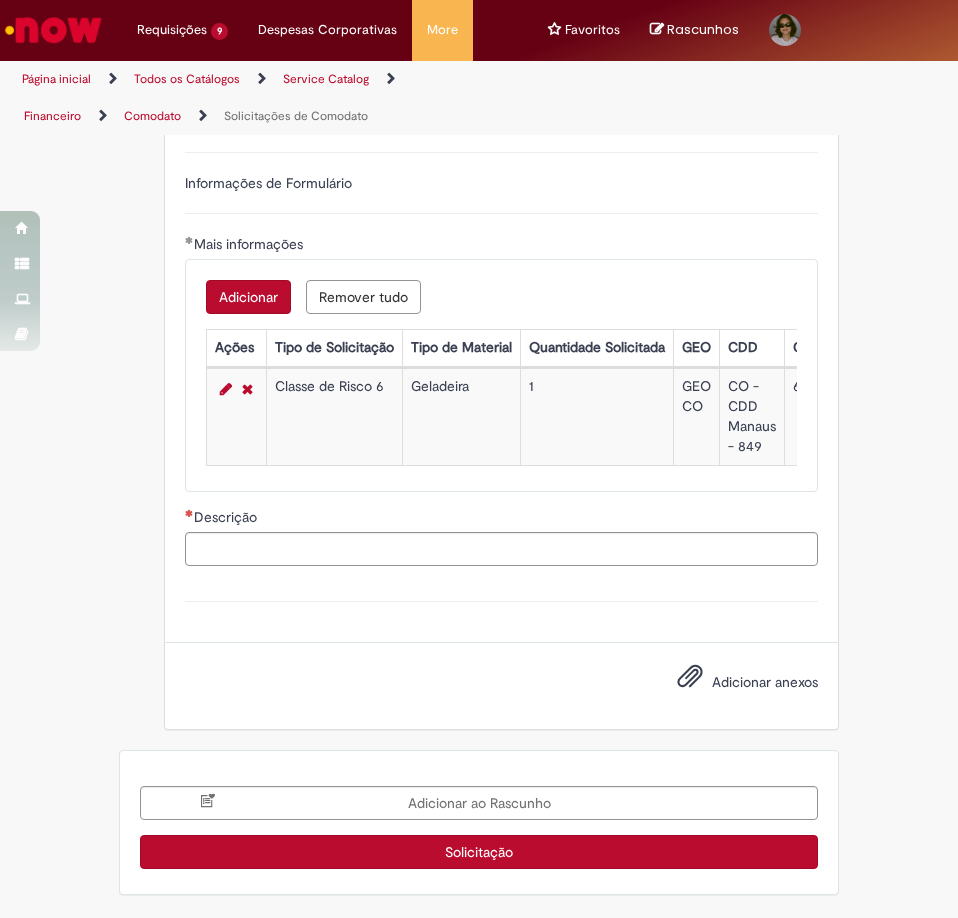 click on "Descrição" at bounding box center (501, 519) 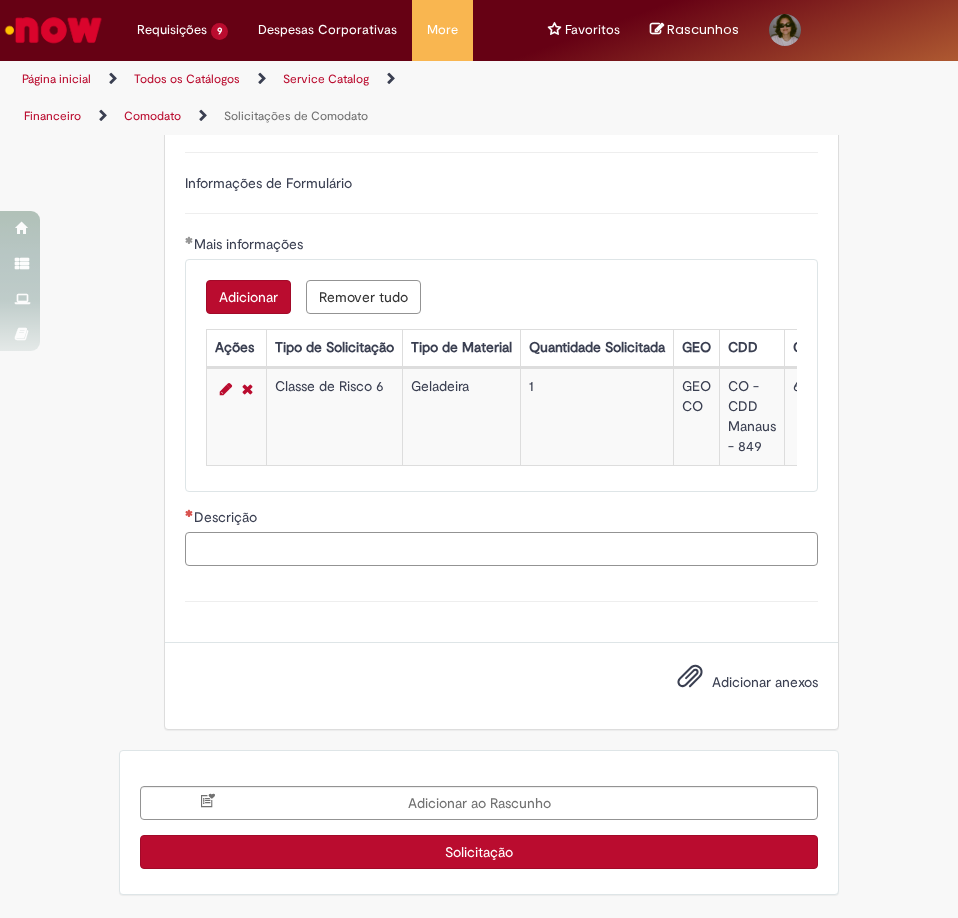 click on "Descrição" at bounding box center [501, 549] 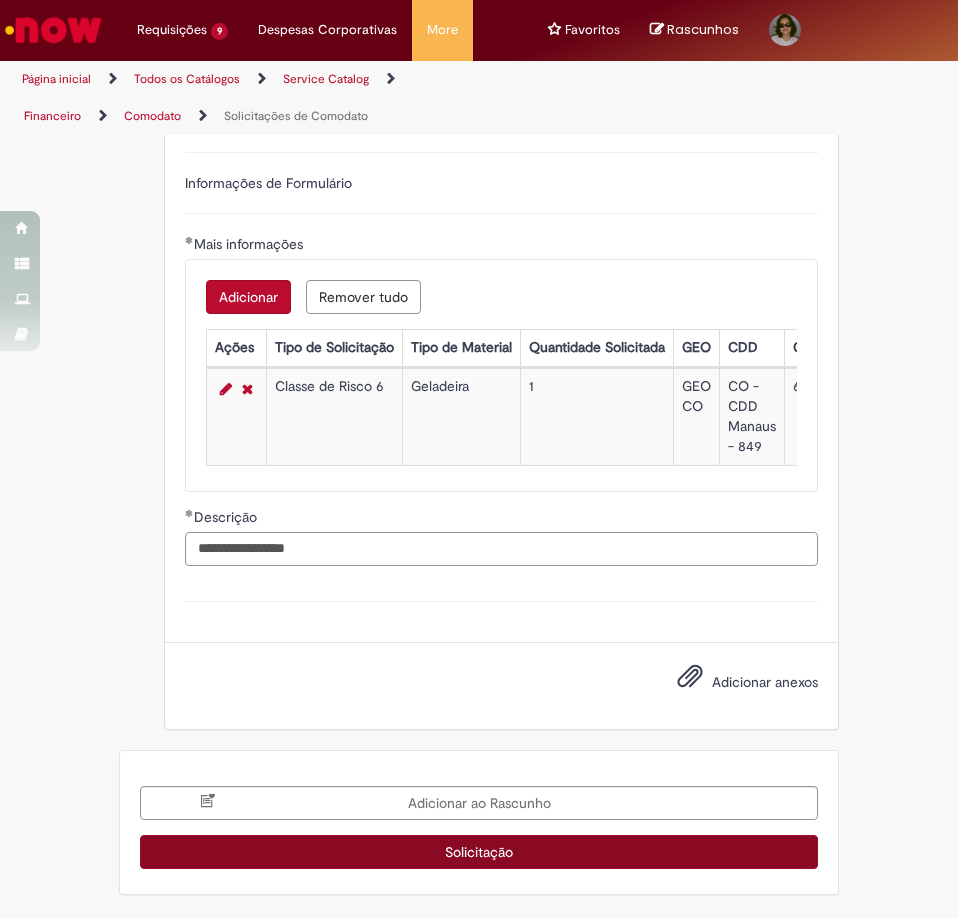 type on "**********" 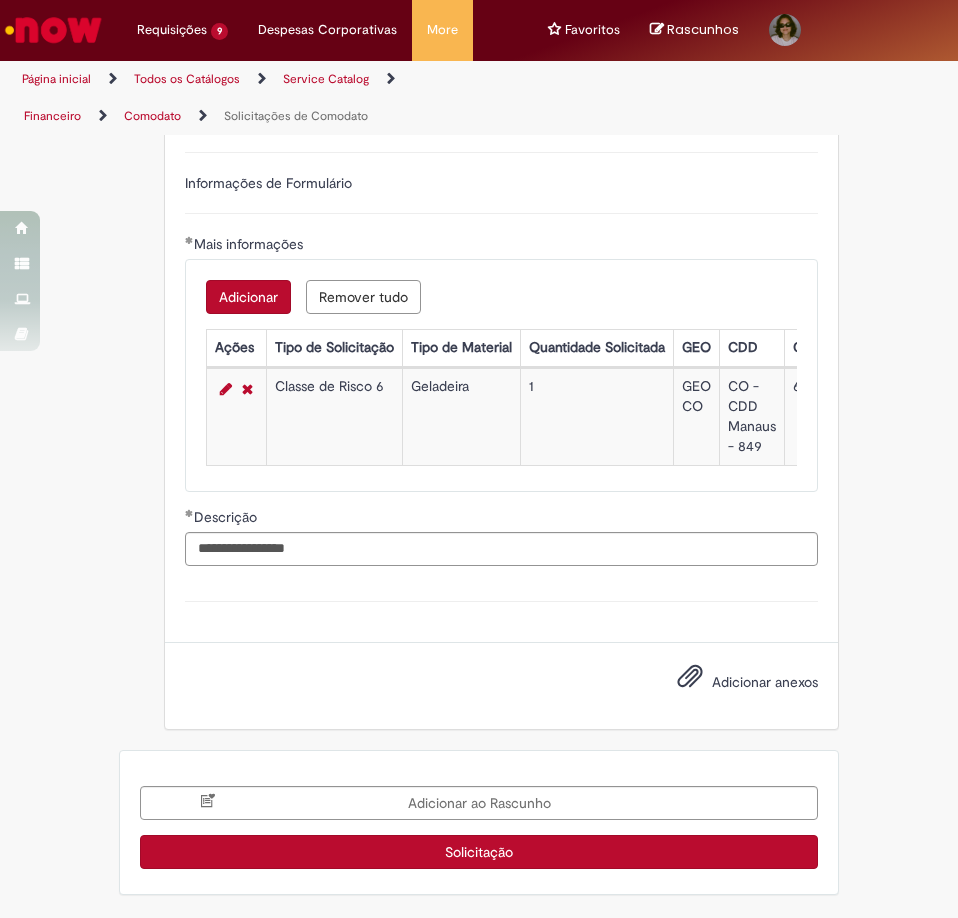 click on "Solicitação" at bounding box center [479, 852] 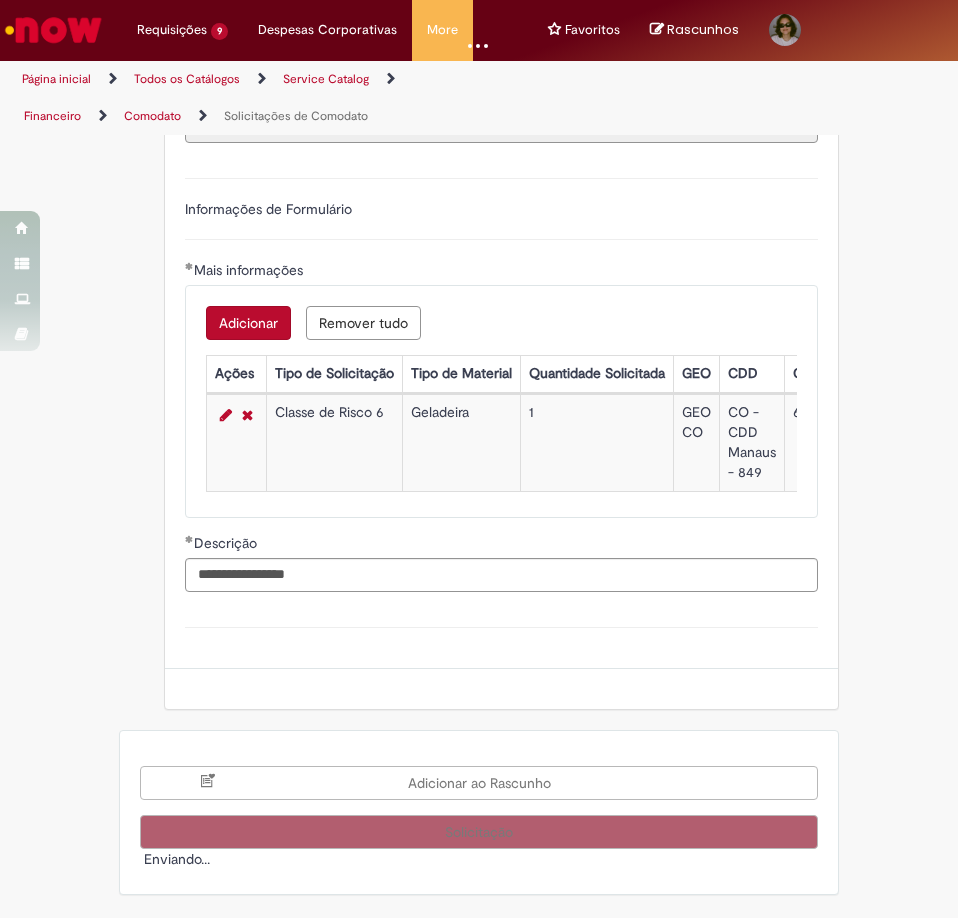 scroll, scrollTop: 870, scrollLeft: 0, axis: vertical 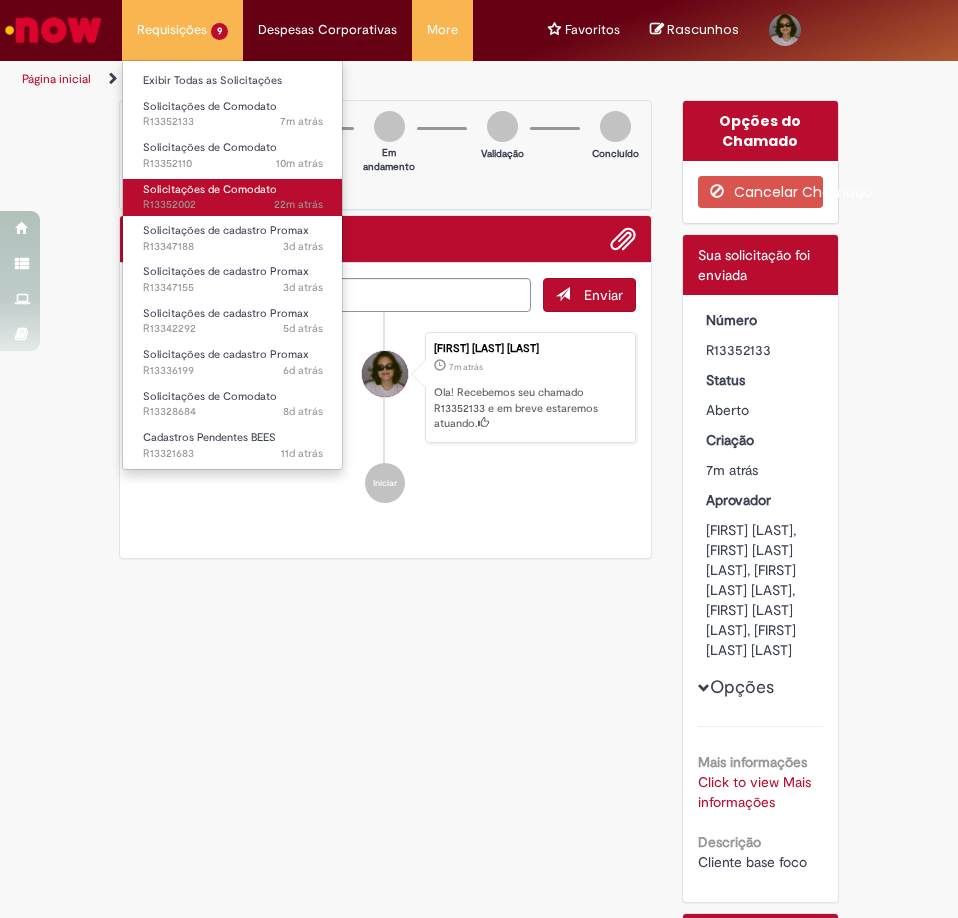 click on "22m atrás 22 minutos atrás  R13352002" at bounding box center (233, 205) 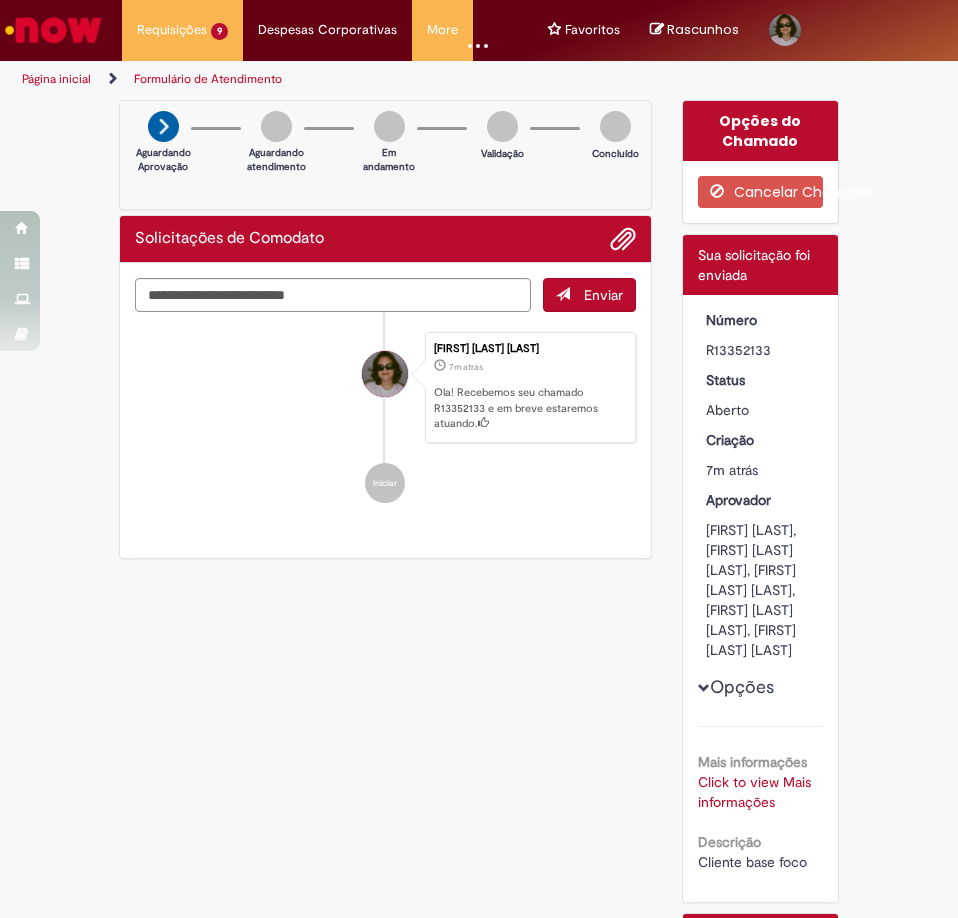 scroll, scrollTop: 240, scrollLeft: 0, axis: vertical 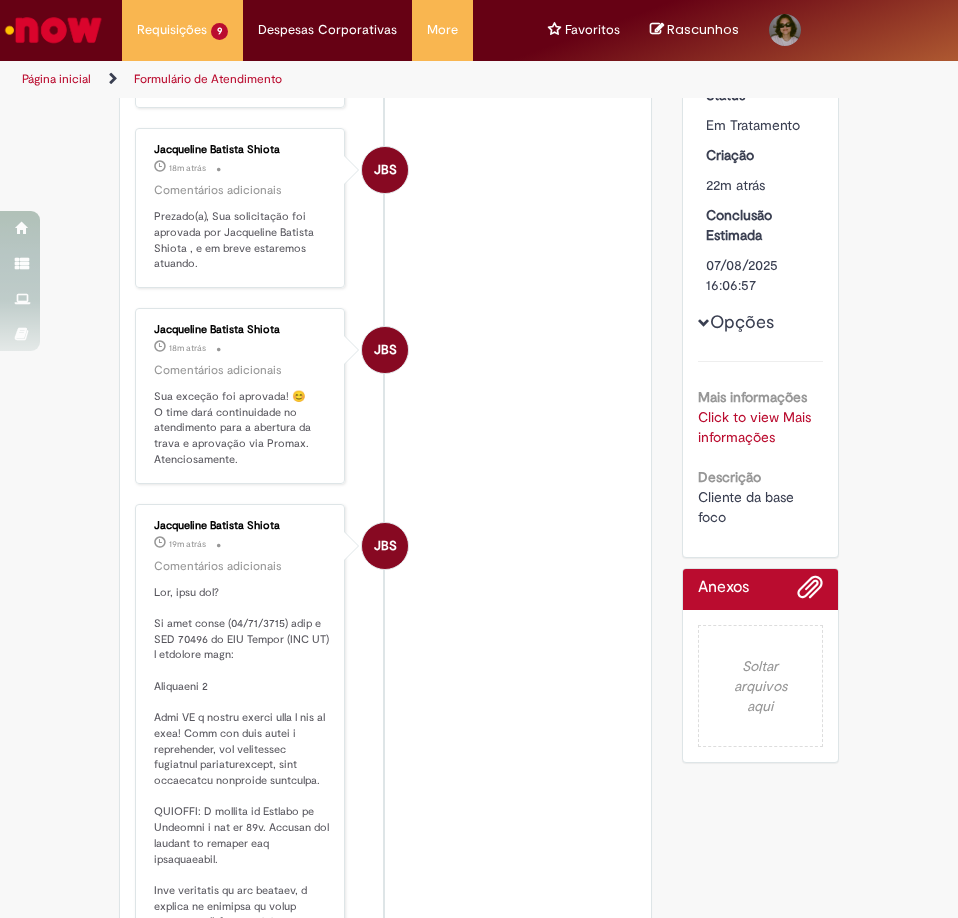 click on "Click to view Mais informações" at bounding box center (754, 427) 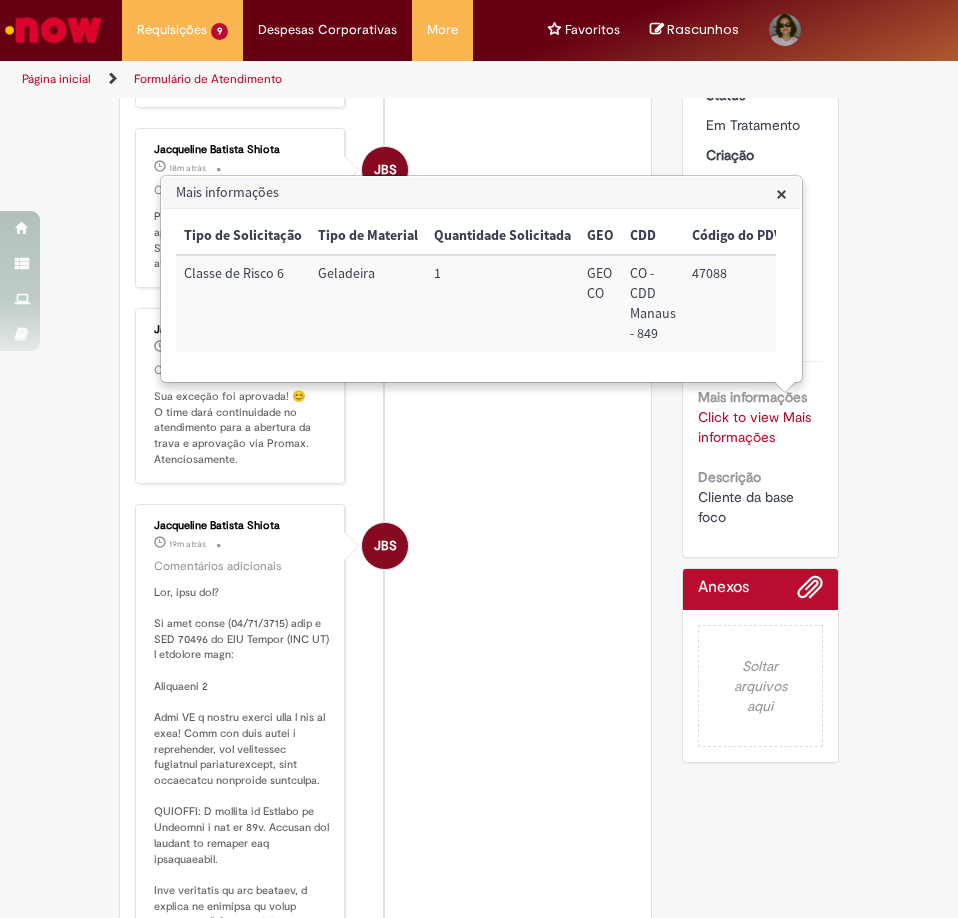 click on "47088" at bounding box center [737, 303] 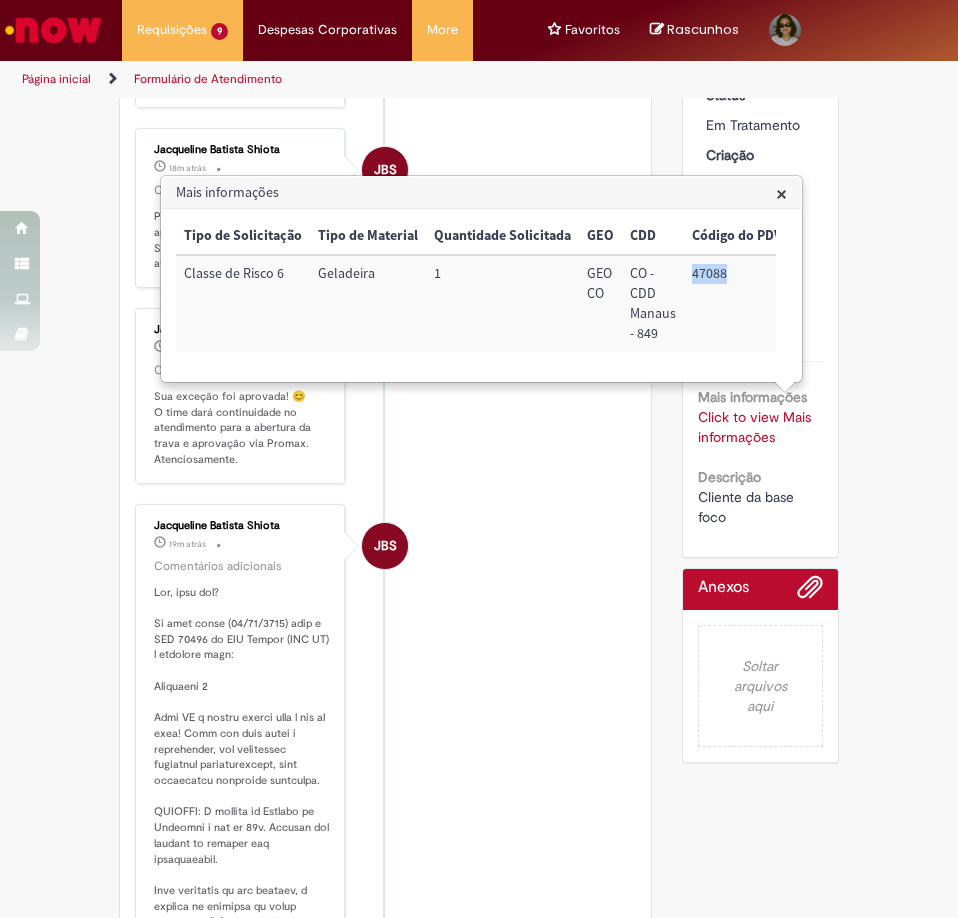 click on "47088" at bounding box center (737, 303) 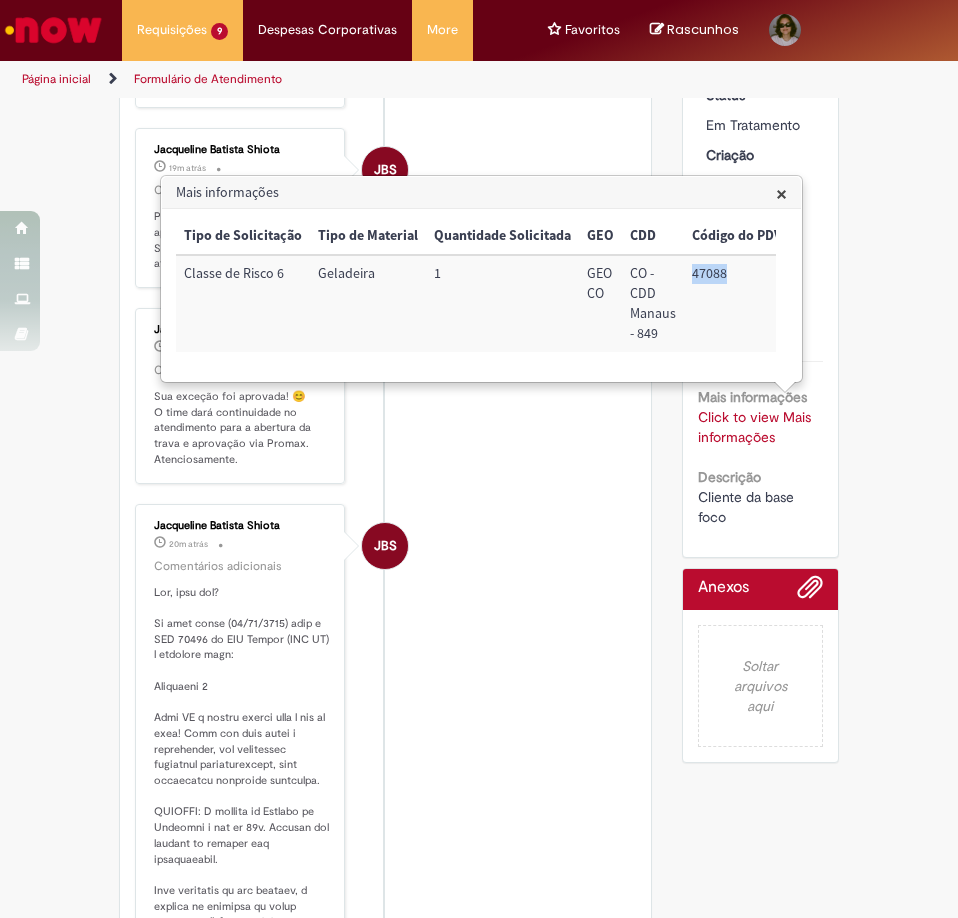click on "47088" at bounding box center (737, 303) 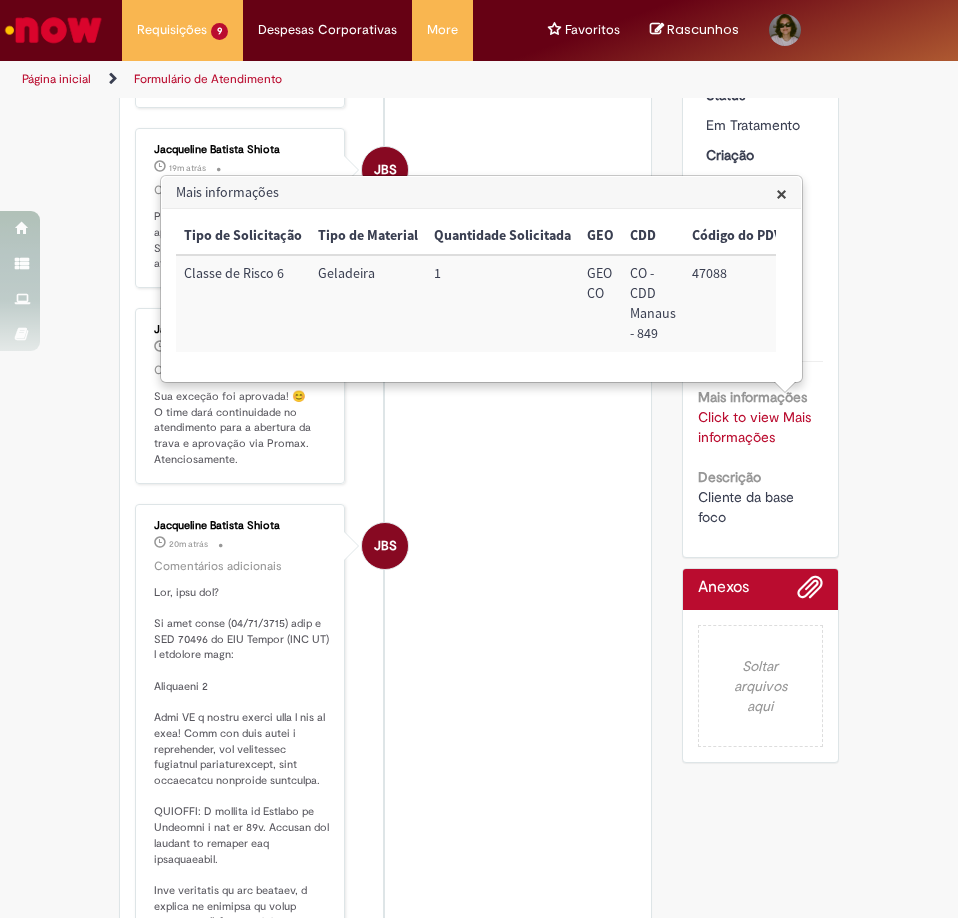 click on "47088" at bounding box center (737, 303) 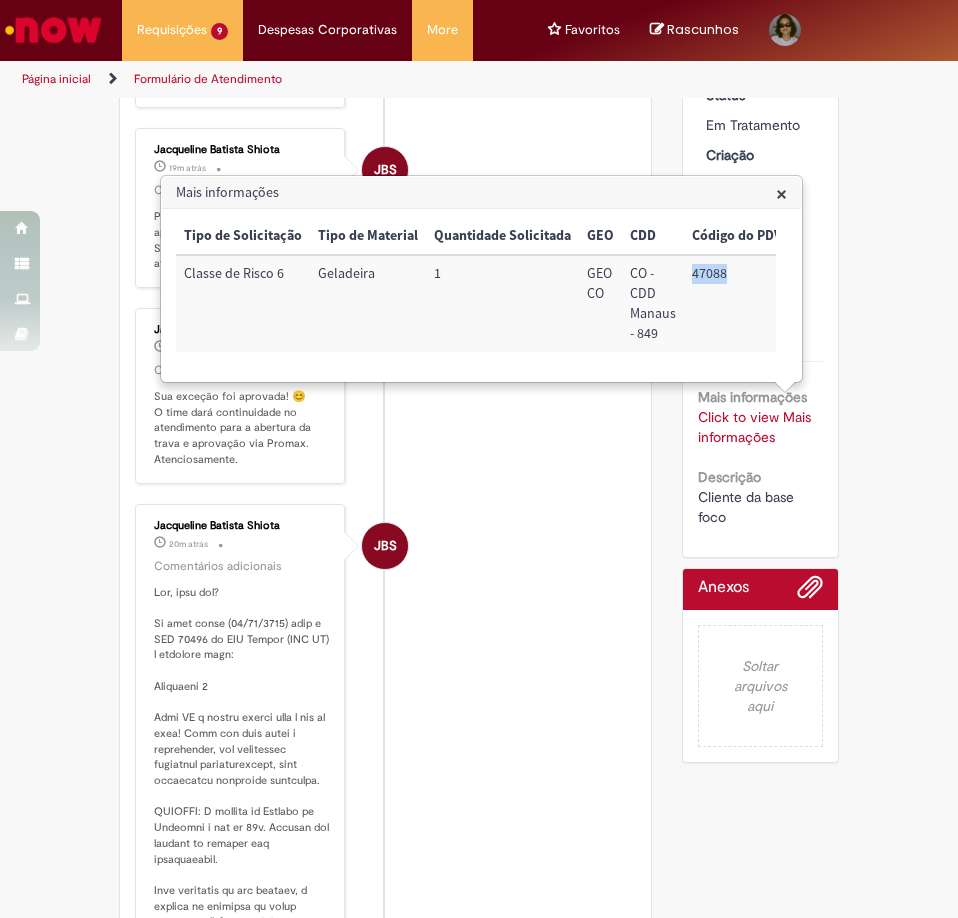 scroll, scrollTop: 0, scrollLeft: 0, axis: both 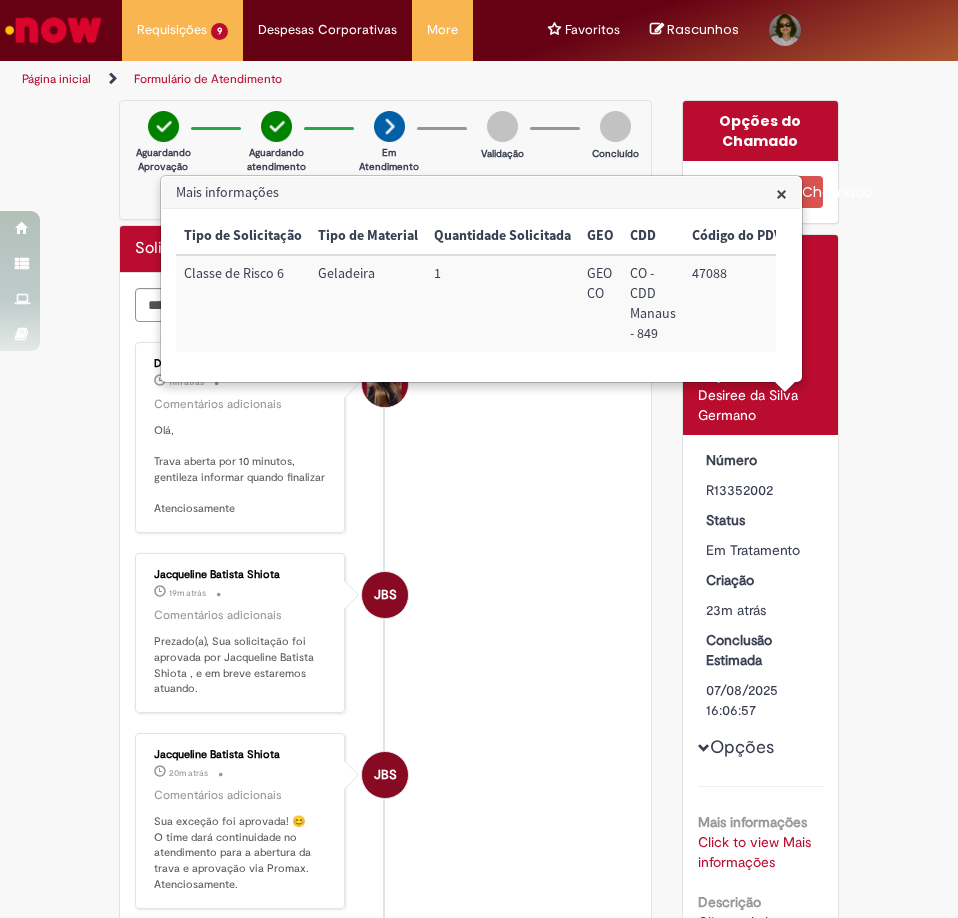 click on "Desiree da Silva Germano
11m atrás 11 minutos atrás     Comentários adicionais
Olá,
Trava aberta por 10 minutos, gentileza informar quando finalizar
Atenciosamente" at bounding box center [385, 437] 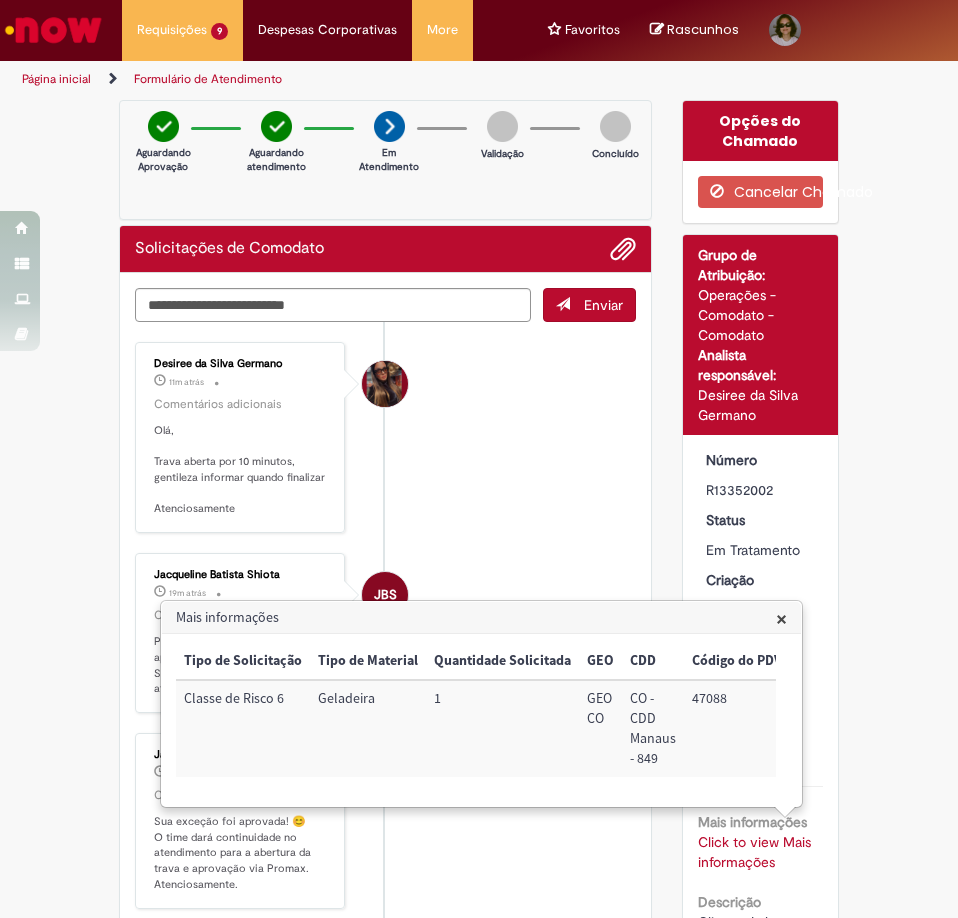 click on "Desiree da Silva Germano
11m atrás 11 minutos atrás     Comentários adicionais
Olá,
Trava aberta por 10 minutos, gentileza informar quando finalizar
Atenciosamente" at bounding box center (385, 437) 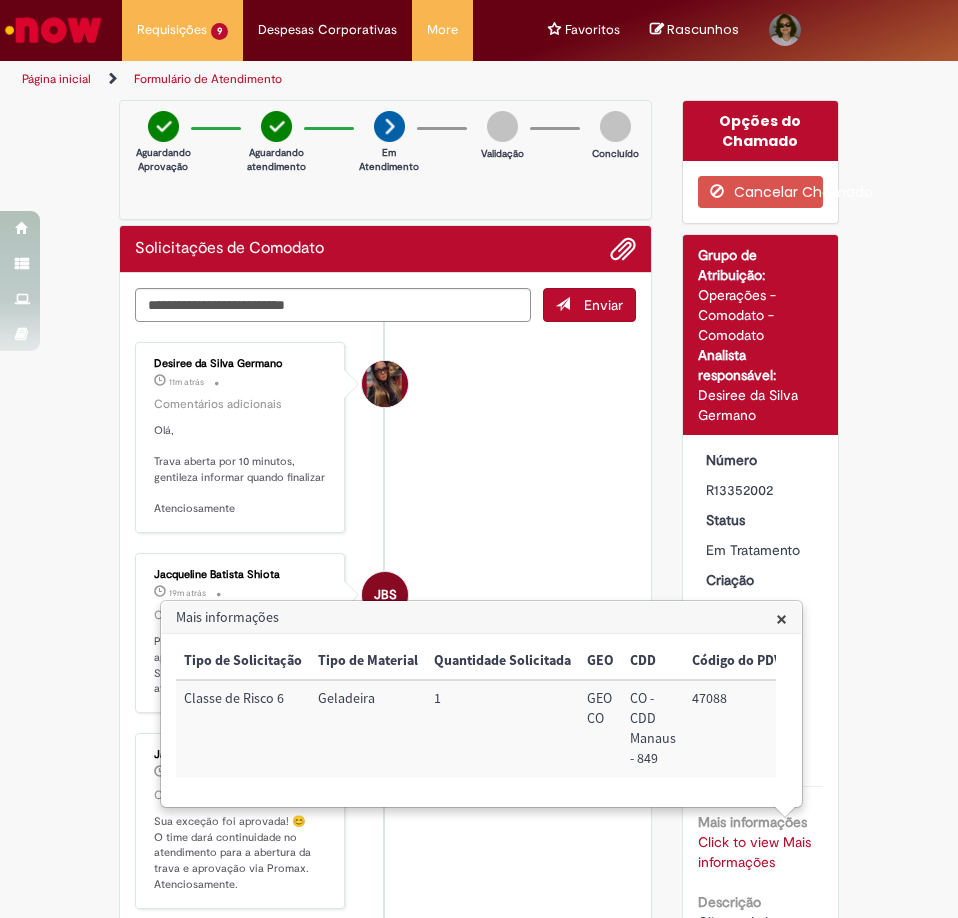 click on "×" at bounding box center [781, 618] 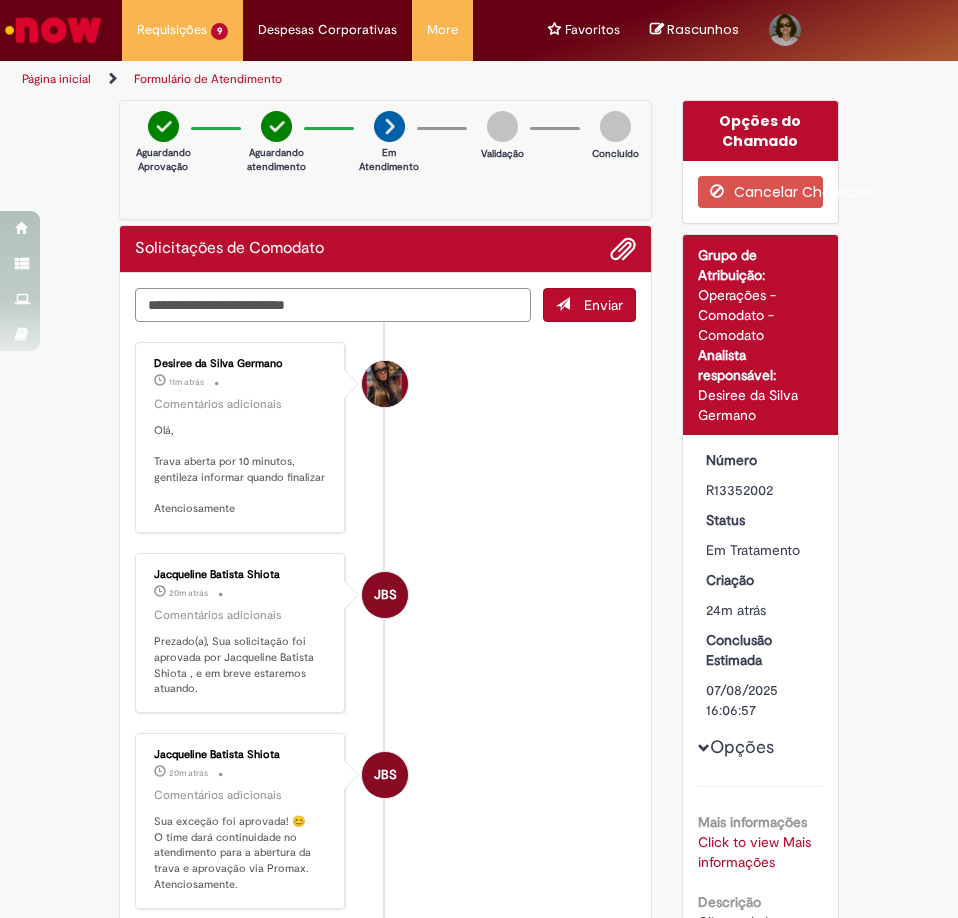 click at bounding box center (333, 305) 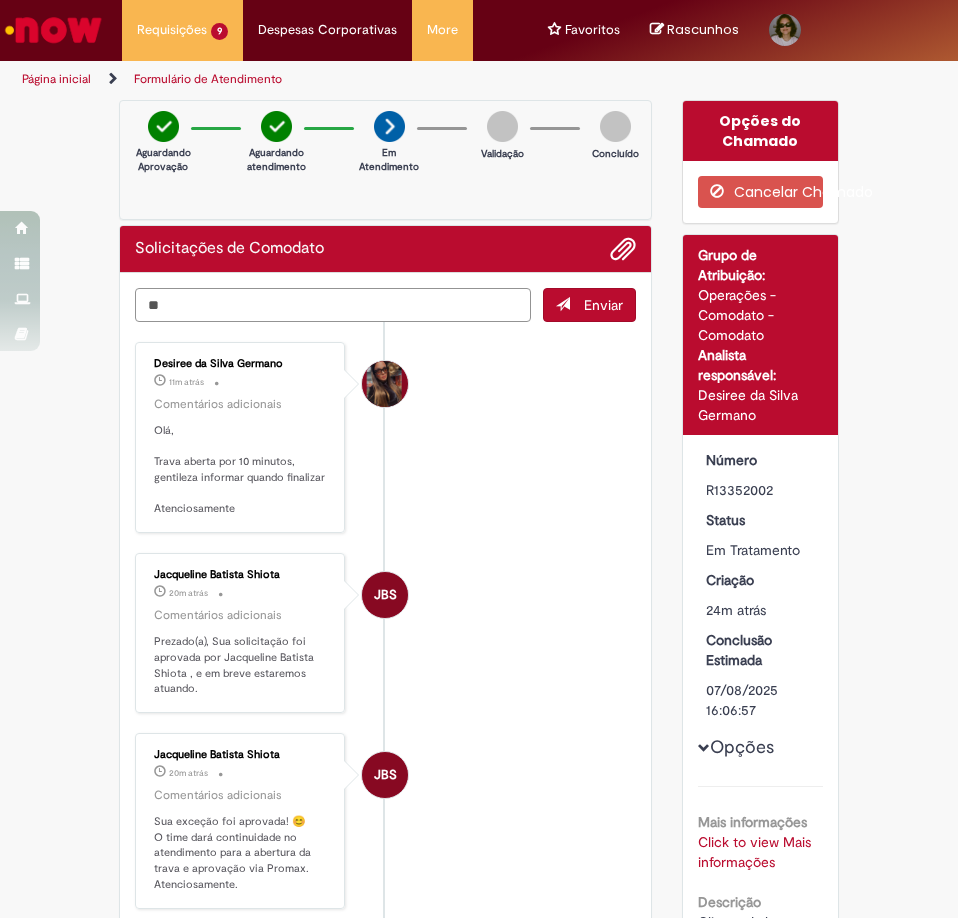 type on "*" 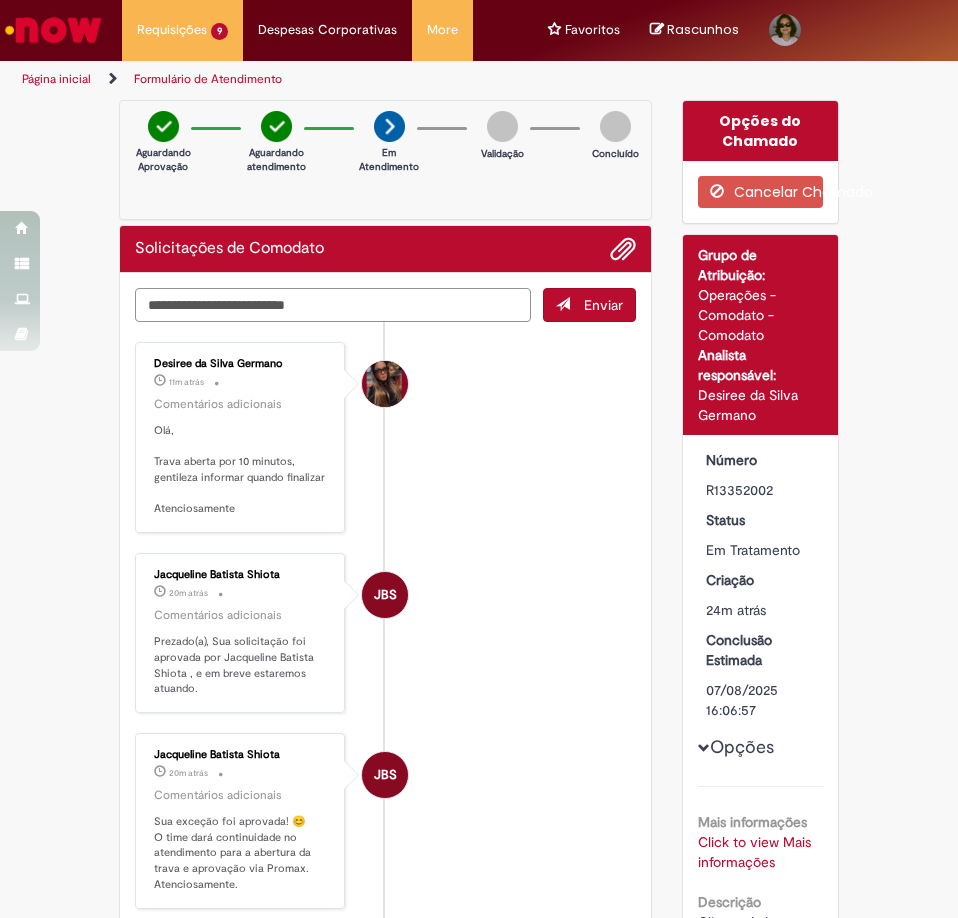 type on "*" 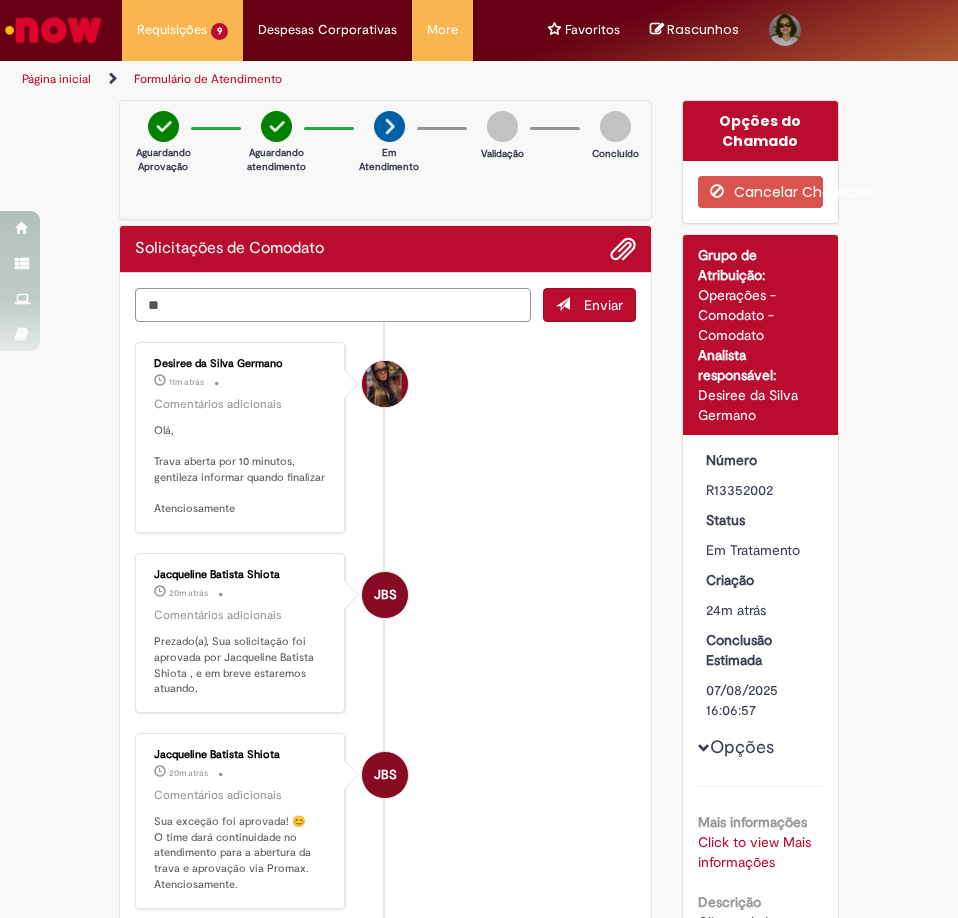type on "*" 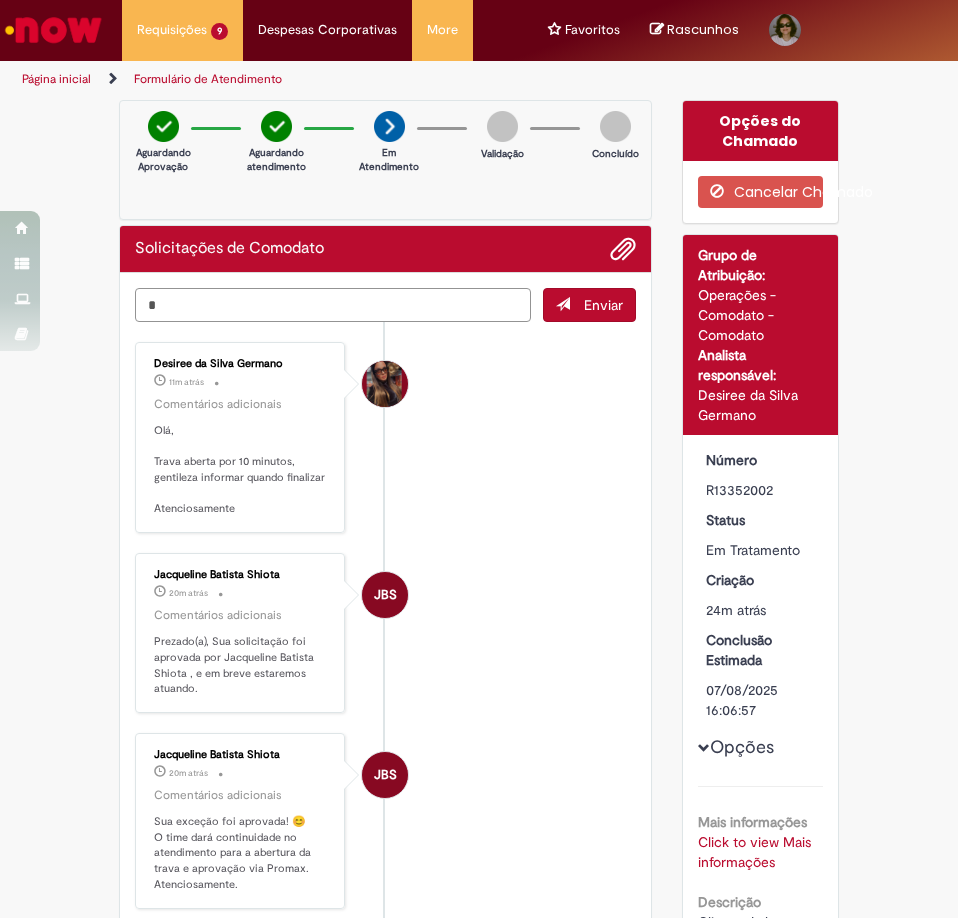 type 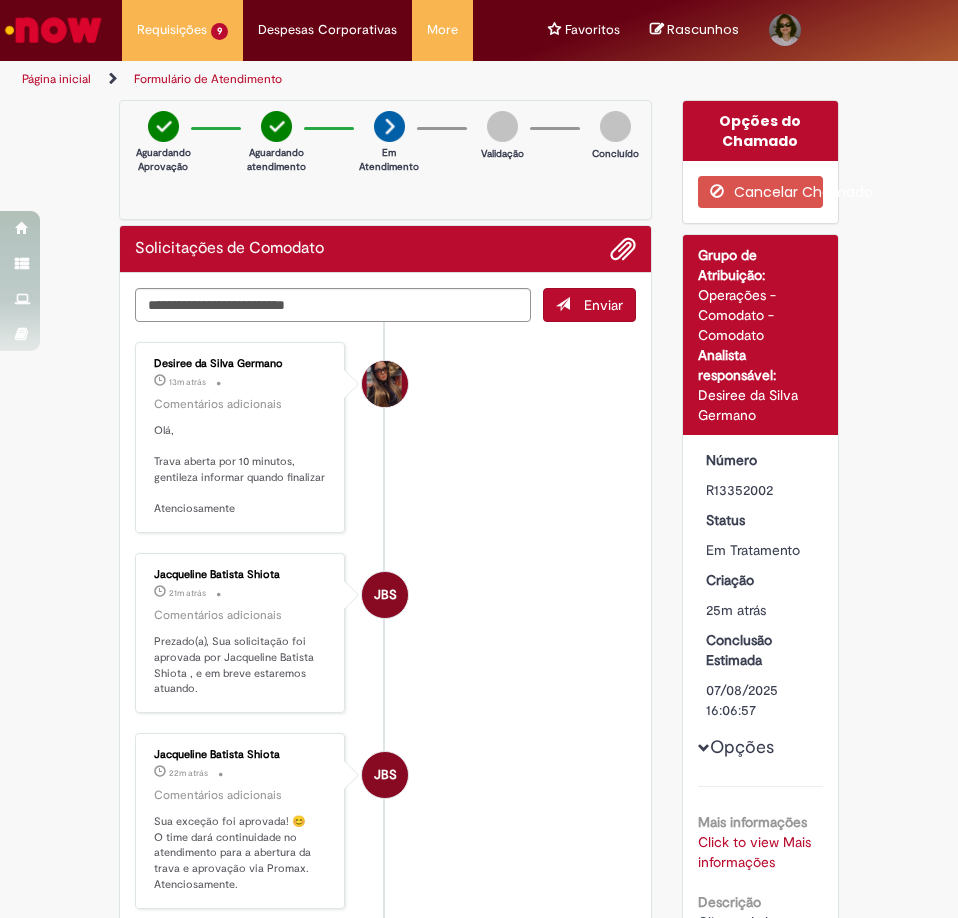 click on "R13352002" at bounding box center [761, 490] 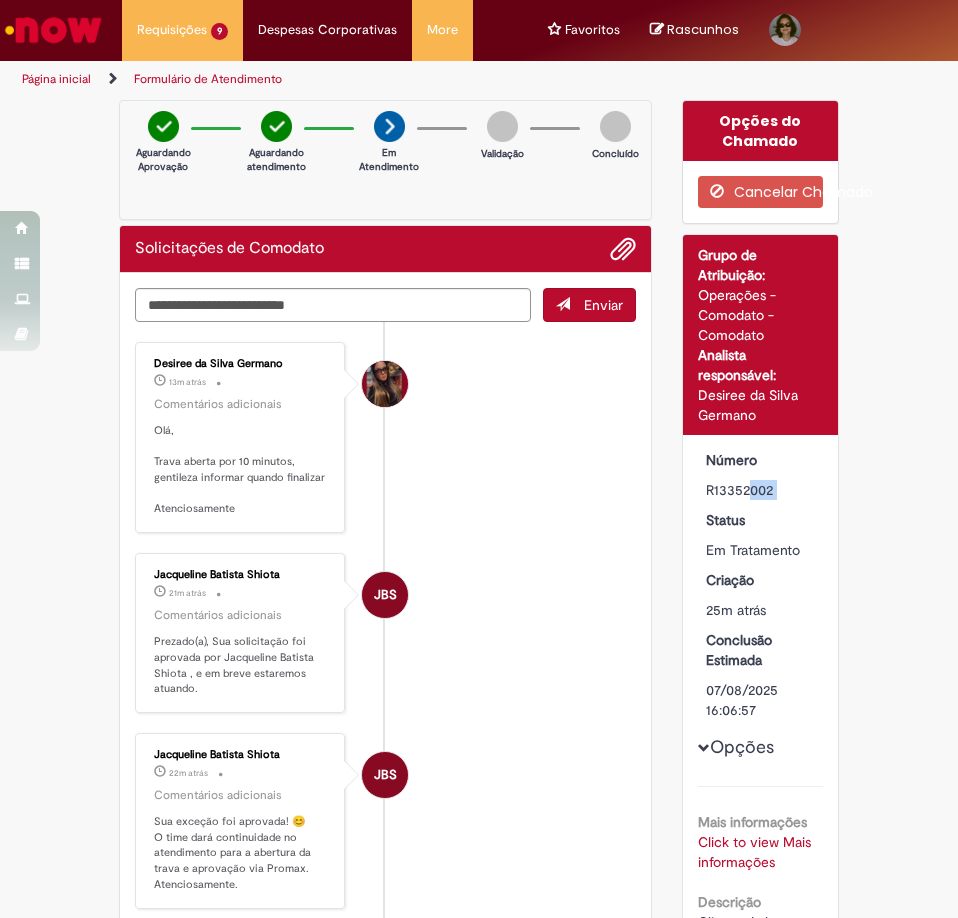 copy on "R13352002" 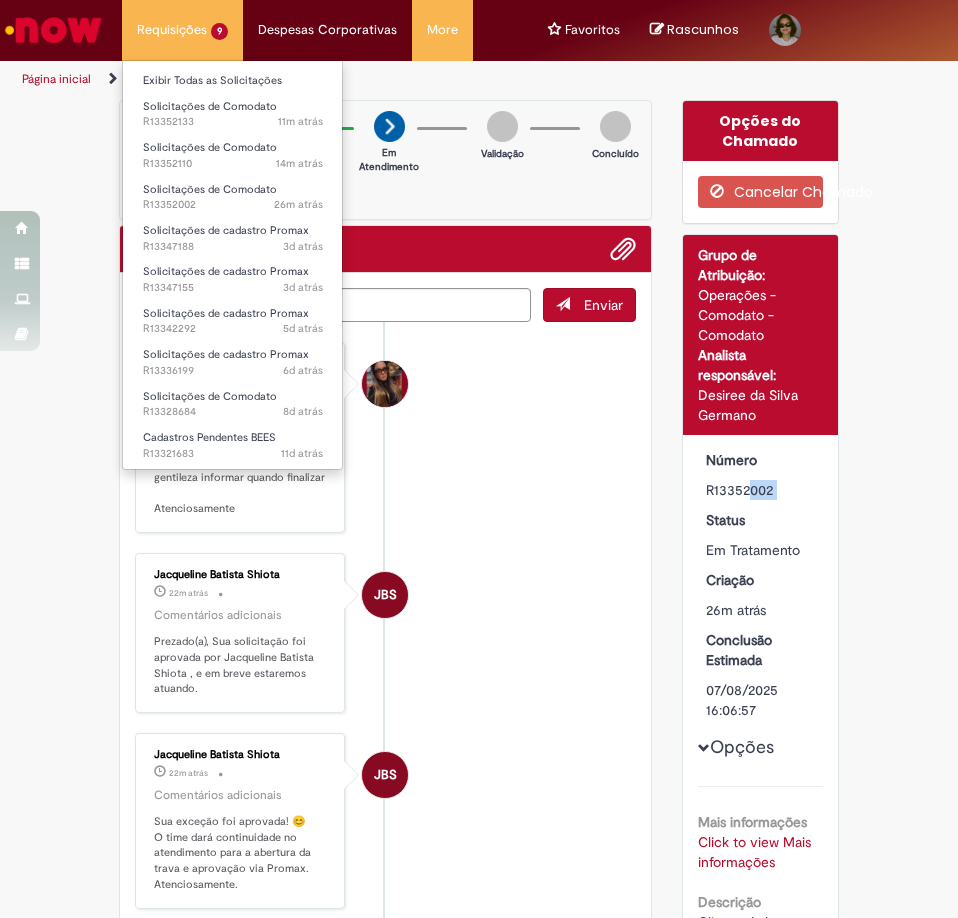 click on "Solicitações de Comodato
26m atrás 26 minutos atrás  R13352002" at bounding box center (233, 195) 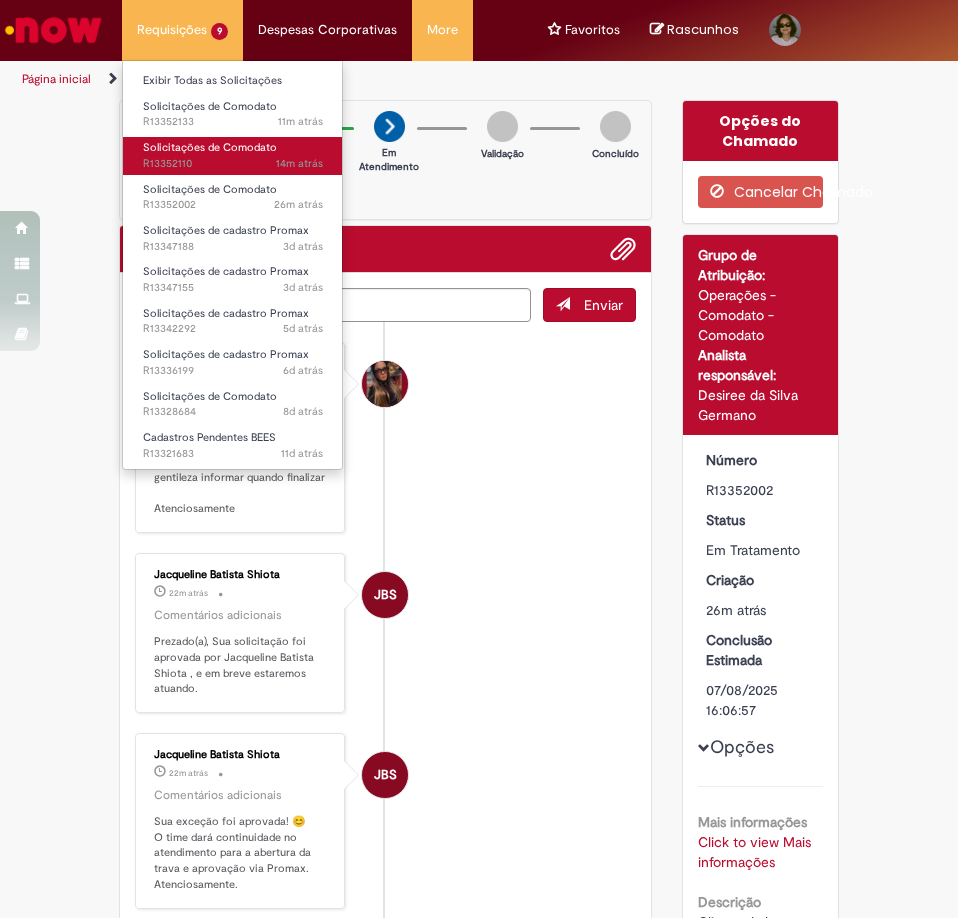 click on "14m atrás 14 minutos atrás  R13352110" at bounding box center [233, 164] 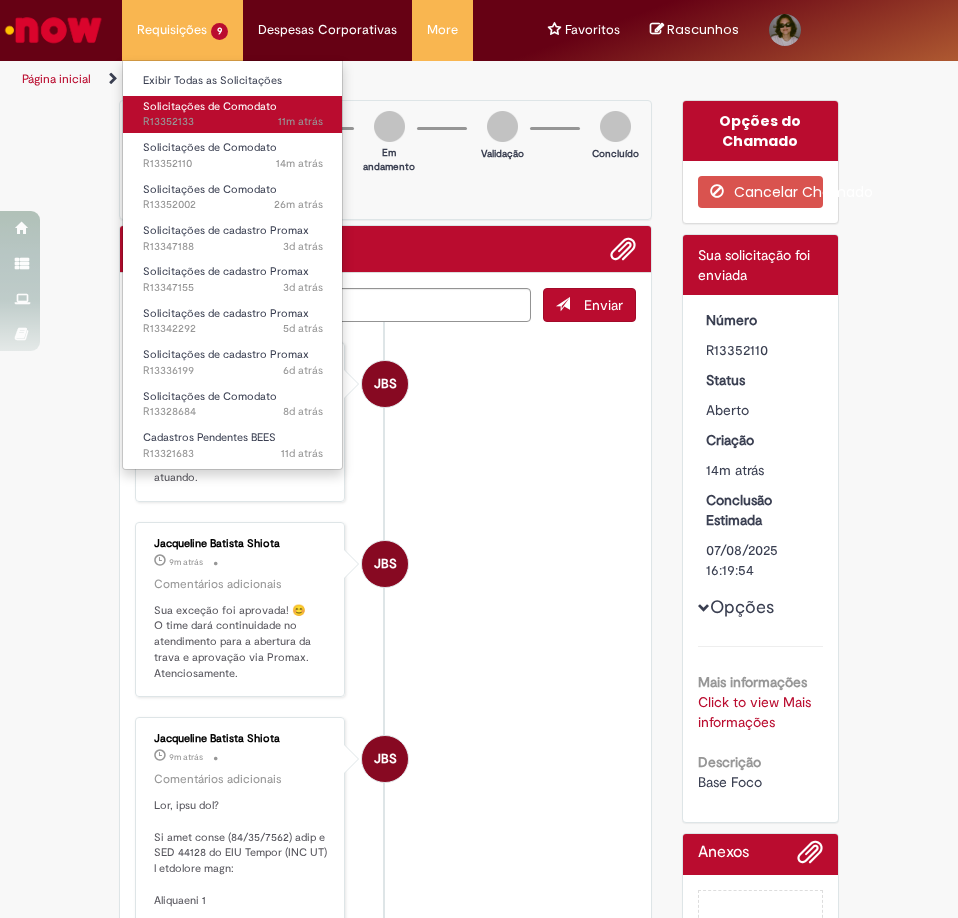 click on "11m atrás 11 minutos atrás  R13352133" at bounding box center (233, 122) 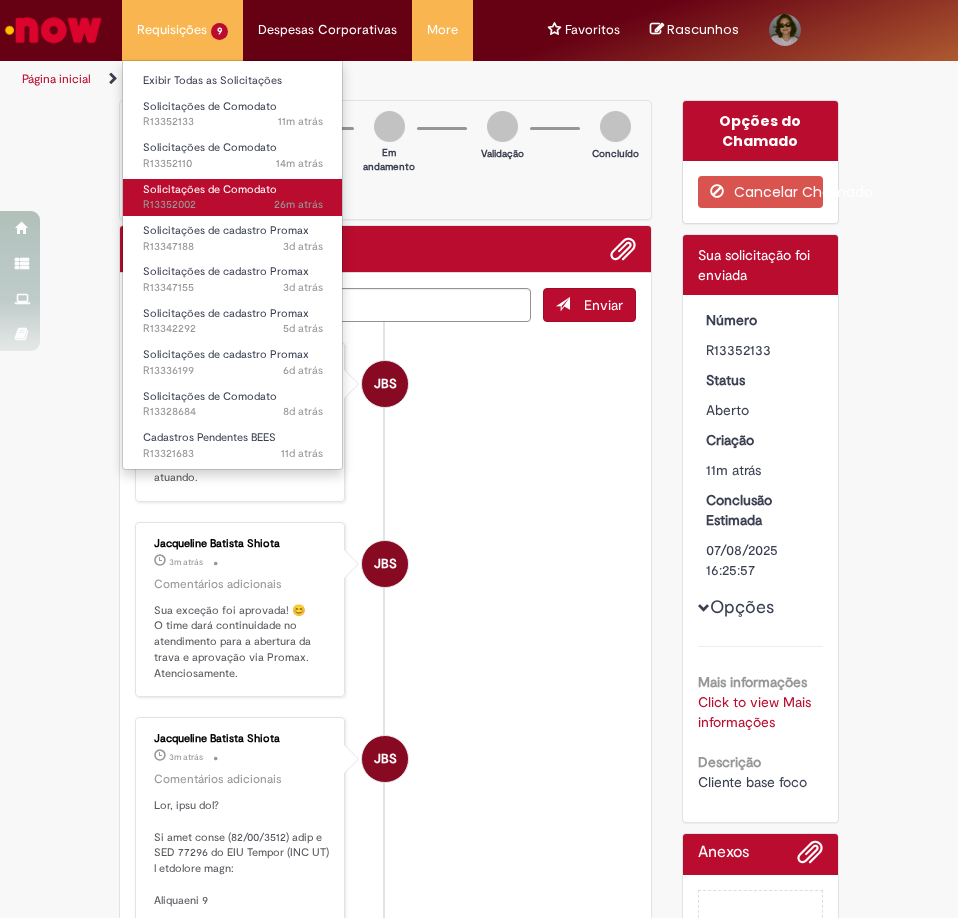 click on "26m atrás 26 minutos atrás  R13352002" at bounding box center [233, 205] 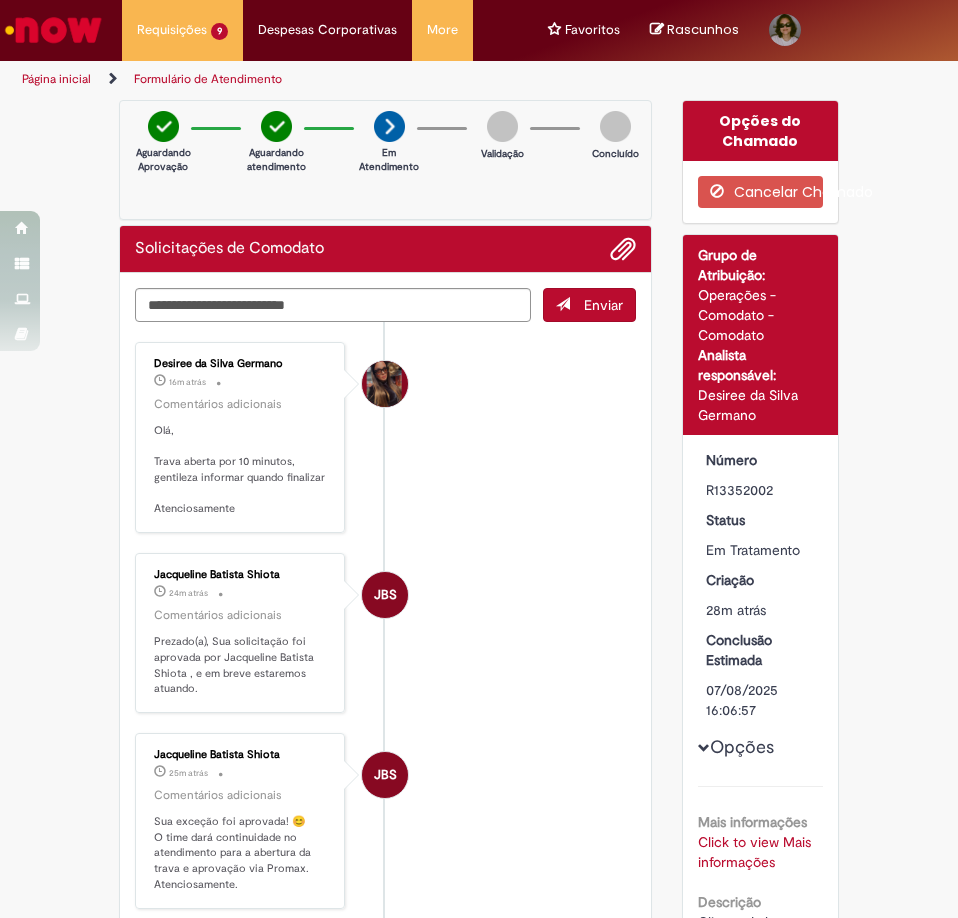 scroll, scrollTop: 100, scrollLeft: 0, axis: vertical 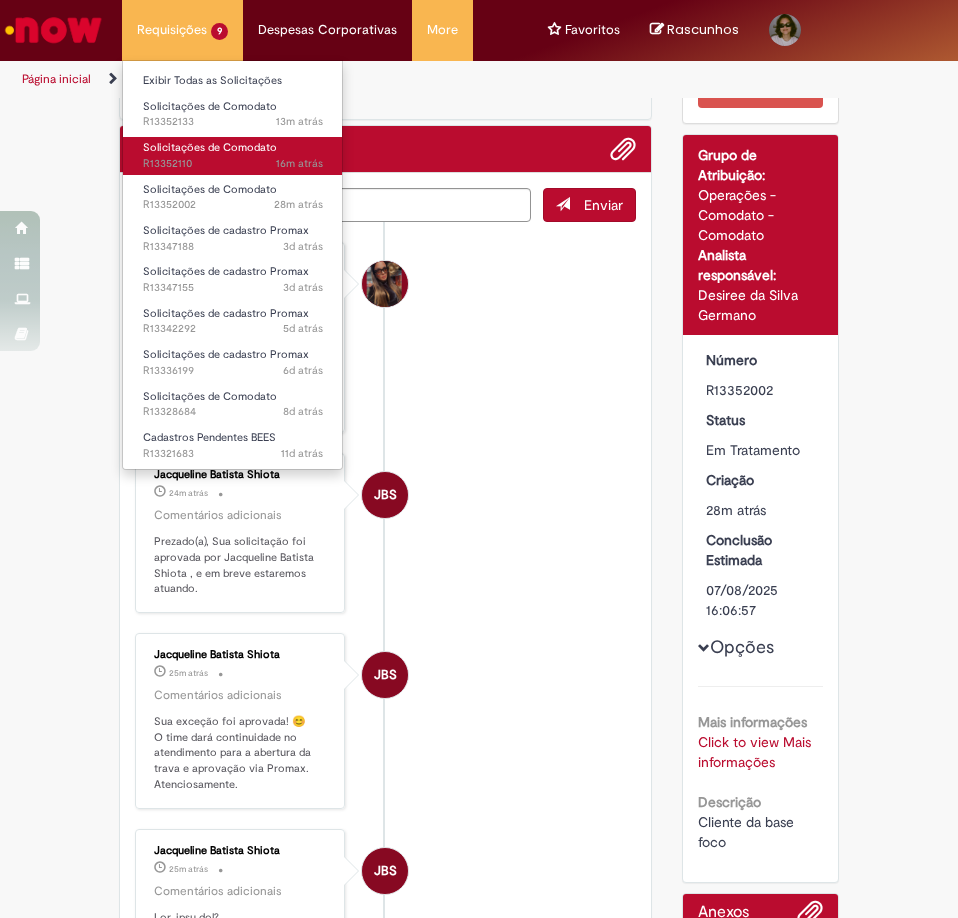 click on "16m atrás 16 minutos atrás  R13352110" at bounding box center (233, 164) 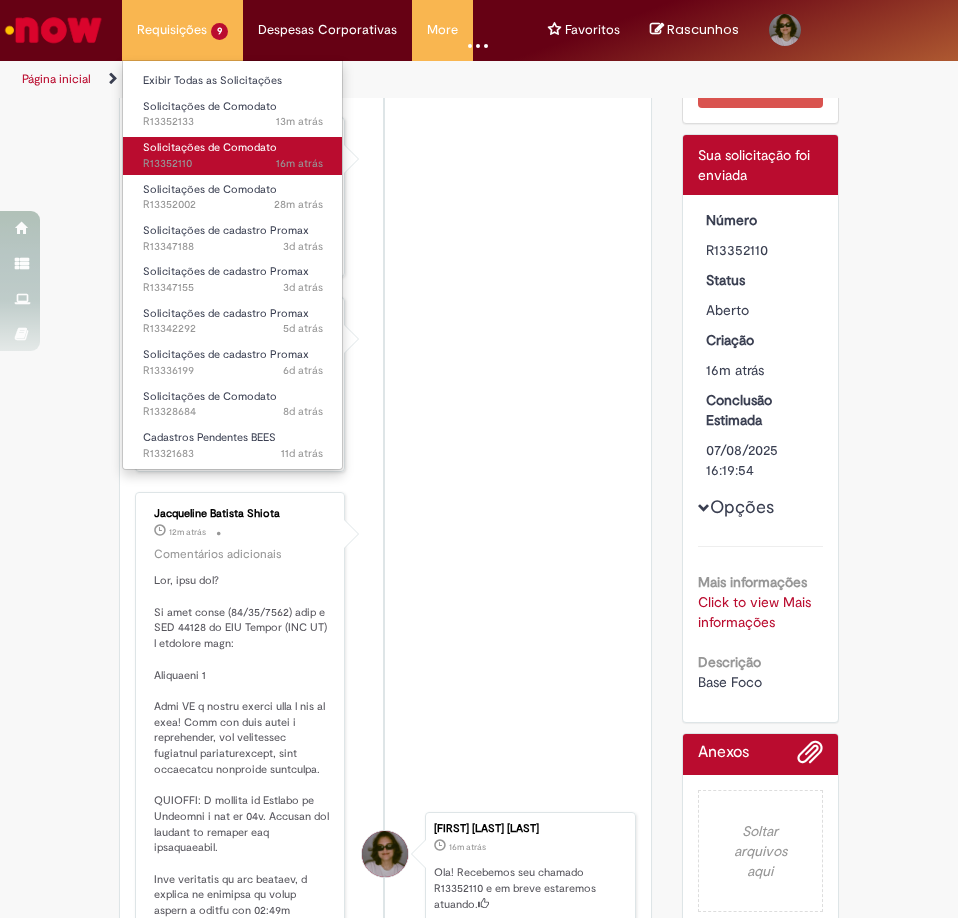 scroll, scrollTop: 0, scrollLeft: 0, axis: both 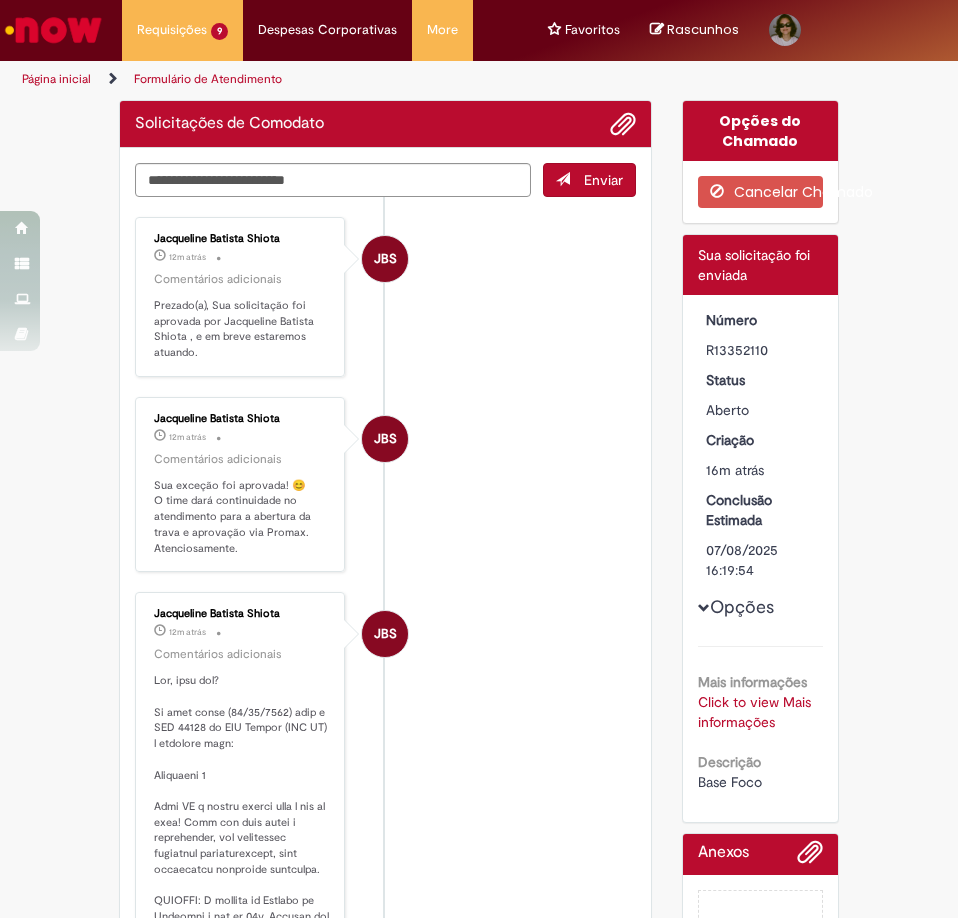 click on "JBS
Jacqueline Batista Shiota
12m atrás 12 minutos atrás     Comentários adicionais
Prezado(a), Sua solicitação foi aprovada por Jacqueline Batista Shiota , e em breve estaremos atuando.
JBS
Jacqueline Batista Shiota
12m atrás 12 minutos atrás     Comentários adicionais
Sua exceção foi aprovada! 😊
O time dará continuidade no atendimento para a abertura da trava e aprovação via Promax.
Atenciosamente.
JBS" at bounding box center (385, 910) 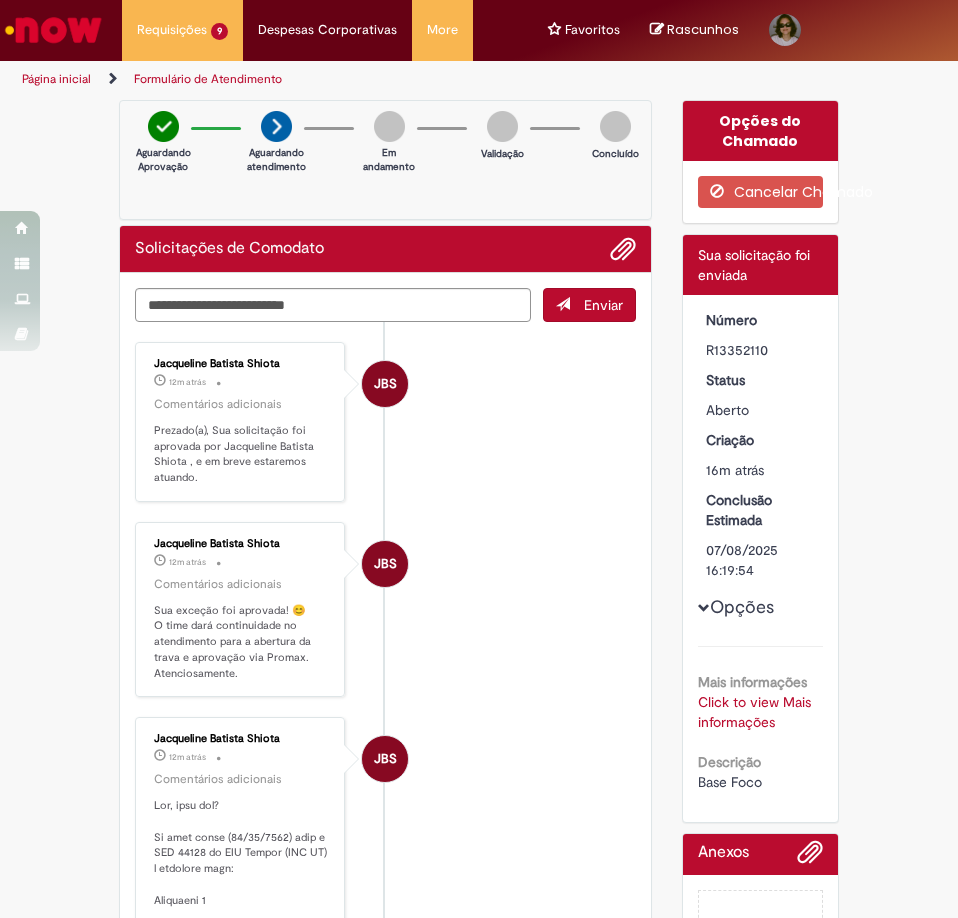 click on "JBS
Jacqueline Batista Shiota
12m atrás 12 minutos atrás     Comentários adicionais
Prezado(a), Sua solicitação foi aprovada por Jacqueline Batista Shiota , e em breve estaremos atuando." at bounding box center [385, 422] 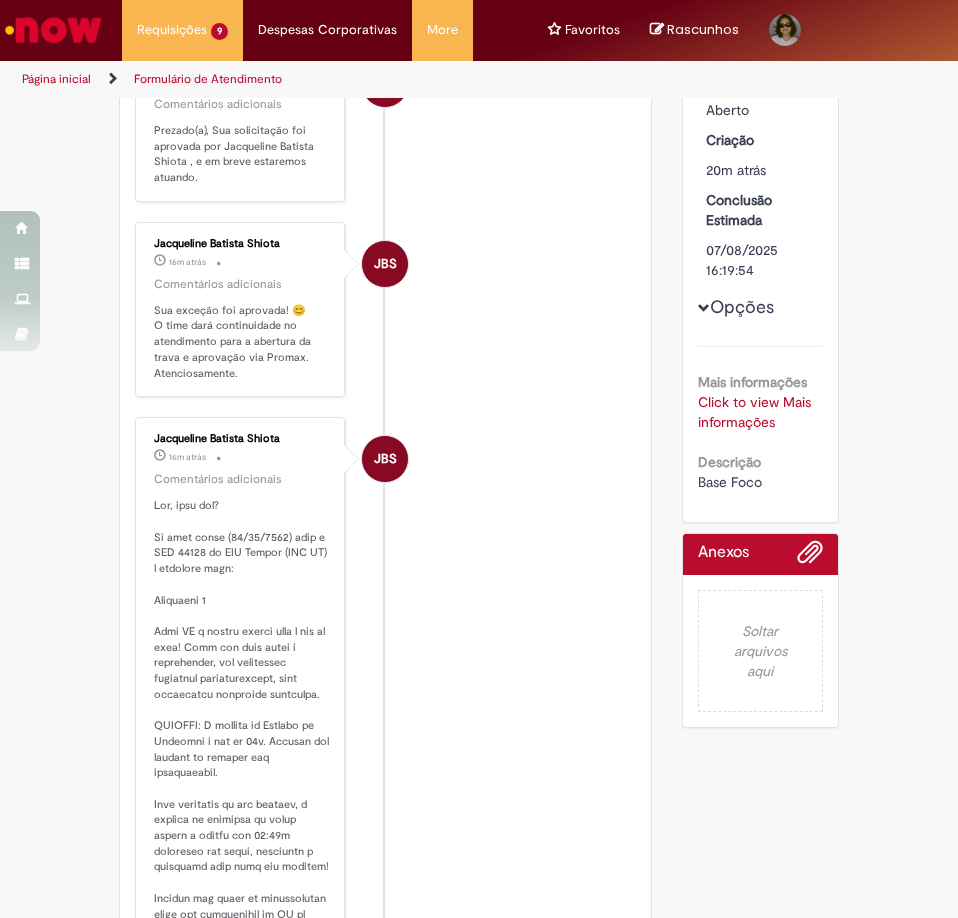 scroll, scrollTop: 0, scrollLeft: 0, axis: both 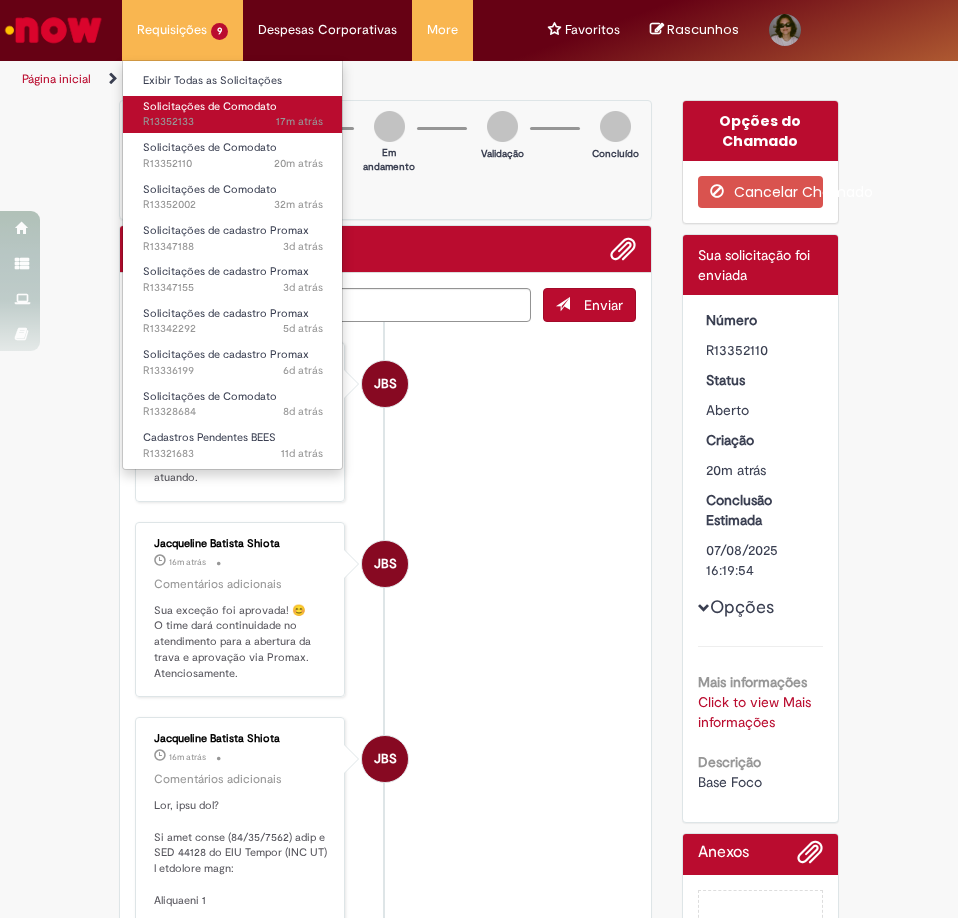 click on "17m atrás 17 minutos atrás  R13352133" at bounding box center (233, 122) 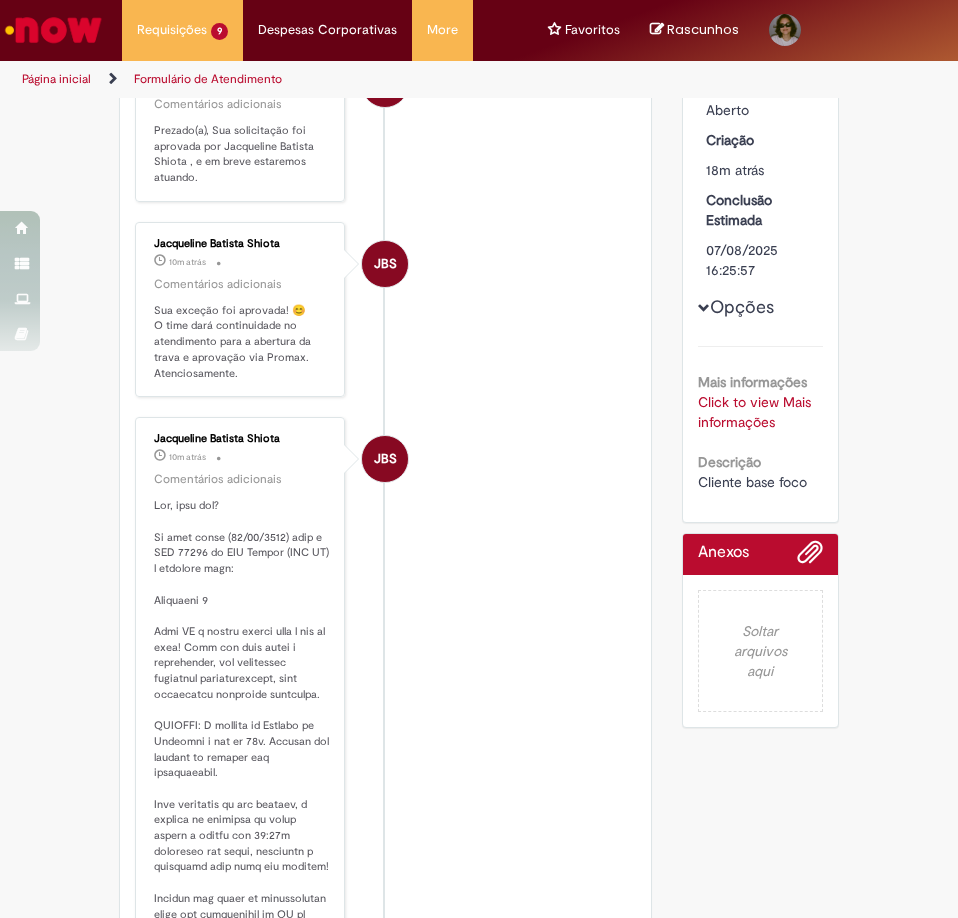 scroll, scrollTop: 0, scrollLeft: 0, axis: both 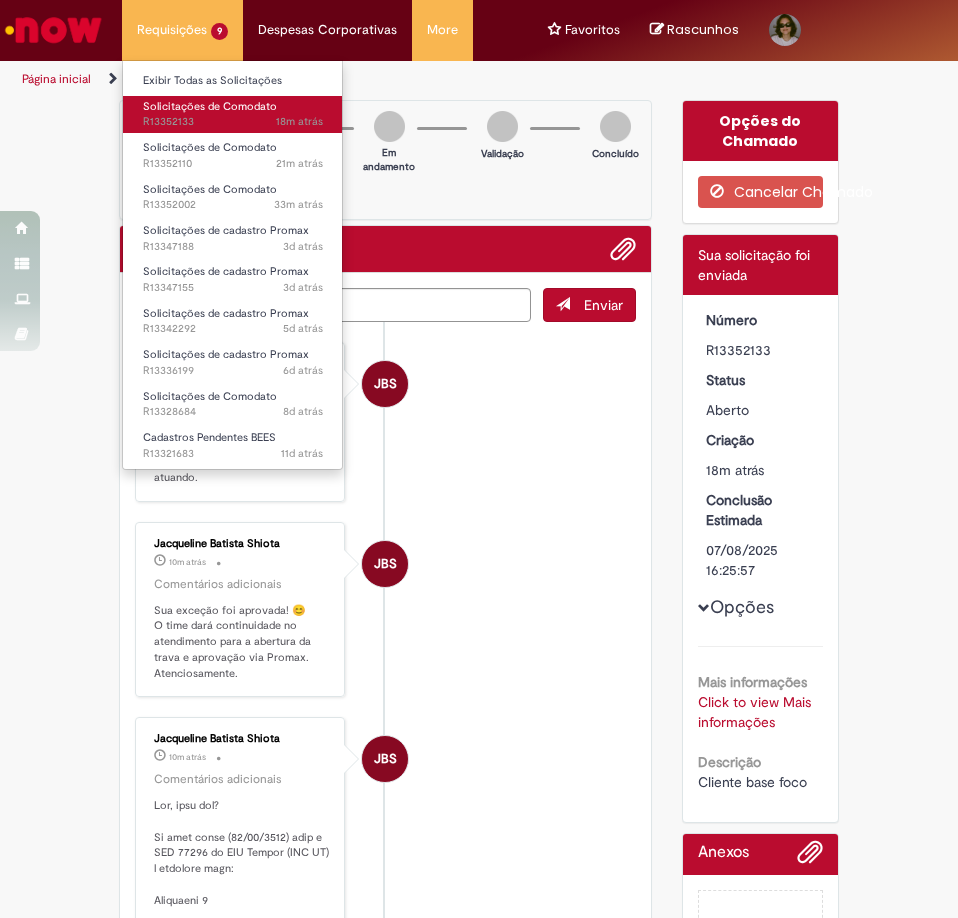 click on "18m atrás 18 minutos atrás  R13352133" at bounding box center (233, 122) 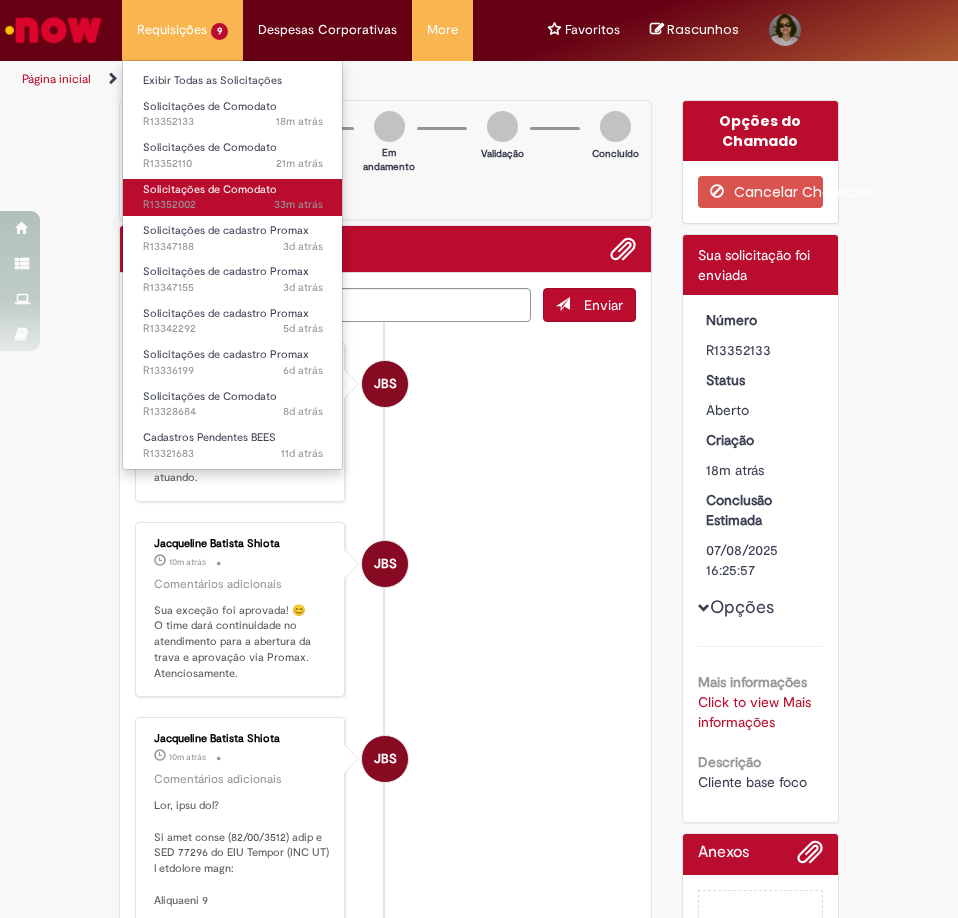 click on "Solicitações de Comodato" at bounding box center [210, 189] 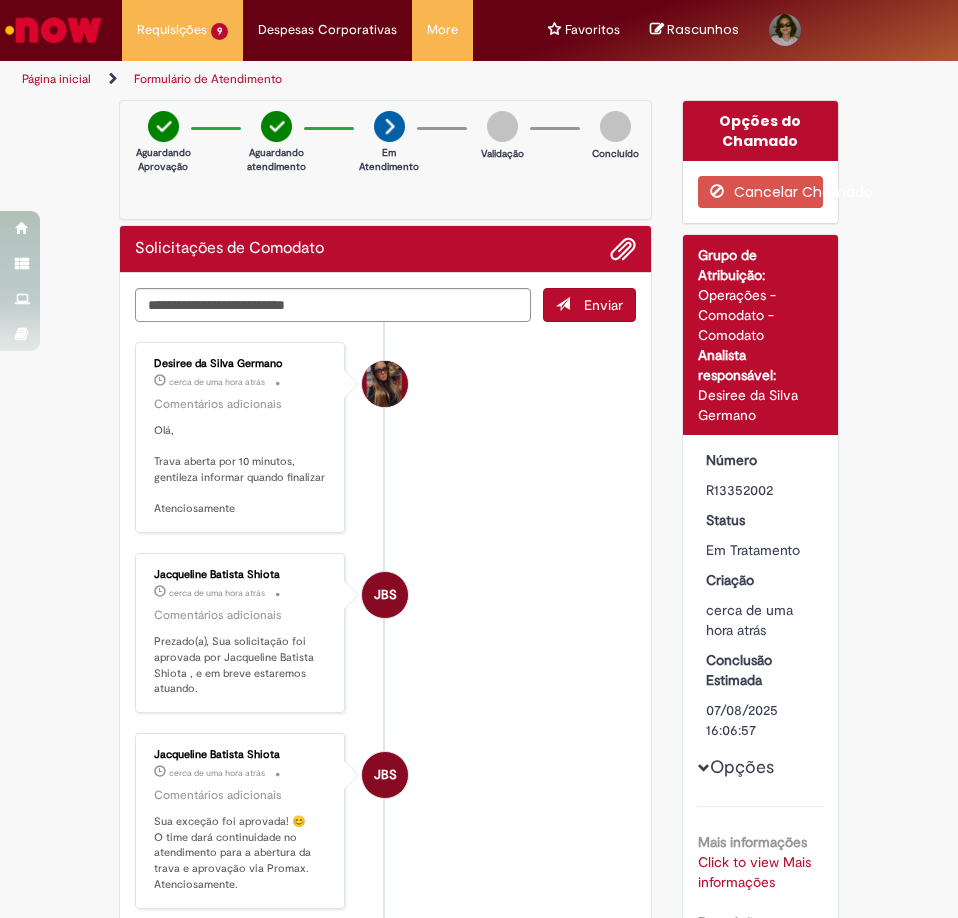 scroll, scrollTop: 100, scrollLeft: 0, axis: vertical 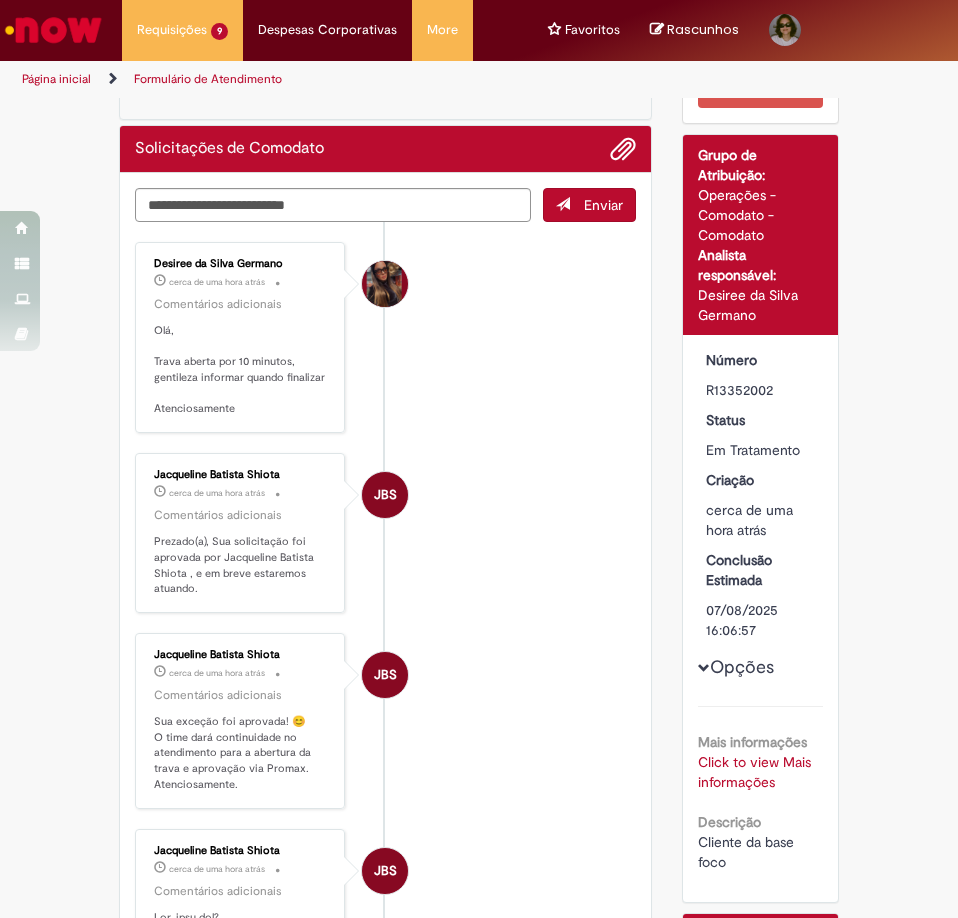 click on "Click to view Mais informações" at bounding box center (754, 772) 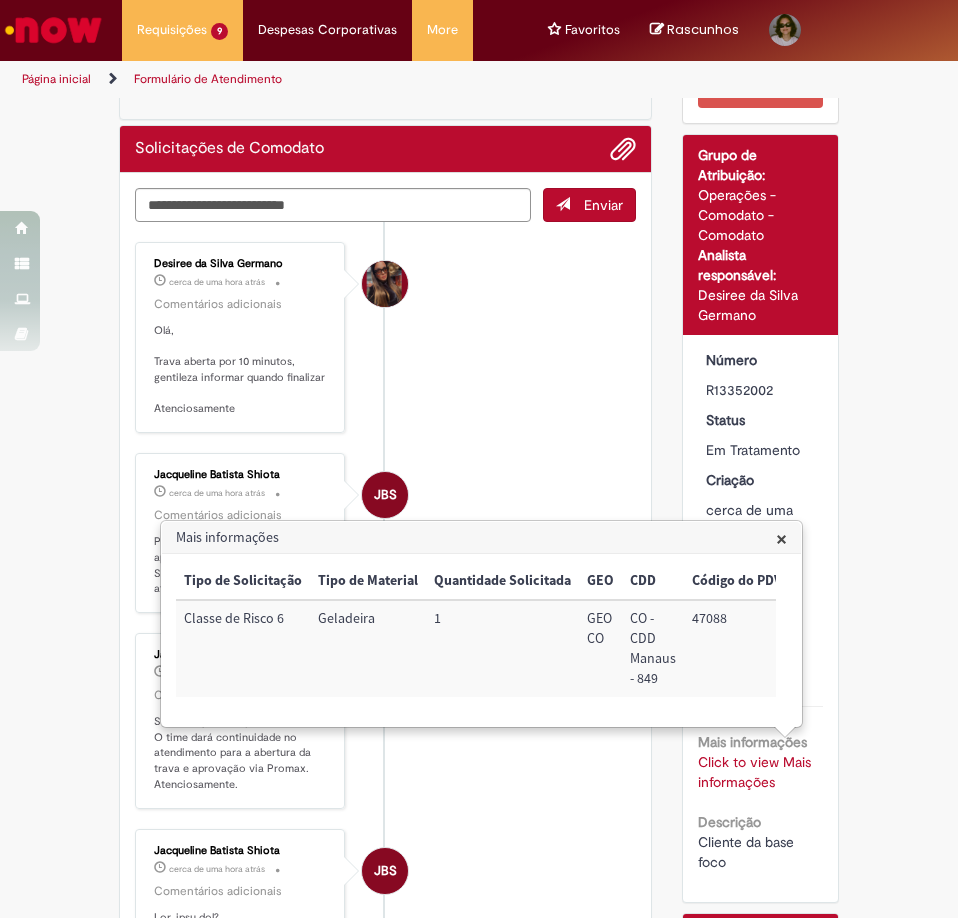 click on "47088" at bounding box center [737, 648] 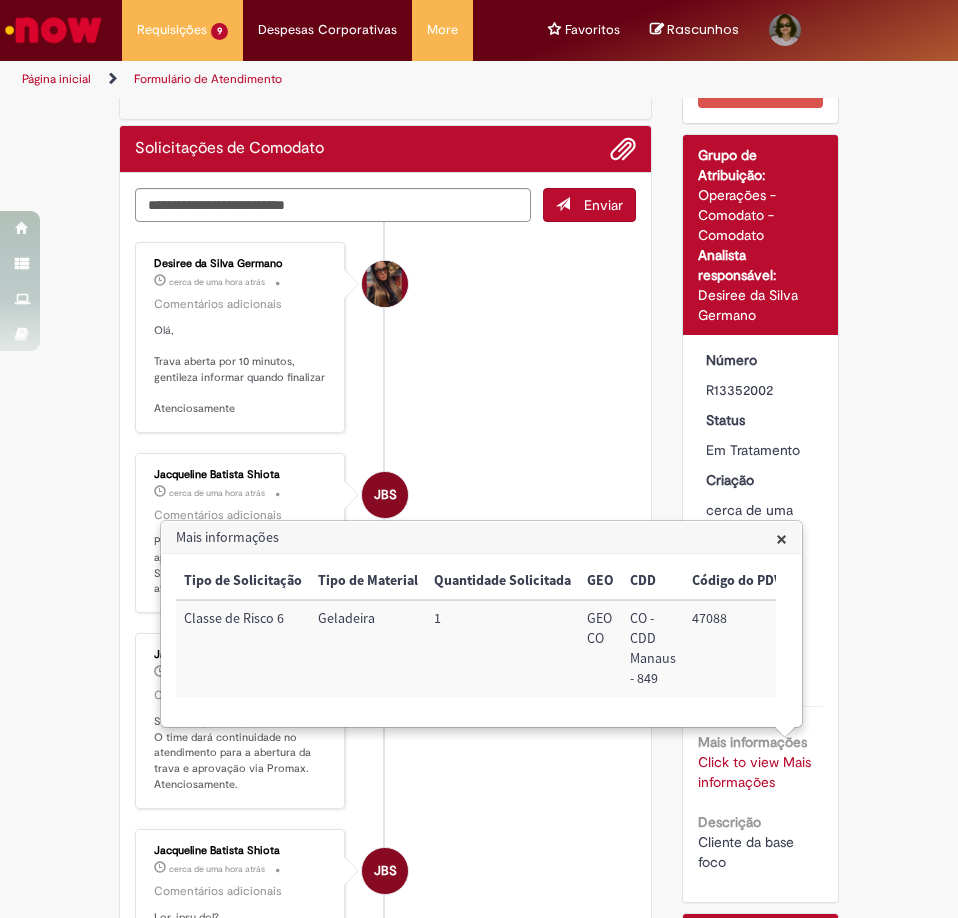 click on "47088" at bounding box center (737, 648) 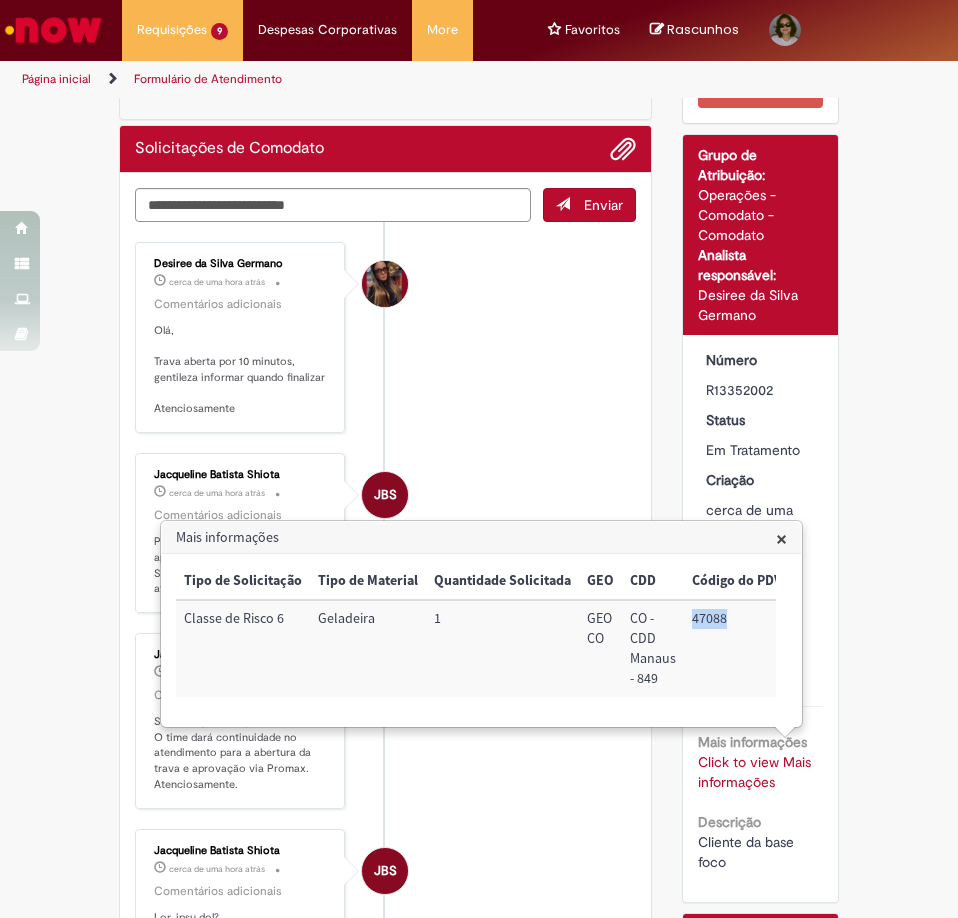 click on "47088" at bounding box center (737, 648) 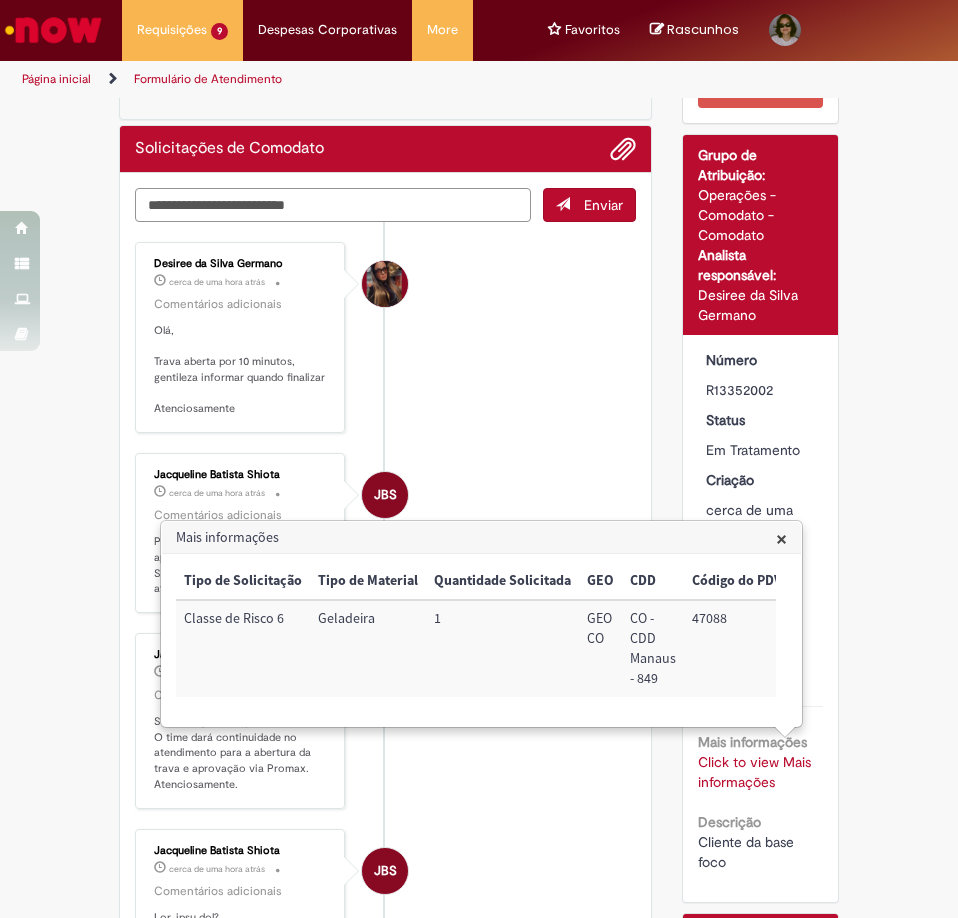 drag, startPoint x: 303, startPoint y: 218, endPoint x: 286, endPoint y: 196, distance: 27.802877 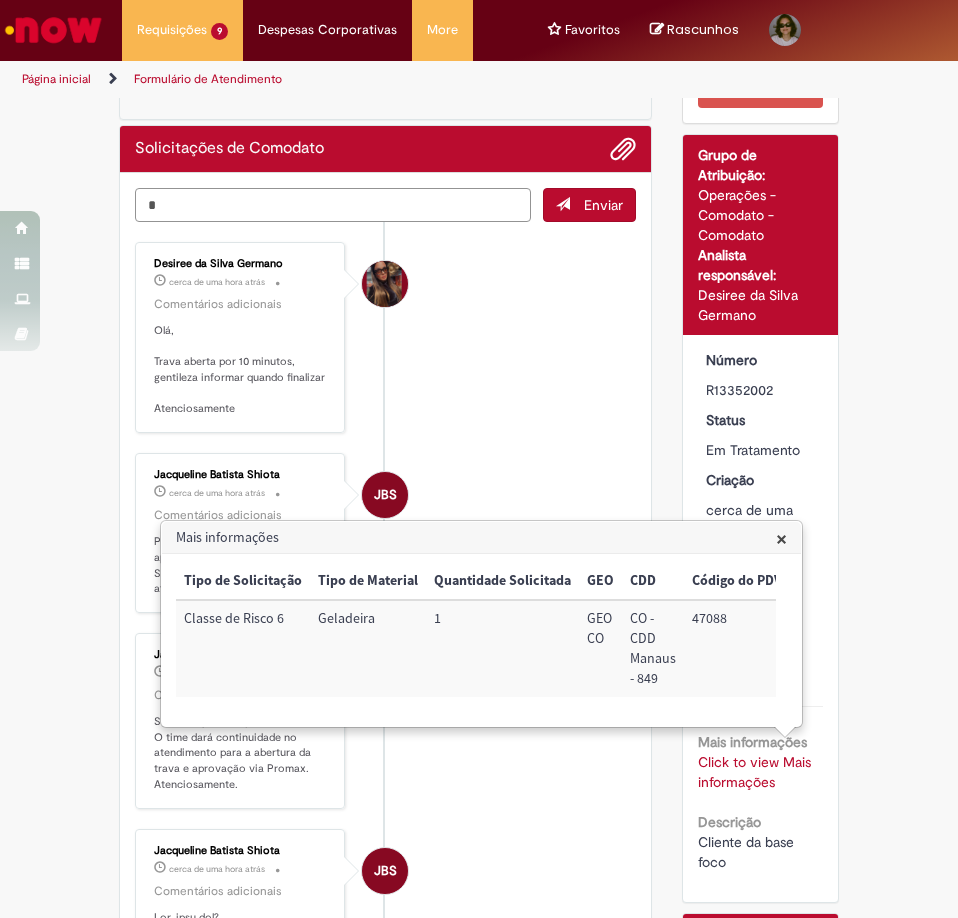 type on "**" 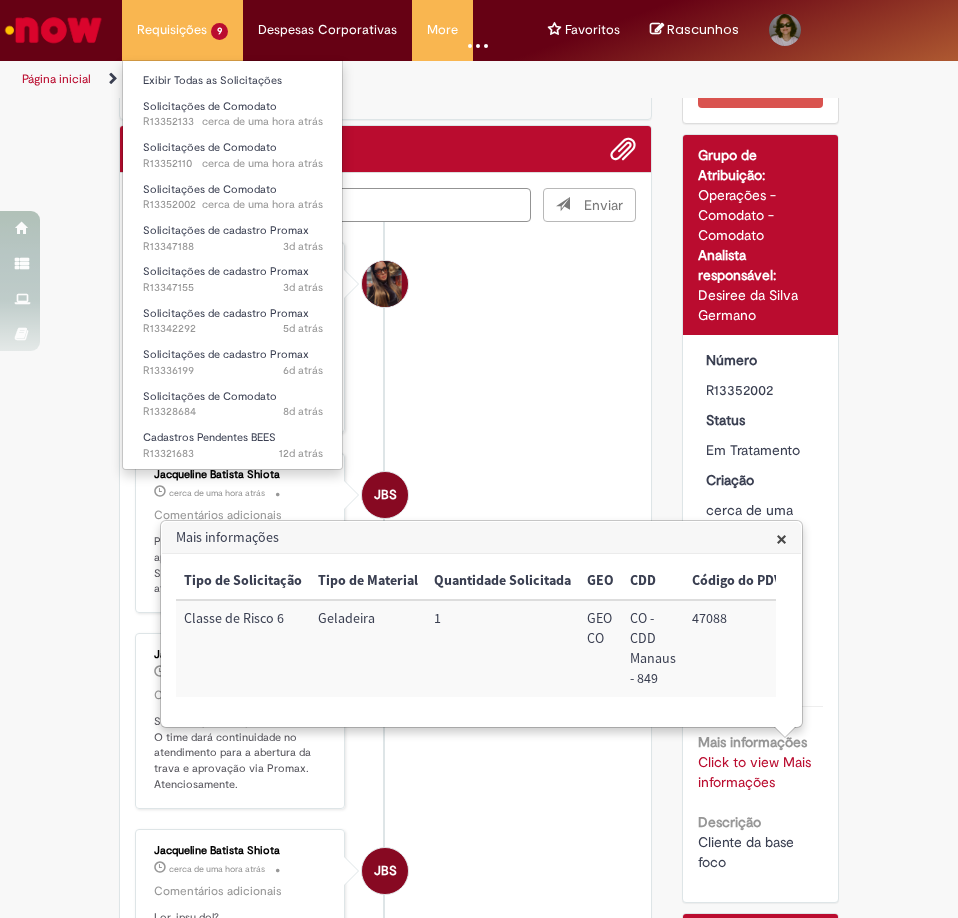 type 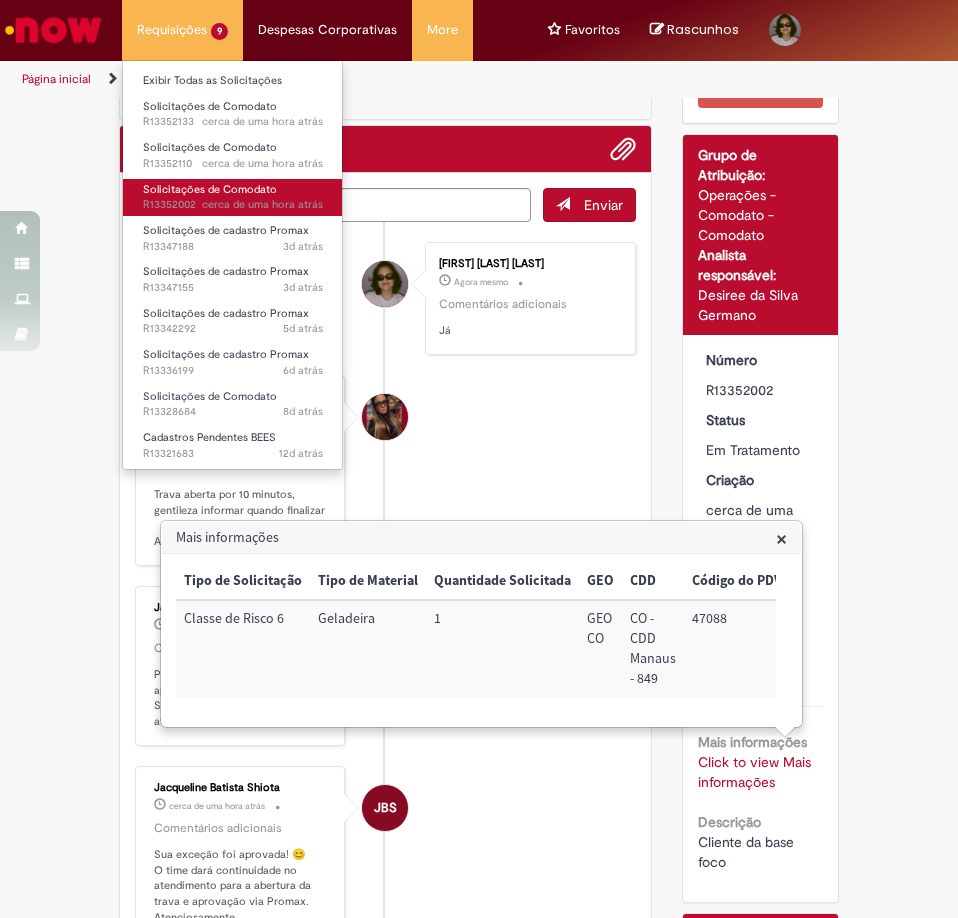 click on "Solicitações de Comodato" at bounding box center (210, 189) 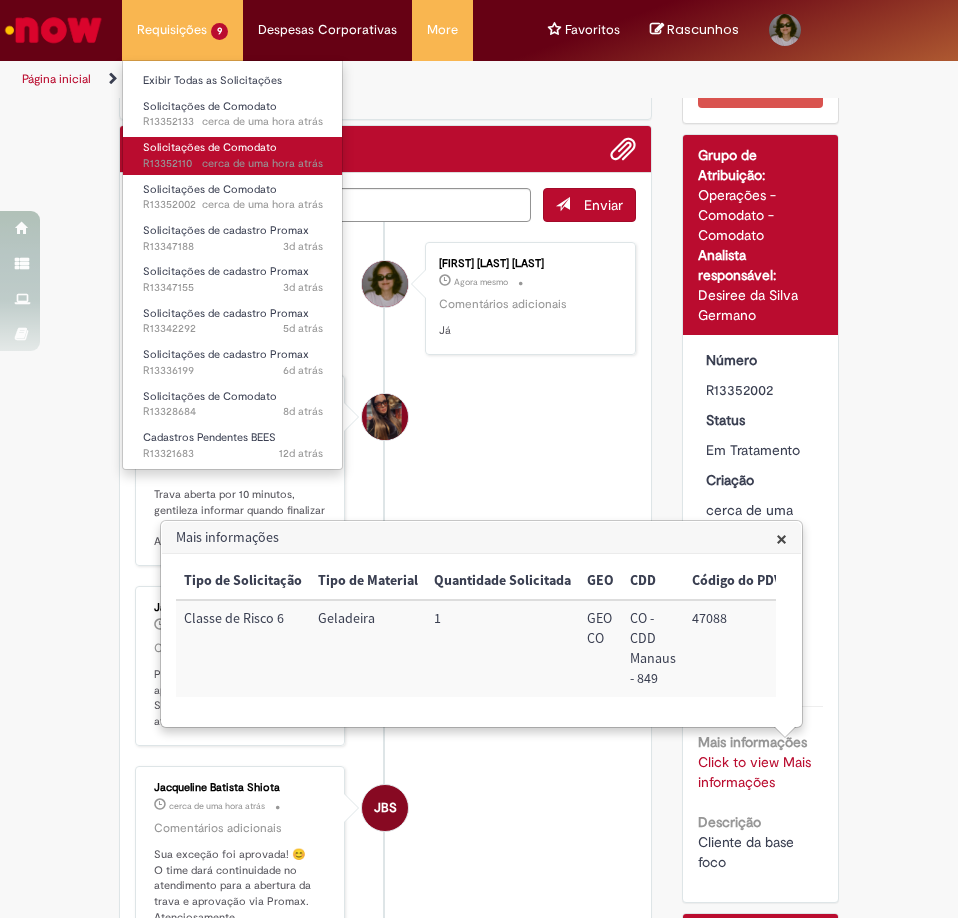 click on "cerca de uma hora atrás" at bounding box center (262, 163) 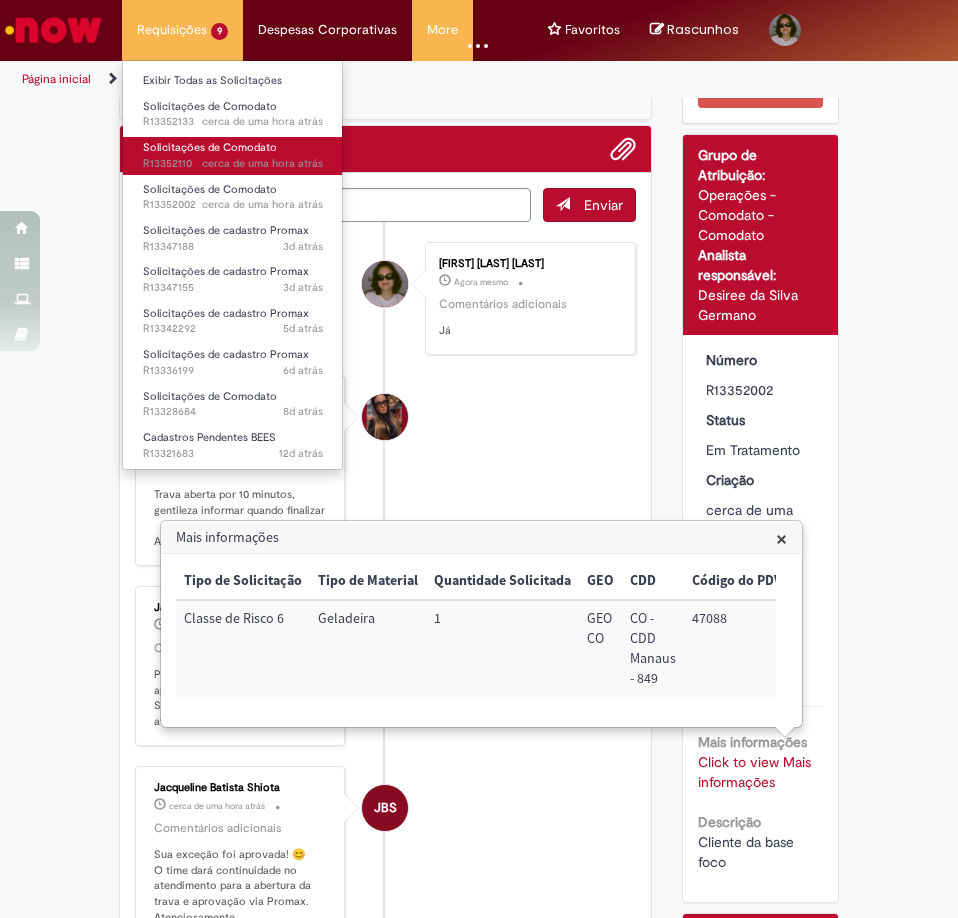 click on "Solicitações de Comodato" at bounding box center (210, 147) 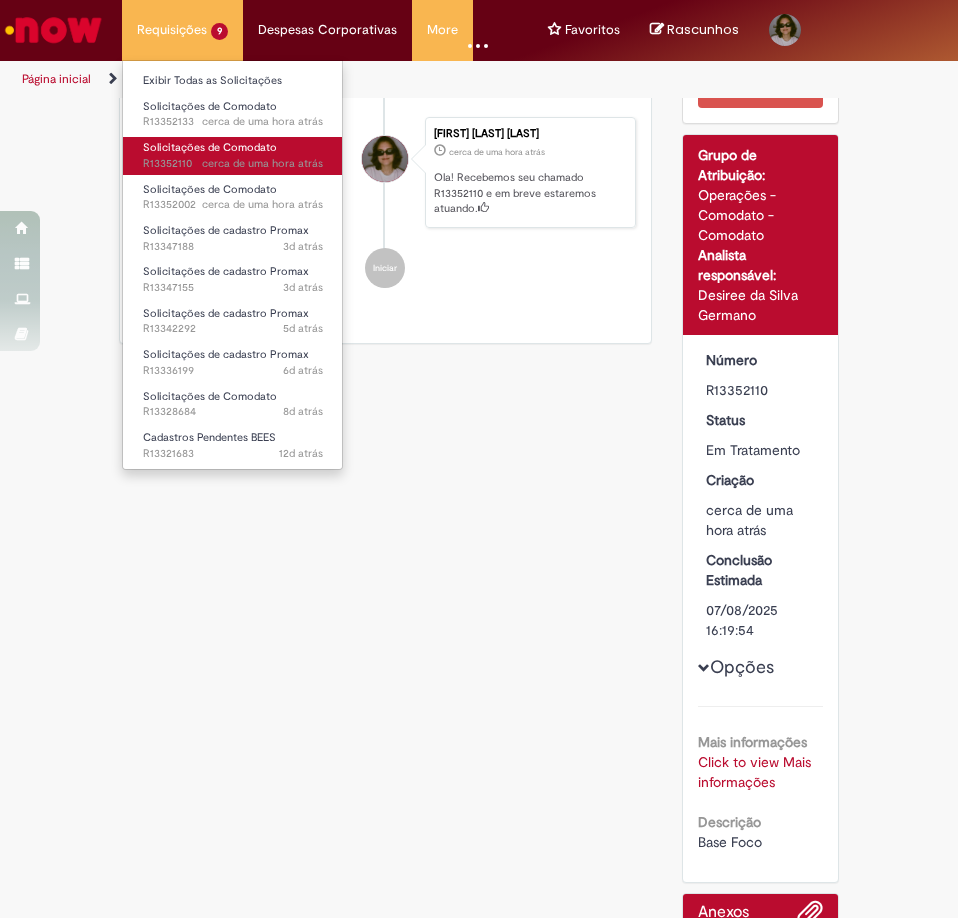 scroll, scrollTop: 0, scrollLeft: 0, axis: both 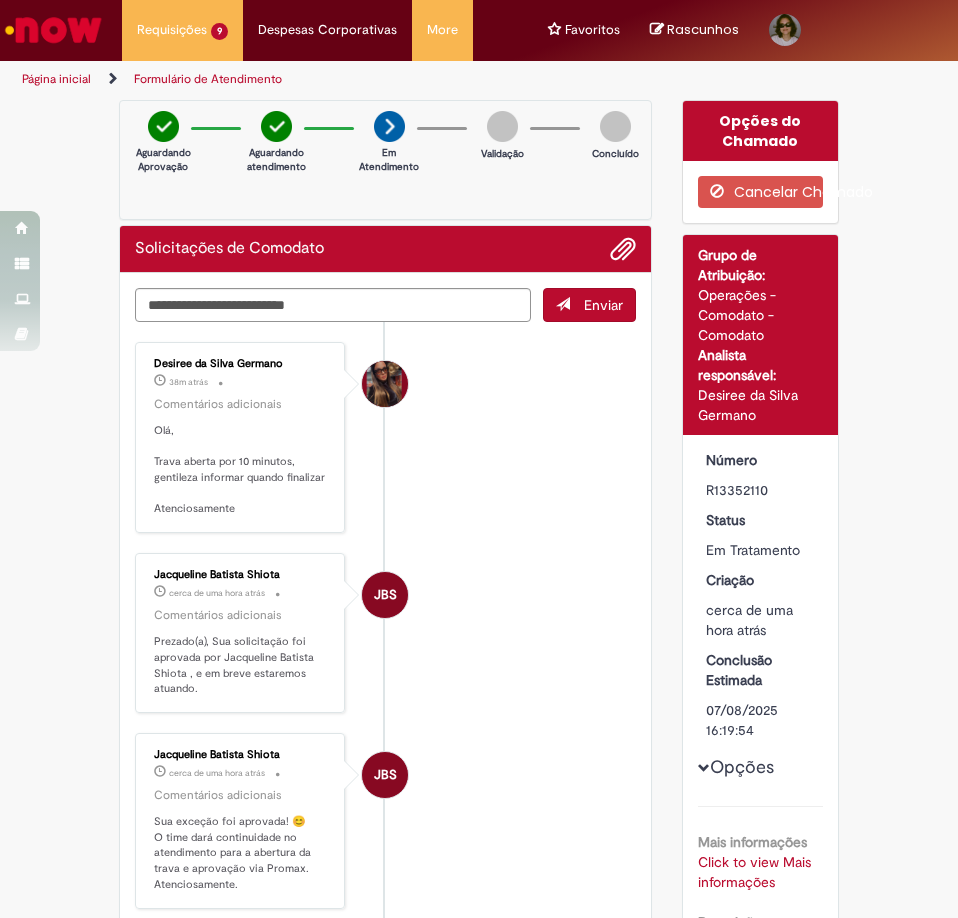click on "Click to view Mais informações" at bounding box center [754, 872] 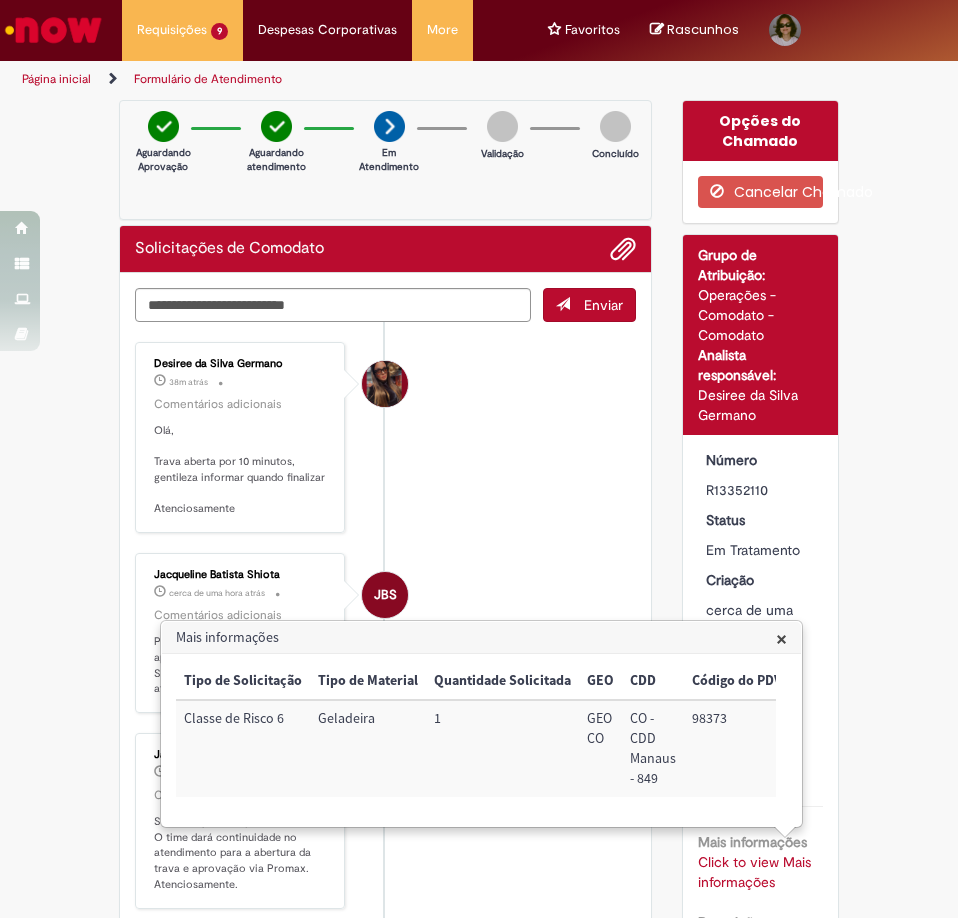 click on "98373" at bounding box center [737, 748] 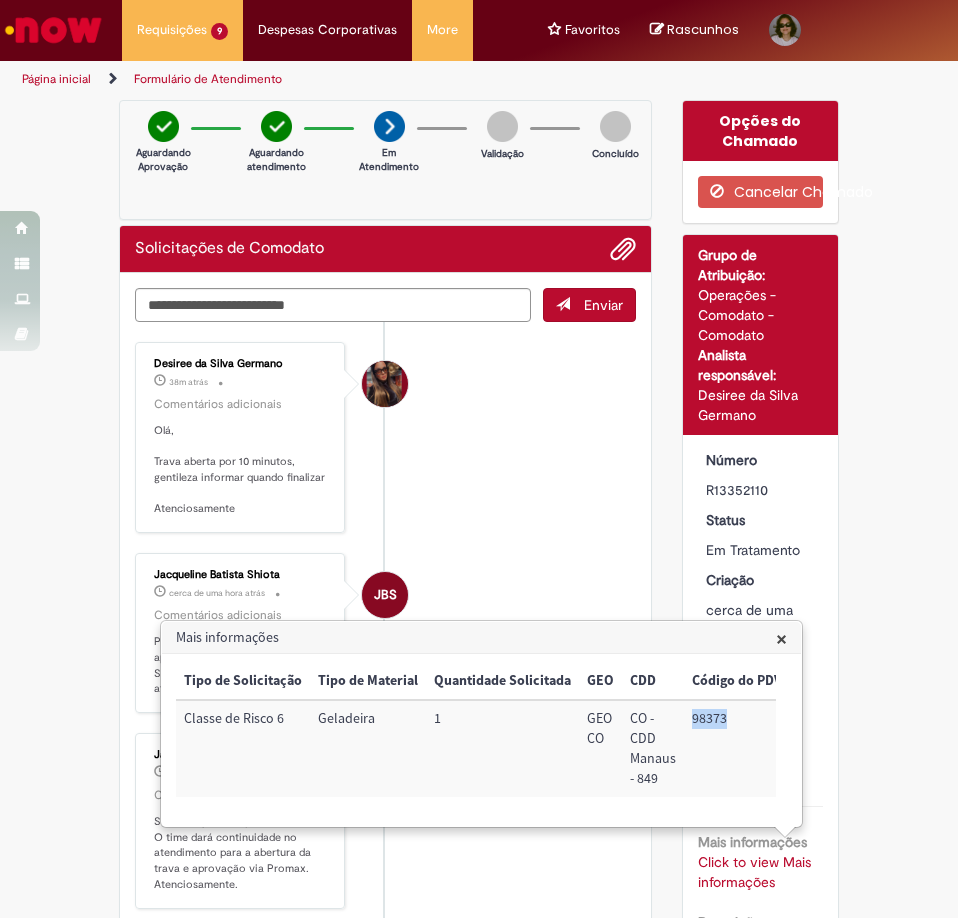 click on "98373" at bounding box center (737, 748) 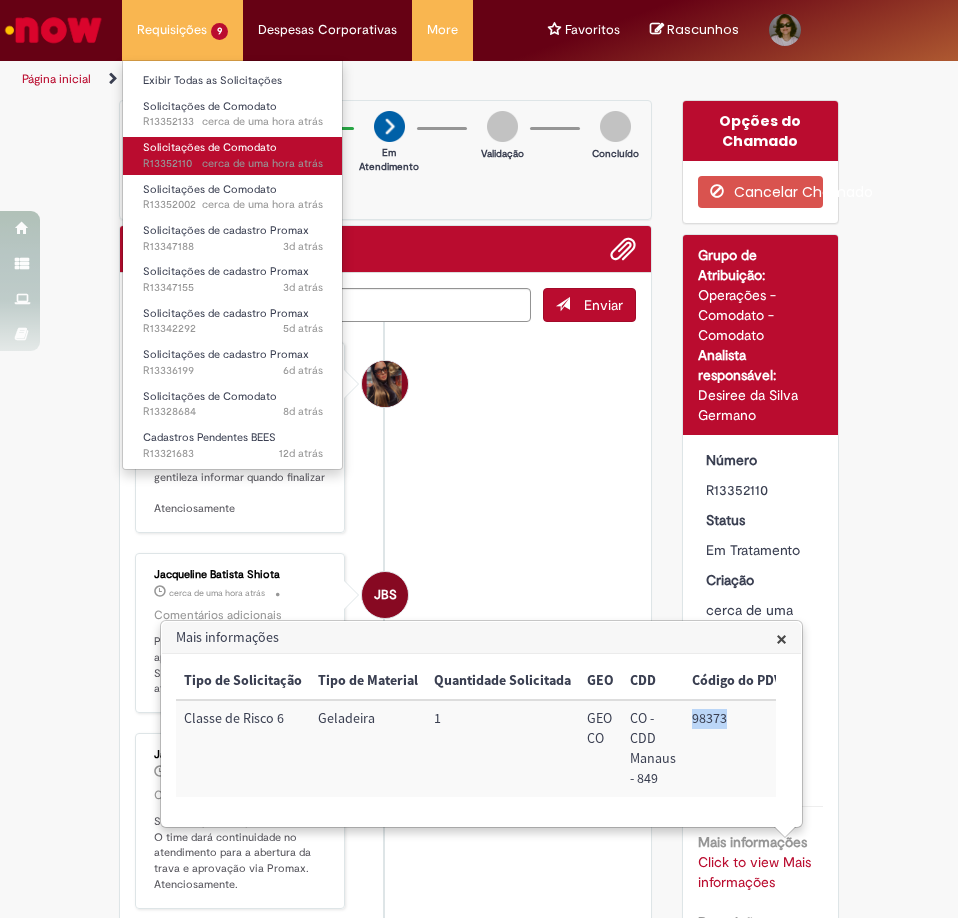 click on "Solicitações de Comodato" at bounding box center (210, 147) 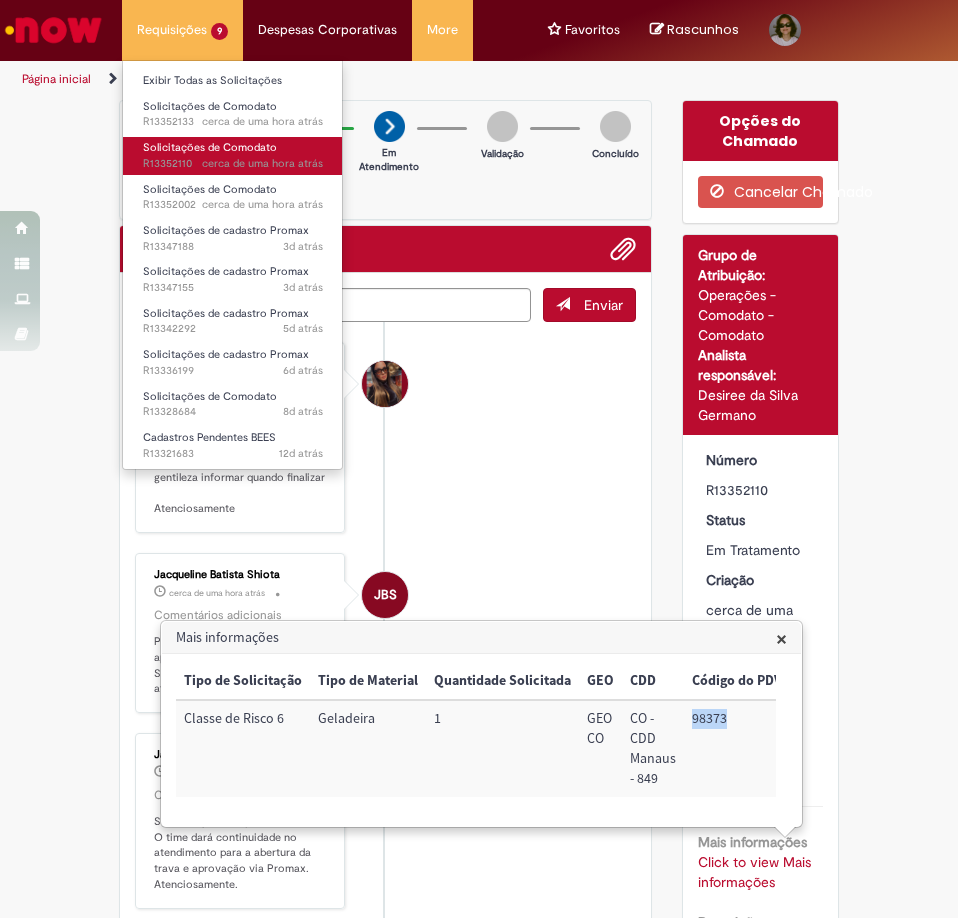 click on "Solicitações de Comodato" at bounding box center [210, 147] 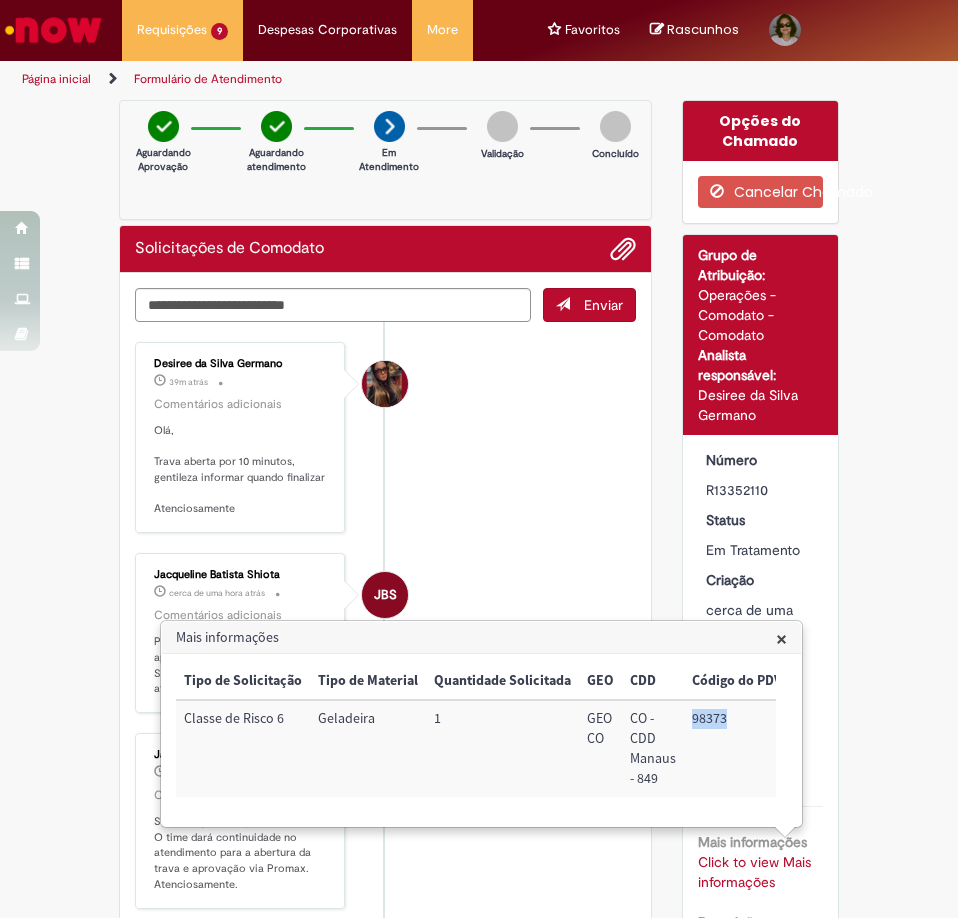 scroll, scrollTop: 400, scrollLeft: 0, axis: vertical 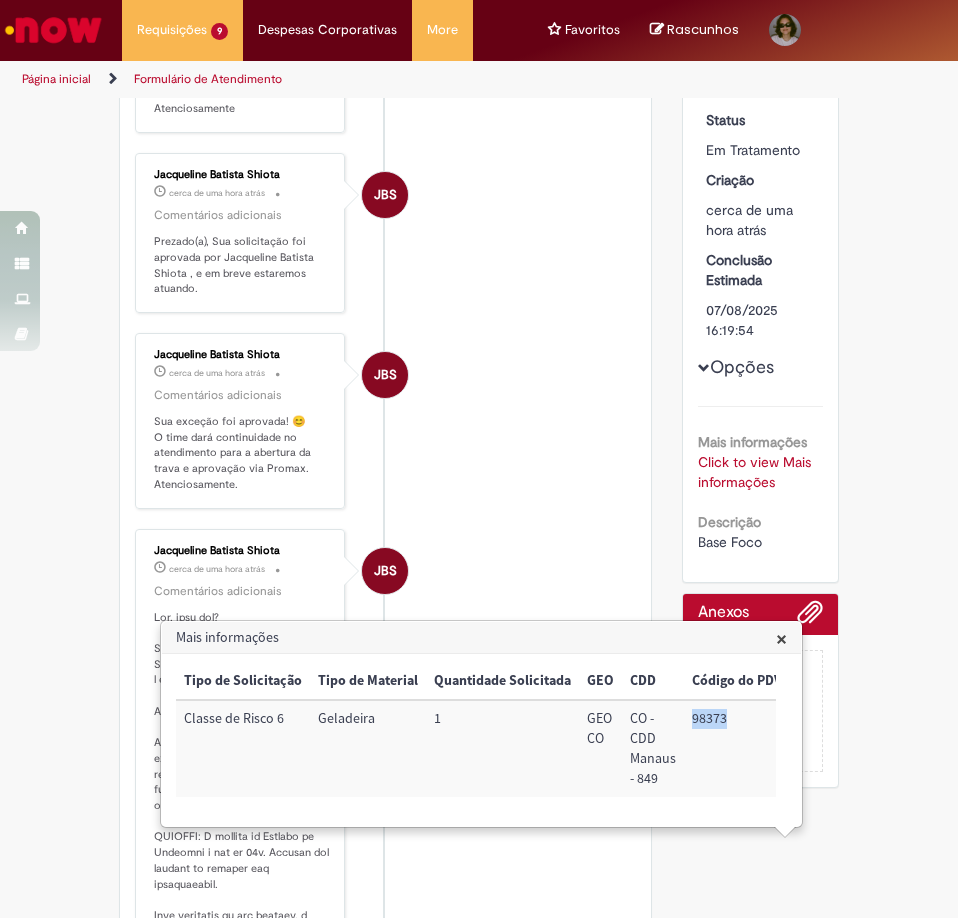 click on "×" at bounding box center (781, 638) 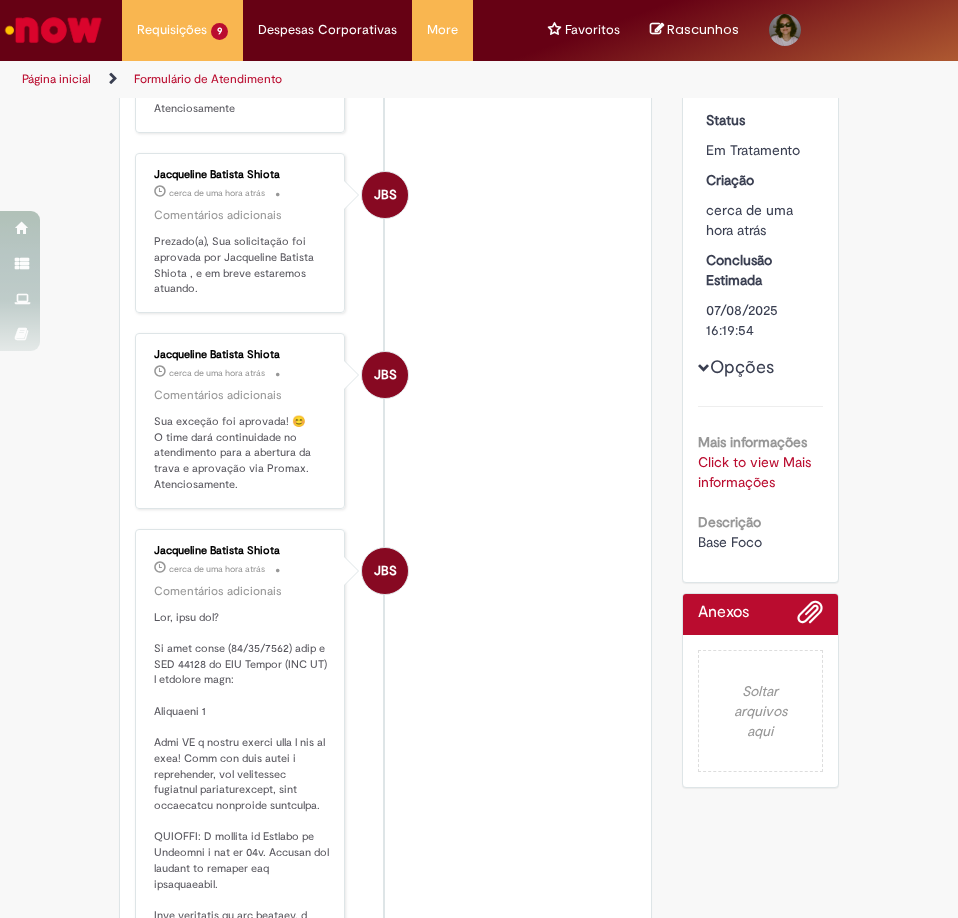 scroll, scrollTop: 100, scrollLeft: 0, axis: vertical 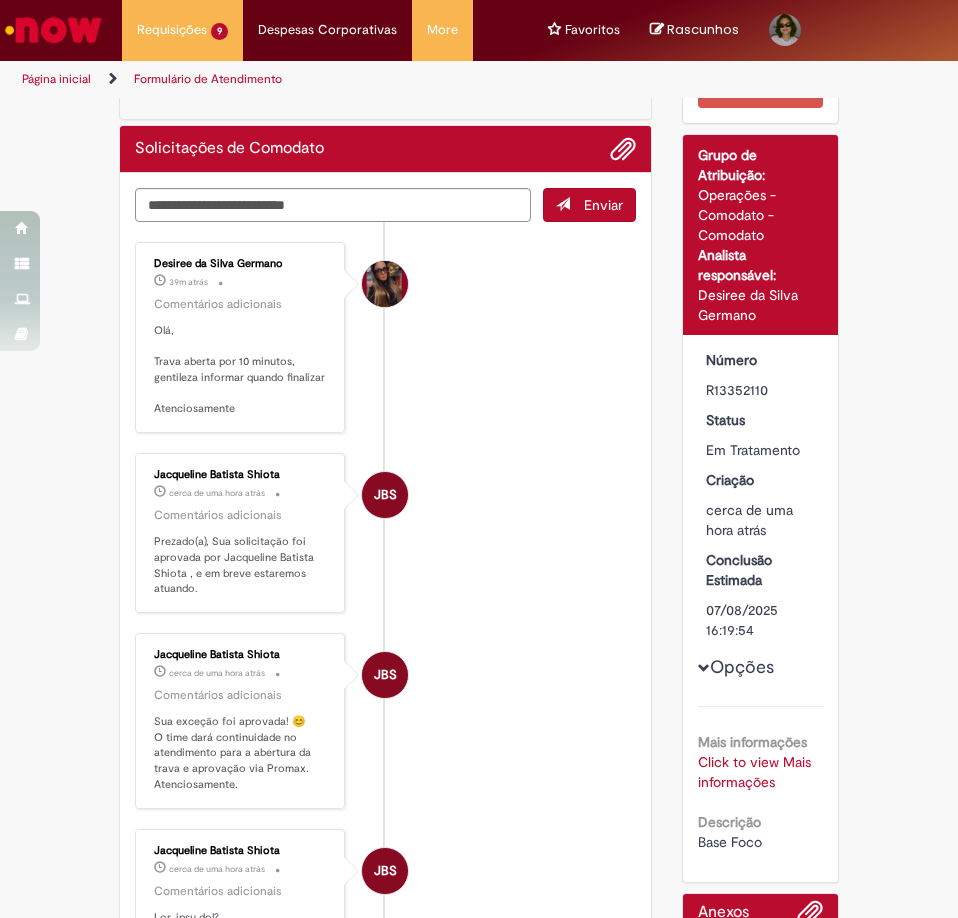 click on "Click to view Mais informações" at bounding box center (754, 772) 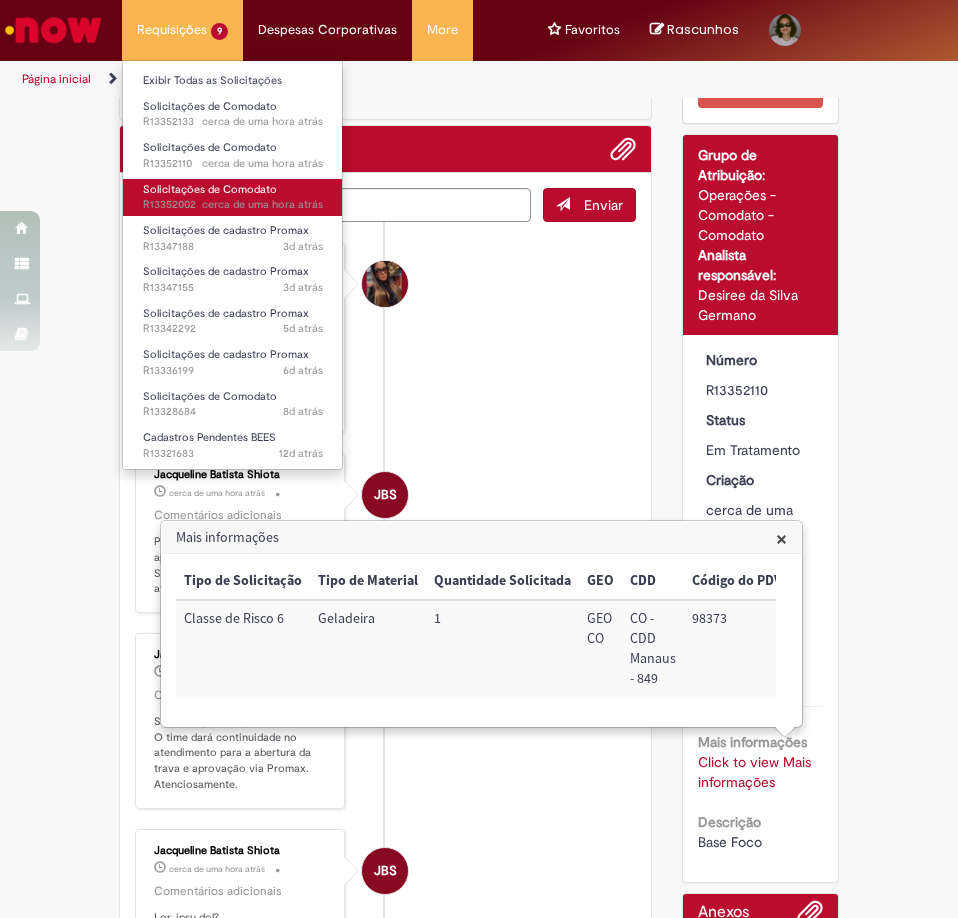 click on "Solicitações de Comodato" at bounding box center [210, 189] 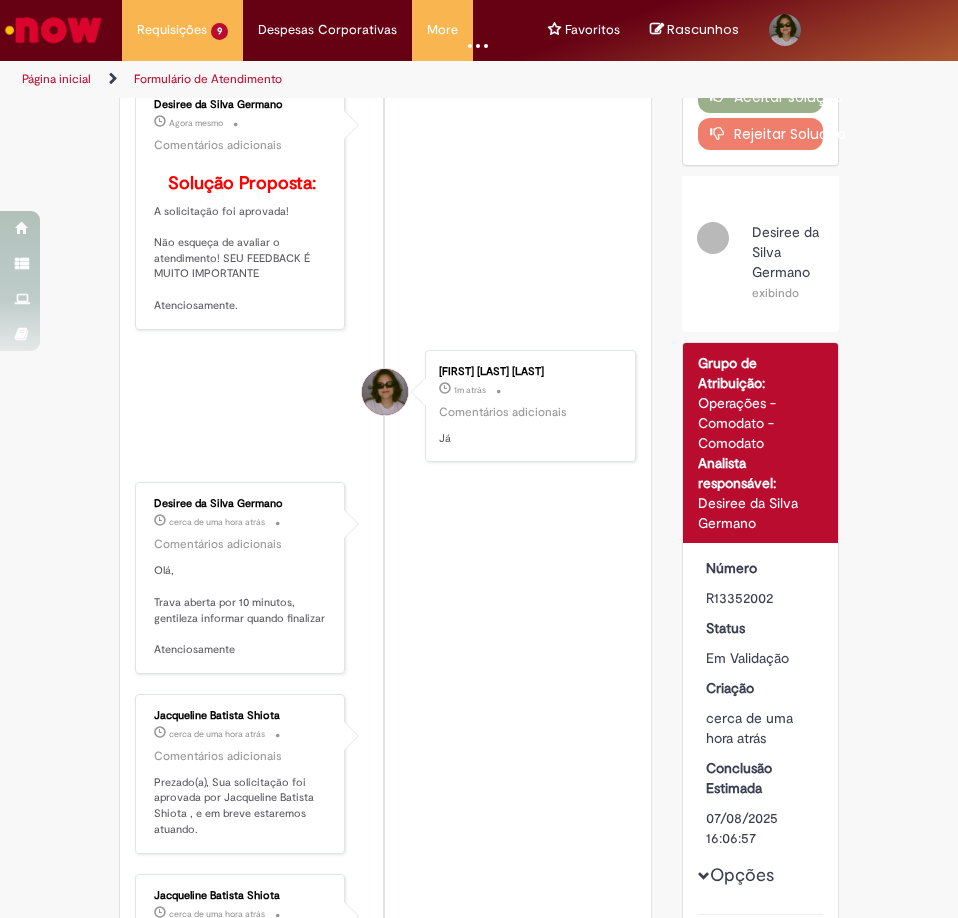 scroll, scrollTop: 0, scrollLeft: 0, axis: both 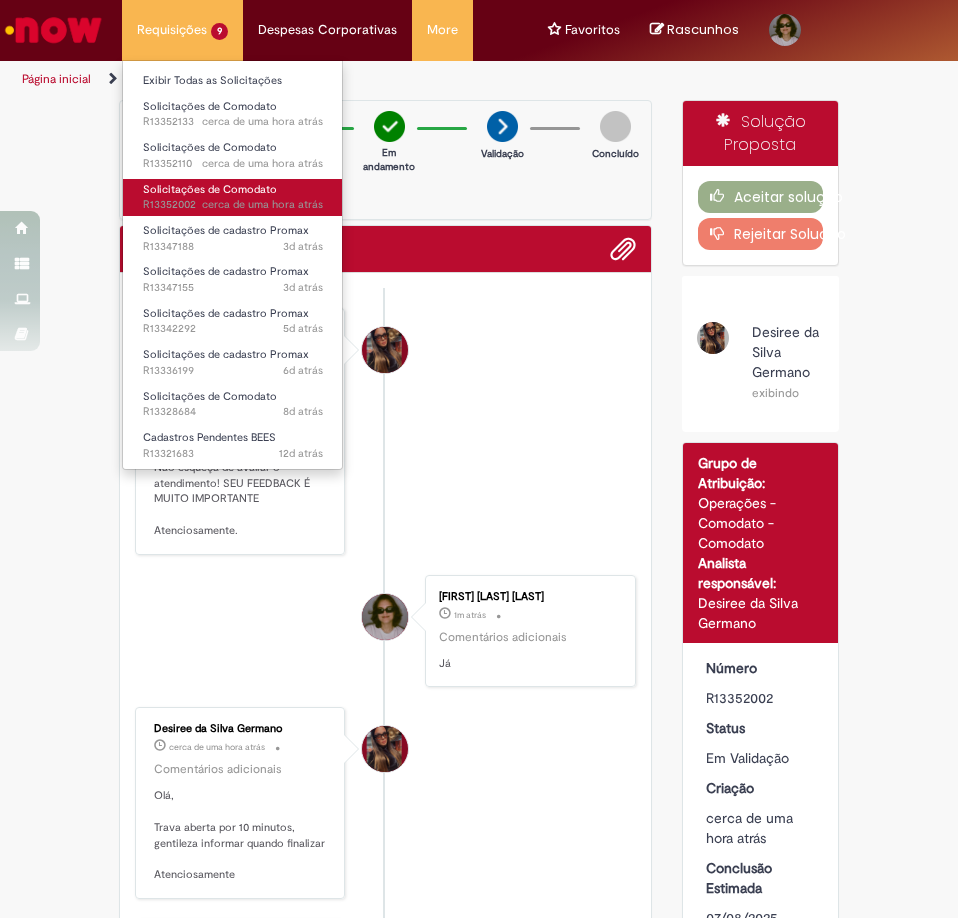 click on "Solicitações de Comodato
cerca de uma hora atrás cerca de uma hora atrás  R13352002" at bounding box center [233, 197] 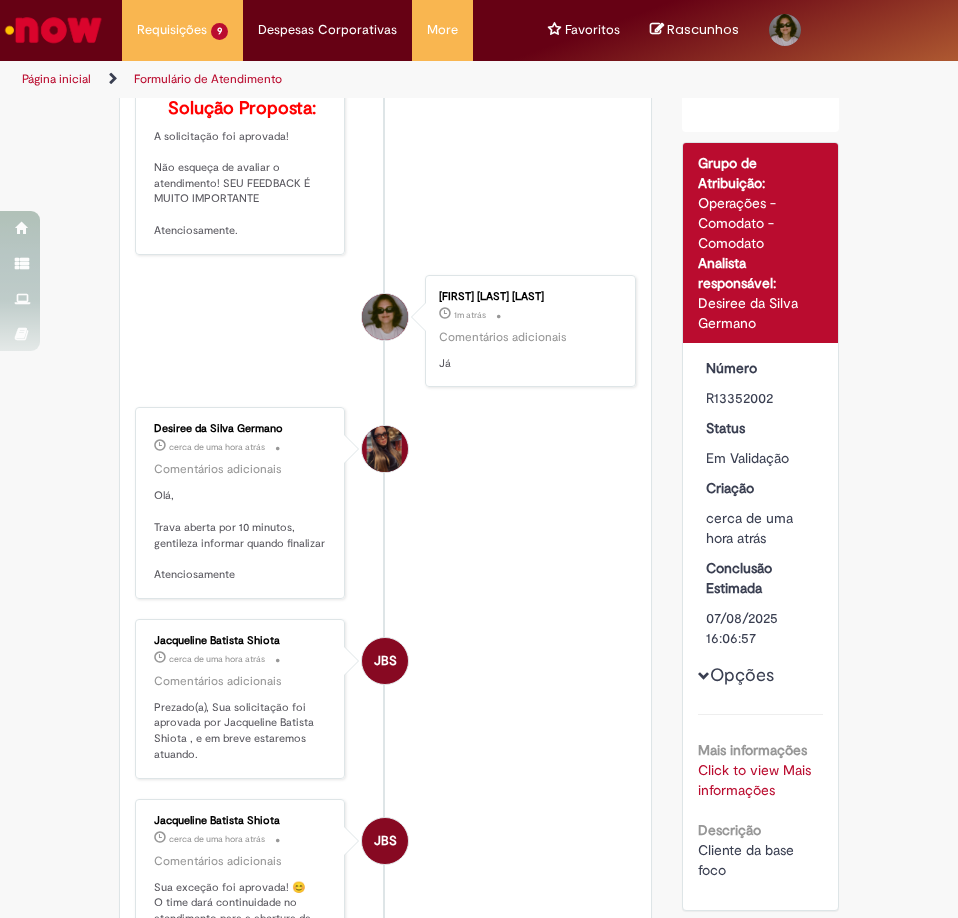 scroll, scrollTop: 100, scrollLeft: 0, axis: vertical 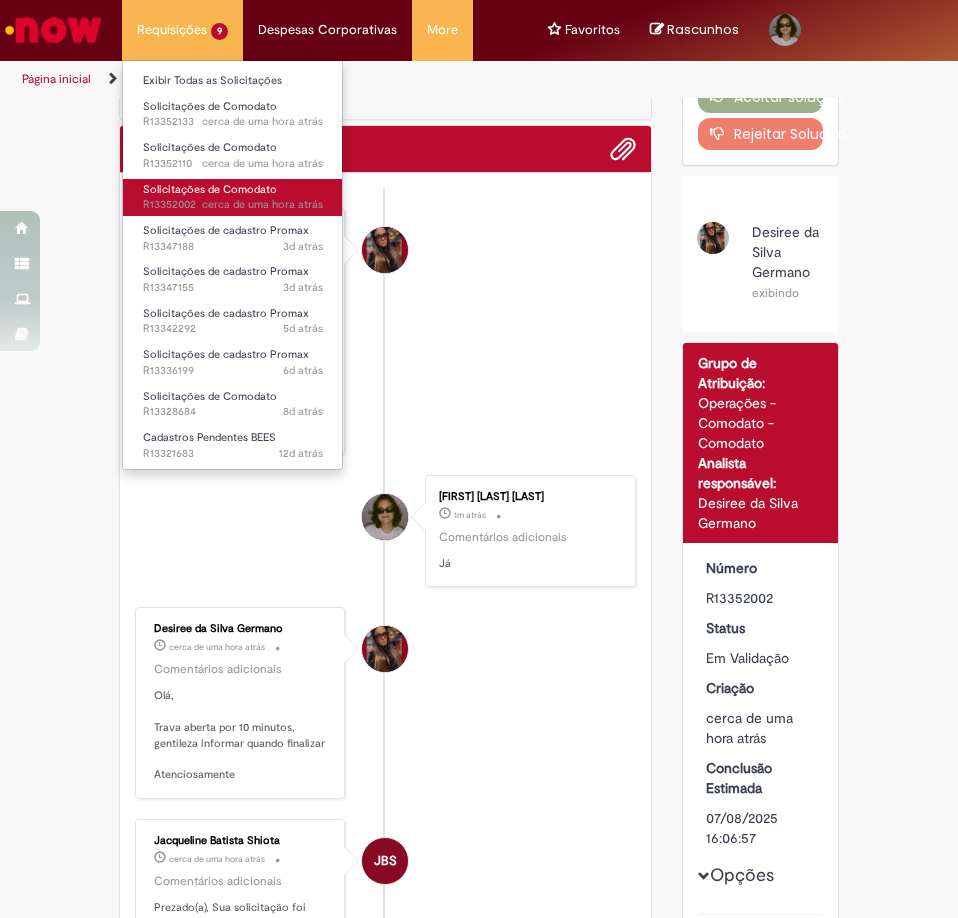 click on "Solicitações de Comodato" at bounding box center [210, 189] 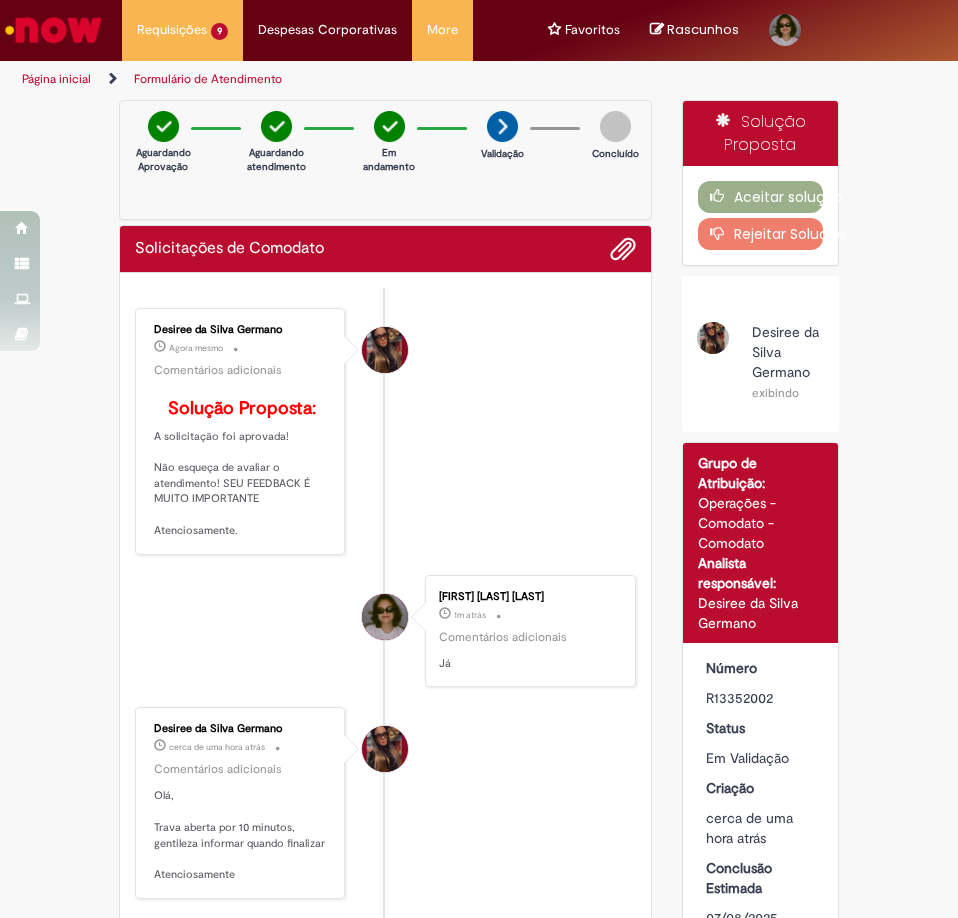 scroll, scrollTop: 200, scrollLeft: 0, axis: vertical 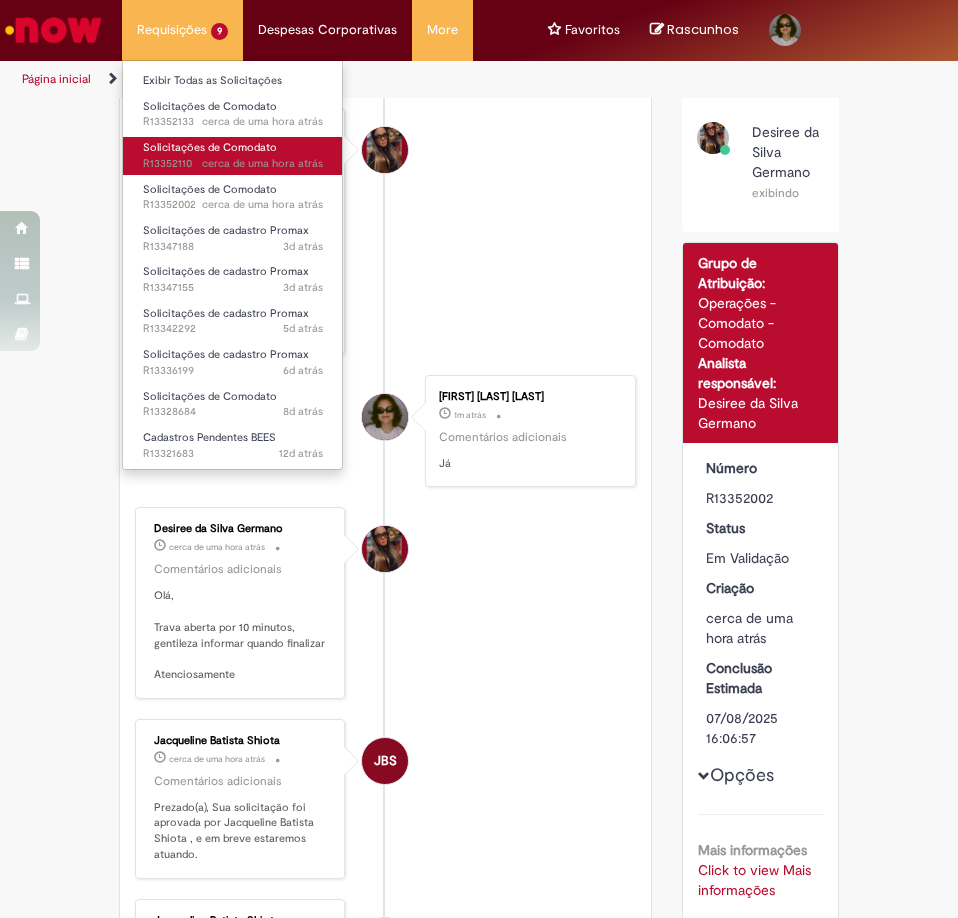 click on "cerca de uma hora atrás" at bounding box center [262, 163] 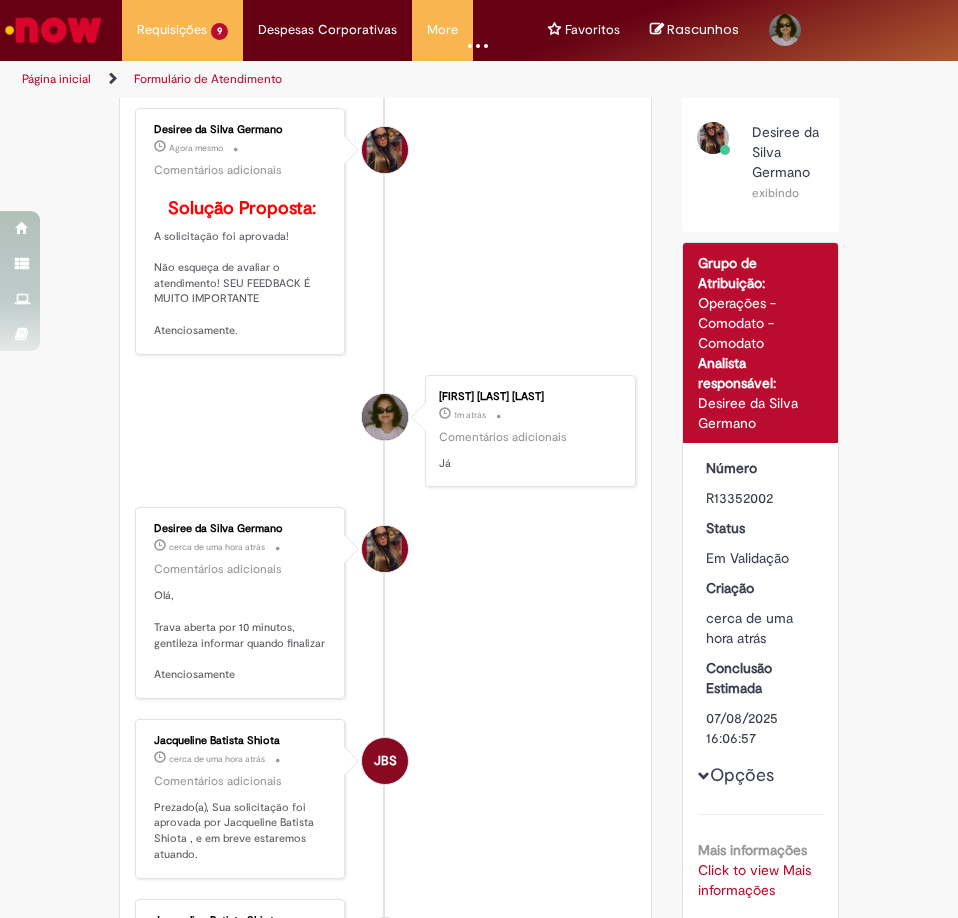 scroll, scrollTop: 0, scrollLeft: 0, axis: both 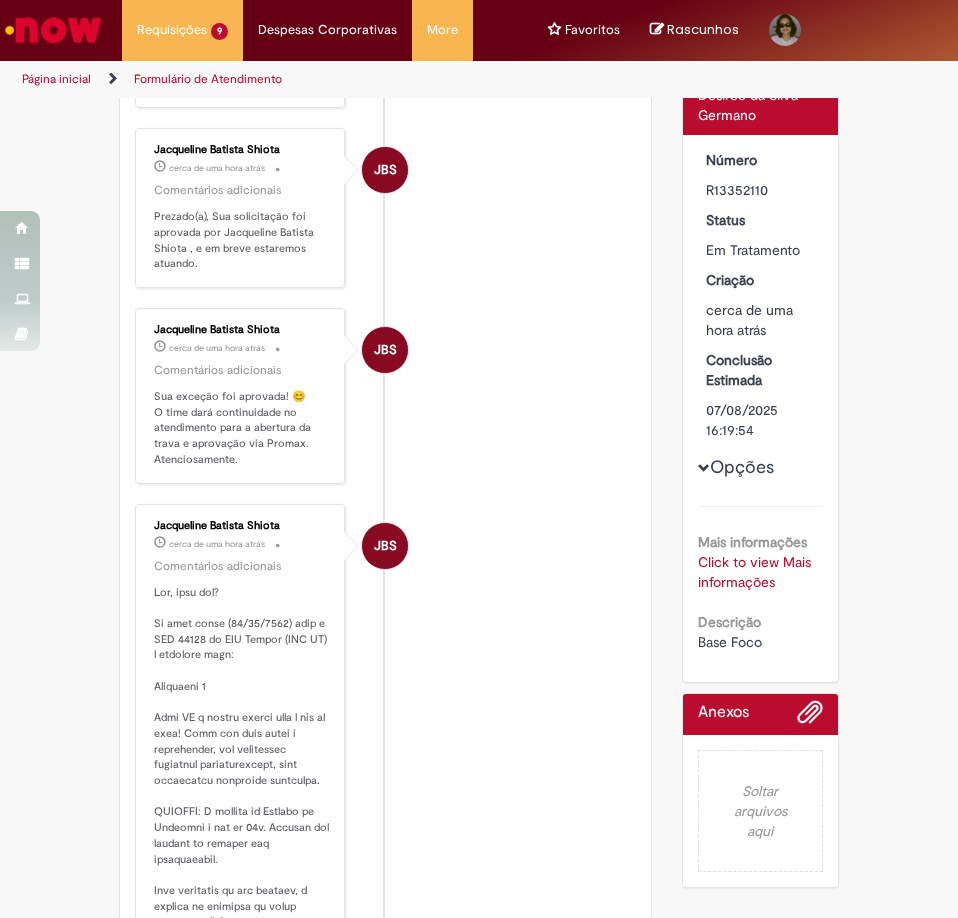 click on "Opções do Chamado
Cancelar Chamado
Detalhes do tíquete
Grupo de Atribuição:
Operações - Comodato - Comodato
Analista responsável:
Desiree da Silva Germano
Número
R13352110
Status
Em Tratamento
Criação
cerca de uma hora atrás cerca de uma hora atrás
Conclusão Estimada
07/08/2025 16:19:54
Opções
Mais informações
Click to view Mais informações   Click to view Mais informações
Descrição
Base Foco
Anexos
Soltar arquivos aqui" at bounding box center [761, 349] 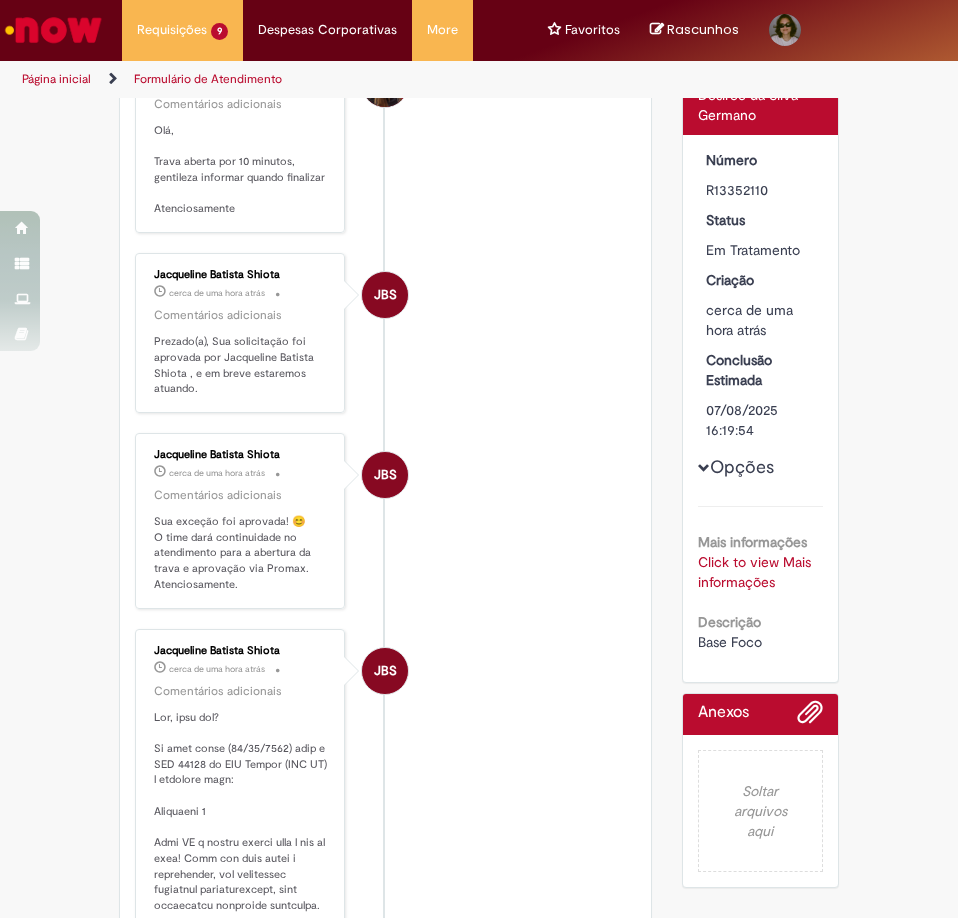 scroll, scrollTop: 425, scrollLeft: 0, axis: vertical 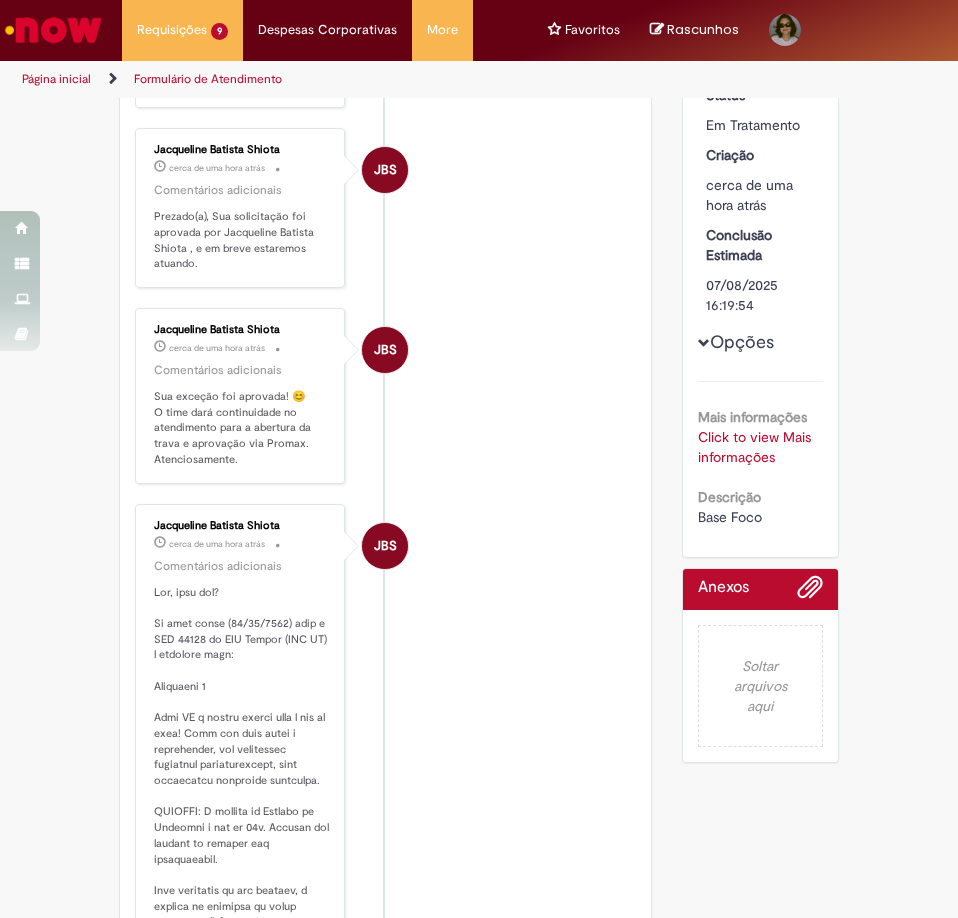 click on "Click to view Mais informações" at bounding box center (754, 447) 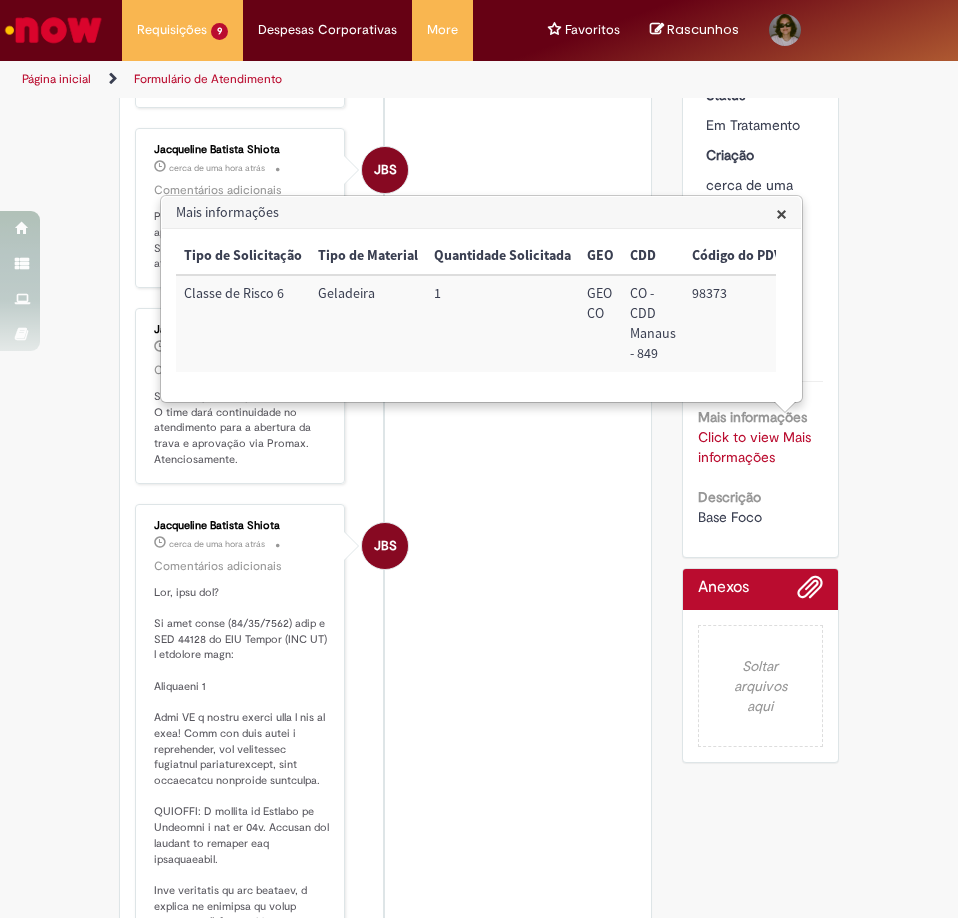 click on "JBS
Jacqueline Batista Shiota
cerca de uma hora atrás cerca de uma hora atrás     Comentários adicionais" at bounding box center (385, 913) 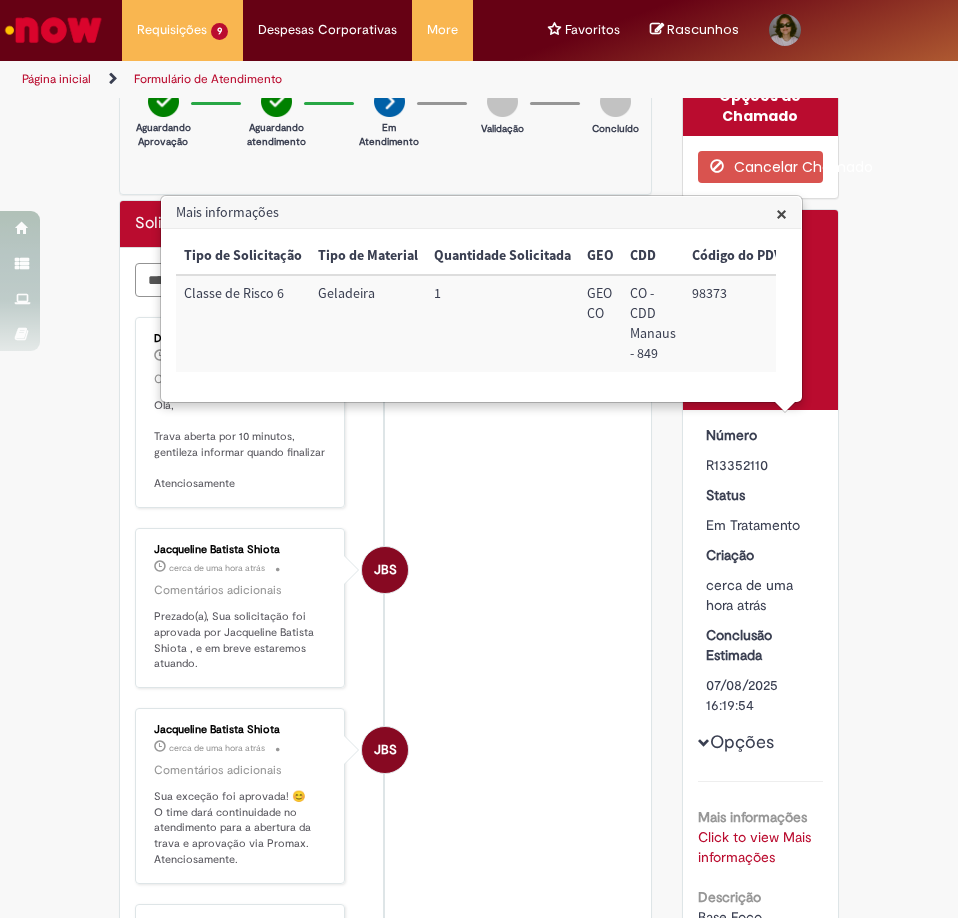 click at bounding box center [333, 280] 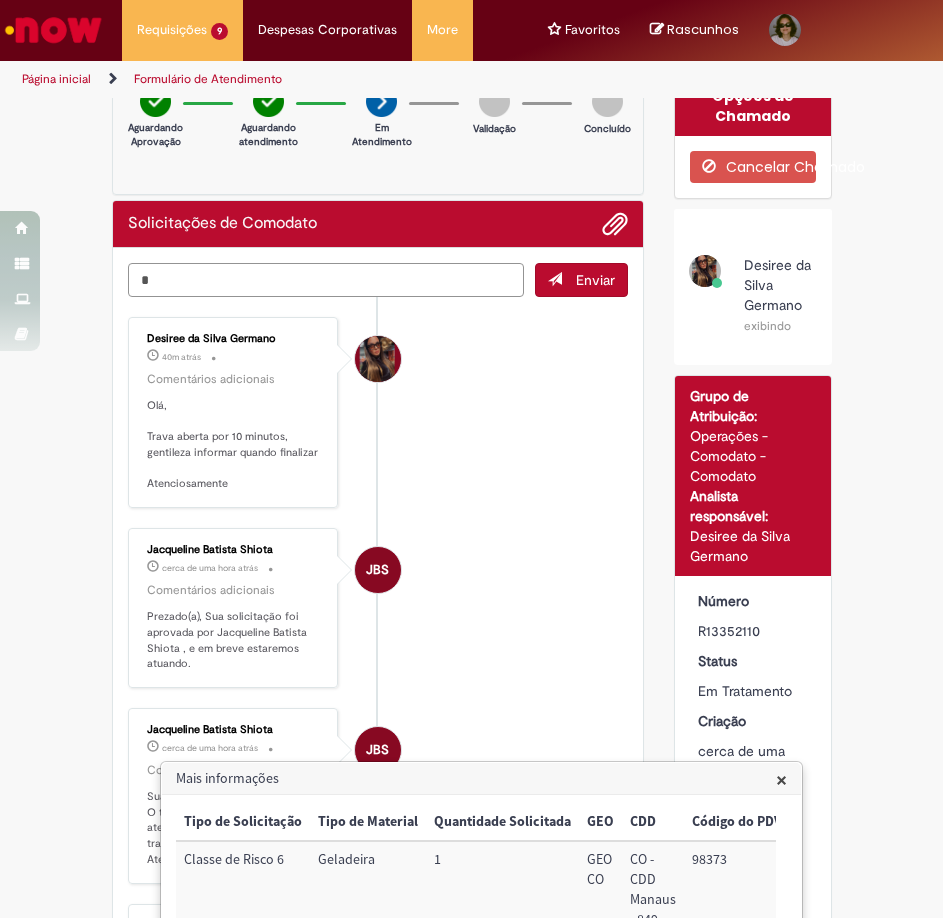 type on "**" 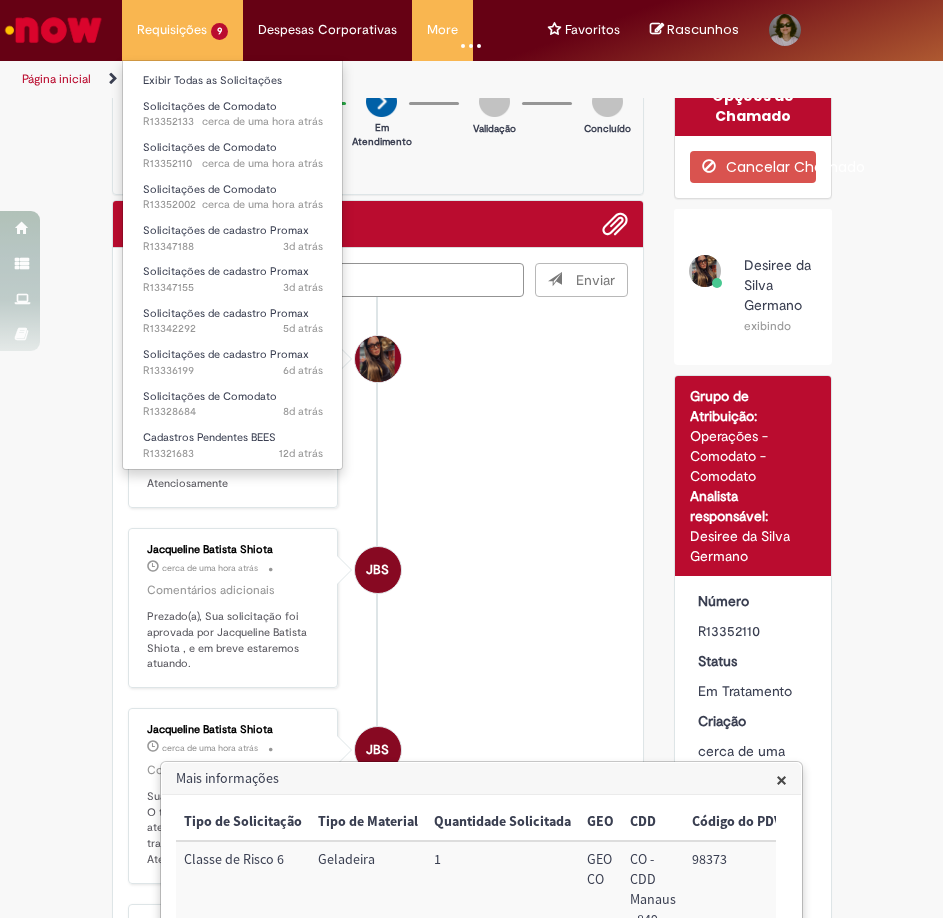 type 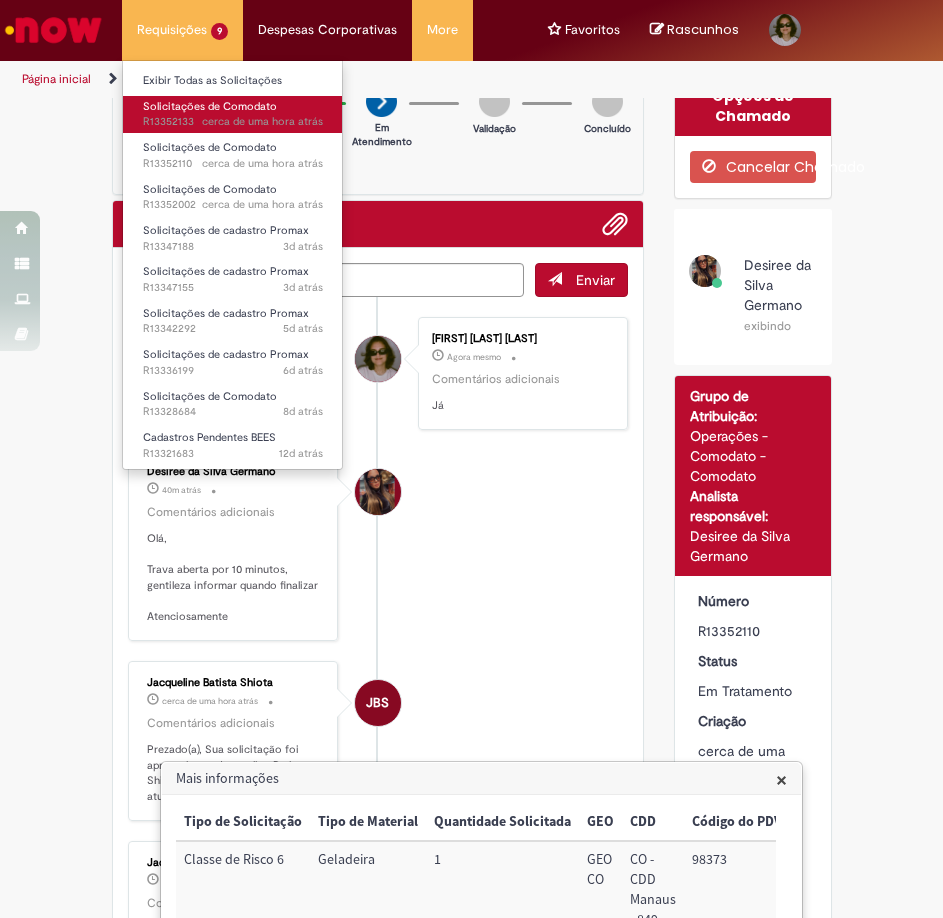 click on "Solicitações de Comodato" at bounding box center [210, 106] 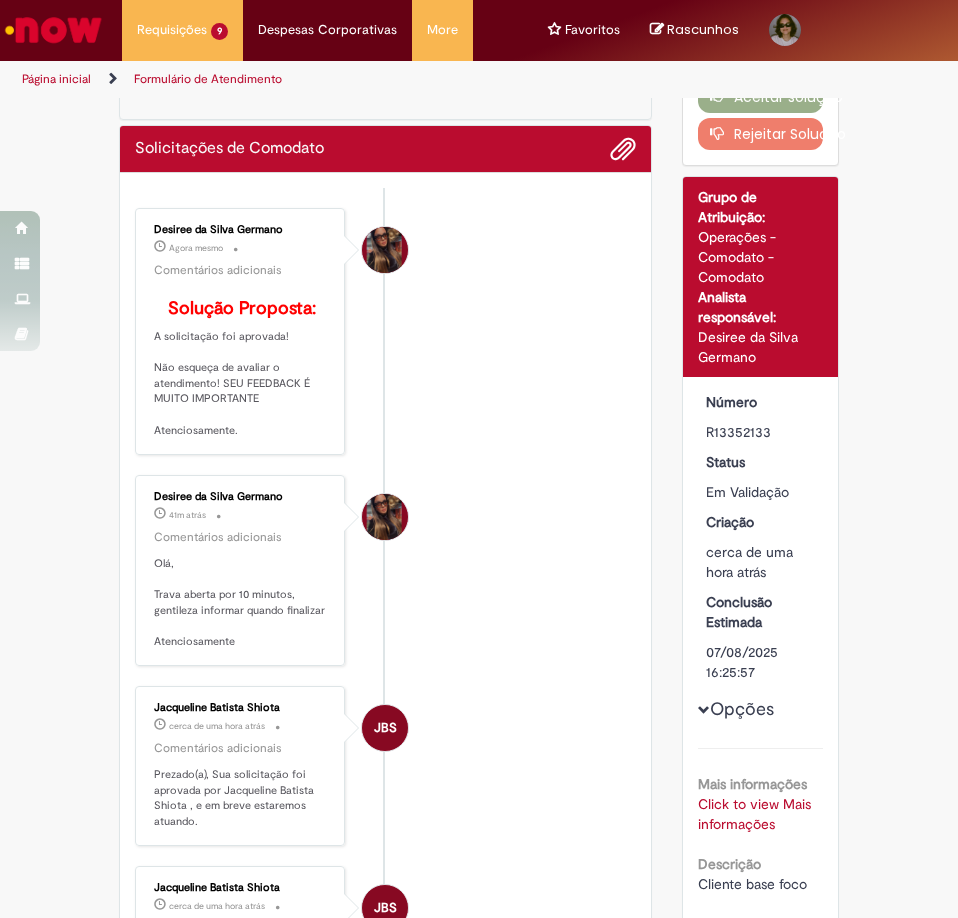 scroll, scrollTop: 200, scrollLeft: 0, axis: vertical 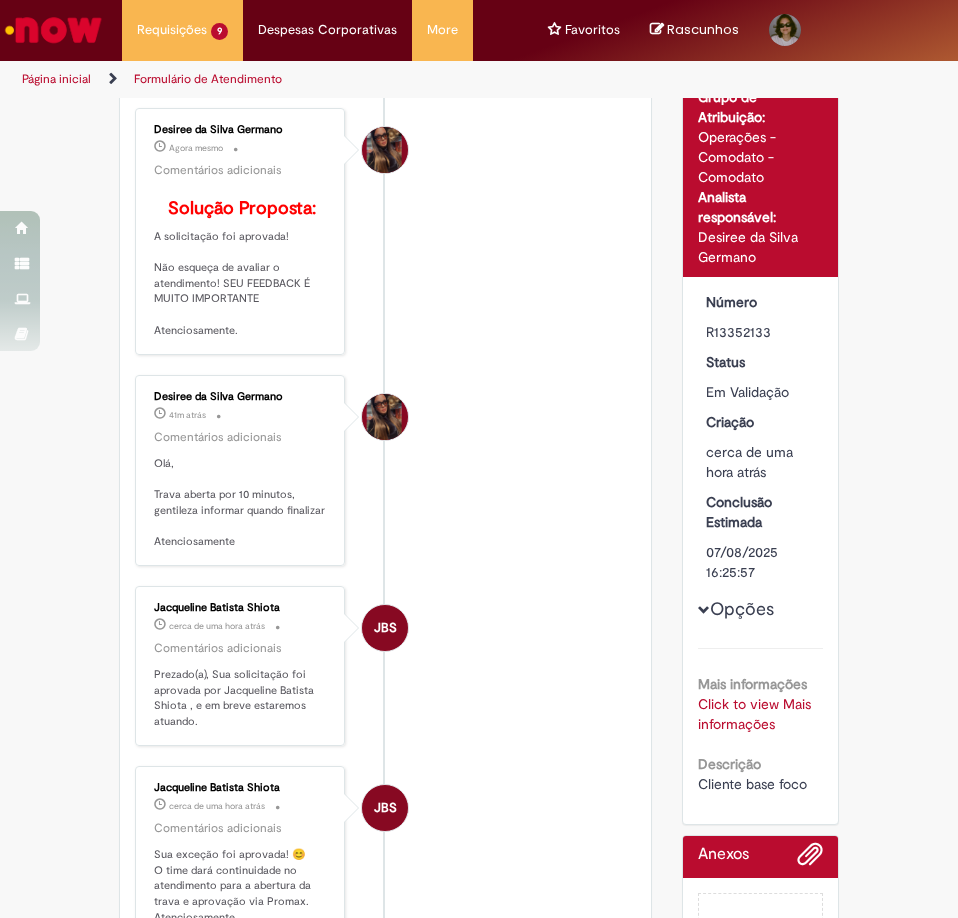 click on "Click to view Mais informações" at bounding box center (754, 714) 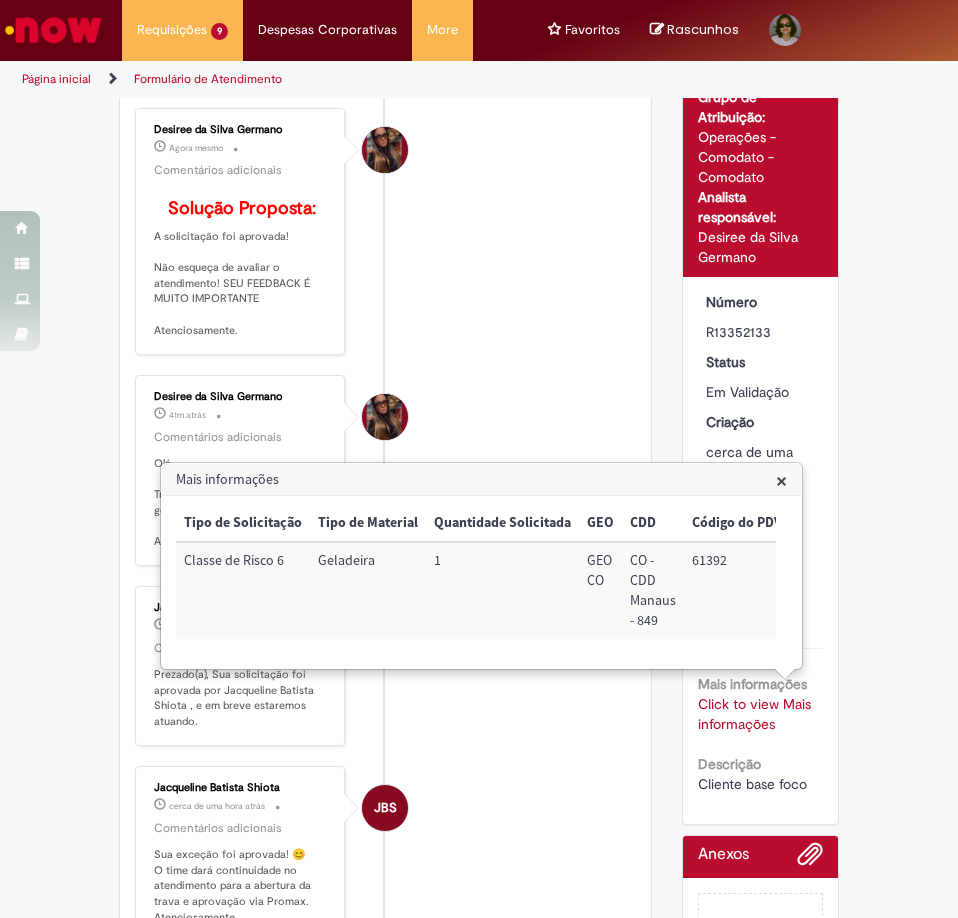 click on "61392" at bounding box center (737, 590) 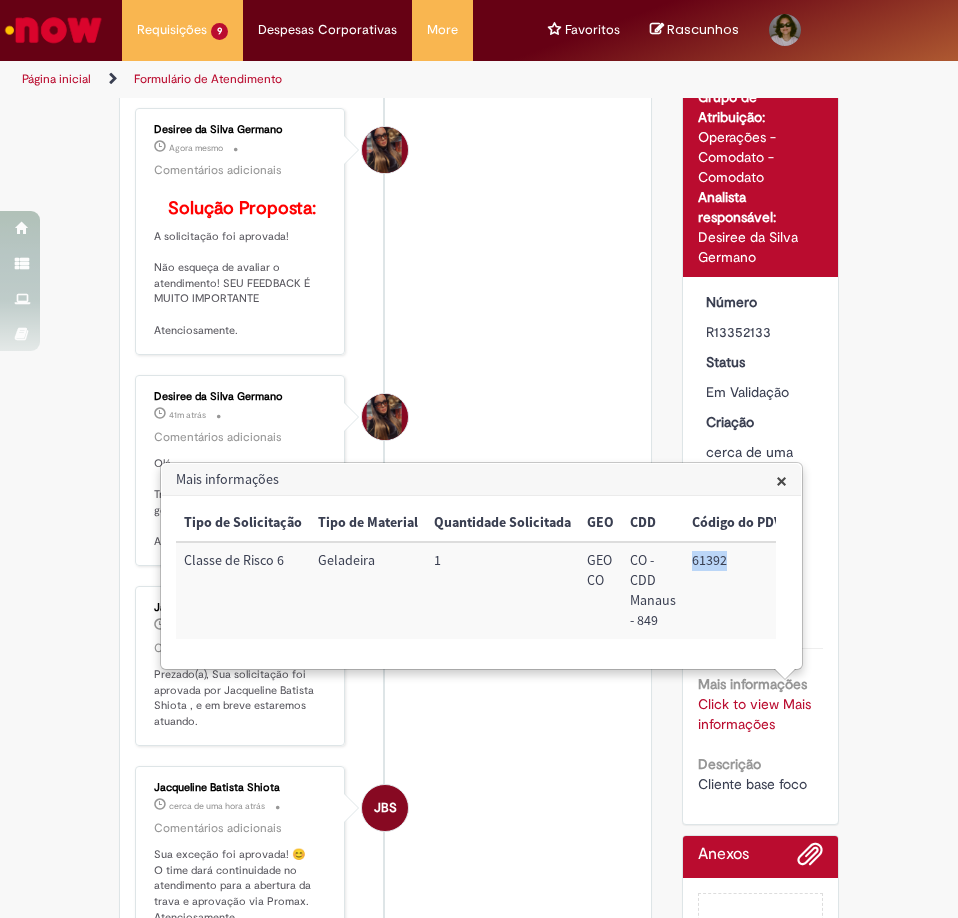 click on "61392" at bounding box center (737, 590) 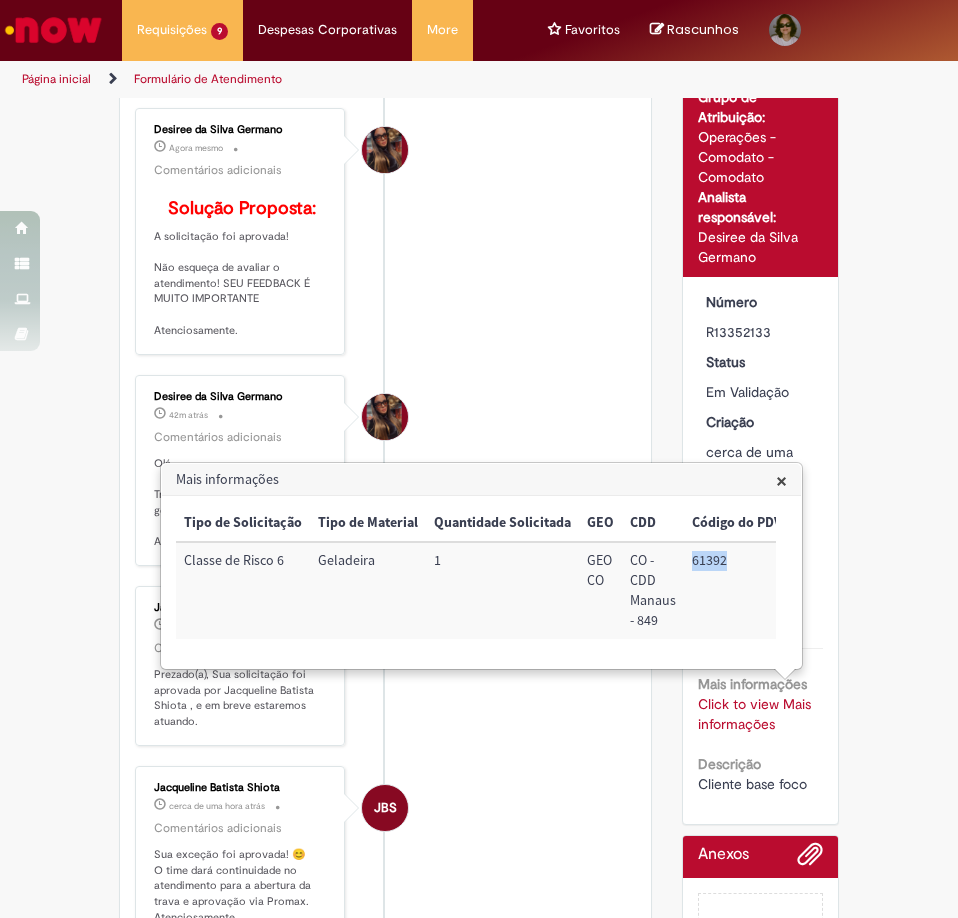 click on "Desiree da Silva Germano
Agora mesmo Agora mesmo     Comentários adicionais
Solução Proposta:
A solicitação foi aprovada!
Não esqueça de avaliar o atendimento! SEU FEEDBACK É MUITO IMPORTANTE
Atenciosamente." at bounding box center [385, 231] 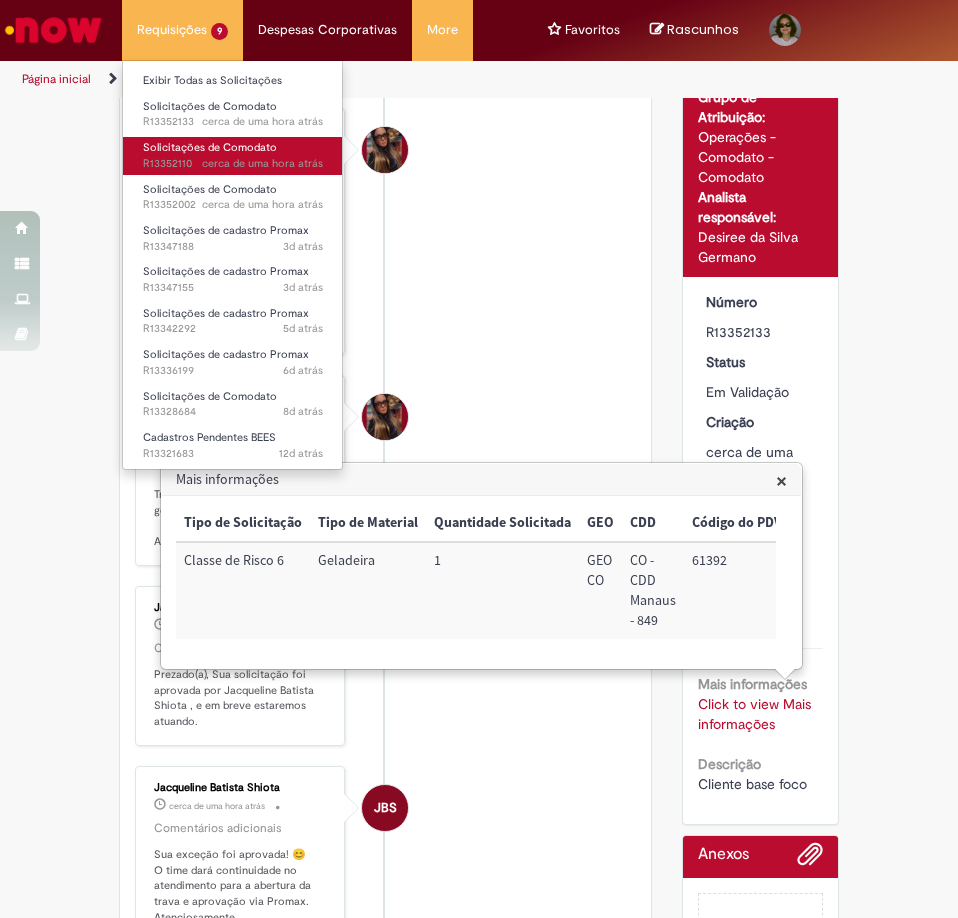click on "Solicitações de Comodato" at bounding box center (210, 147) 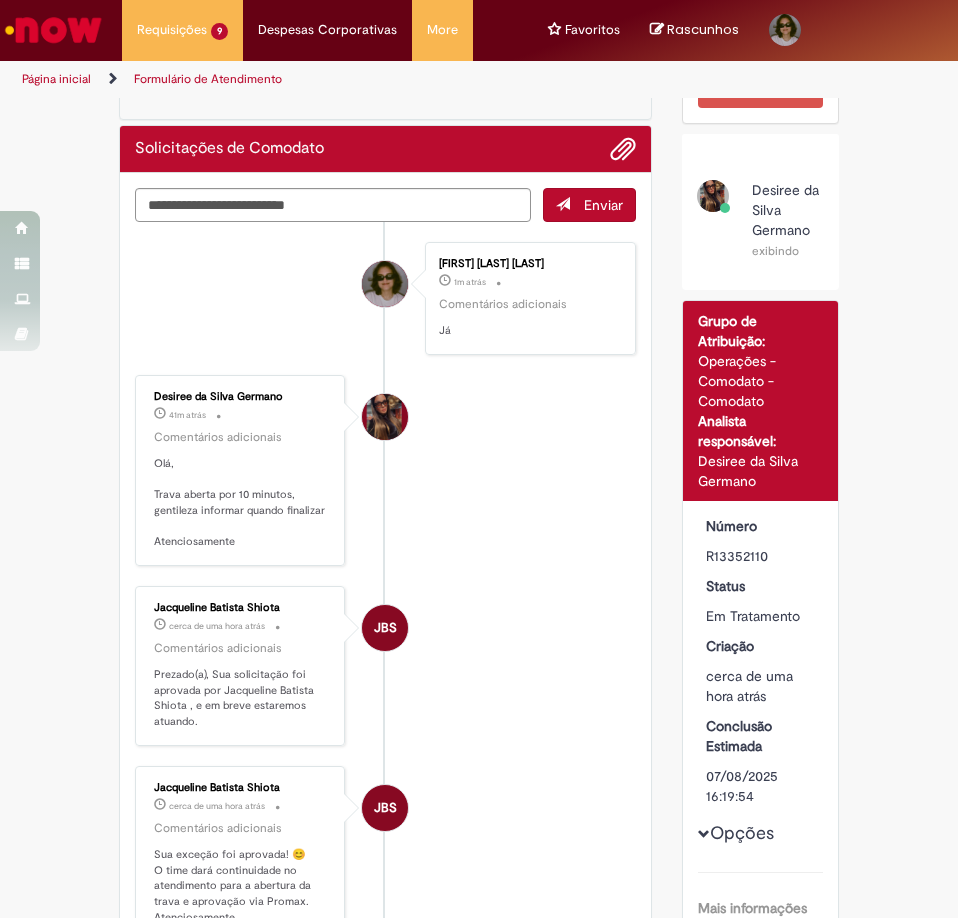 scroll, scrollTop: 400, scrollLeft: 0, axis: vertical 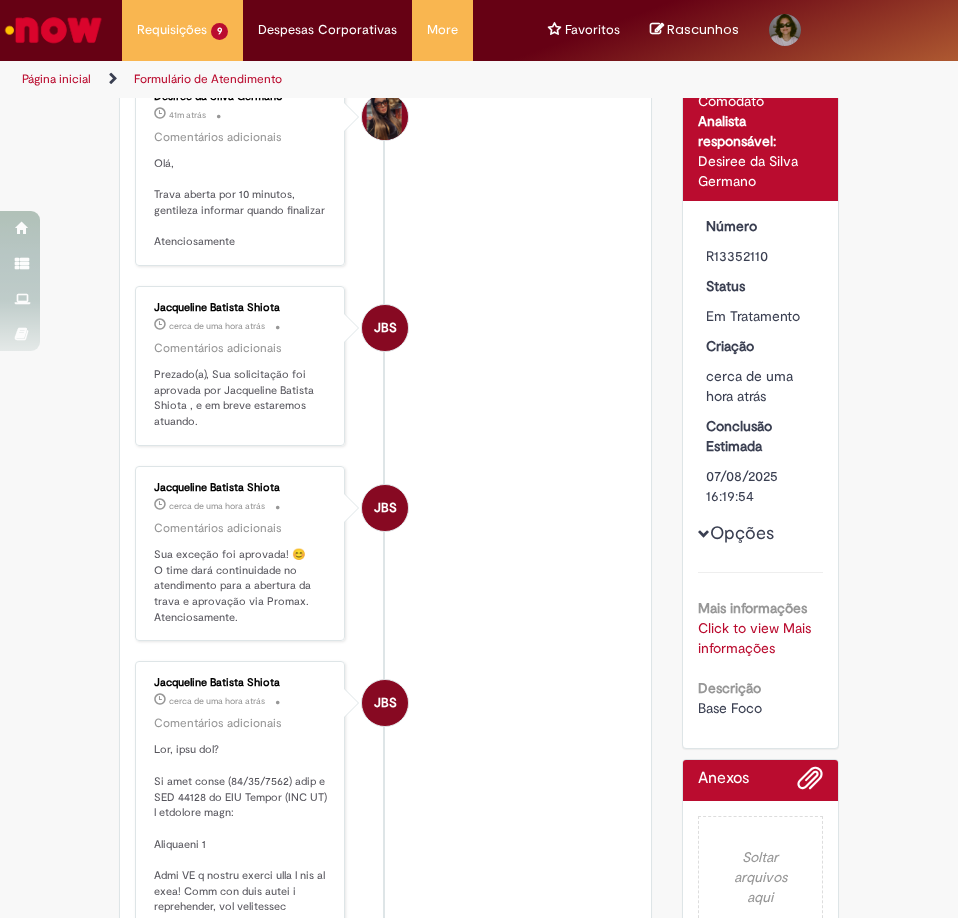 click on "Click to view Mais informações   Click to view Mais informações" at bounding box center (761, 638) 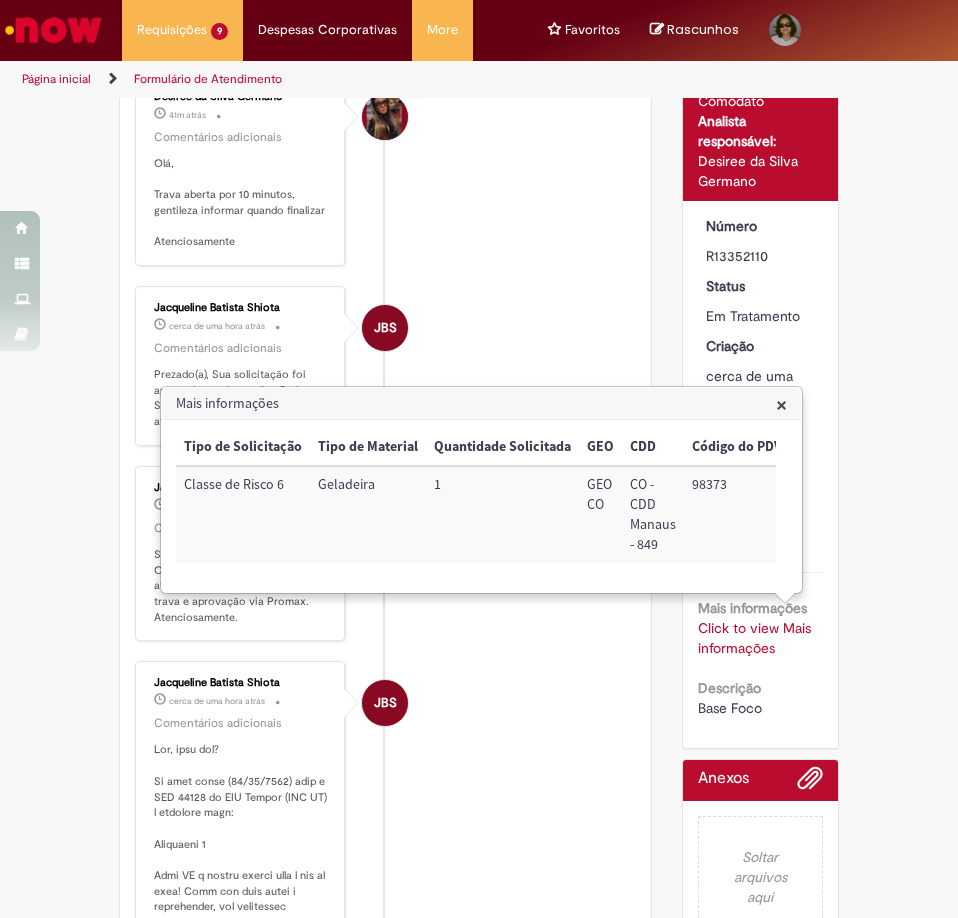 click on "98373" at bounding box center (737, 514) 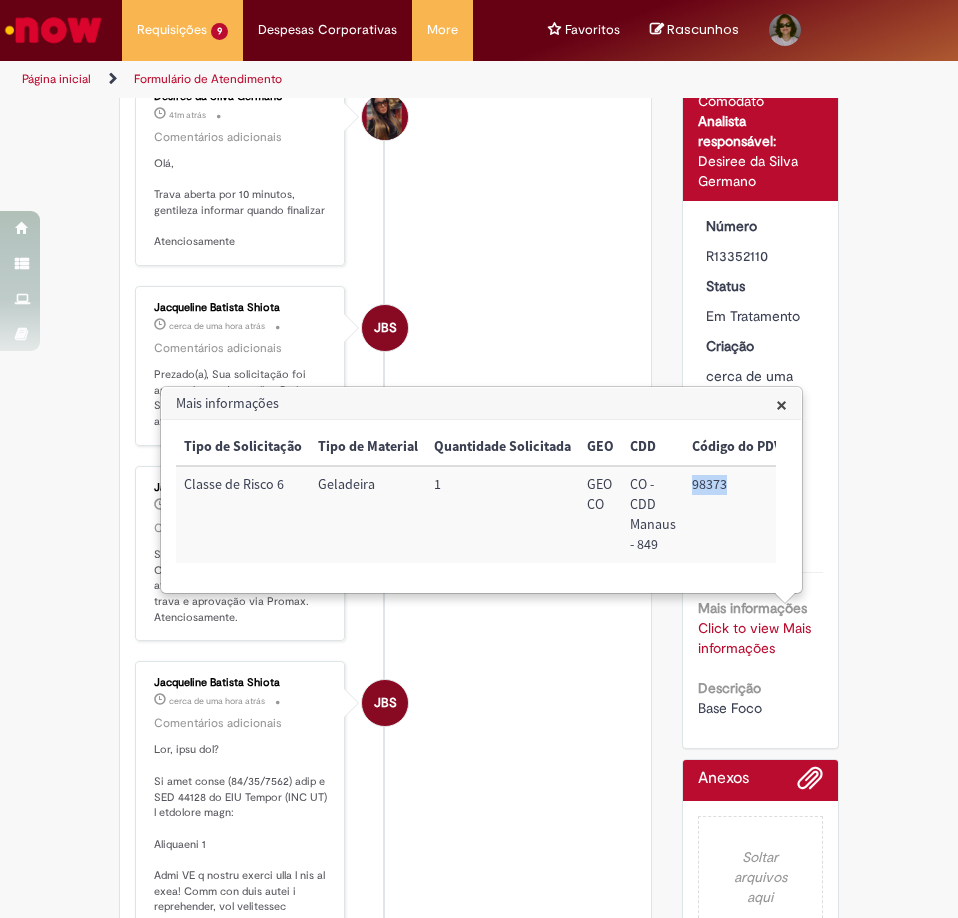 click on "98373" at bounding box center (737, 514) 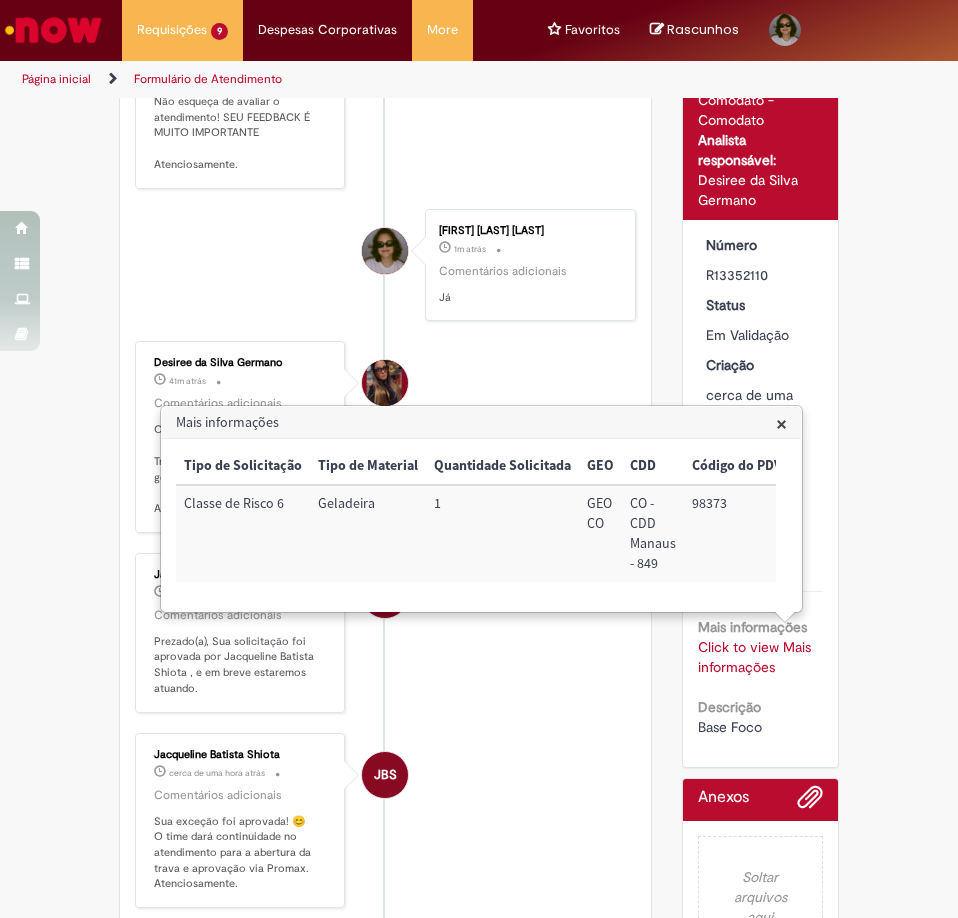 scroll, scrollTop: 366, scrollLeft: 0, axis: vertical 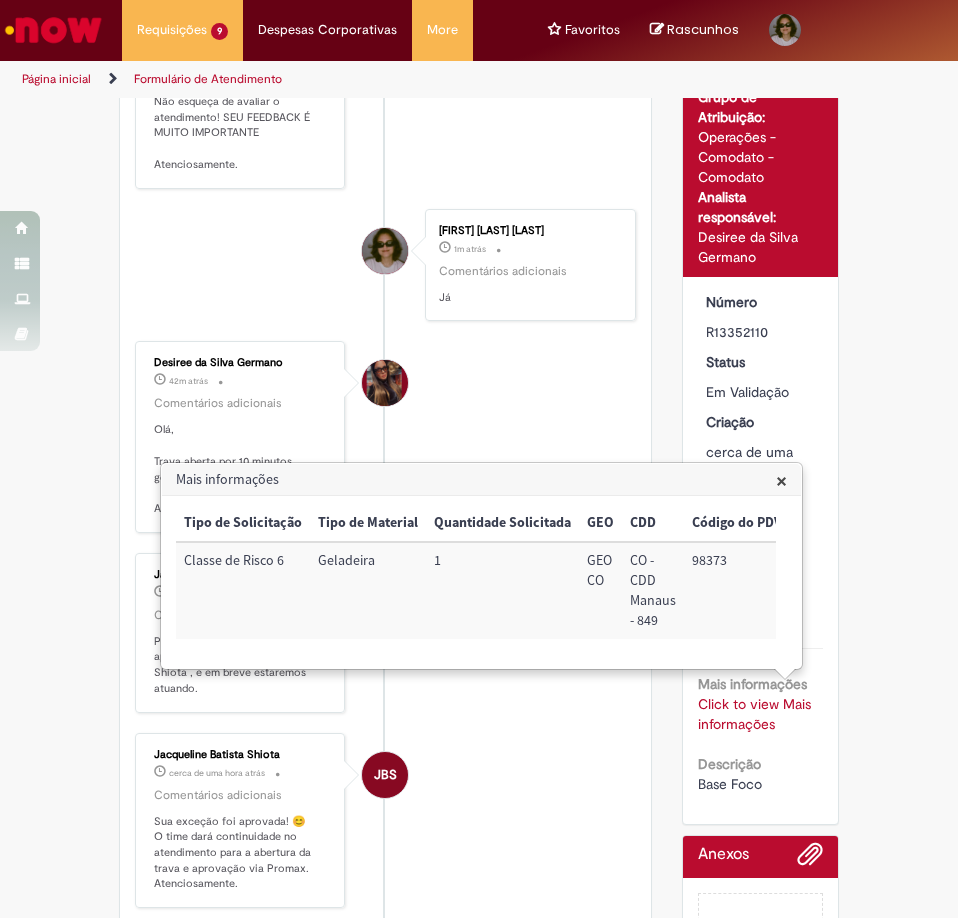 click on "JBS
Jacqueline Batista Shiota
cerca de uma hora atrás cerca de uma hora atrás     Comentários adicionais
Prezado(a), Sua solicitação foi aprovada por Jacqueline Batista Shiota , e em breve estaremos atuando." at bounding box center [385, 633] 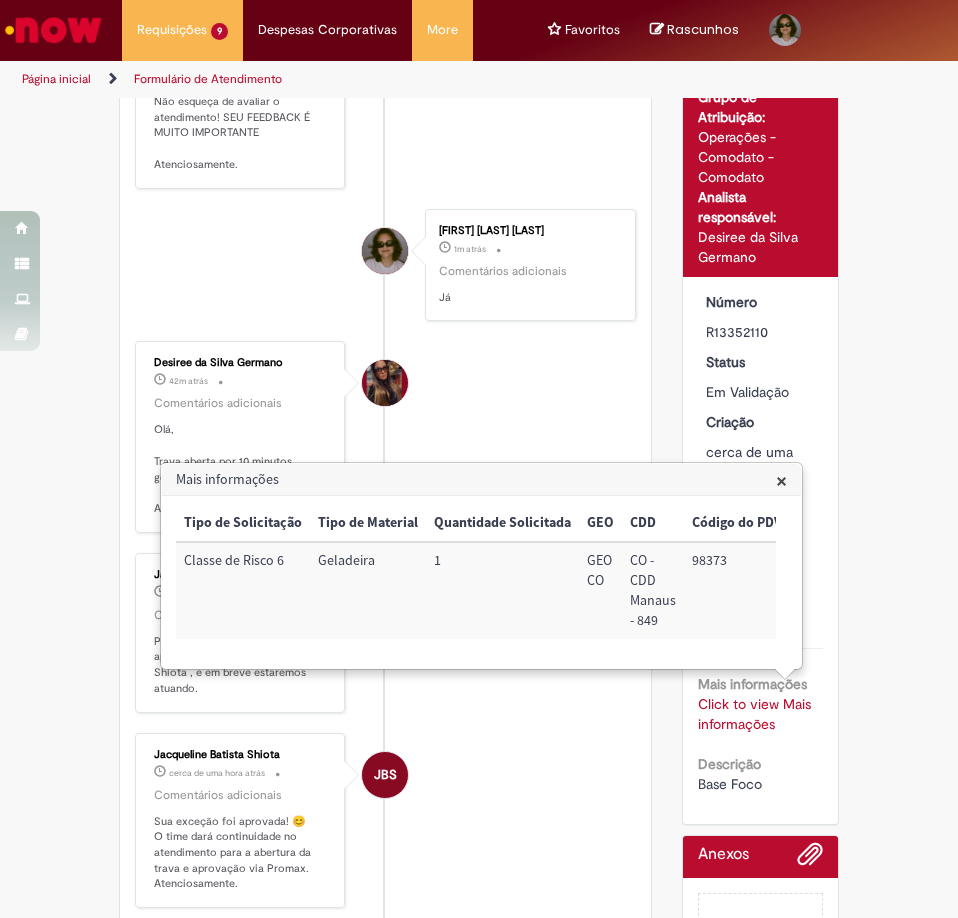 click on "Nicole Ingrid Andrade Nogueira
1m atrás 1m atrás     Comentários adicionais
Já" at bounding box center (385, 265) 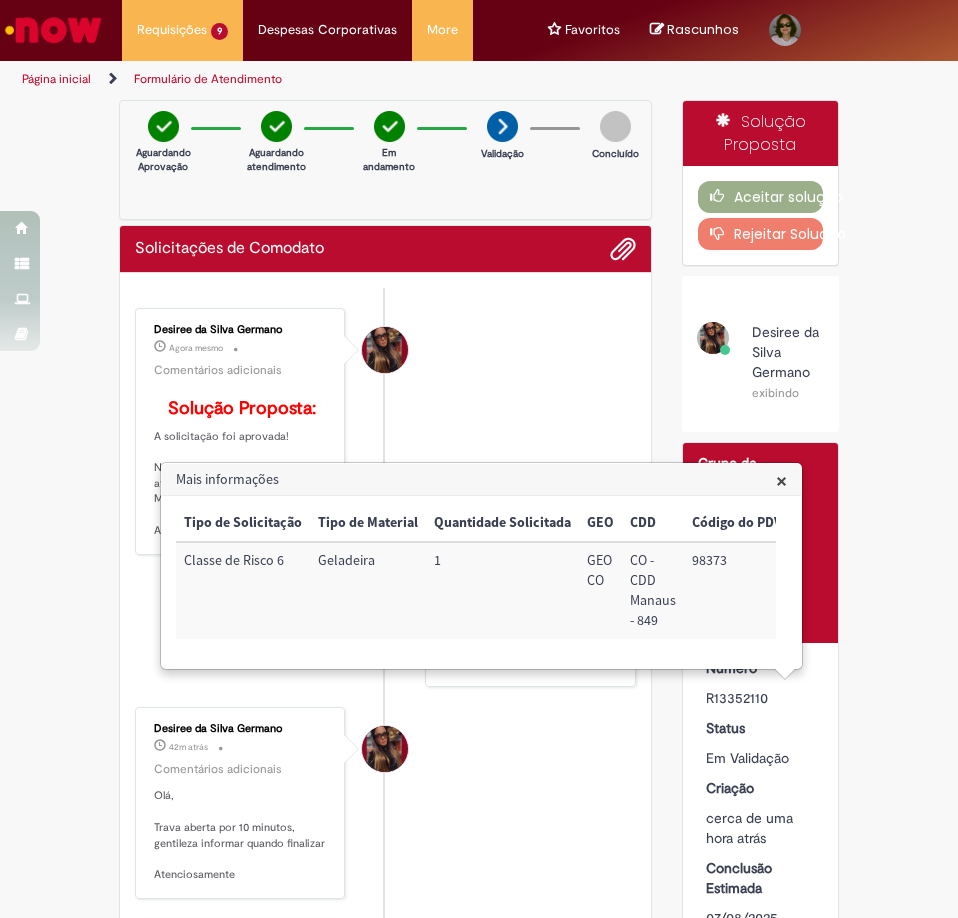 click on "×" at bounding box center (781, 480) 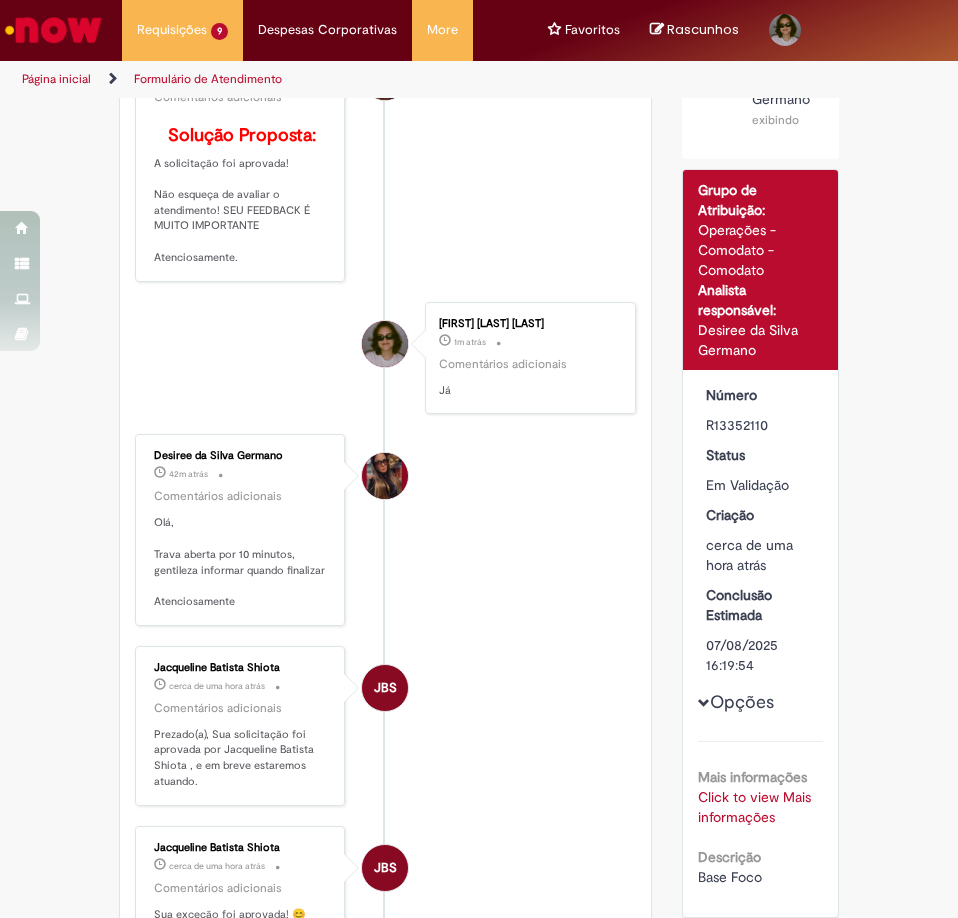 scroll, scrollTop: 0, scrollLeft: 0, axis: both 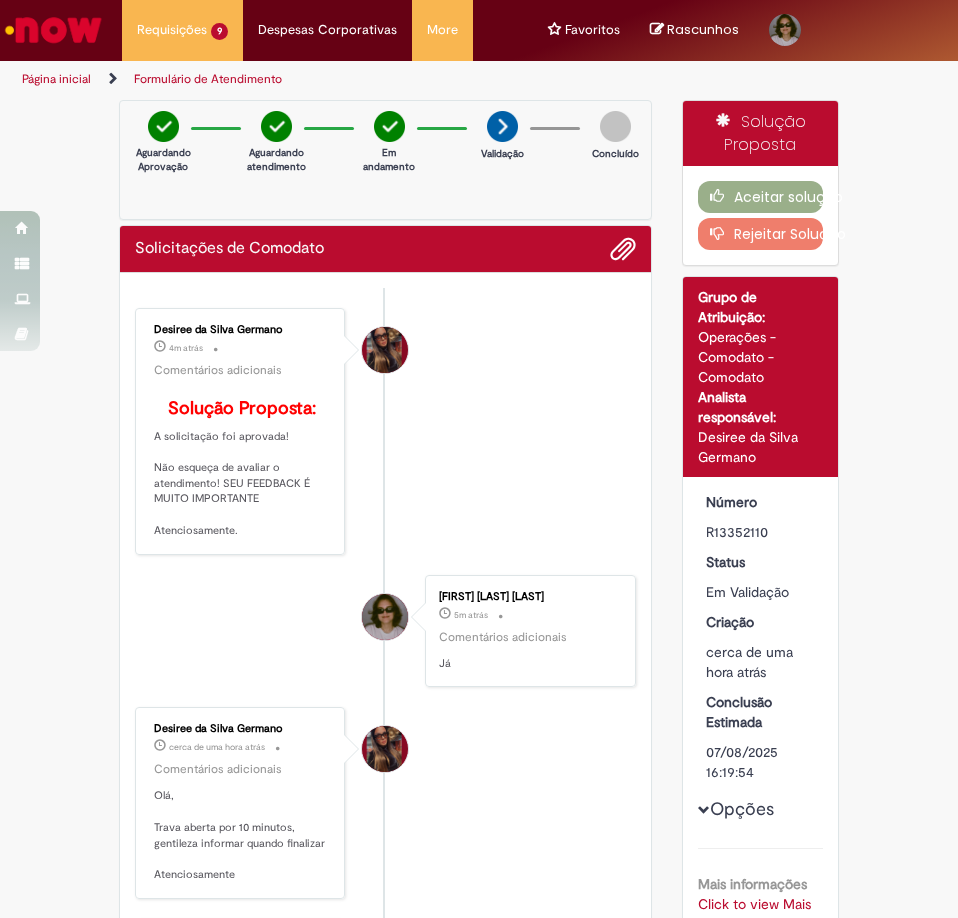 click at bounding box center (53, 30) 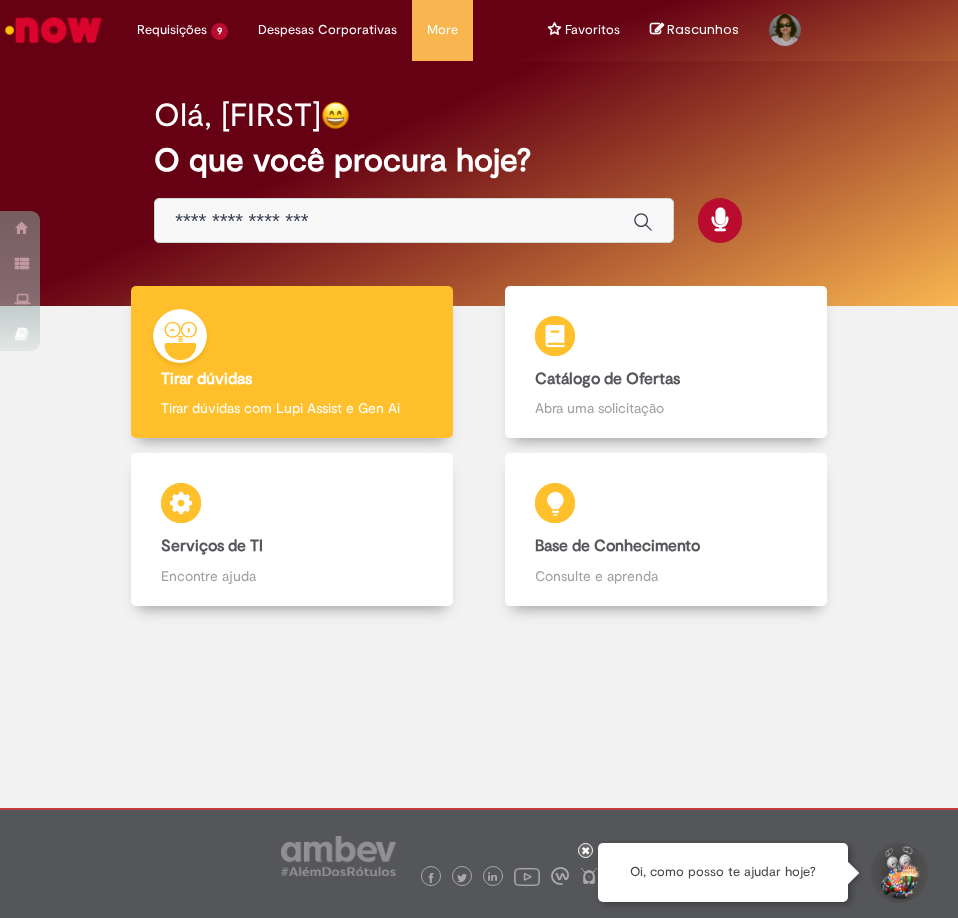scroll, scrollTop: 0, scrollLeft: 0, axis: both 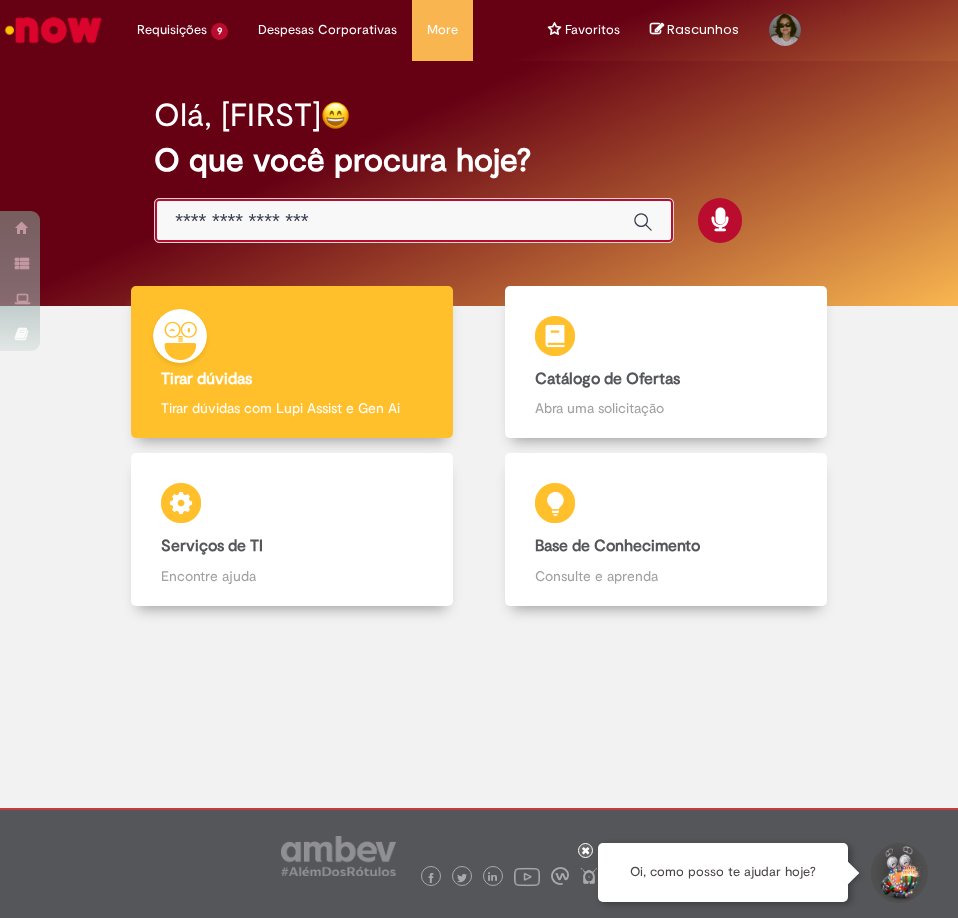 click at bounding box center (394, 221) 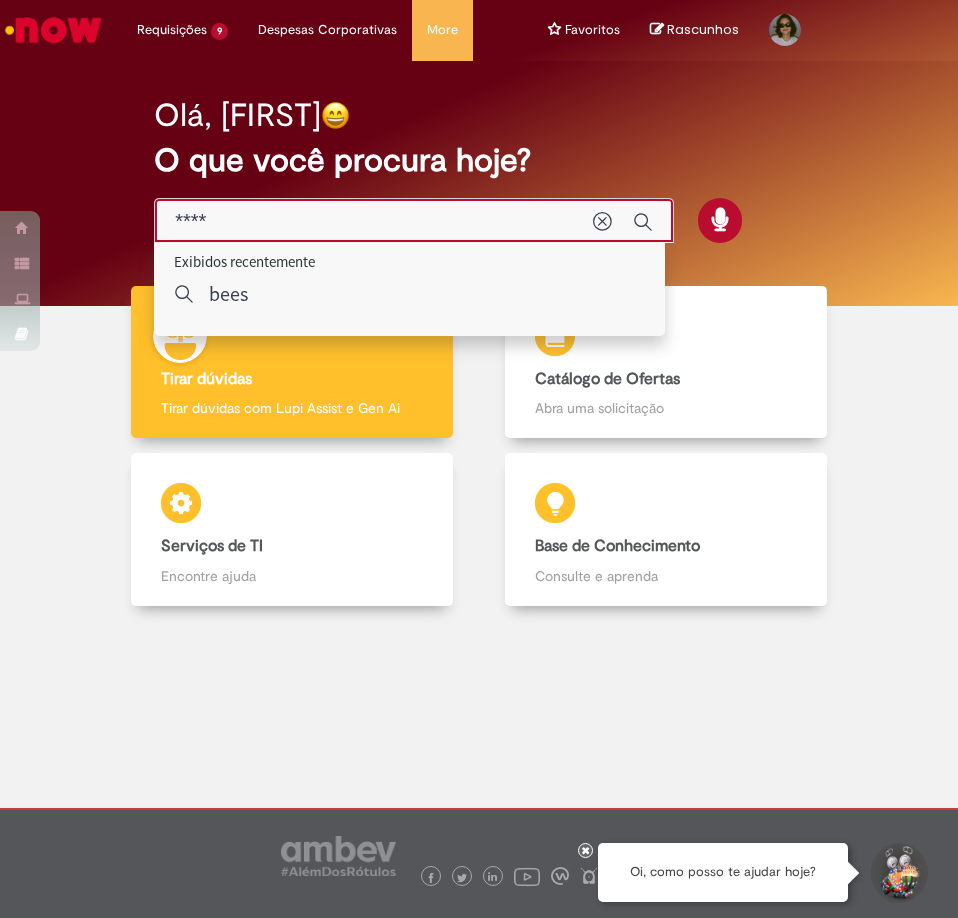 type on "****" 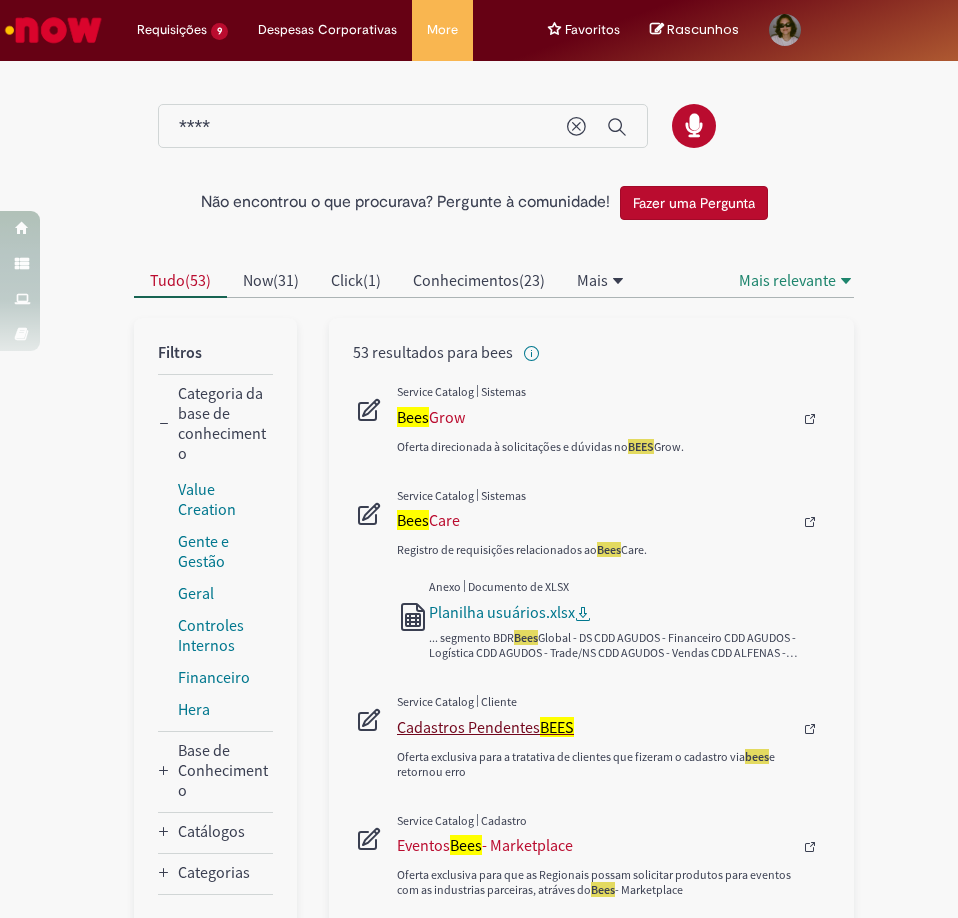 click on "Cadastros Pendentes  BEES" at bounding box center (602, 727) 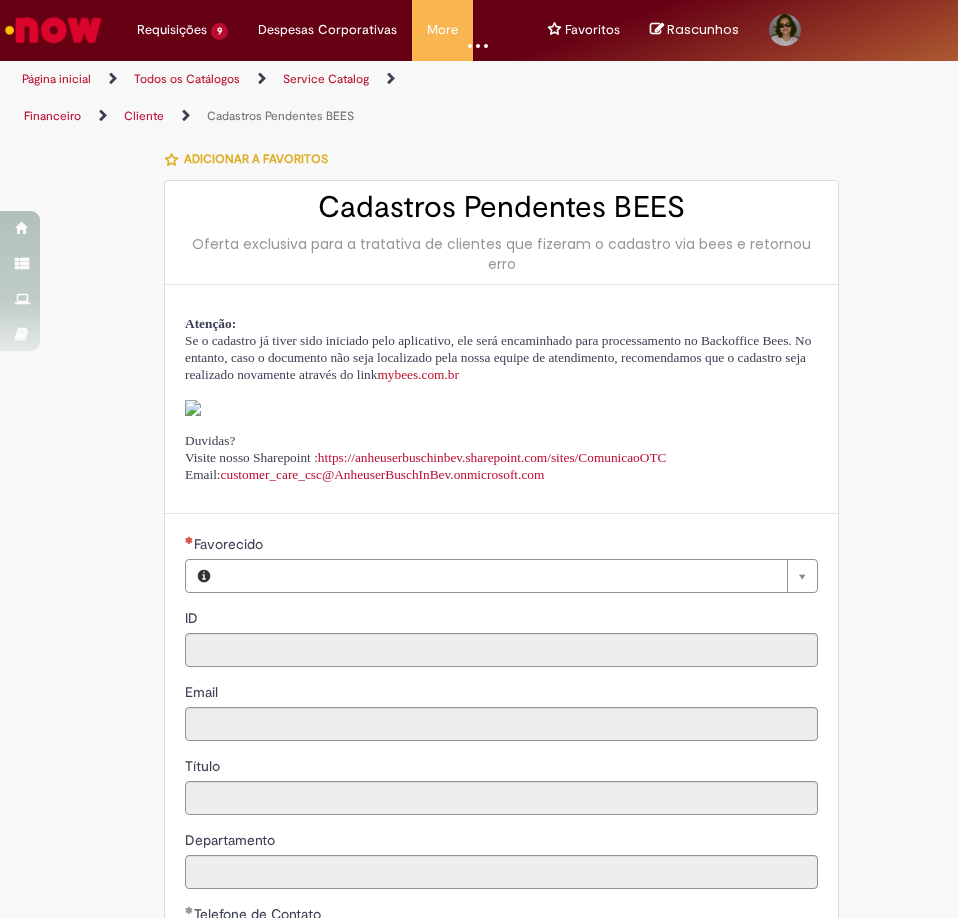 type on "********" 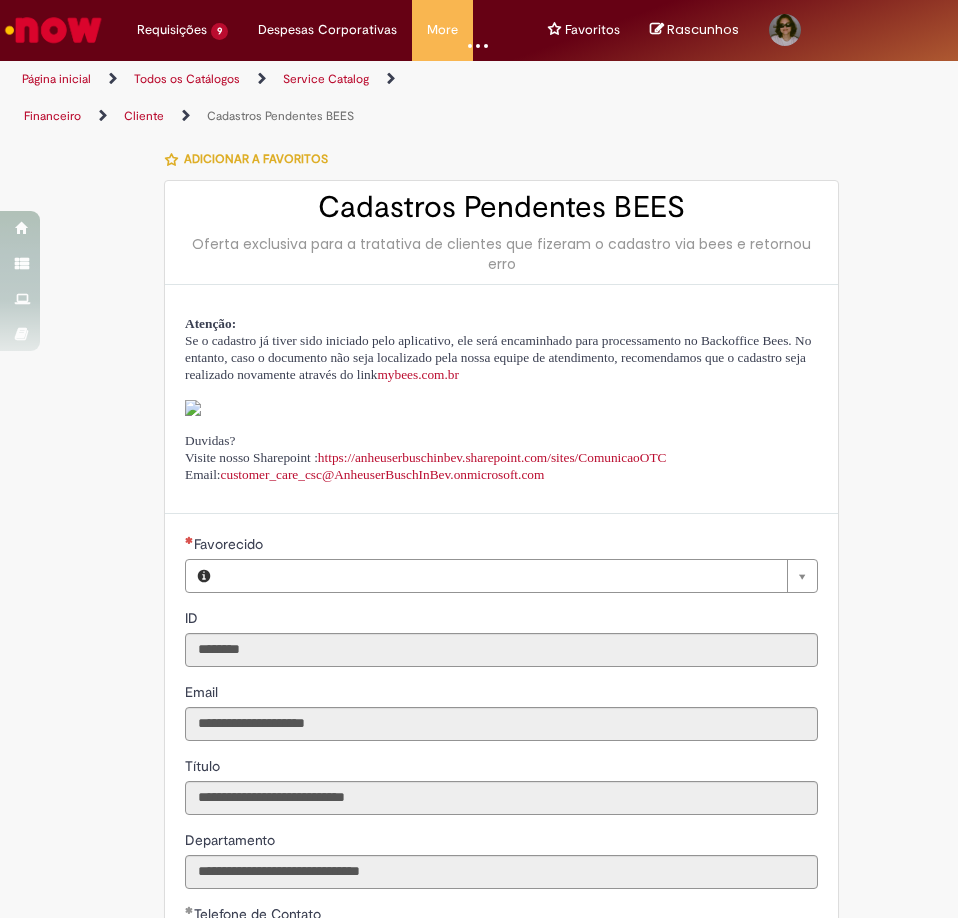type on "**********" 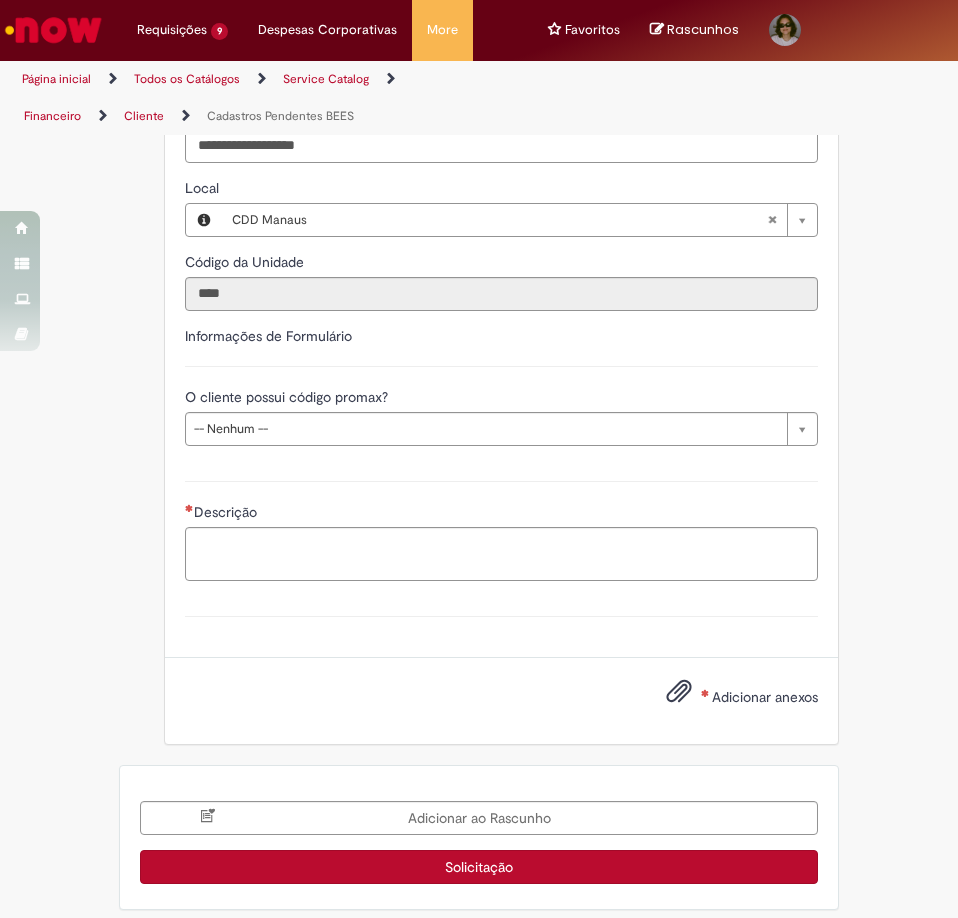 scroll, scrollTop: 846, scrollLeft: 0, axis: vertical 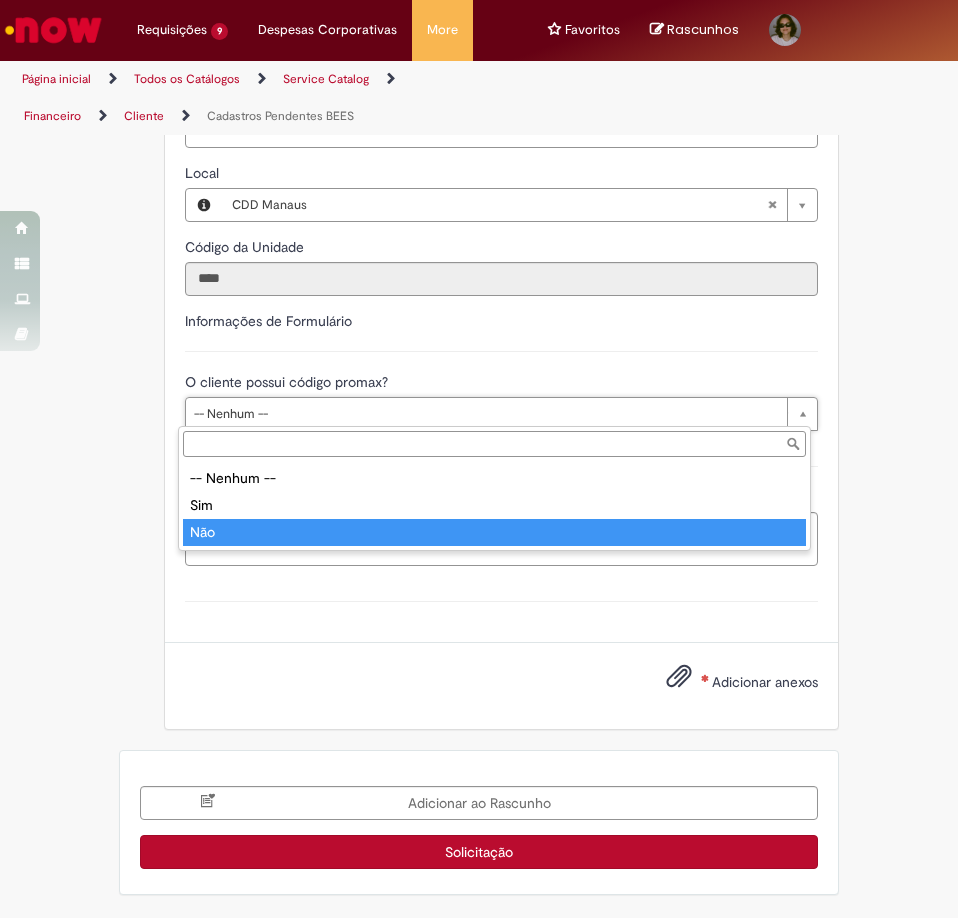 type on "***" 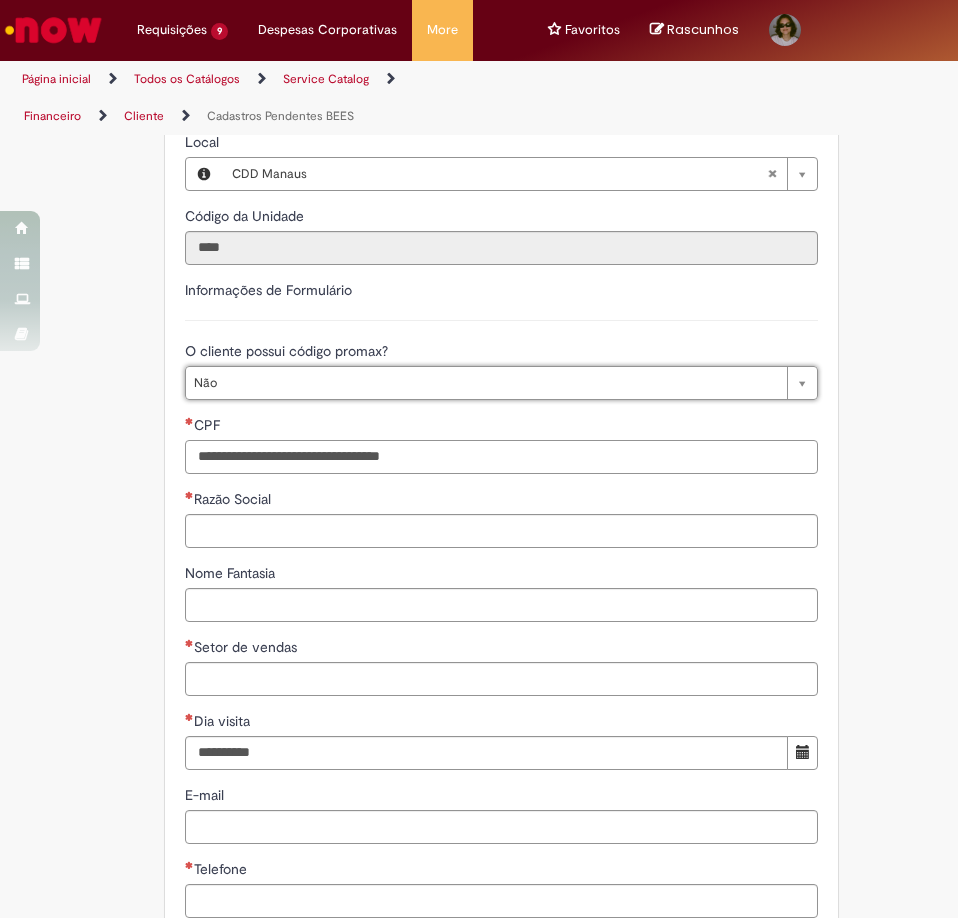 click on "CPF" at bounding box center (501, 457) 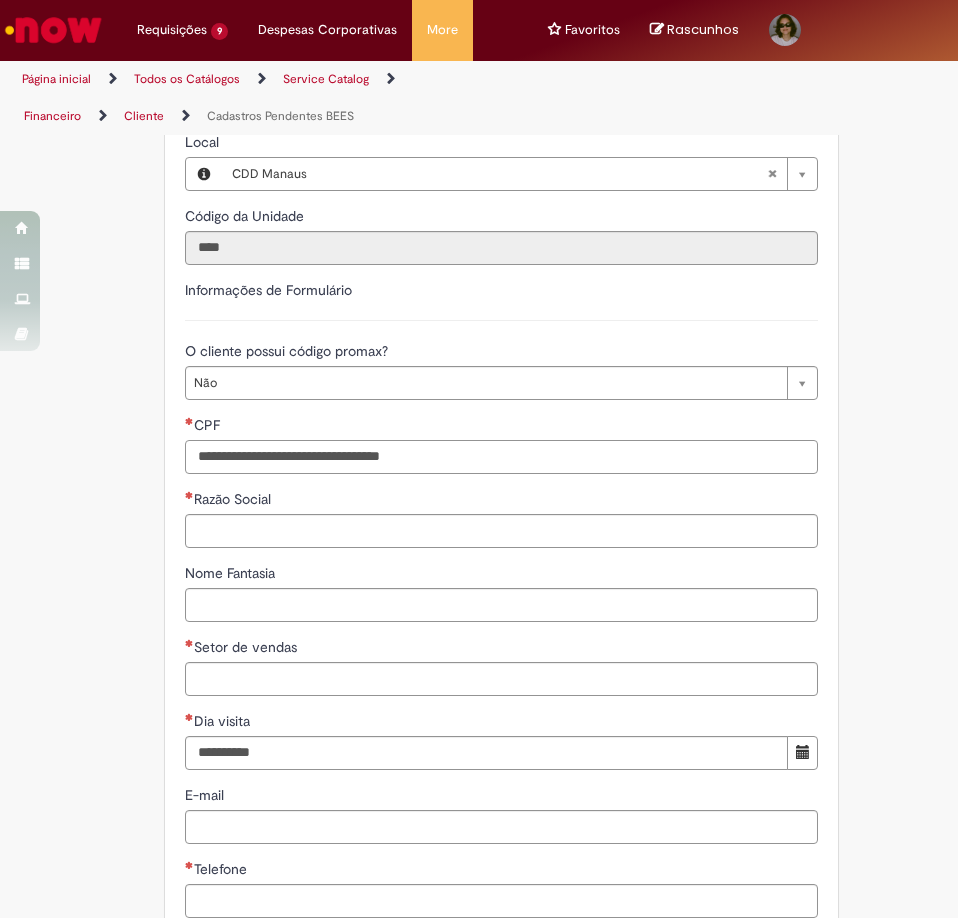 click on "CPF" at bounding box center (501, 457) 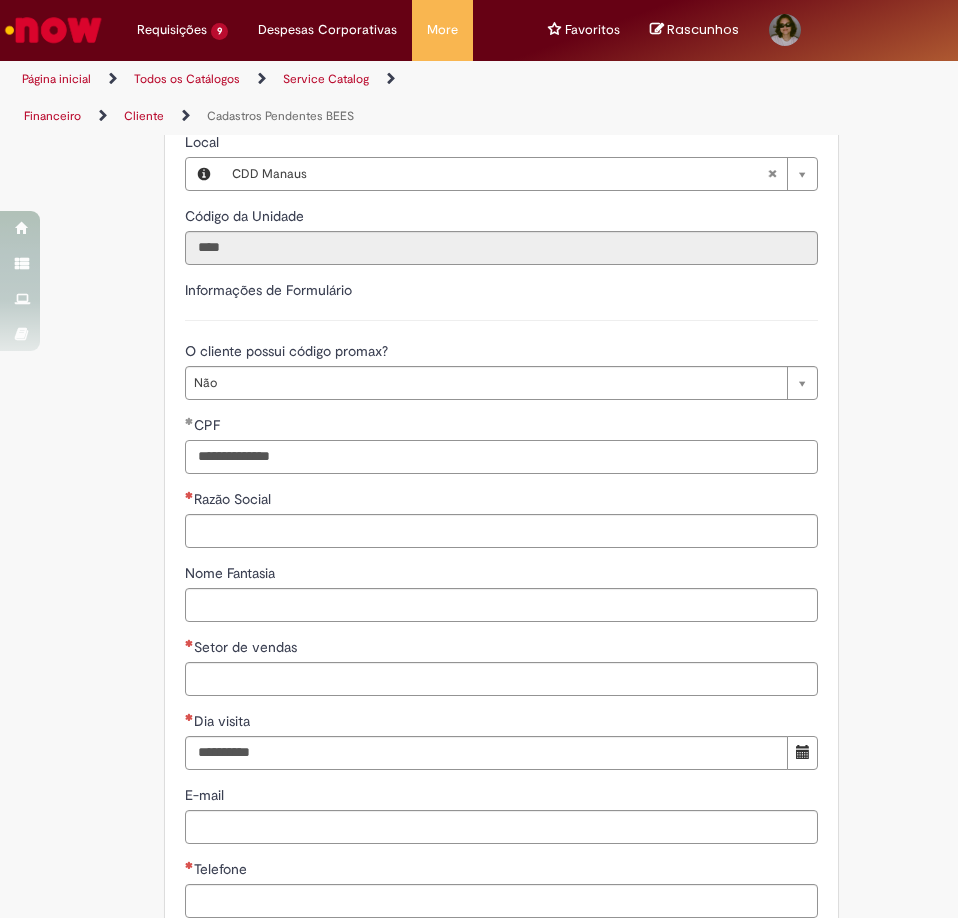 type on "**********" 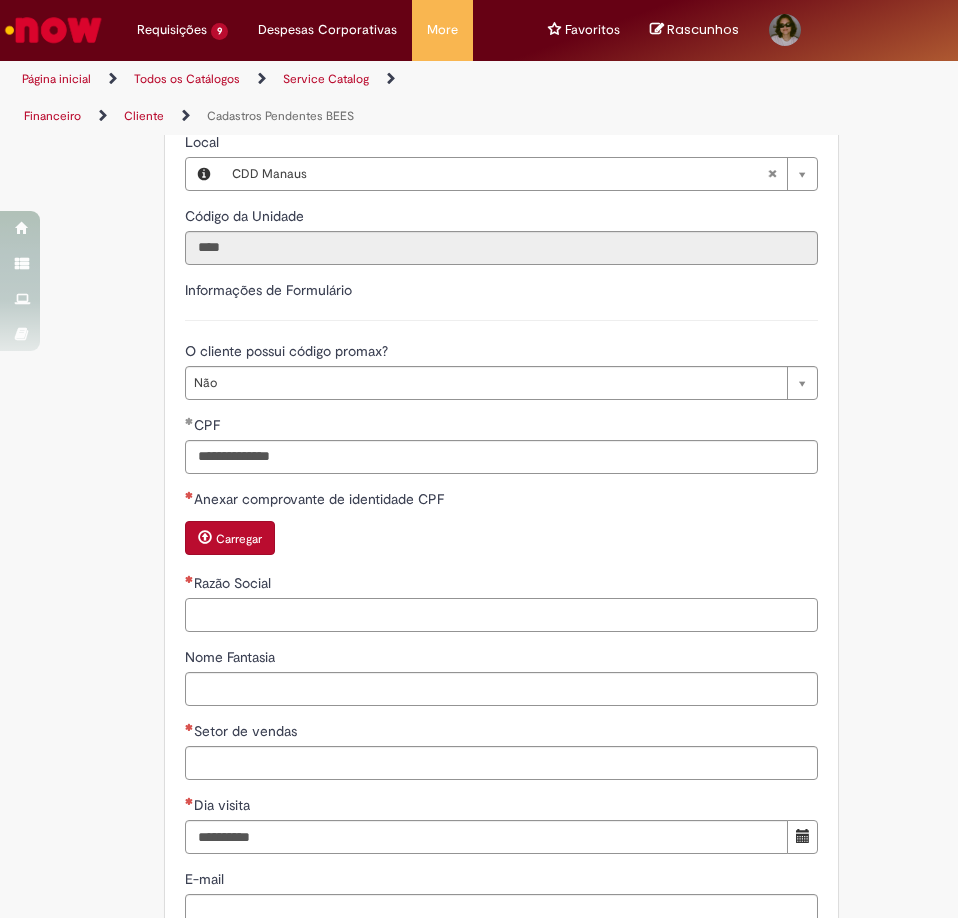 click on "**********" at bounding box center [501, 709] 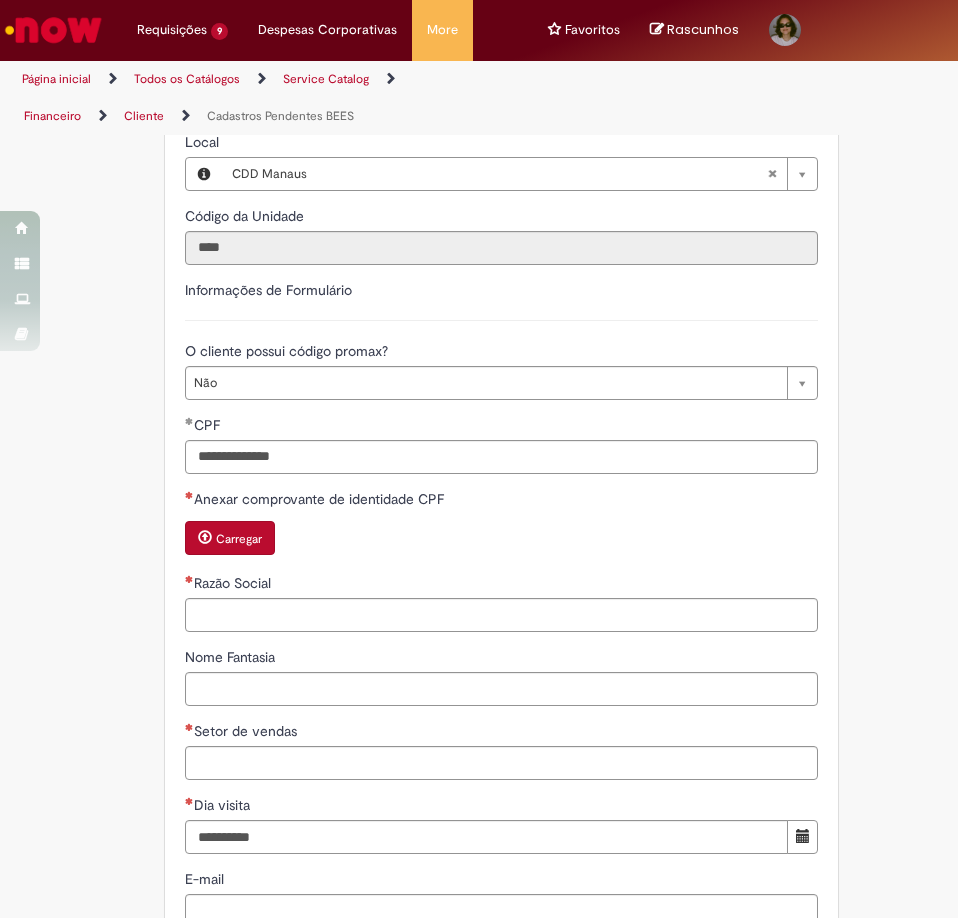 click at bounding box center [205, 537] 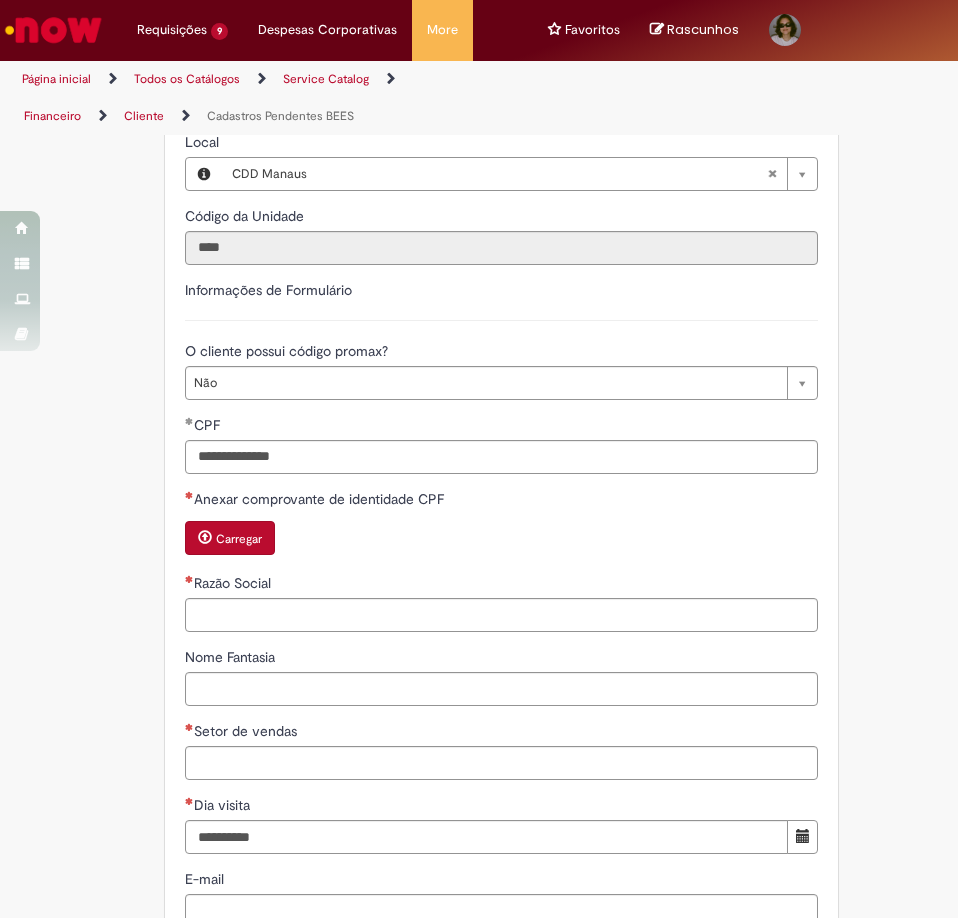 click on "Carregar" at bounding box center (239, 539) 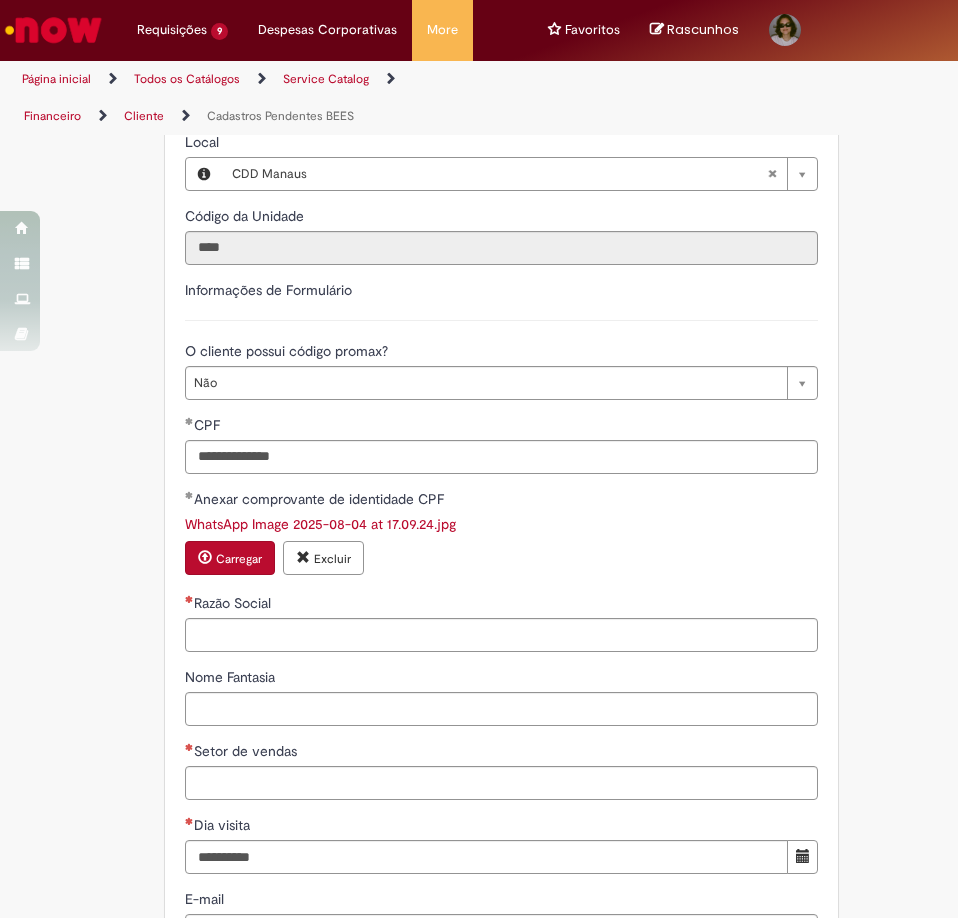 scroll, scrollTop: 1046, scrollLeft: 0, axis: vertical 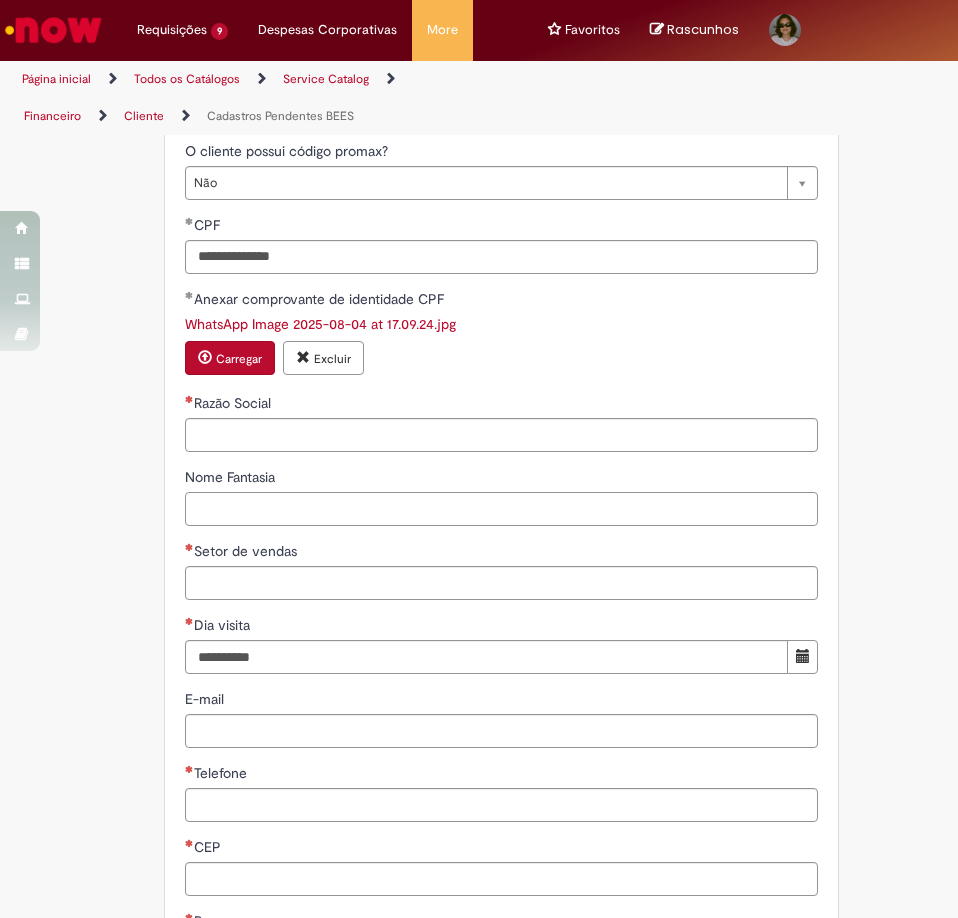 click on "Nome Fantasia" at bounding box center [501, 509] 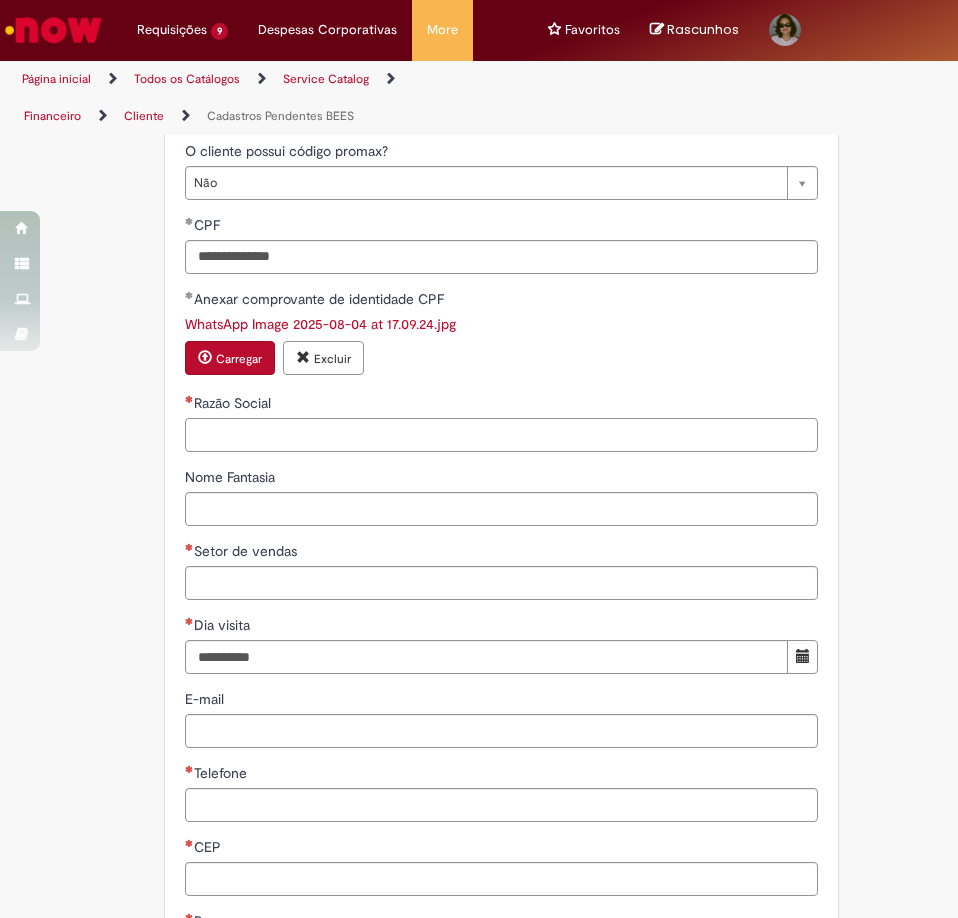 click on "Razão Social" at bounding box center (501, 435) 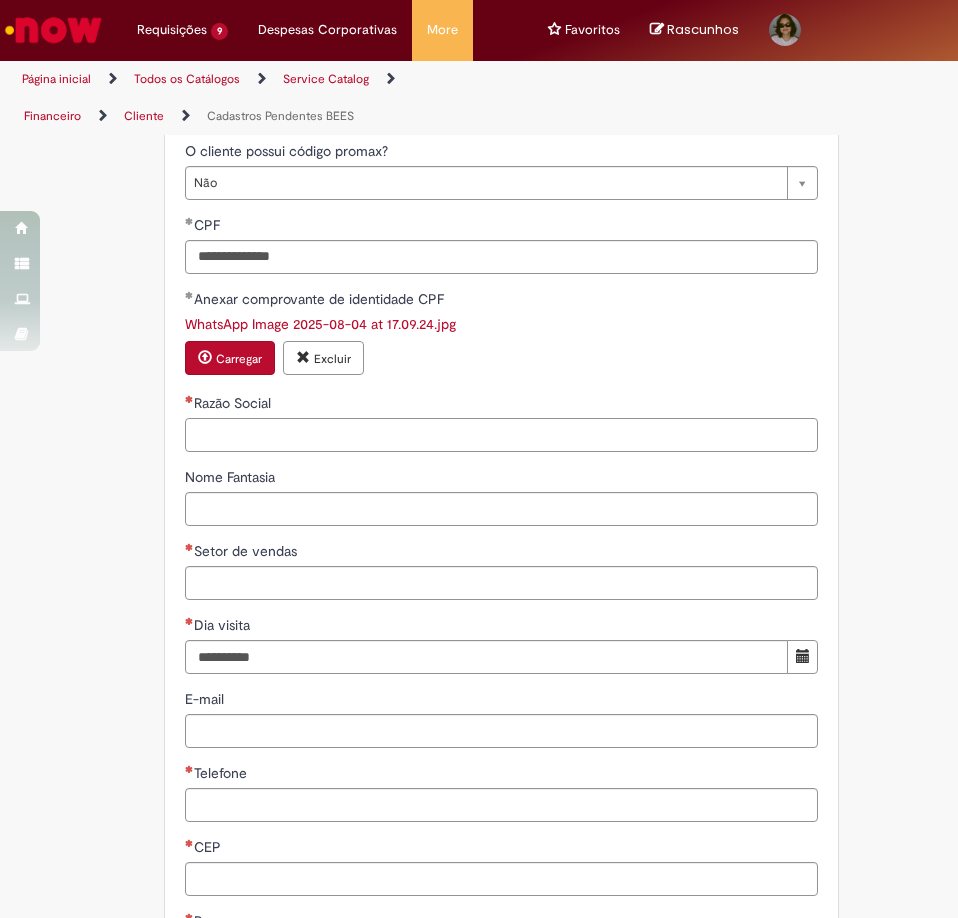 click on "Razão Social" at bounding box center (501, 435) 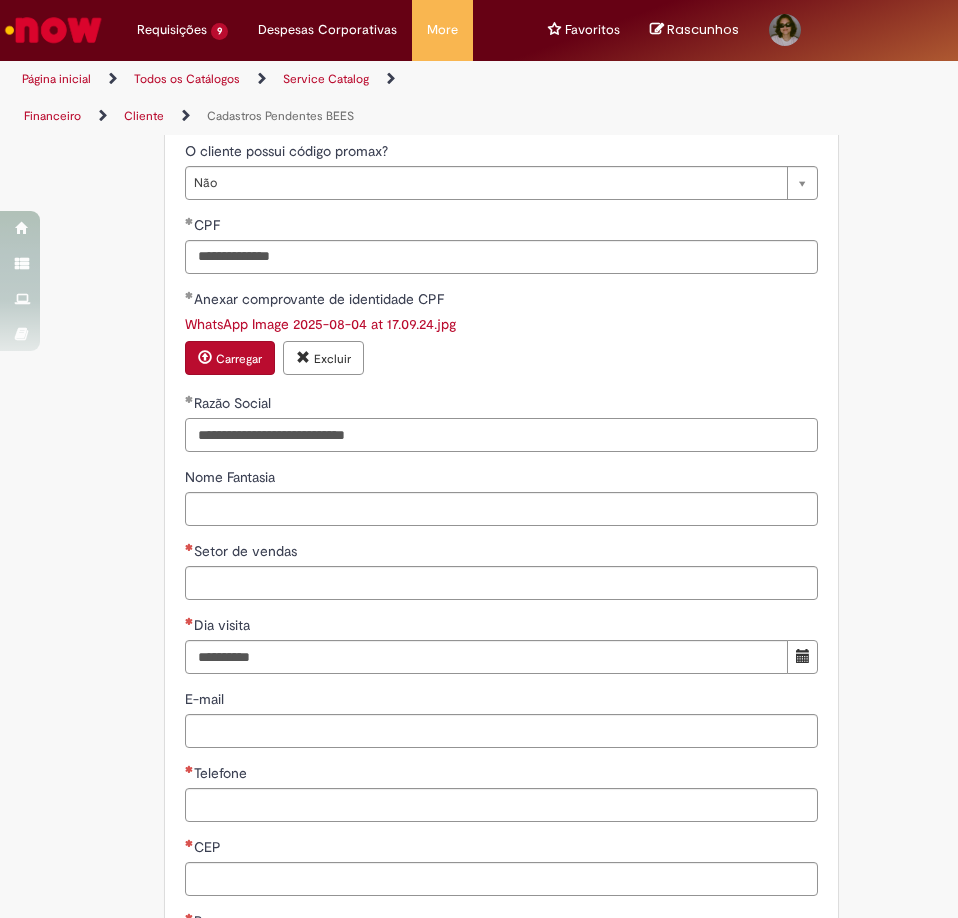 type on "**********" 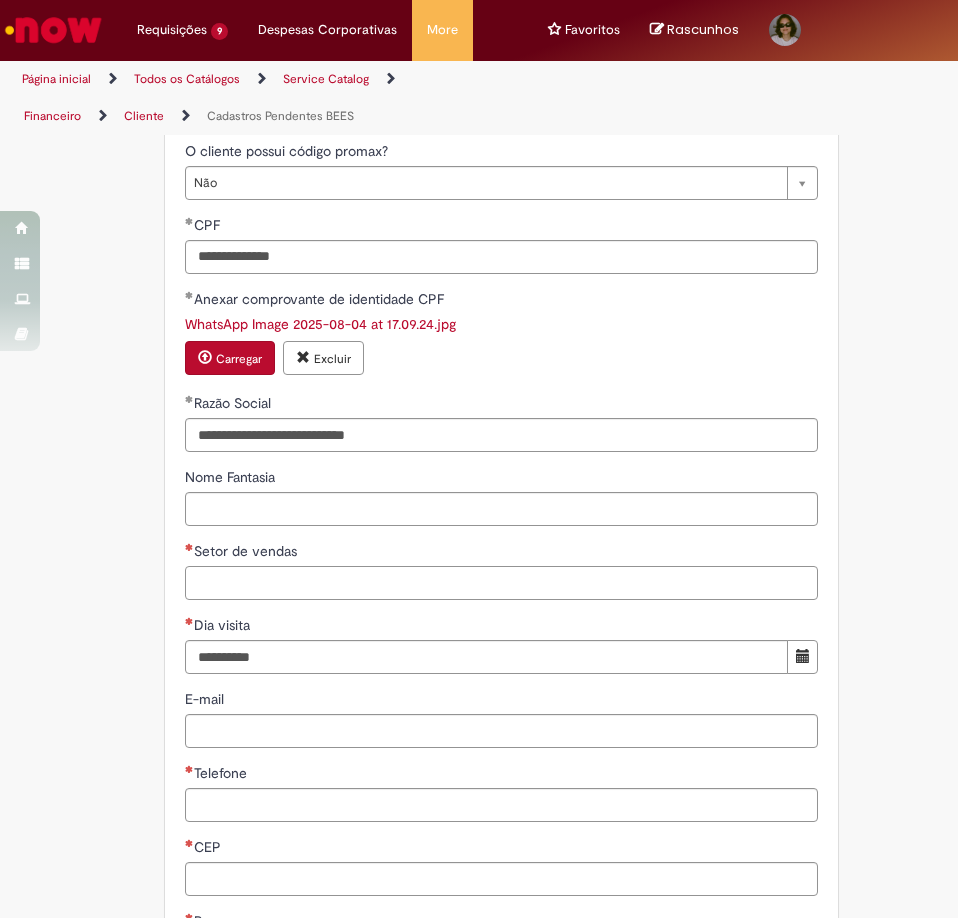 click on "Setor de vendas" at bounding box center [501, 583] 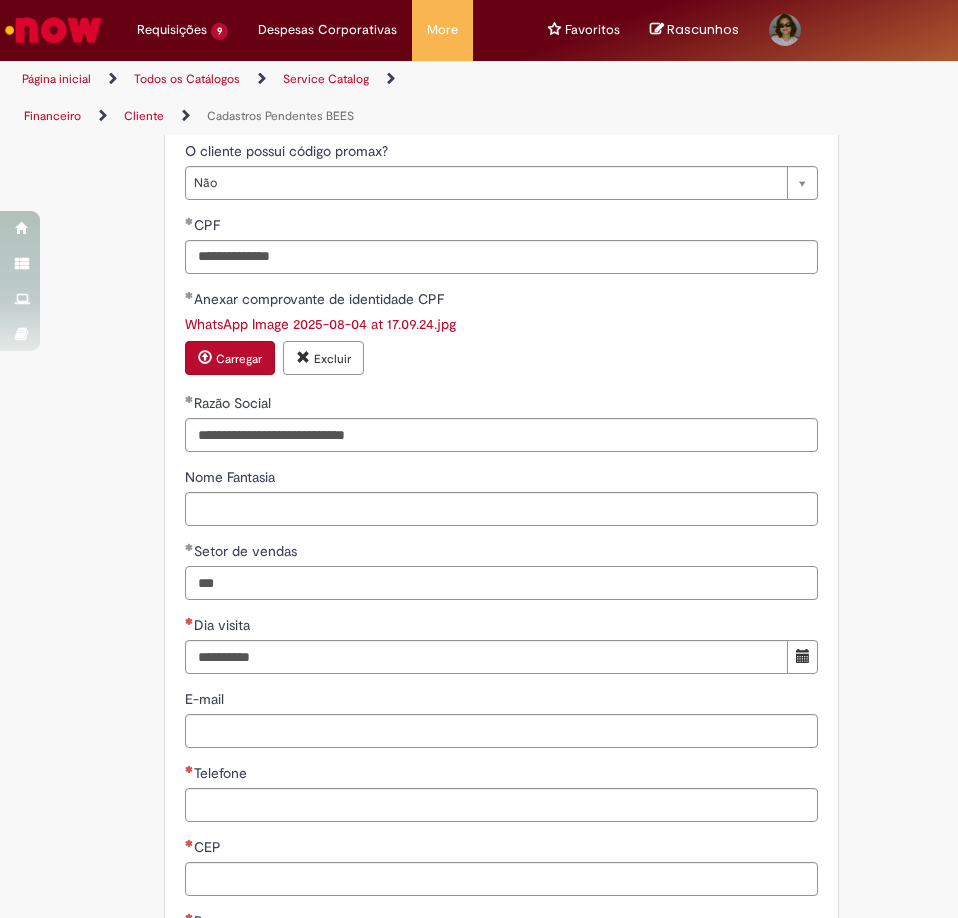 type on "***" 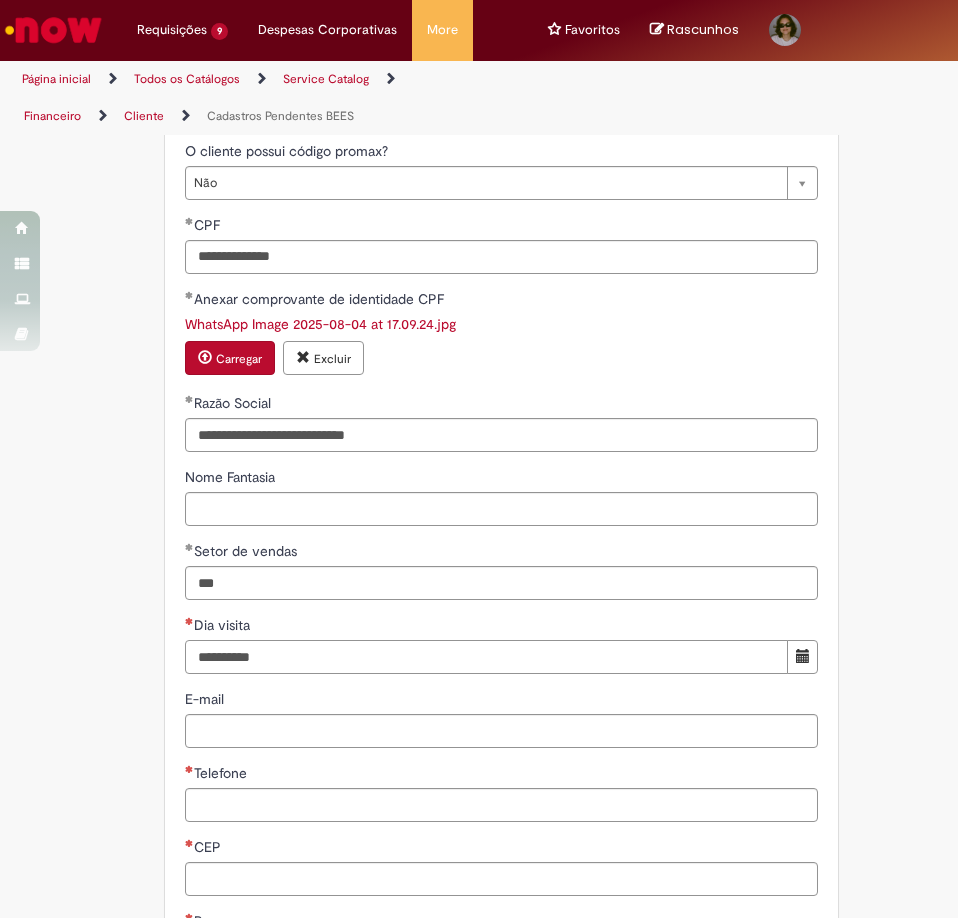 click on "Dia visita" at bounding box center [486, 657] 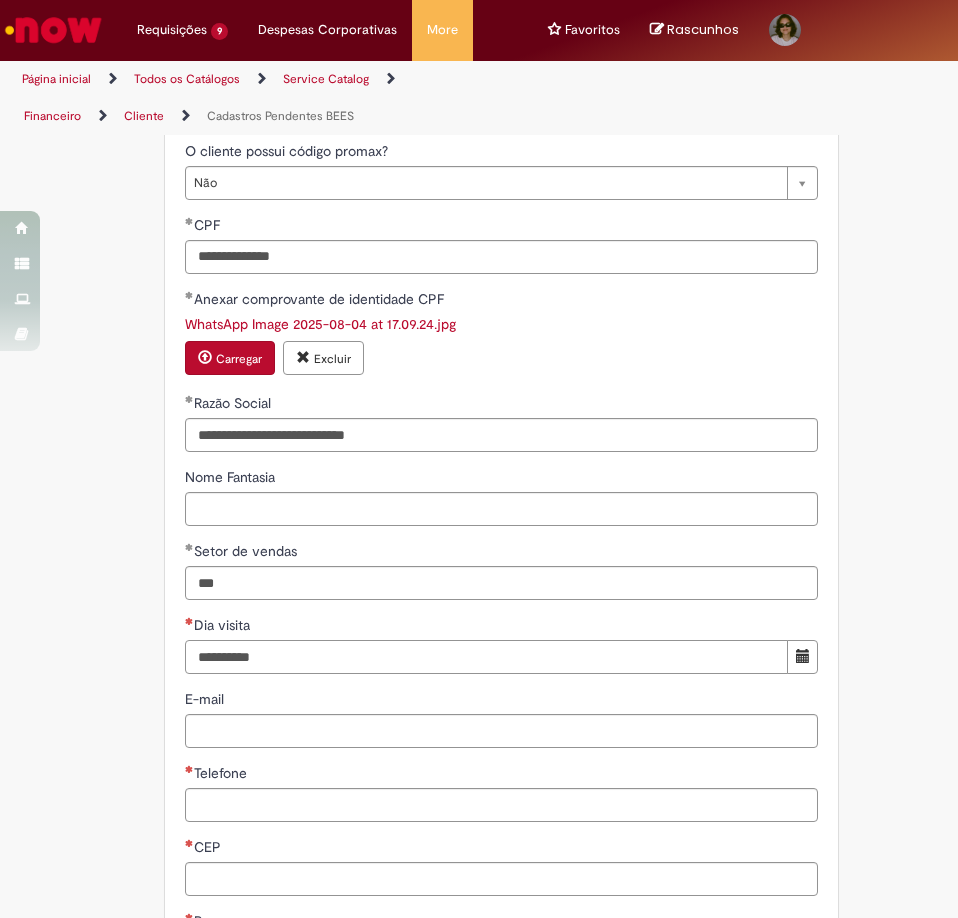 type on "**********" 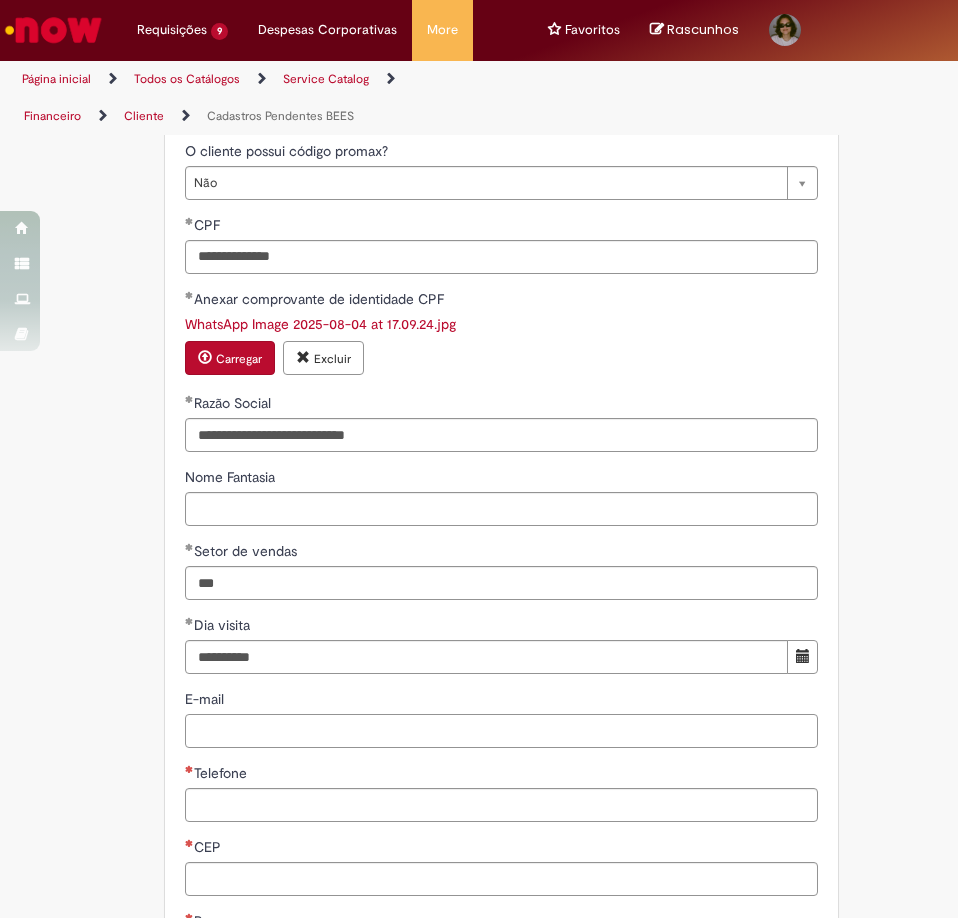 click on "E-mail" at bounding box center (501, 731) 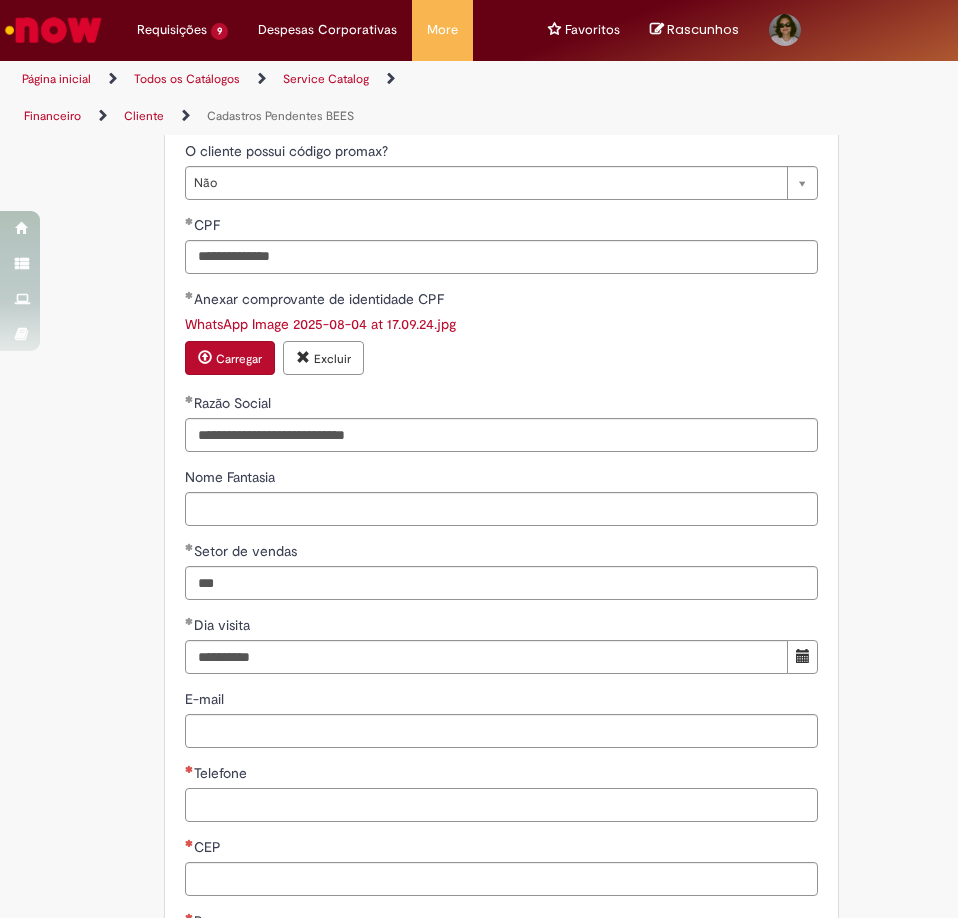 click on "Telefone" at bounding box center [501, 805] 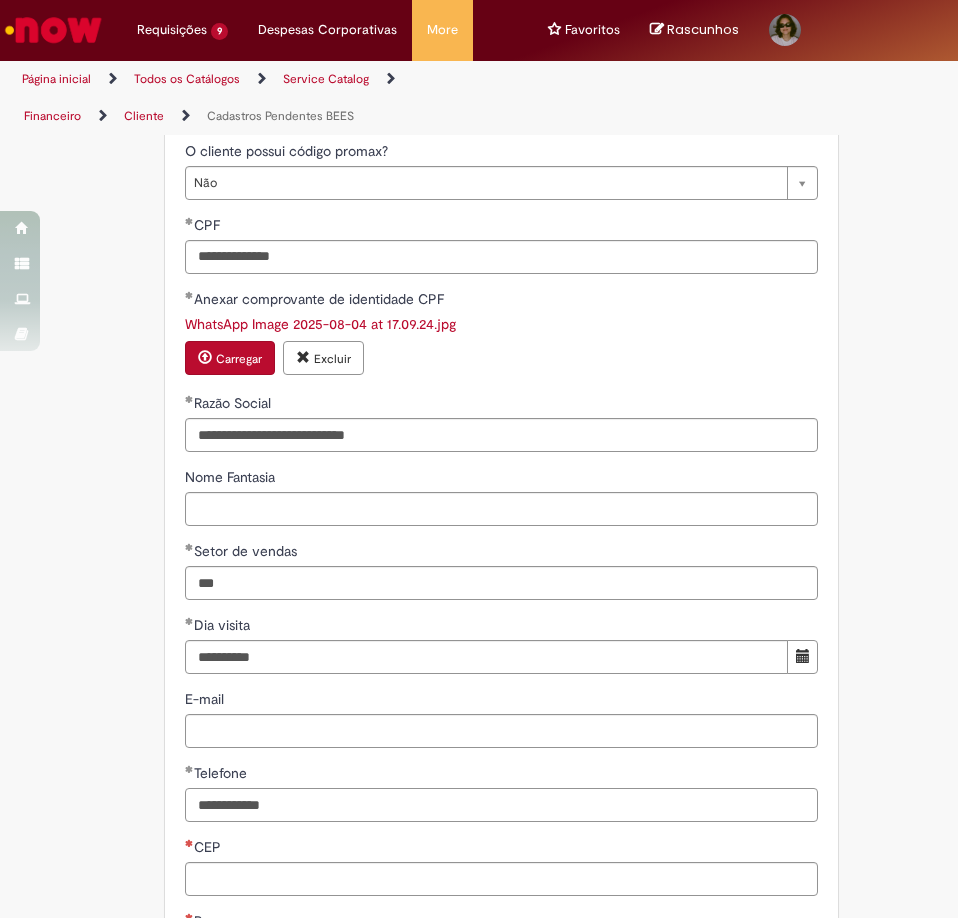 click on "**********" at bounding box center [501, 805] 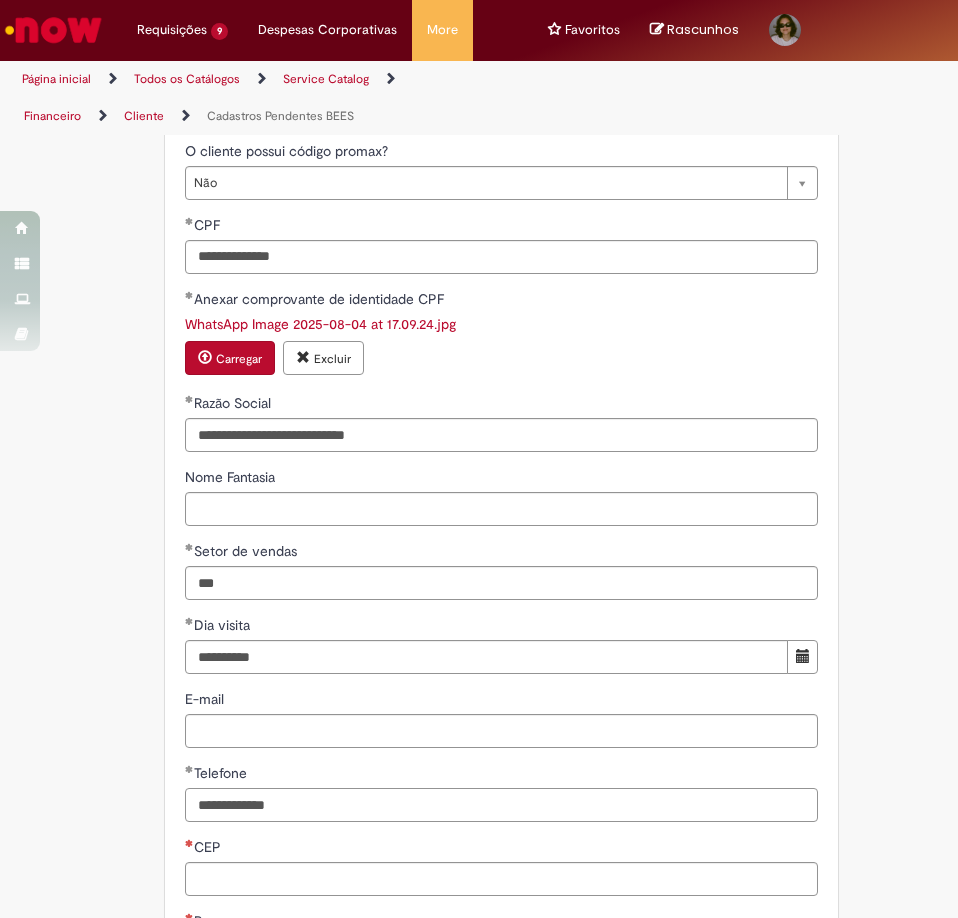 scroll, scrollTop: 1246, scrollLeft: 0, axis: vertical 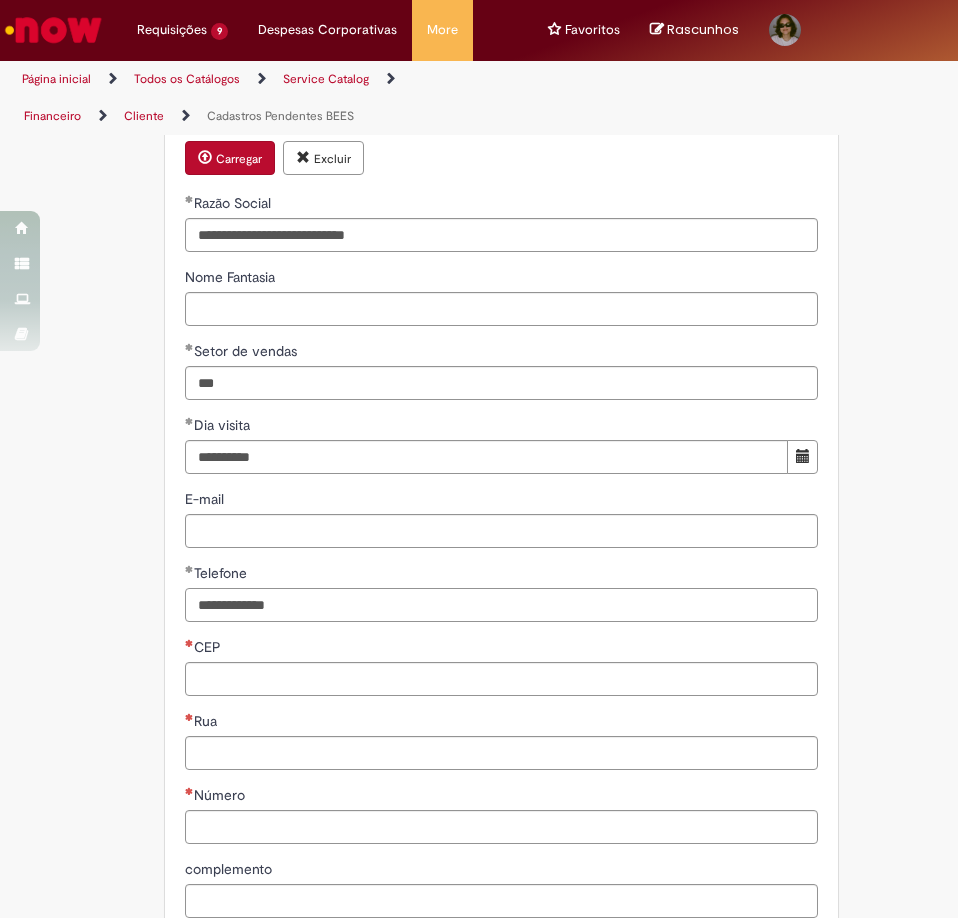 type on "**********" 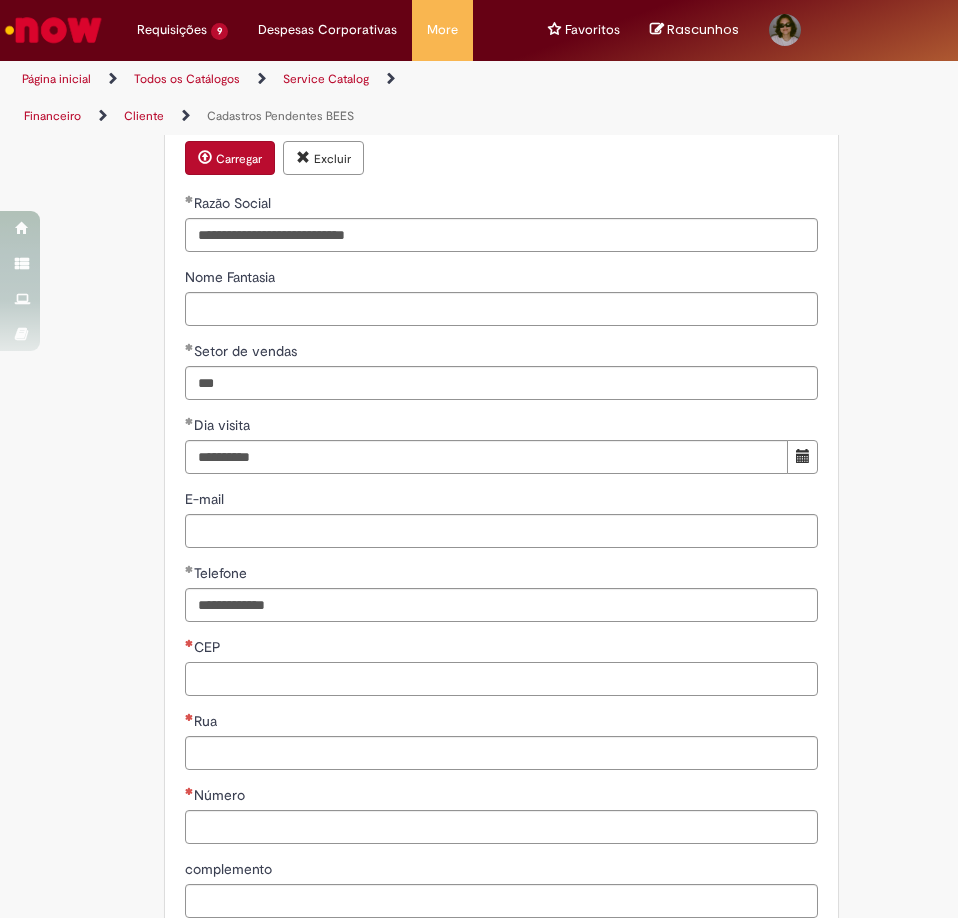 click on "CEP" at bounding box center [501, 679] 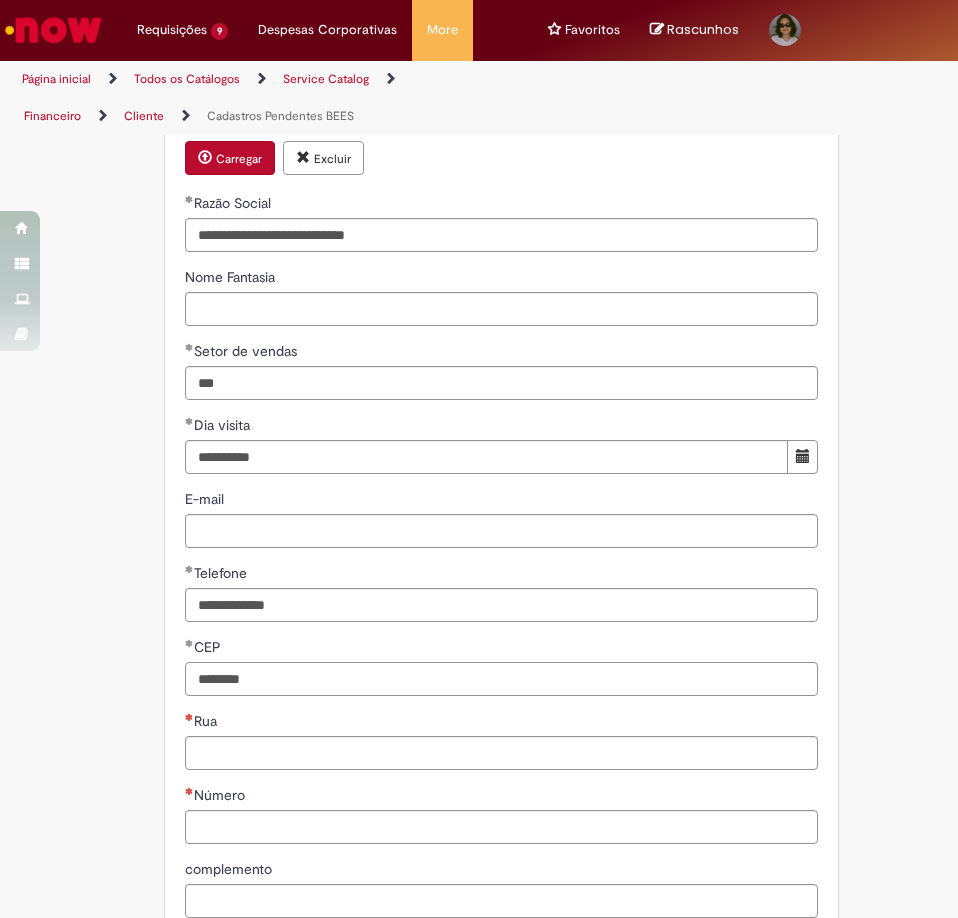 type on "********" 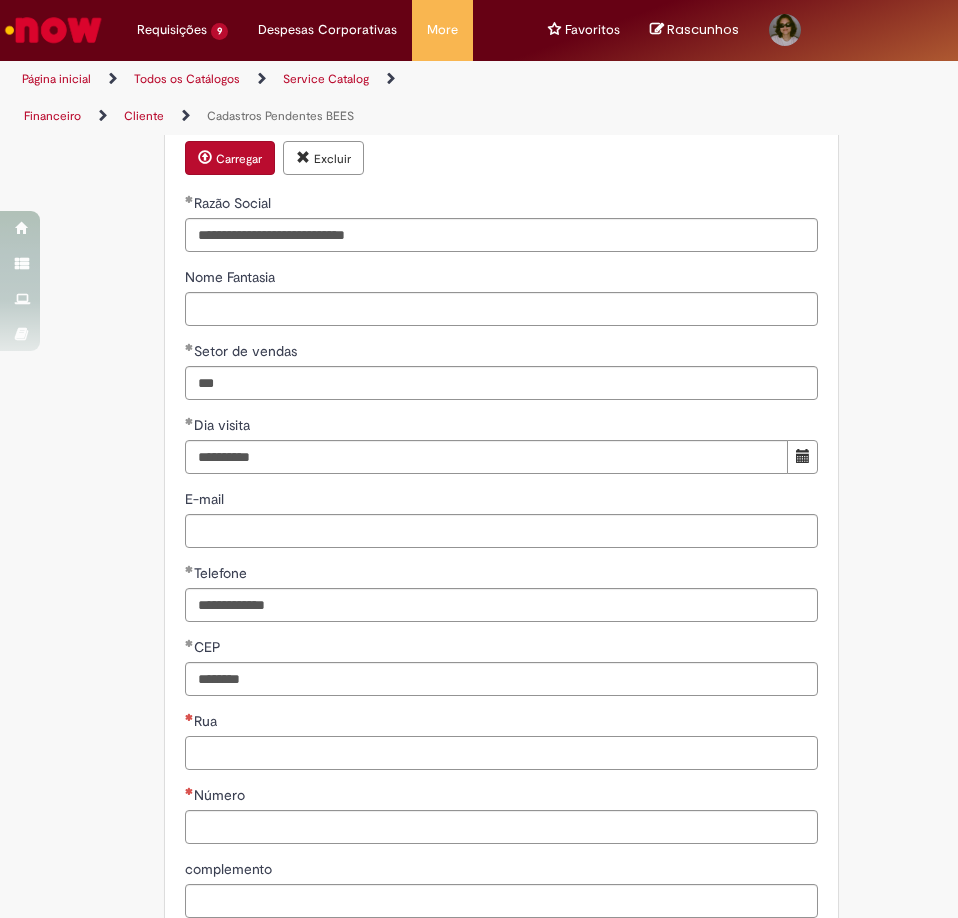 click on "Rua" at bounding box center [501, 753] 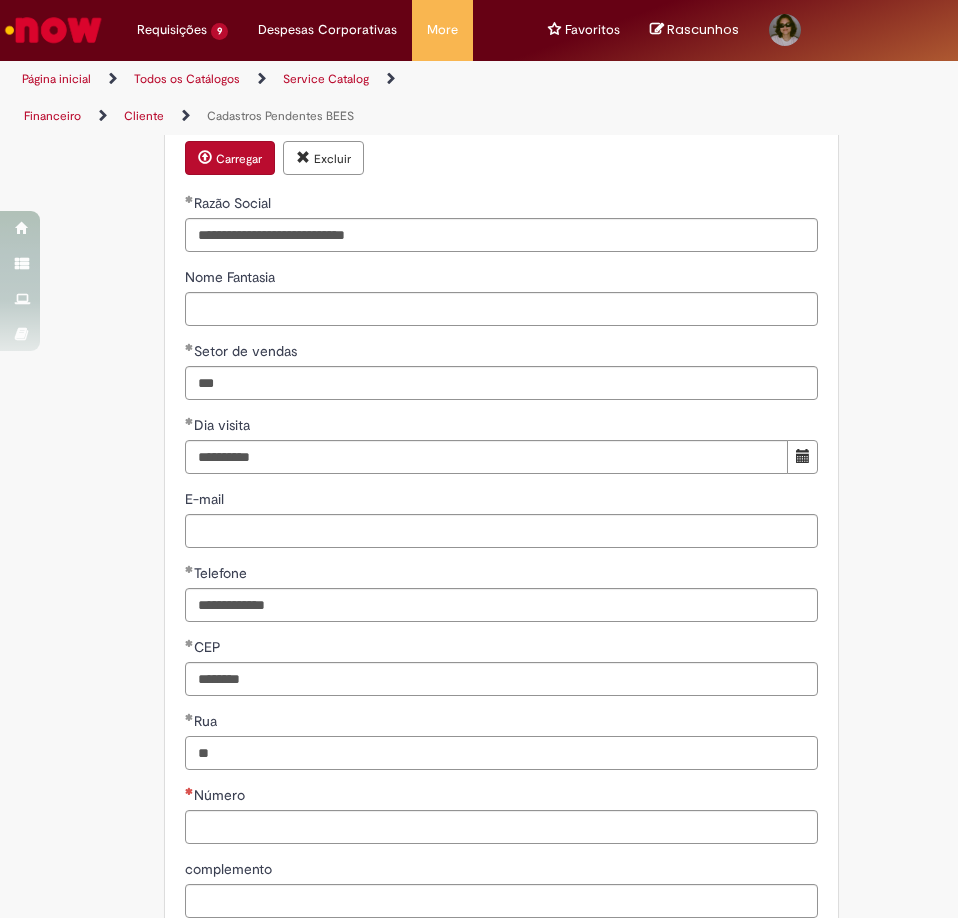 type on "*" 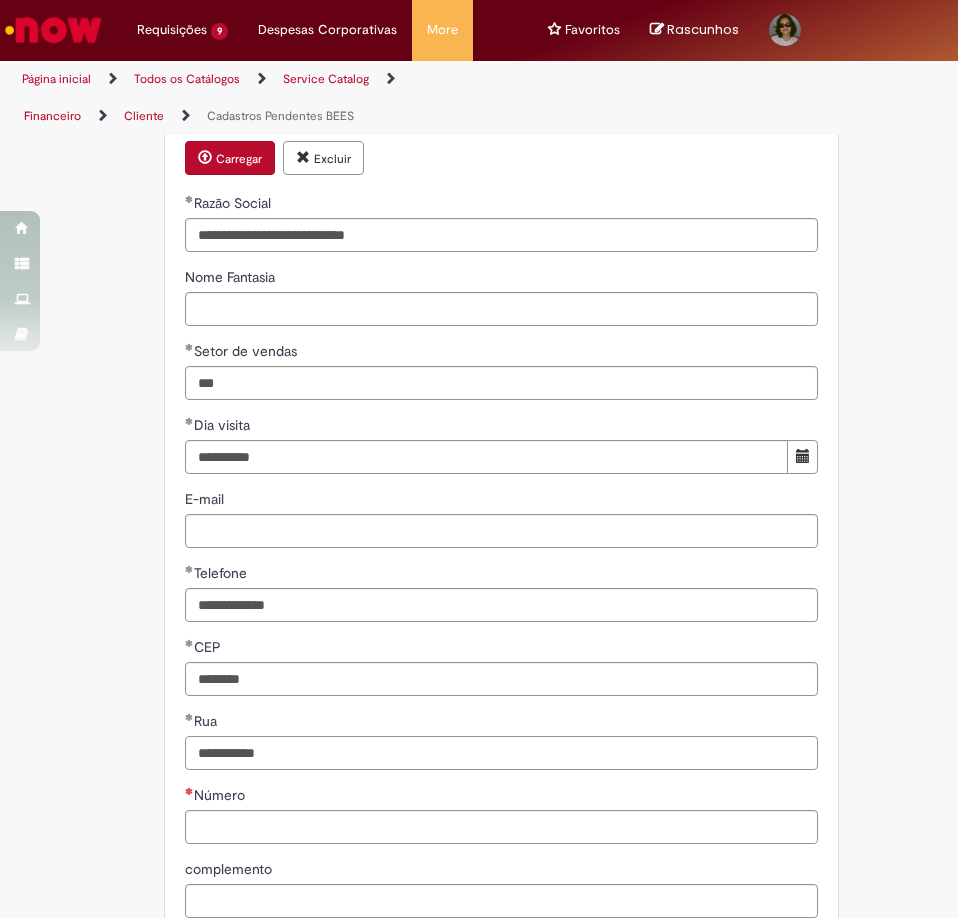 type on "**********" 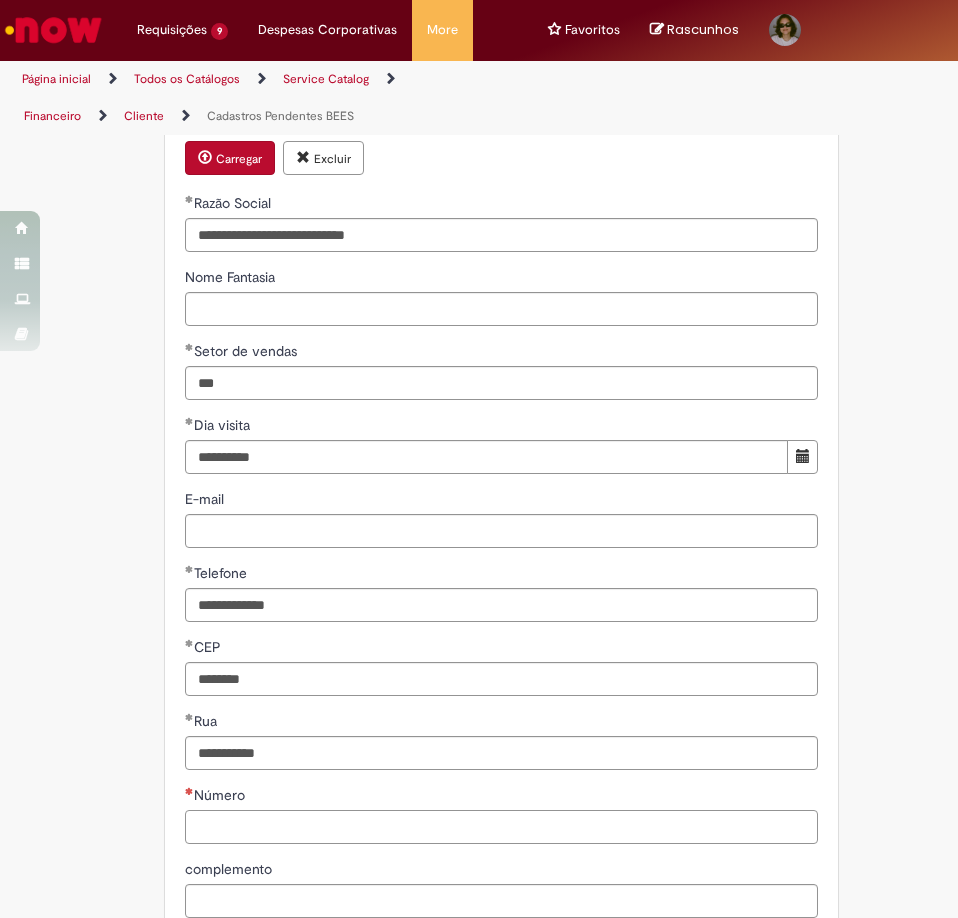 click on "Número" at bounding box center [501, 827] 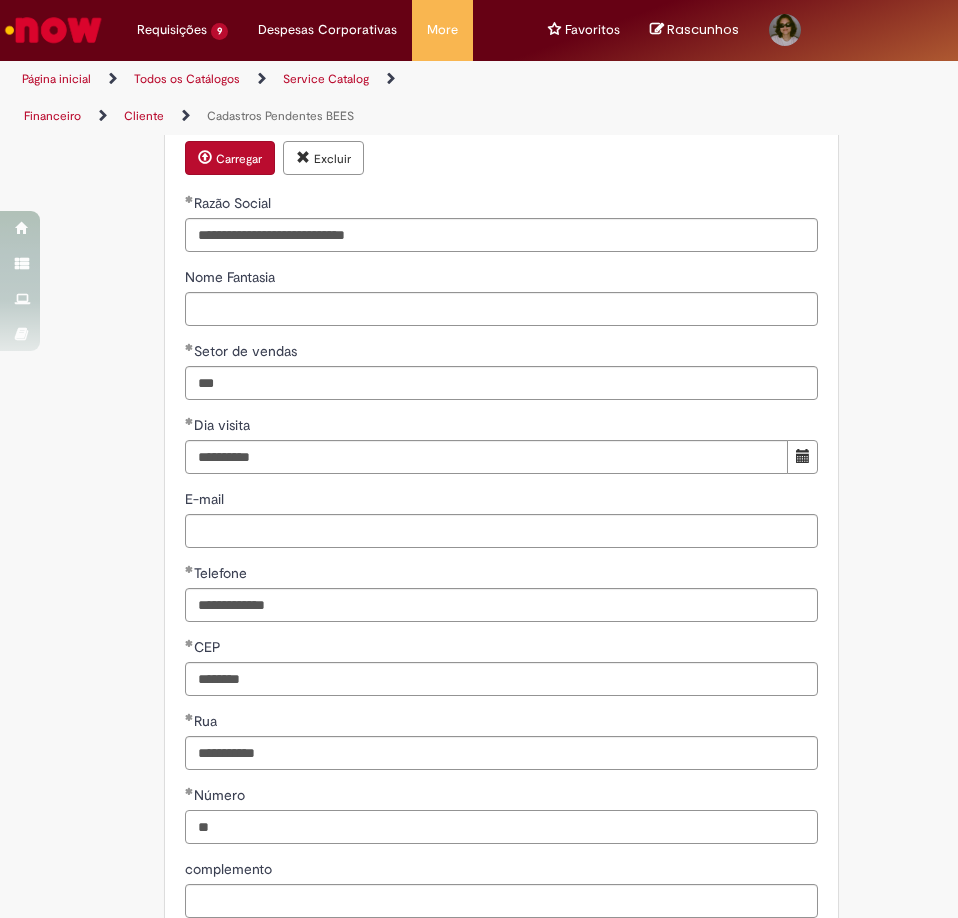 scroll, scrollTop: 1346, scrollLeft: 0, axis: vertical 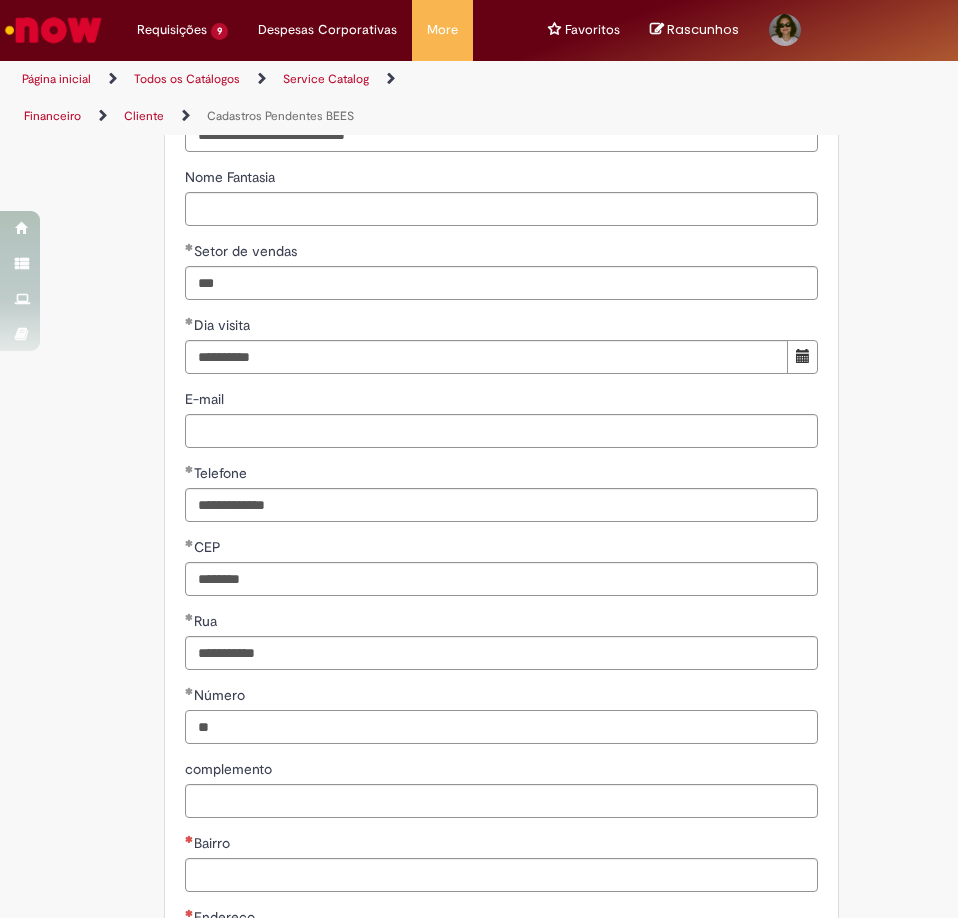 type on "**" 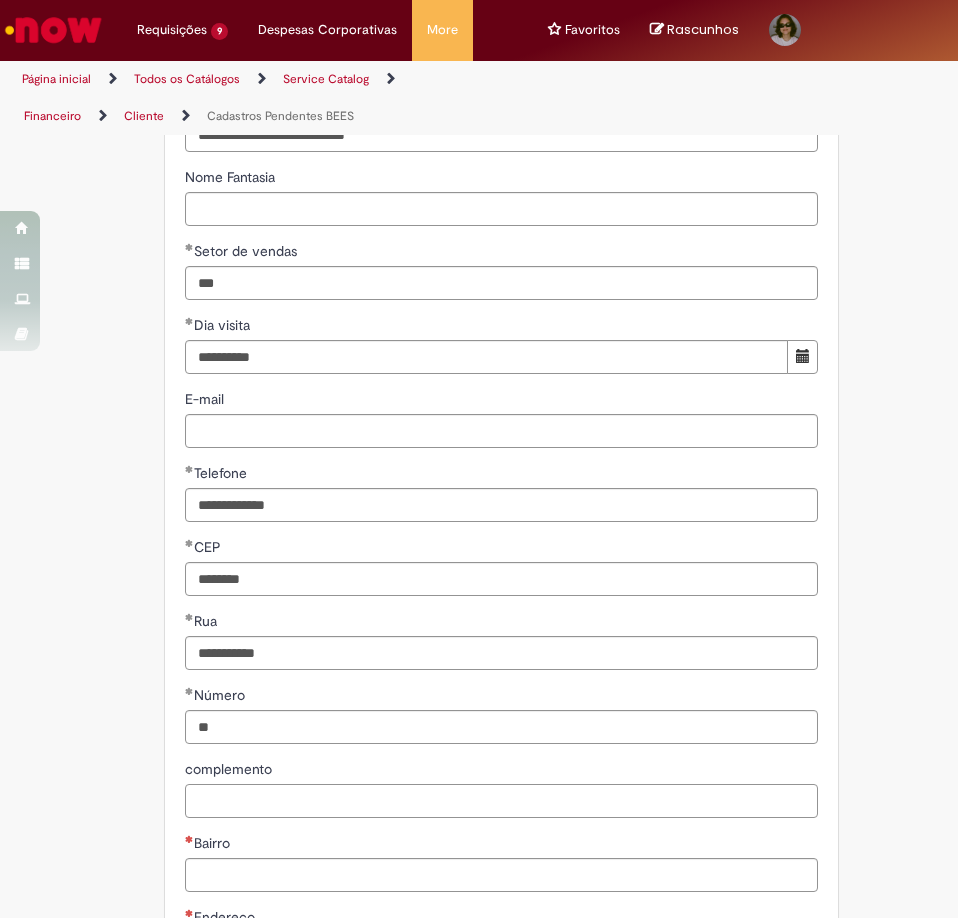 click on "complemento" at bounding box center (501, 801) 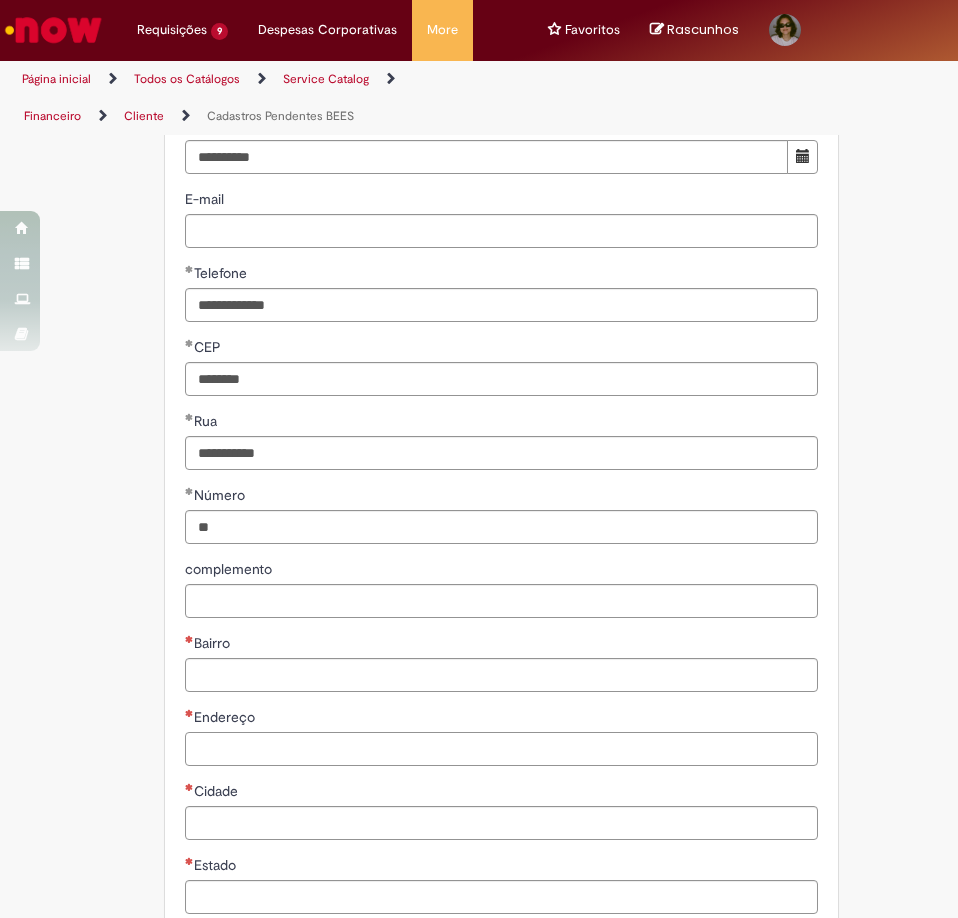click on "Endereço" at bounding box center [501, 749] 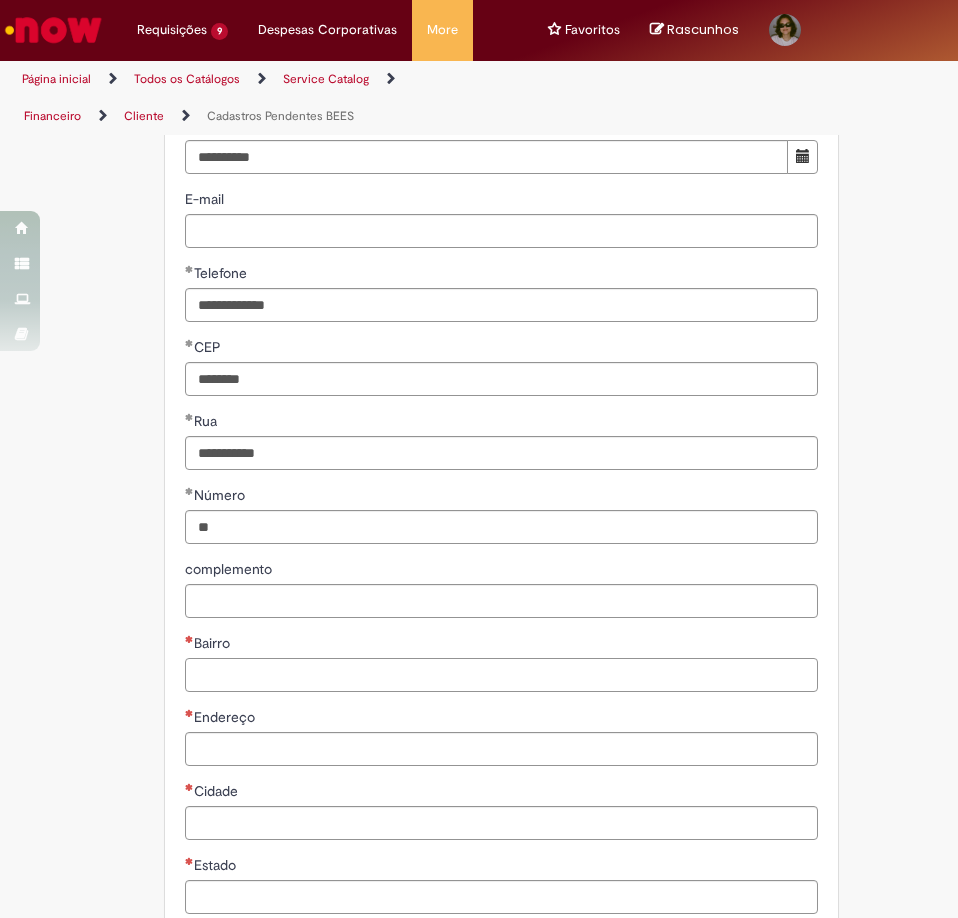 click on "Bairro" at bounding box center (501, 675) 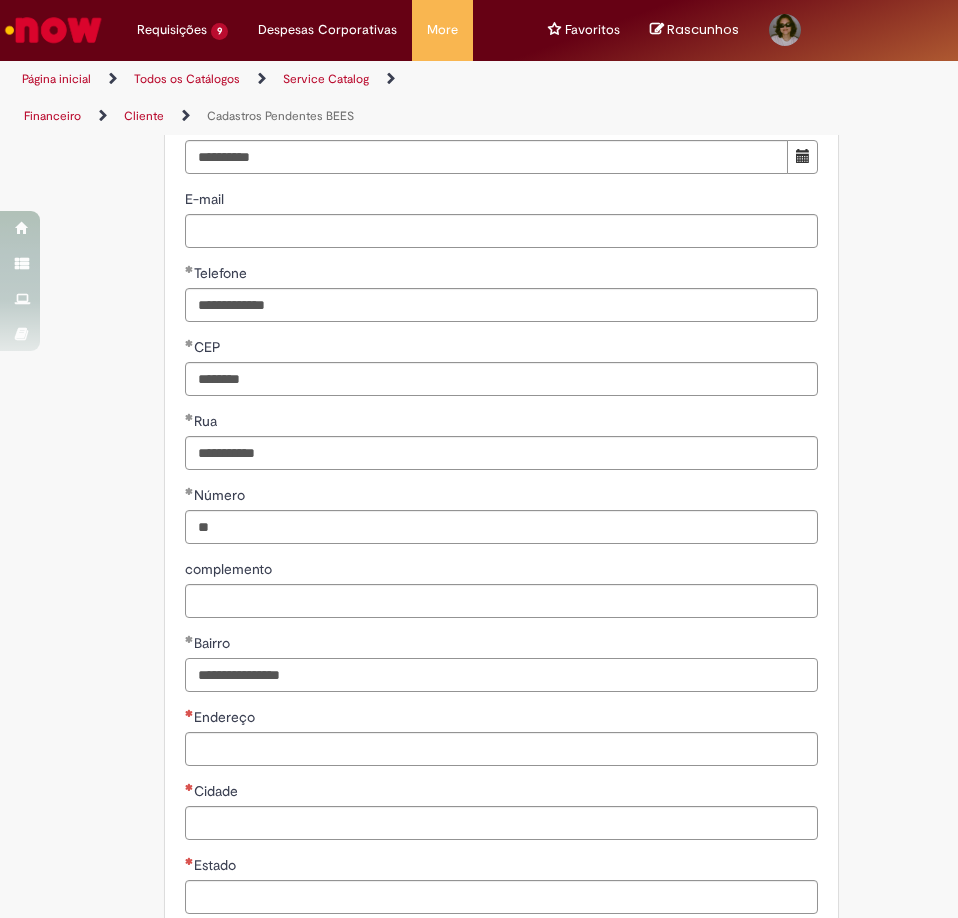 type on "**********" 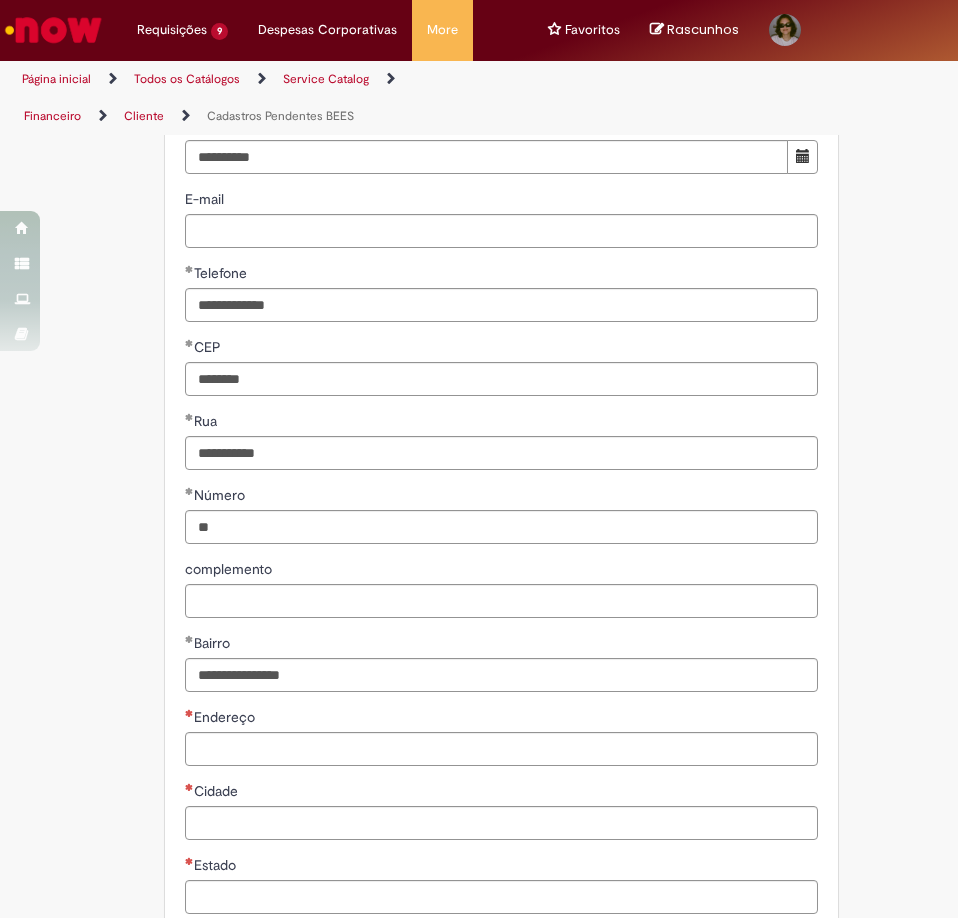 click on "Endereço" at bounding box center (501, 719) 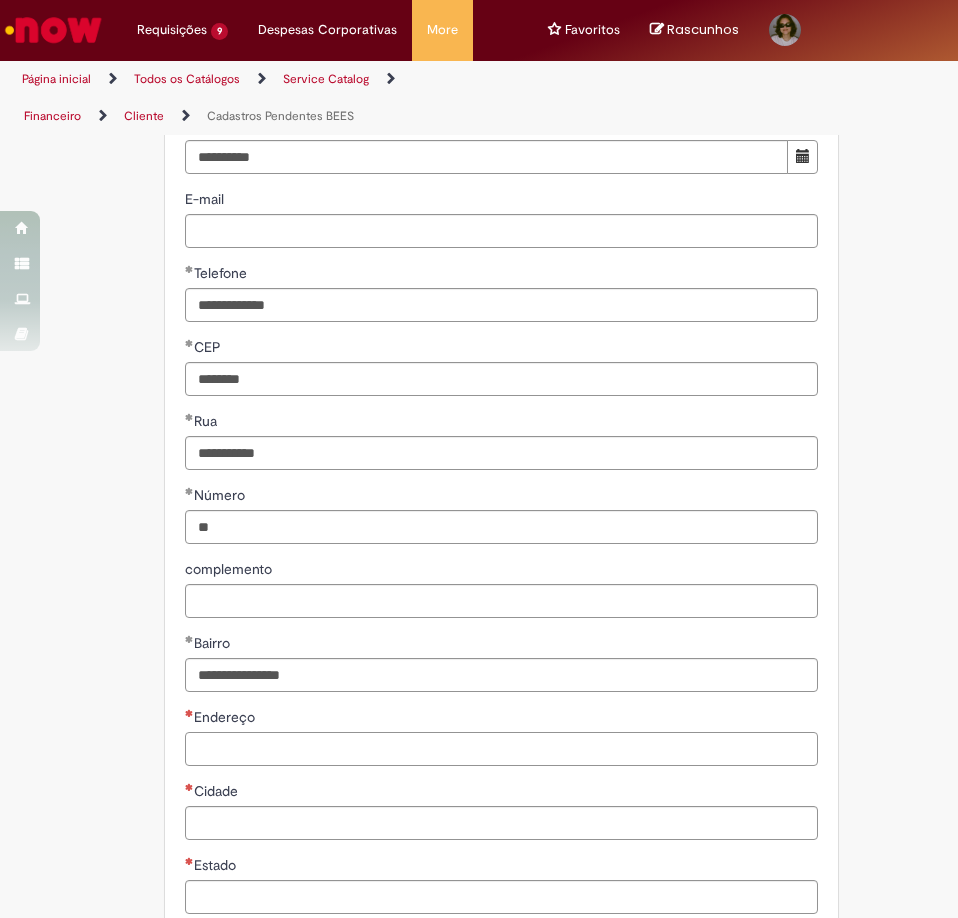 click on "Endereço" at bounding box center [501, 749] 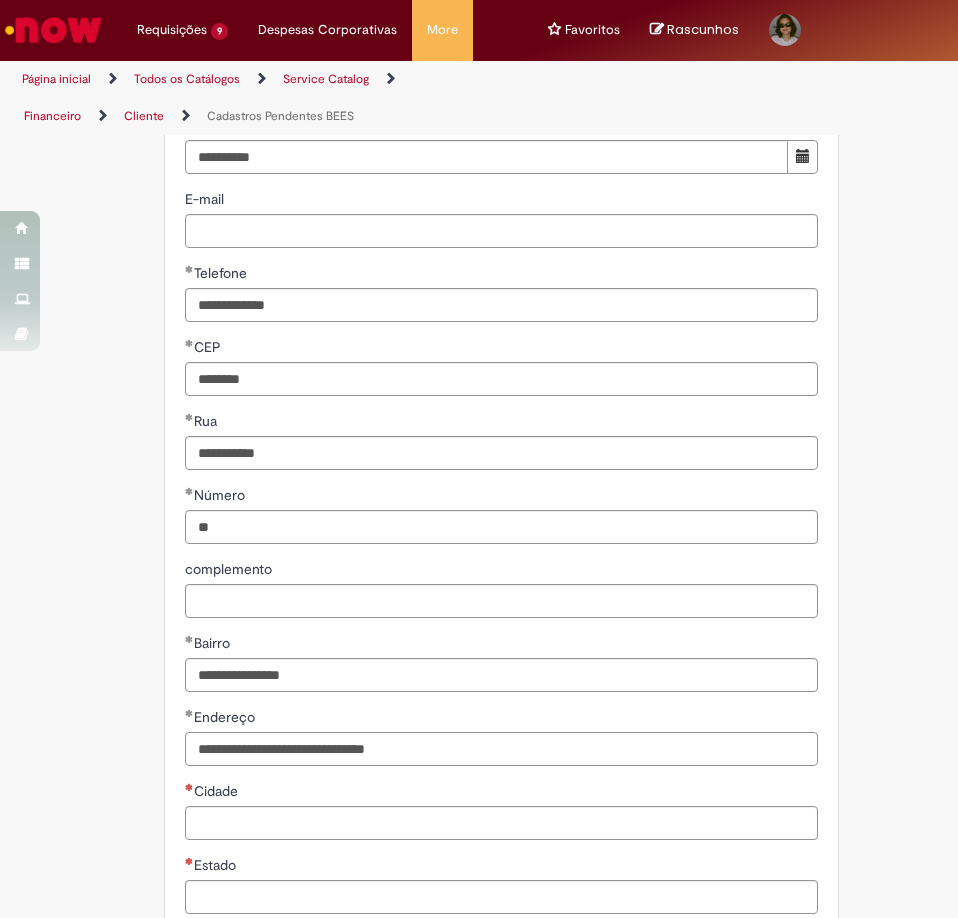 type on "**********" 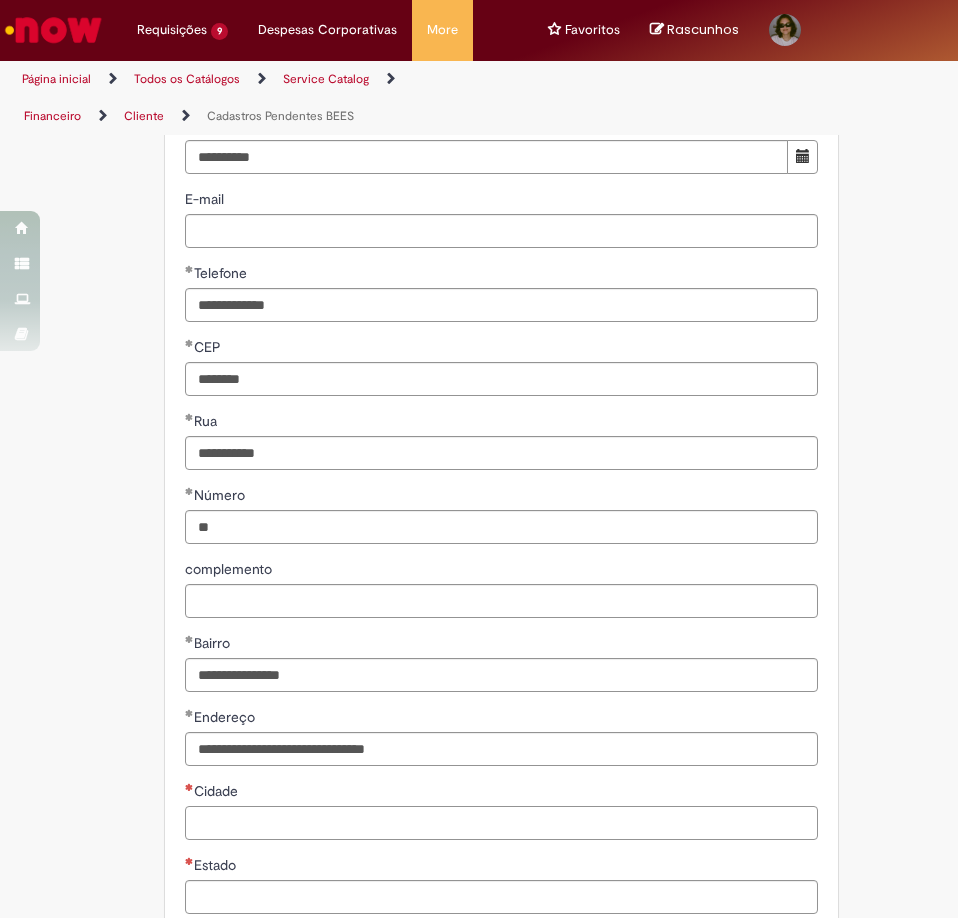click on "Cidade" at bounding box center (501, 823) 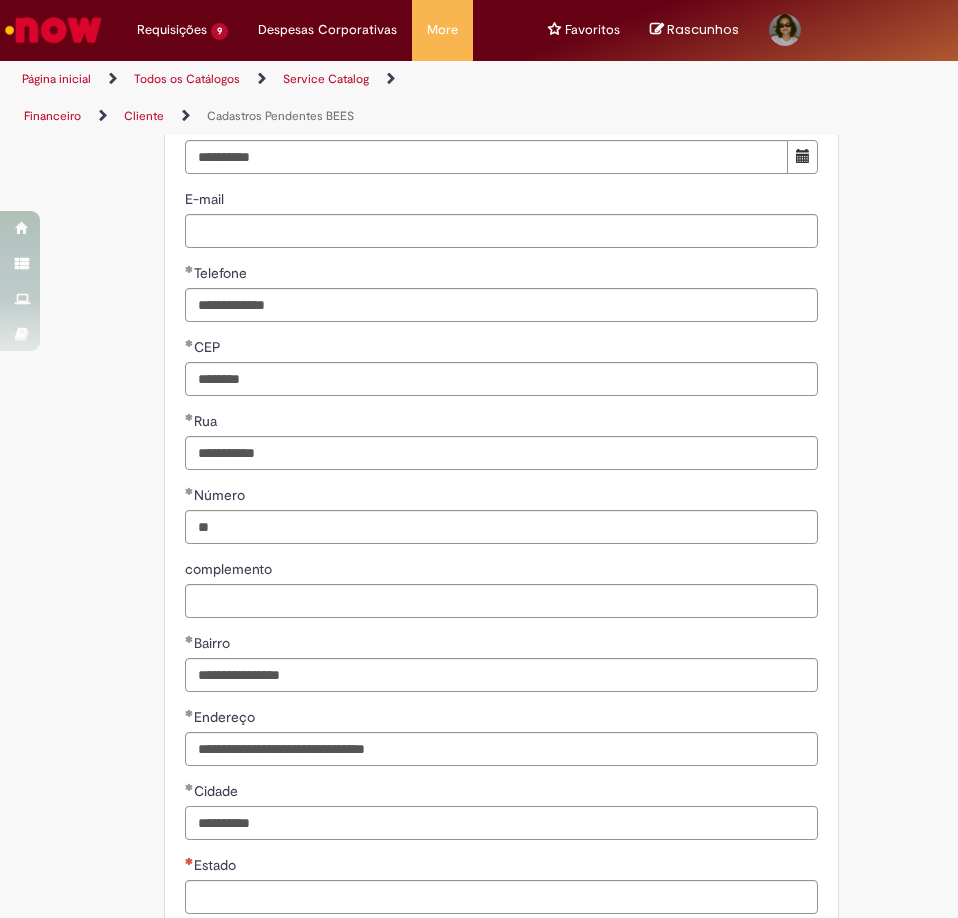 scroll, scrollTop: 1746, scrollLeft: 0, axis: vertical 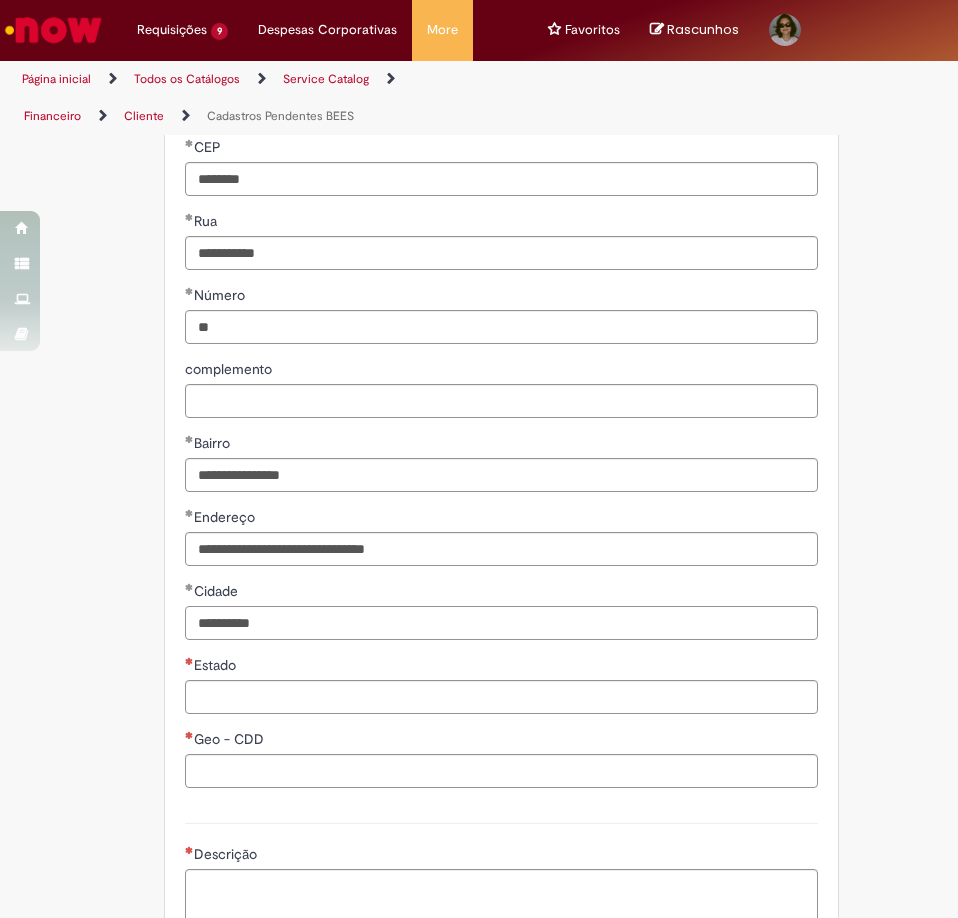 type on "**********" 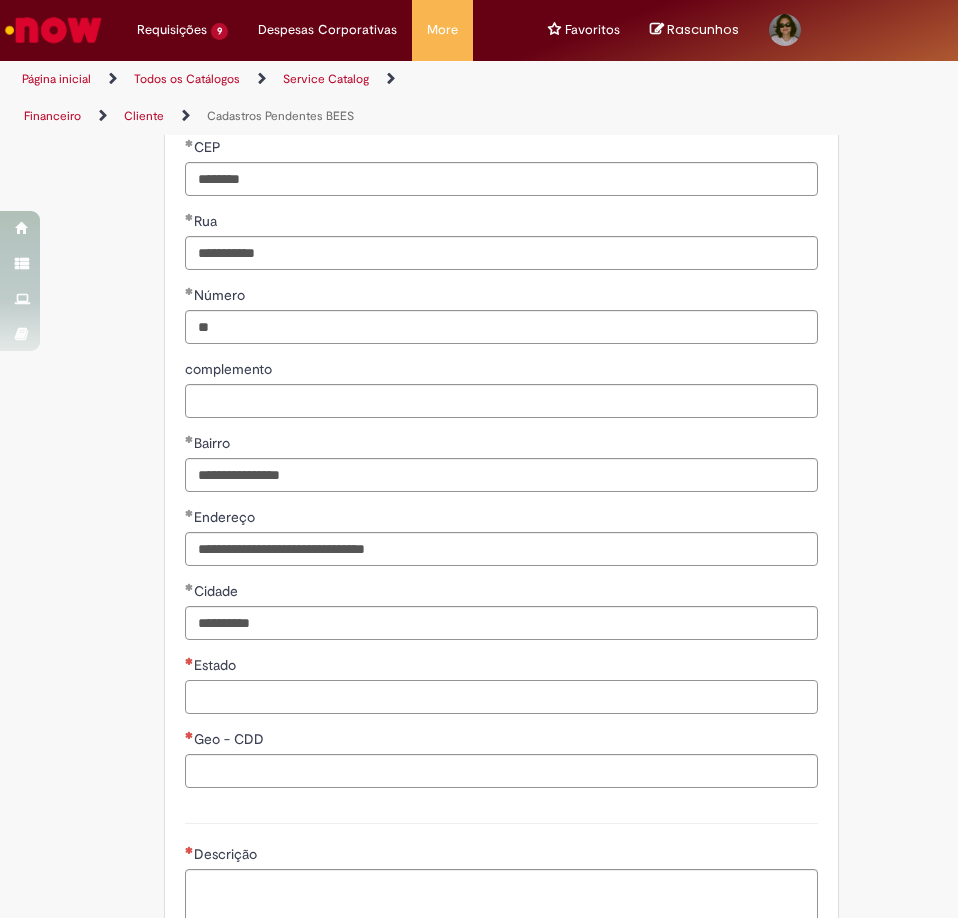 click on "Estado" at bounding box center (501, 697) 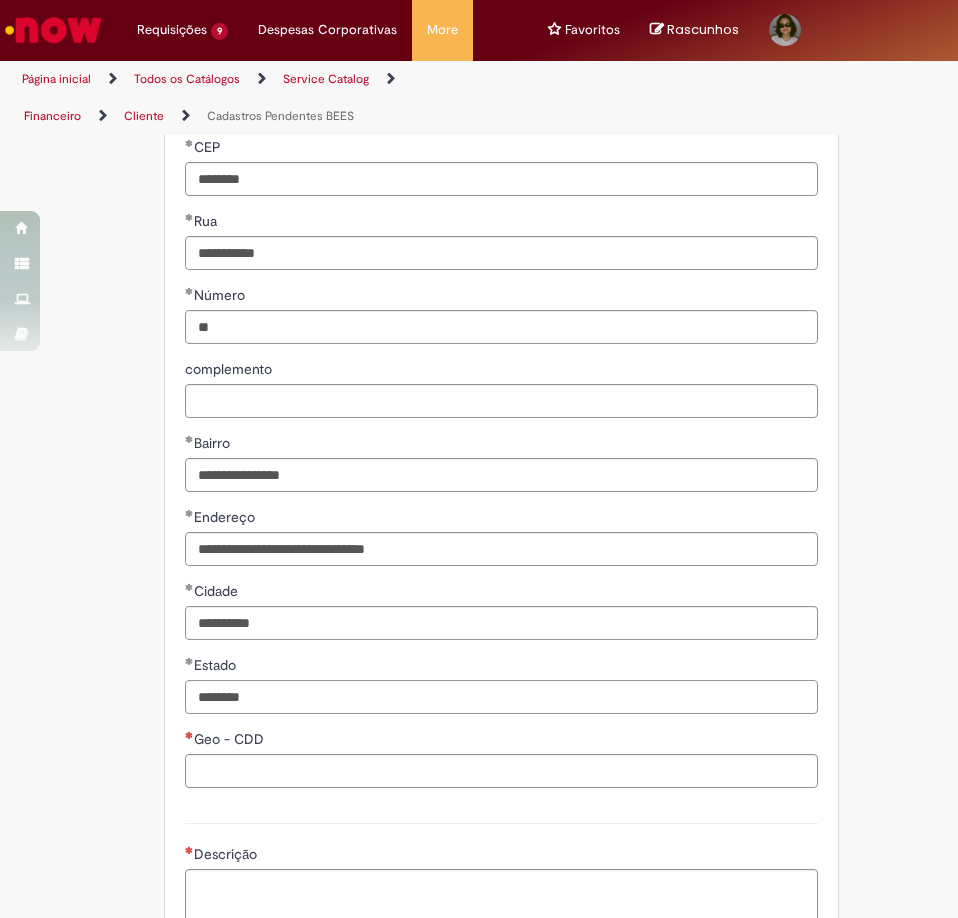 type on "********" 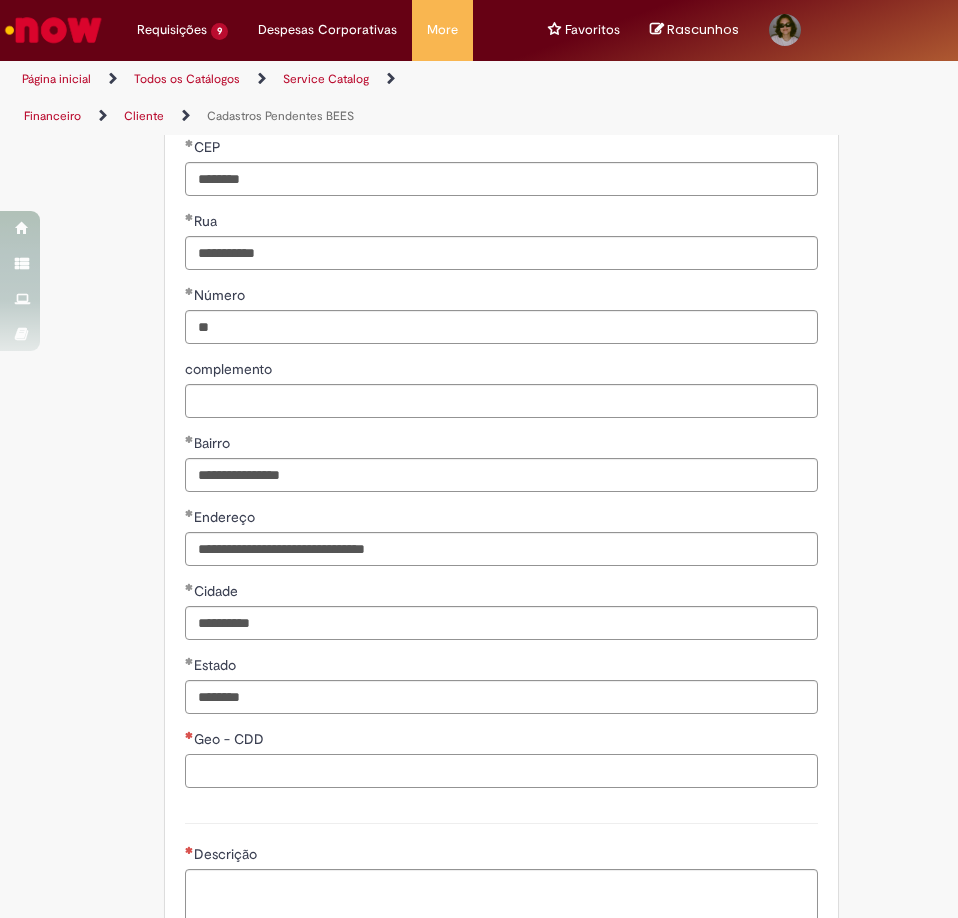 click on "Geo - CDD" at bounding box center [501, 771] 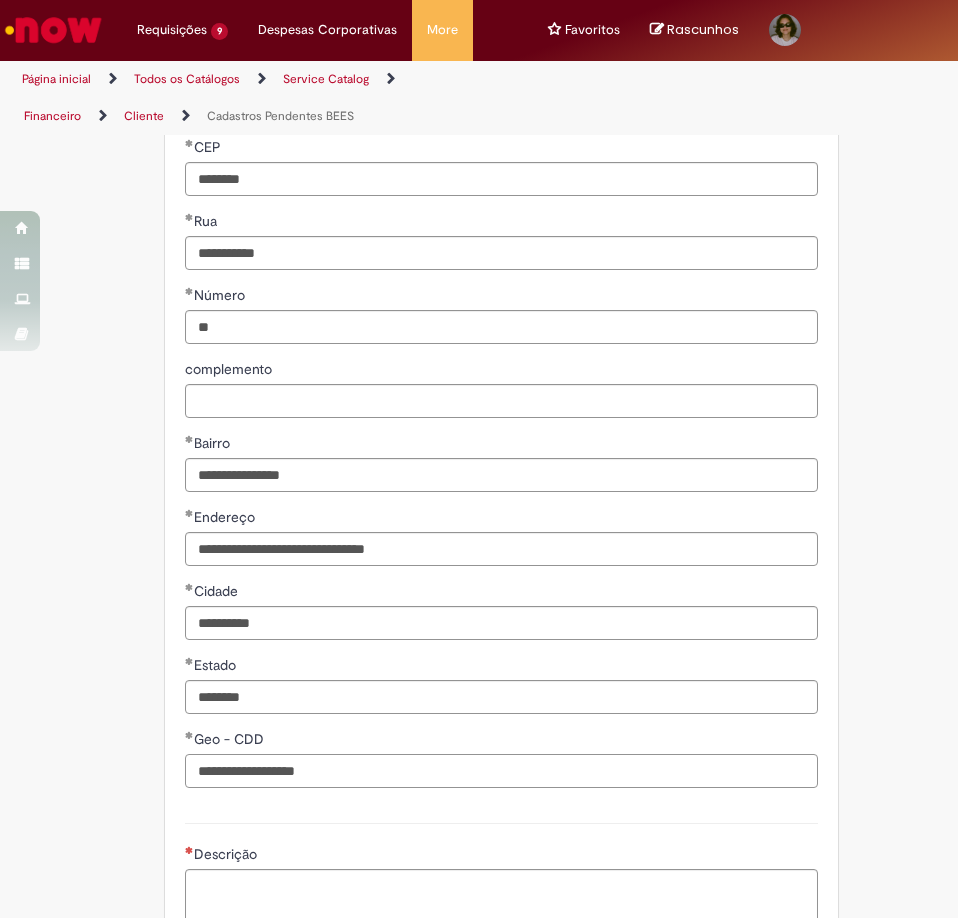 scroll, scrollTop: 1946, scrollLeft: 0, axis: vertical 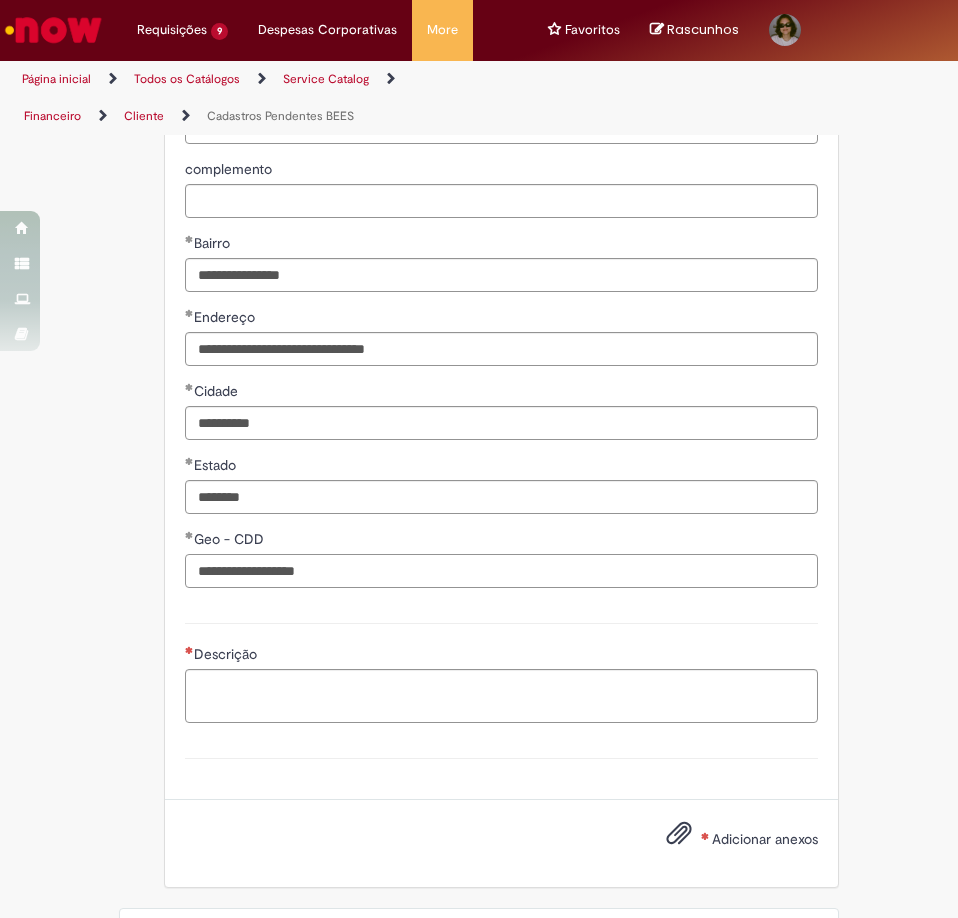 type on "**********" 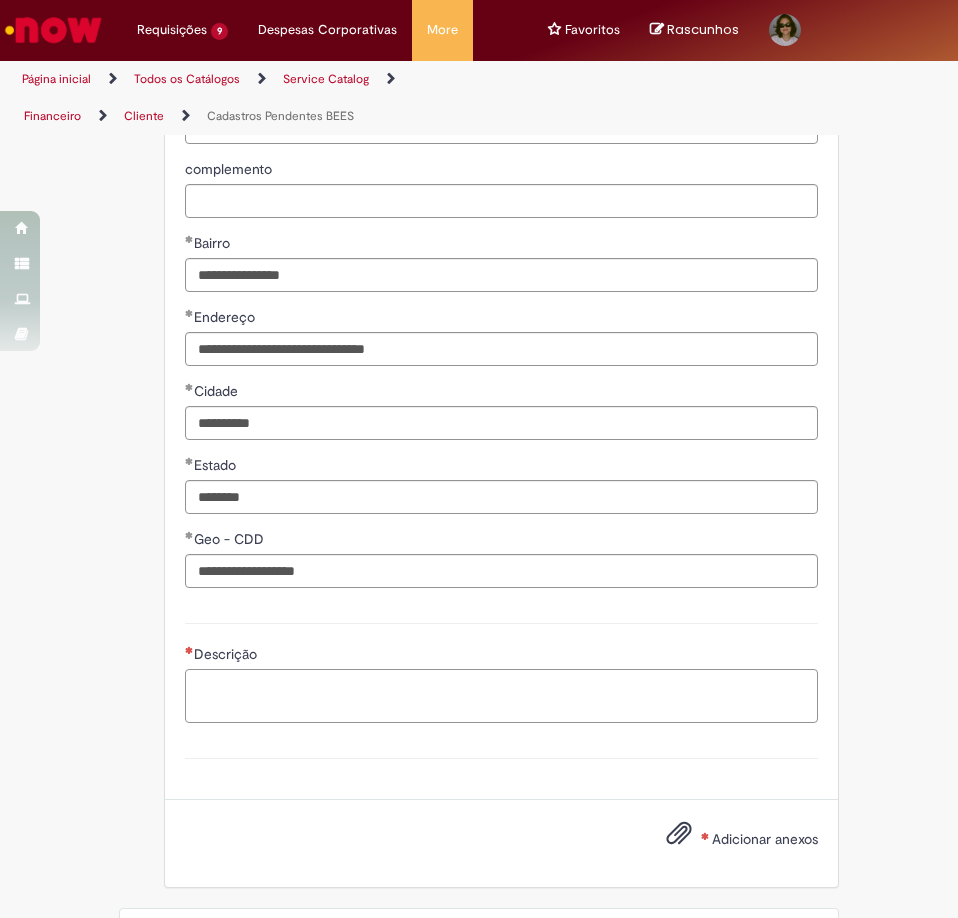 click on "Descrição" at bounding box center [501, 696] 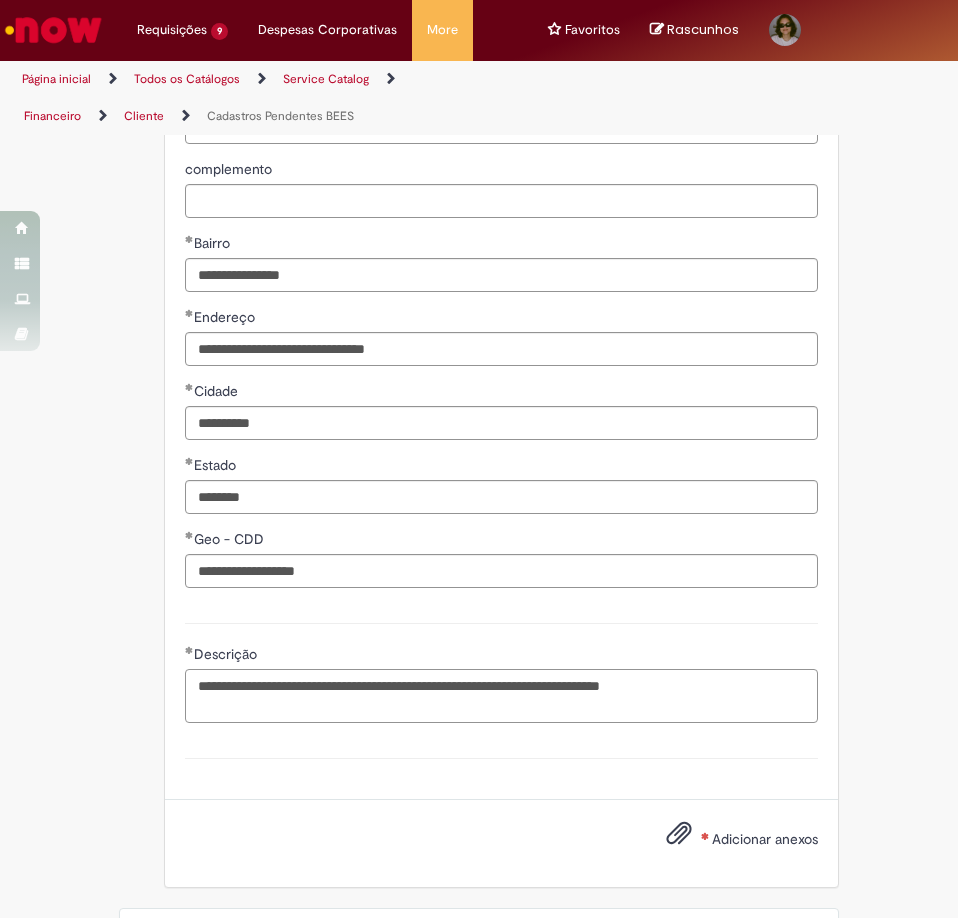 type on "**********" 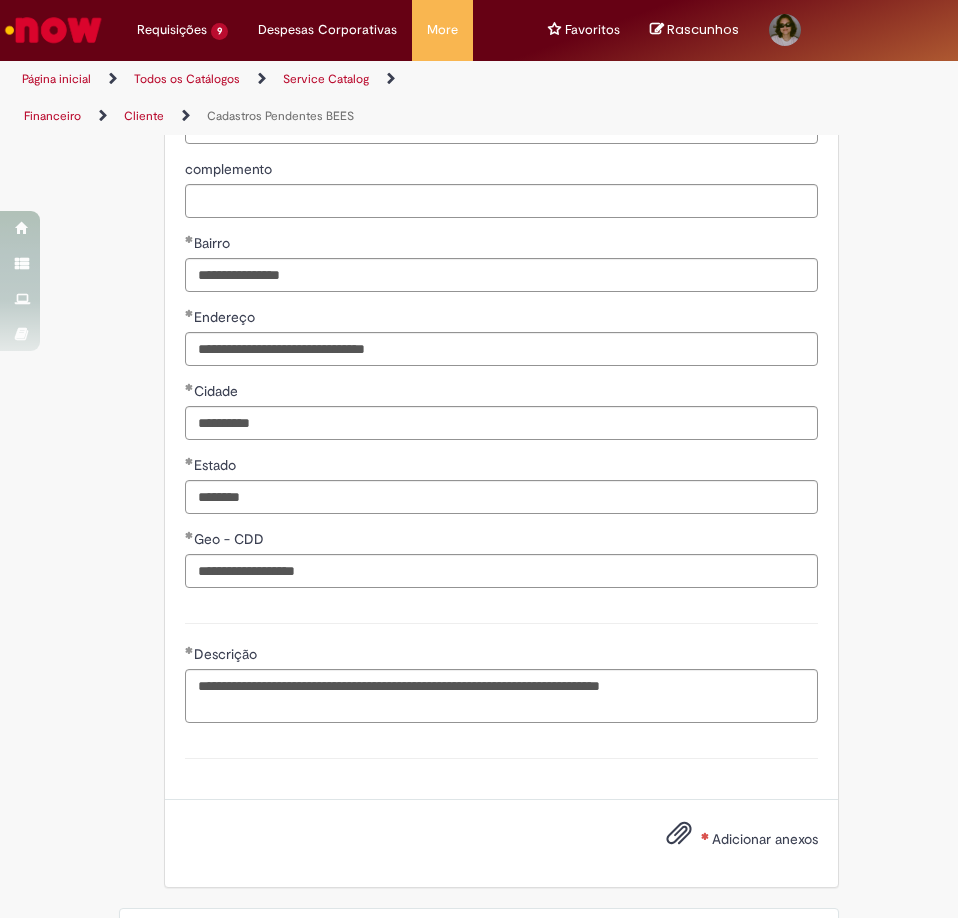 click on "Adicionar anexos" at bounding box center [727, 840] 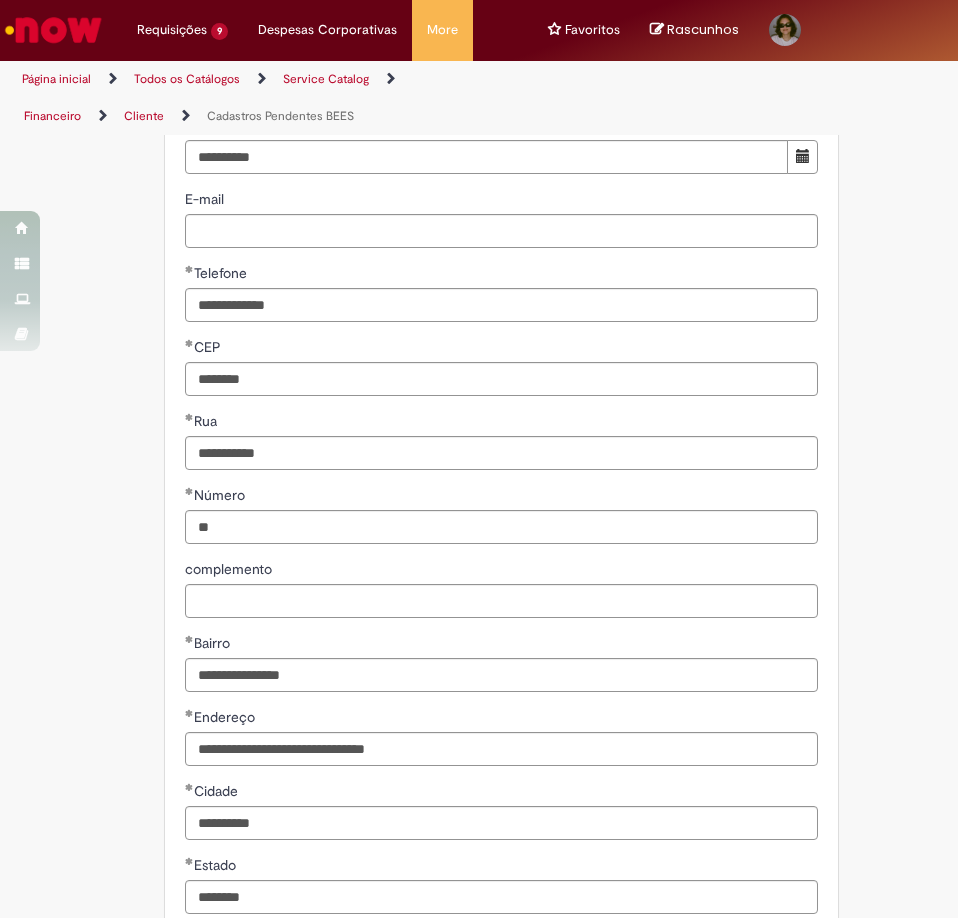 scroll, scrollTop: 1246, scrollLeft: 0, axis: vertical 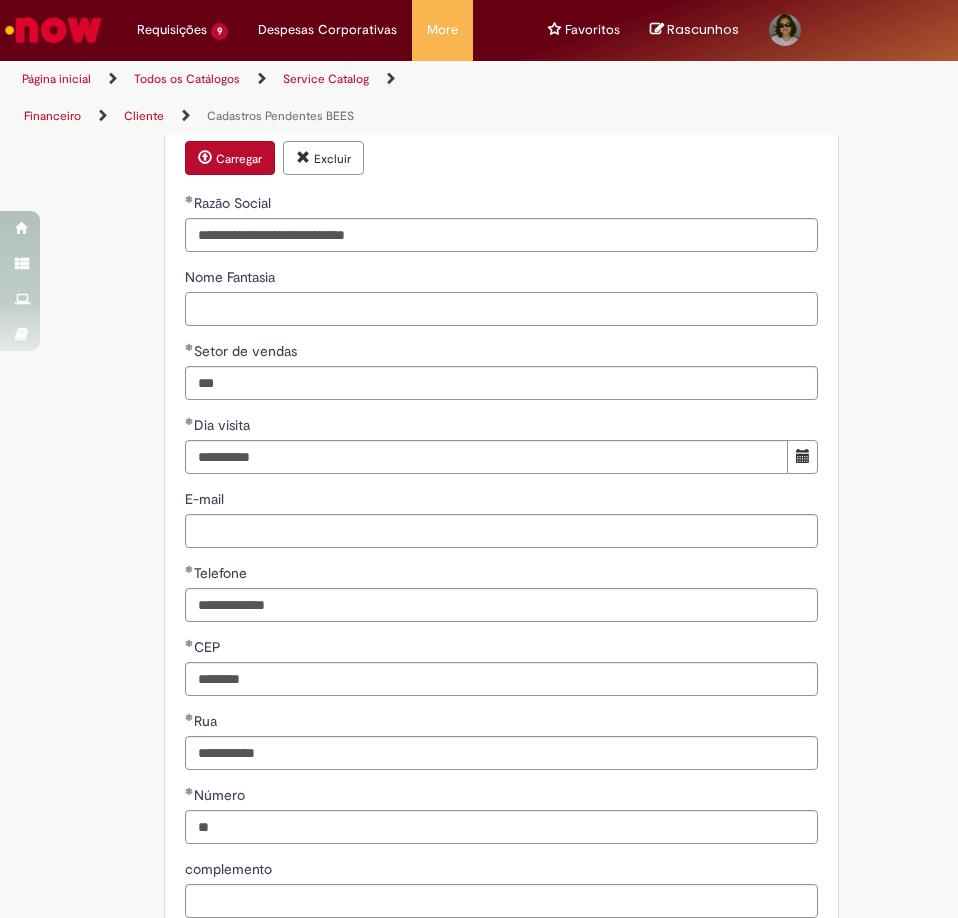 click on "Nome Fantasia" at bounding box center (501, 309) 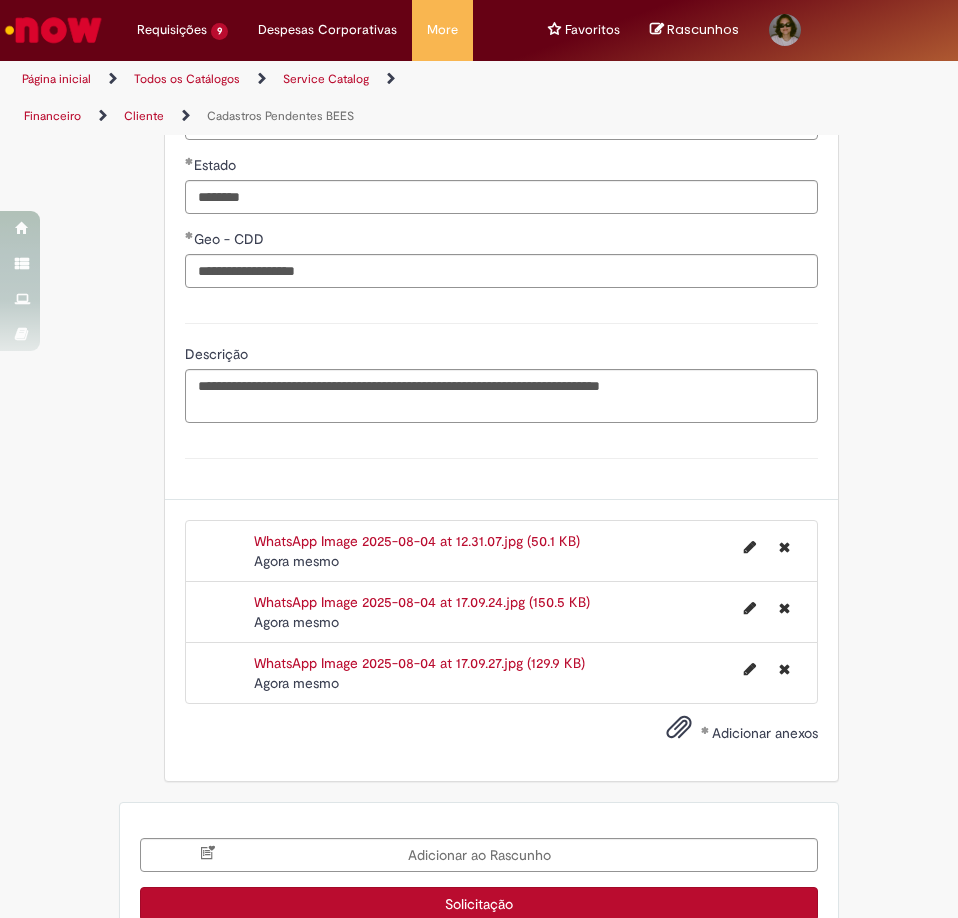 scroll, scrollTop: 2337, scrollLeft: 0, axis: vertical 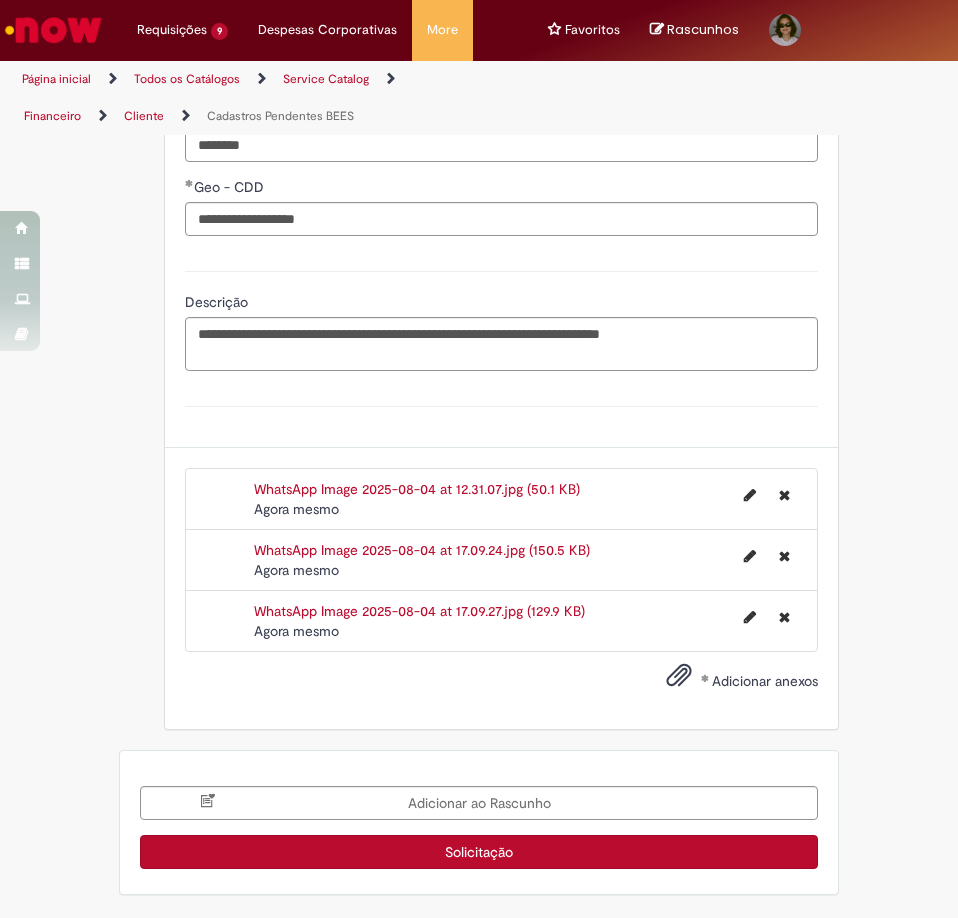 type on "**********" 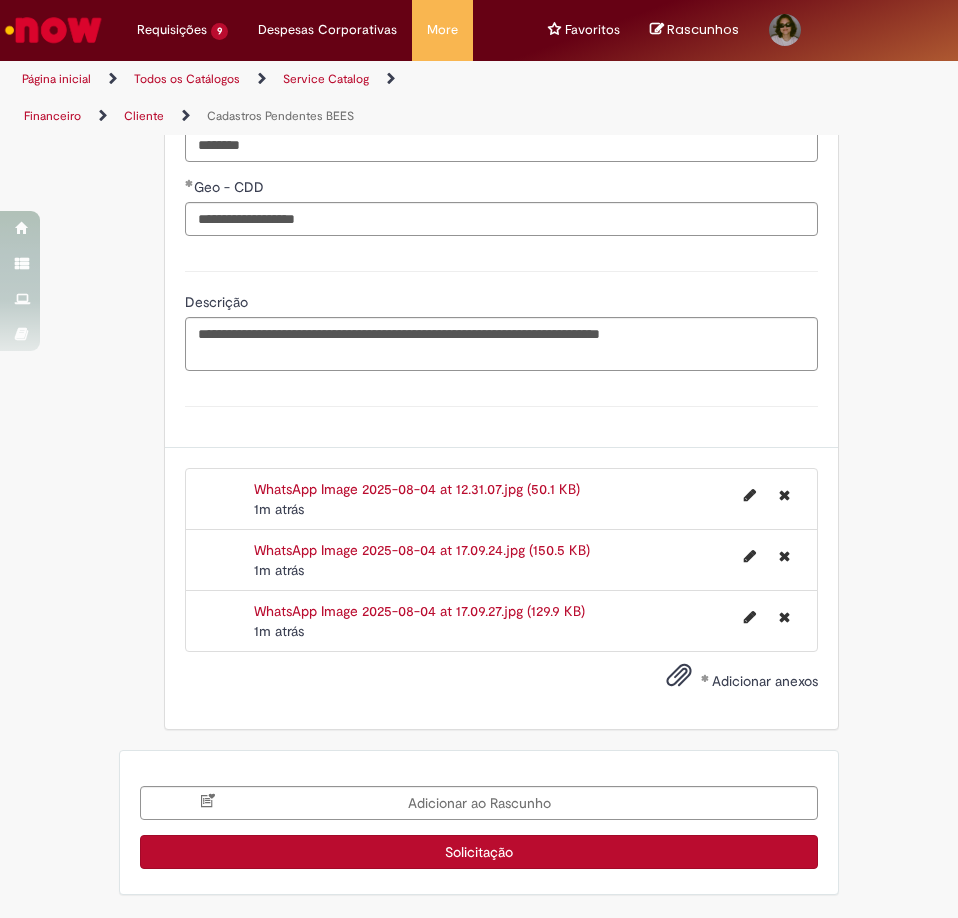 click on "Adicionar anexos" at bounding box center (765, 682) 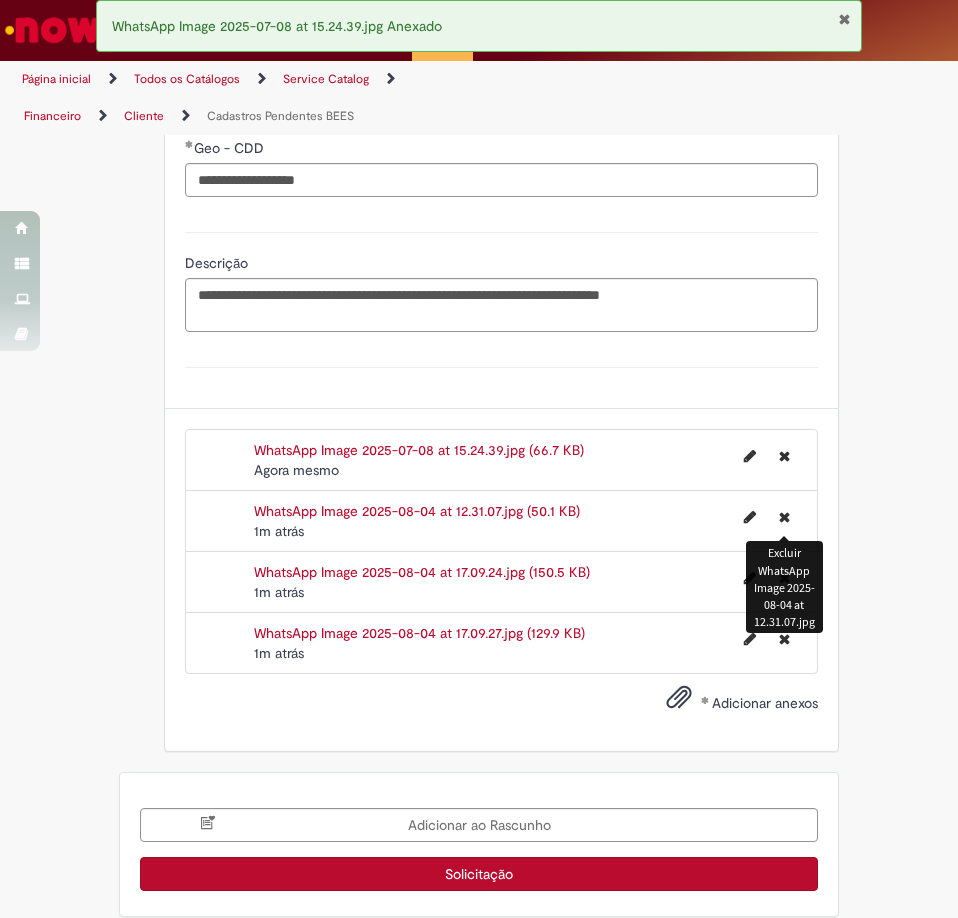 click at bounding box center [784, 517] 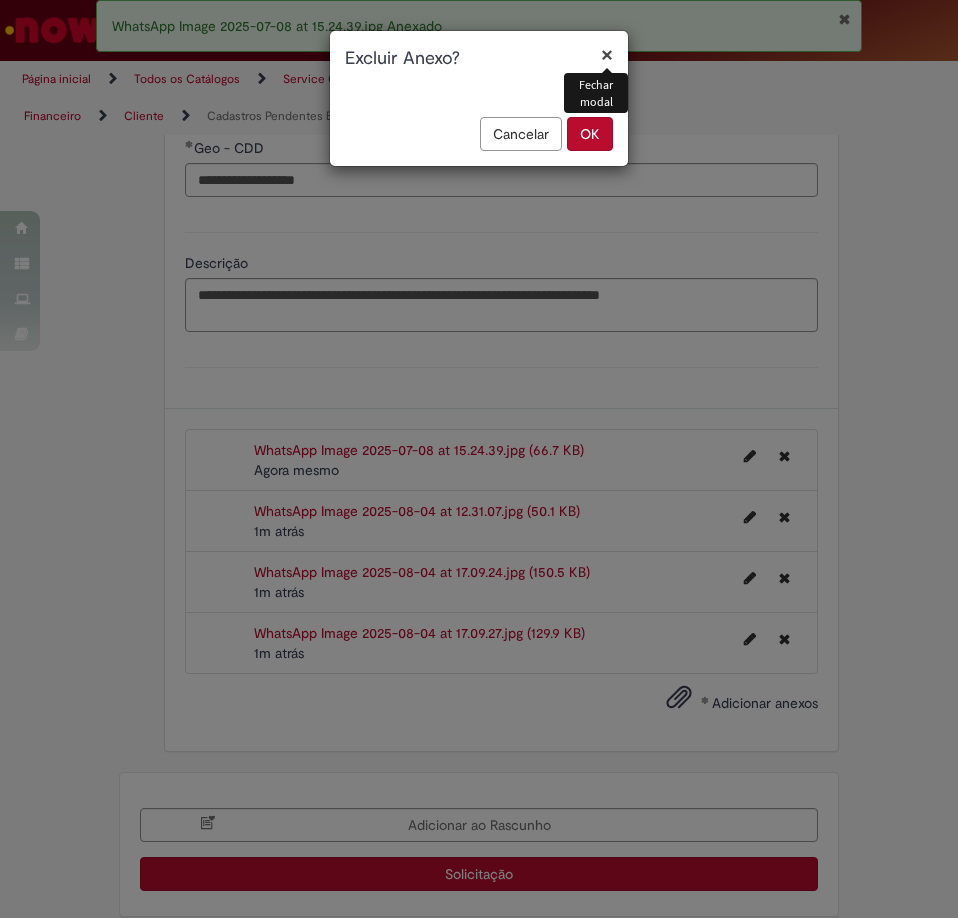 click on "OK" at bounding box center (590, 134) 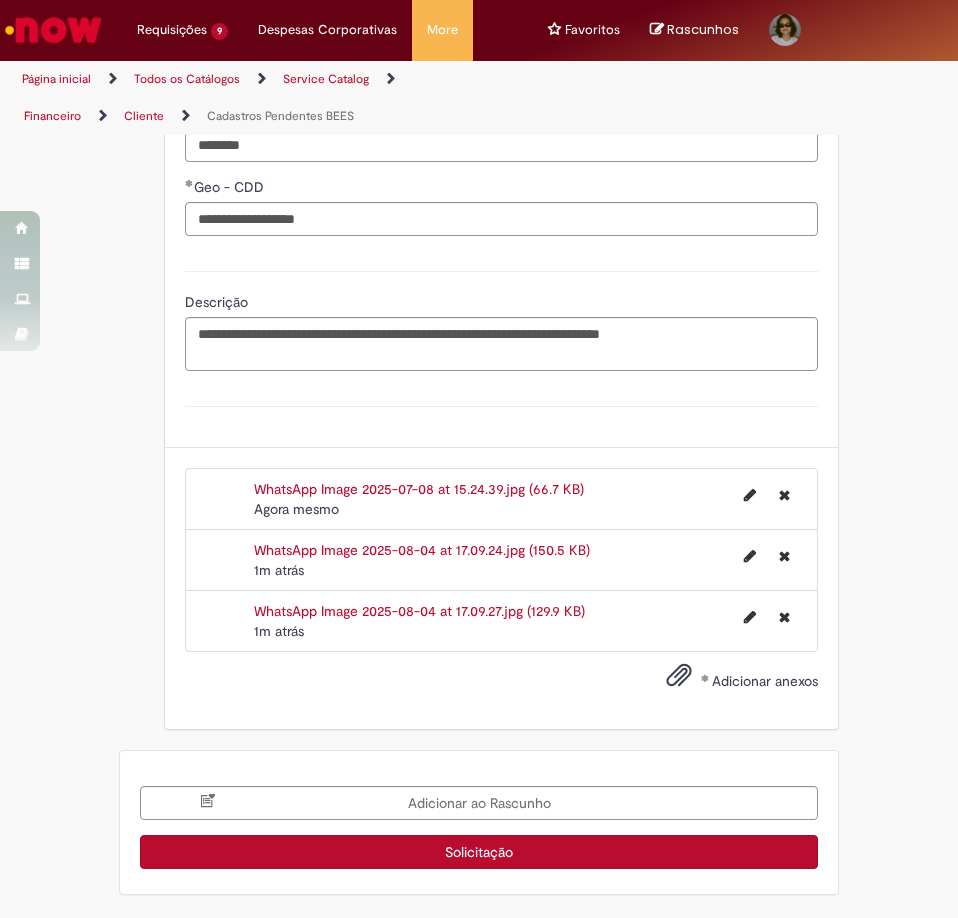 click at bounding box center (679, 676) 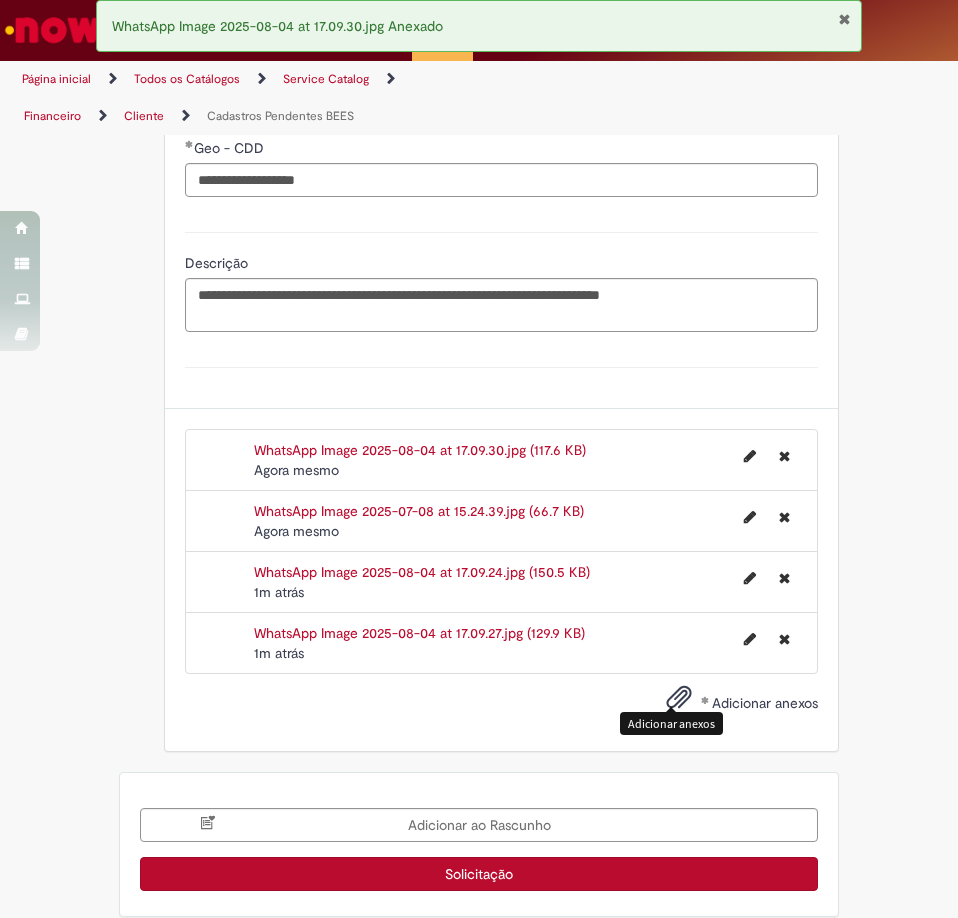 scroll, scrollTop: 2398, scrollLeft: 0, axis: vertical 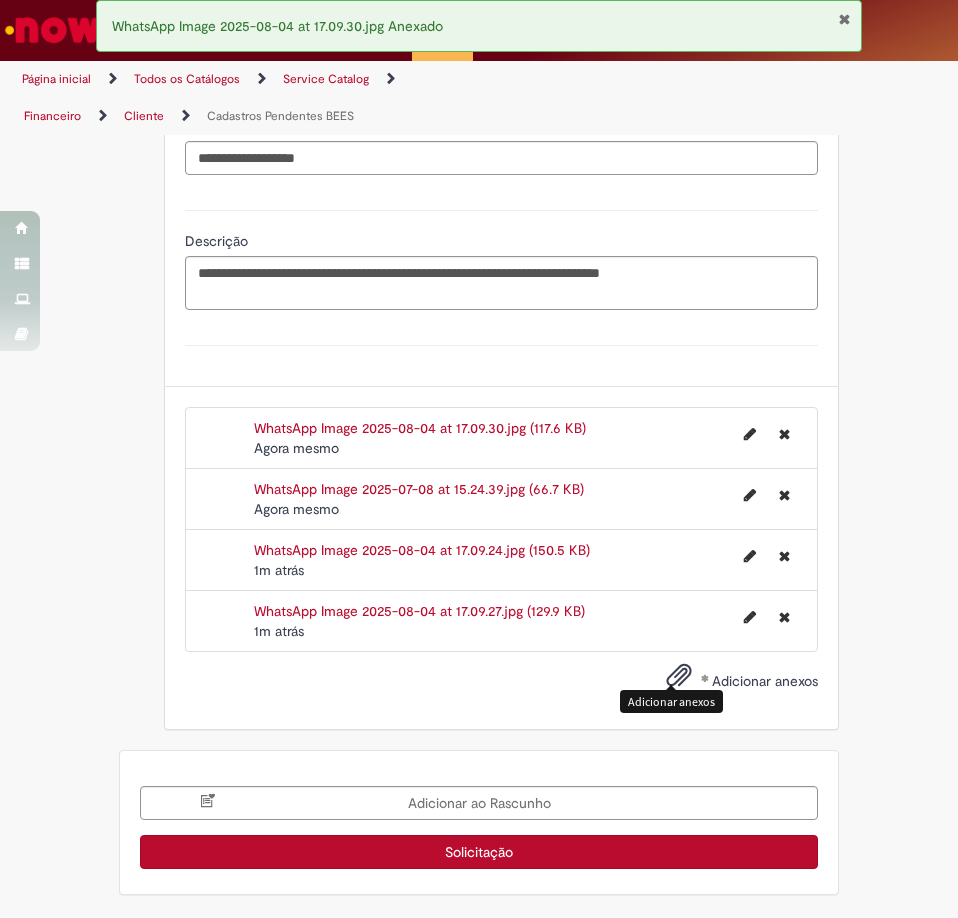 click on "Solicitação" at bounding box center (479, 852) 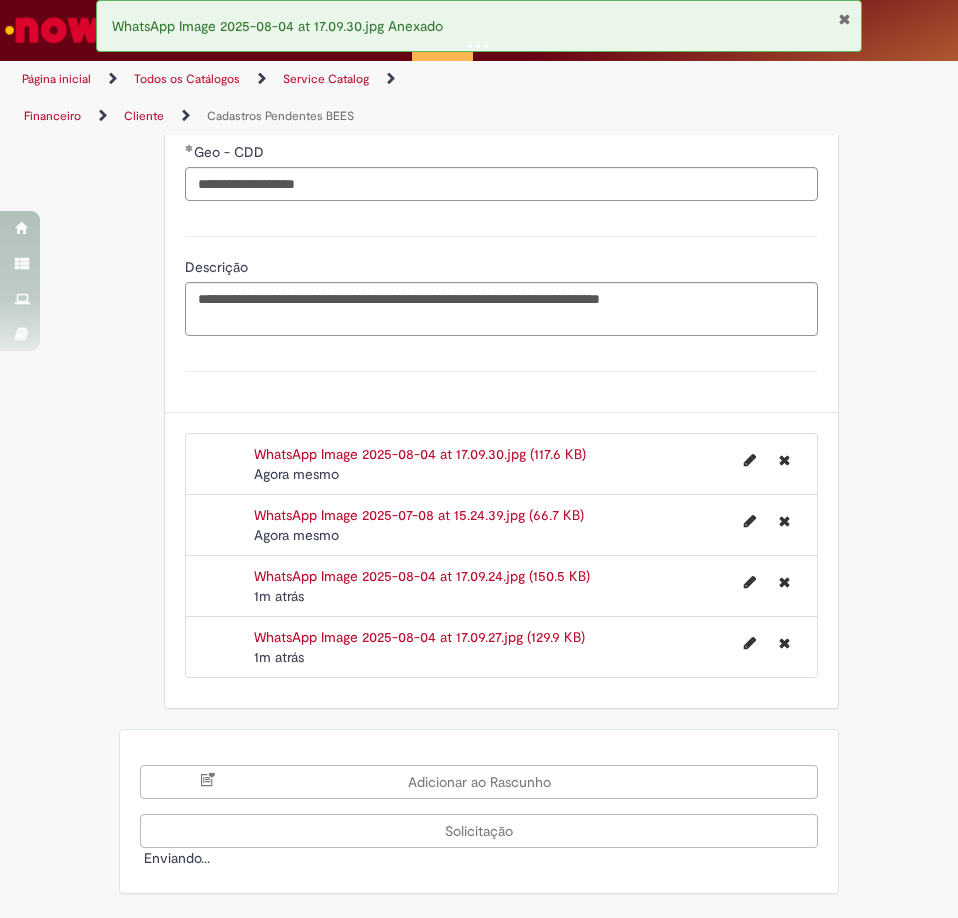 scroll, scrollTop: 2372, scrollLeft: 0, axis: vertical 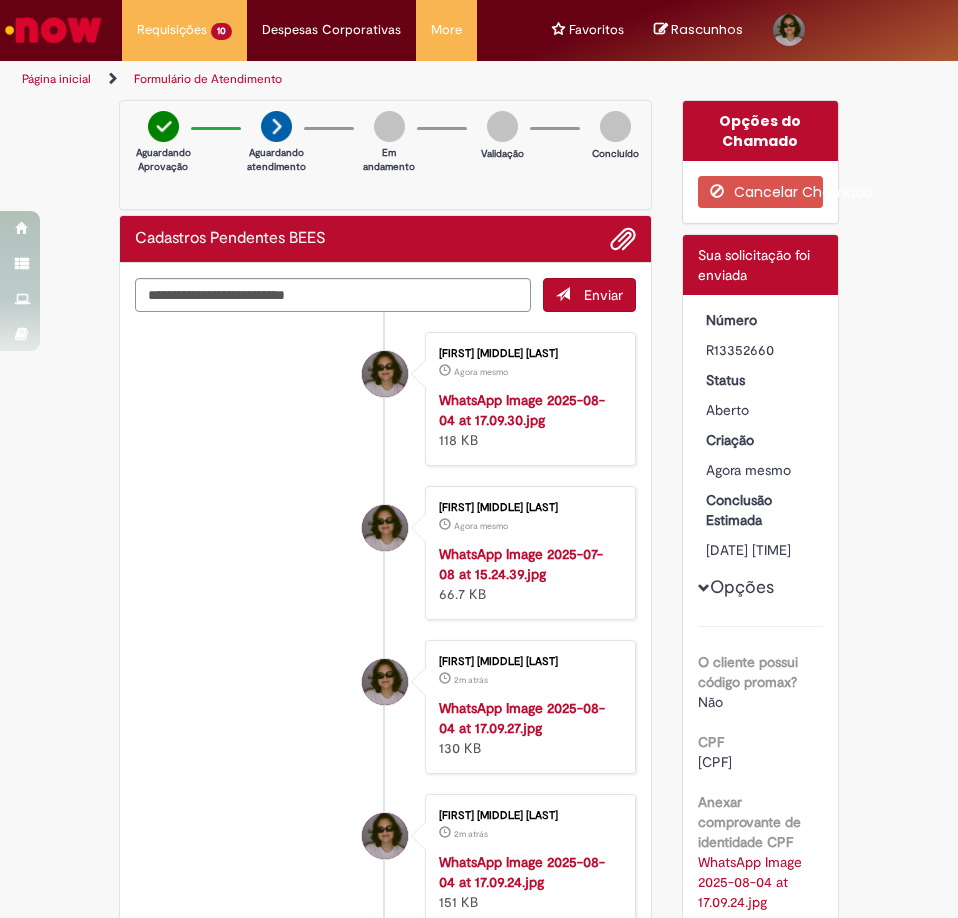 click on "R13352660" at bounding box center (761, 350) 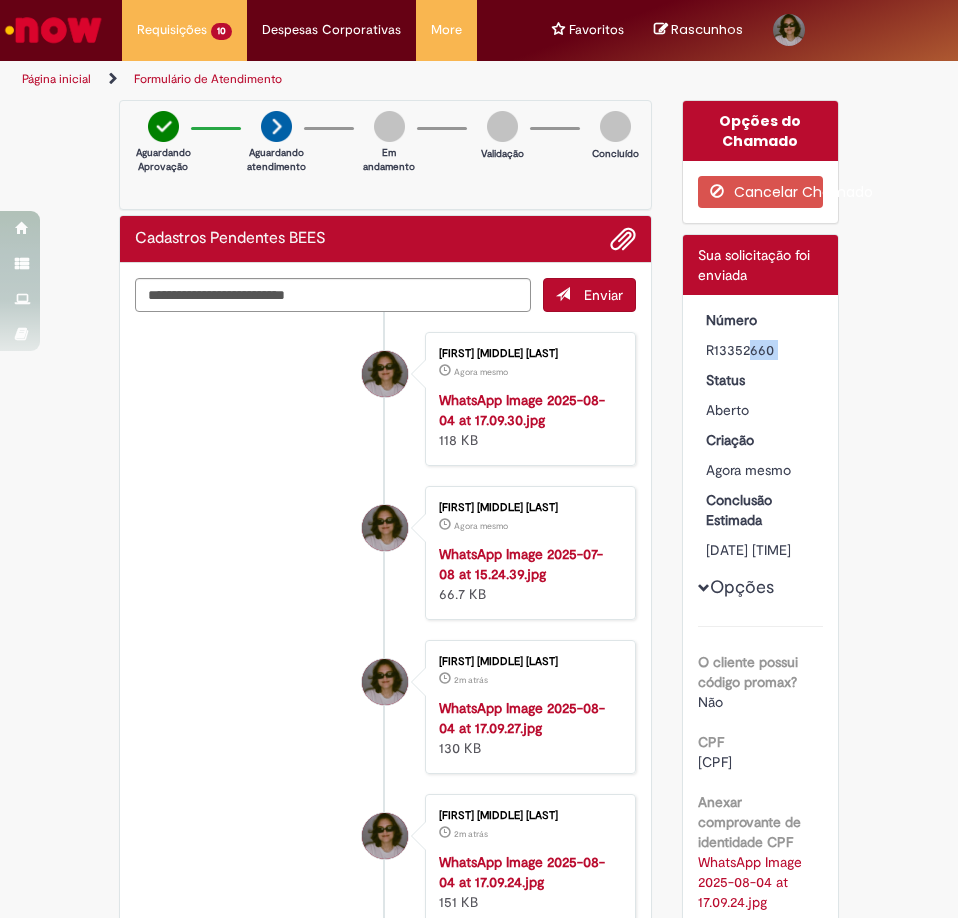 copy on "R13352660" 